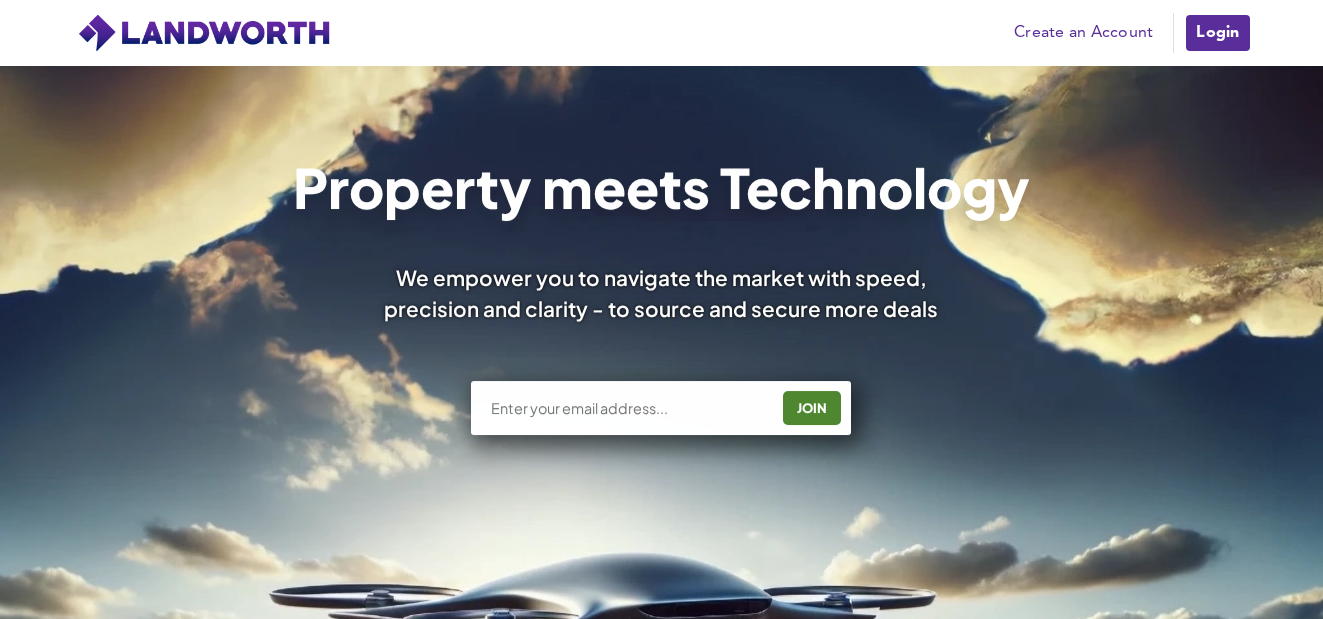 scroll, scrollTop: 0, scrollLeft: 0, axis: both 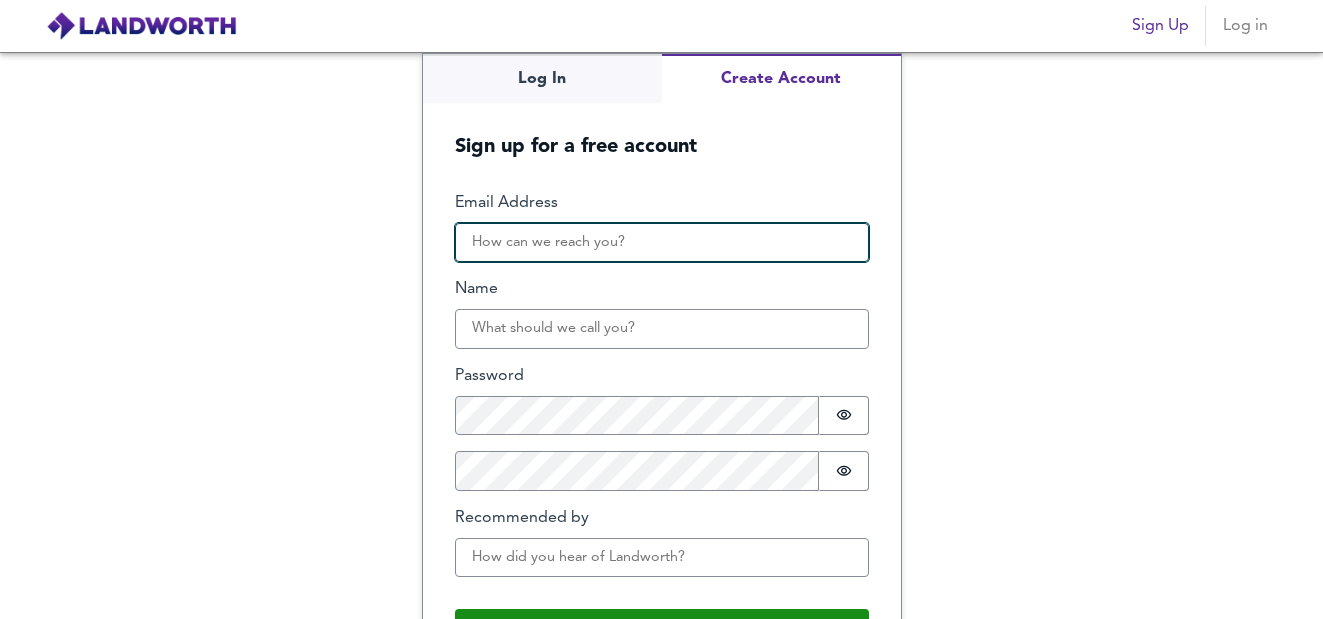 click on "Email Address" at bounding box center [662, 243] 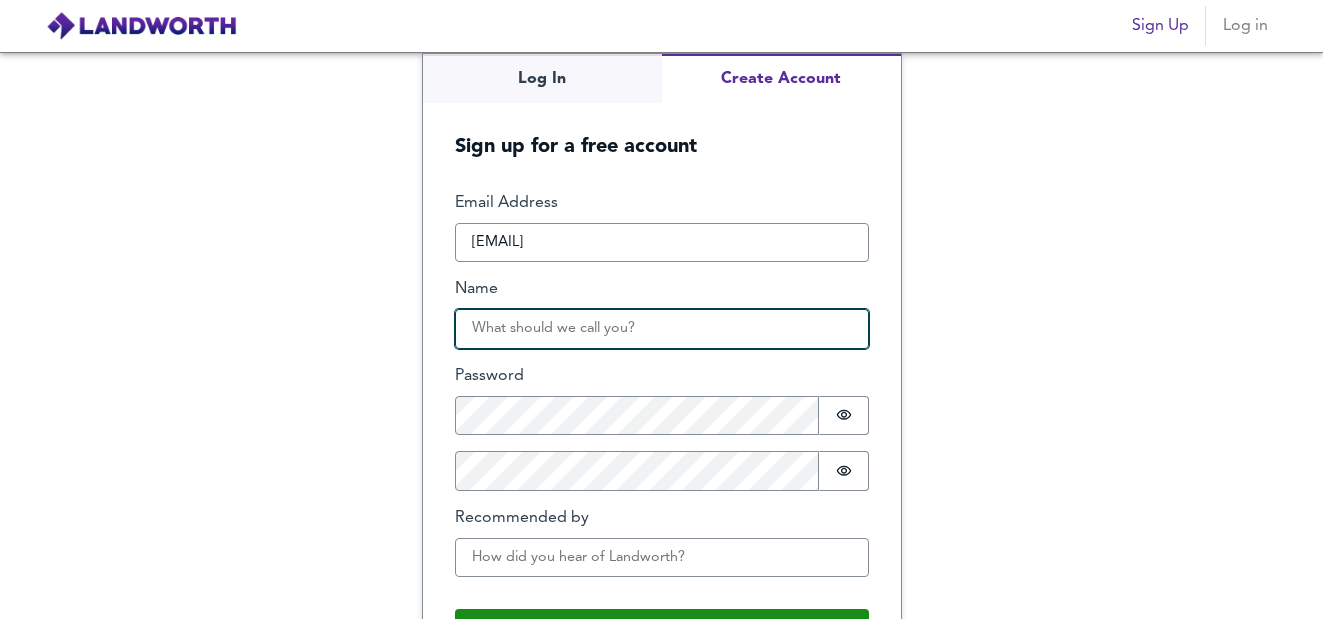 type on "Jonathan Augustine" 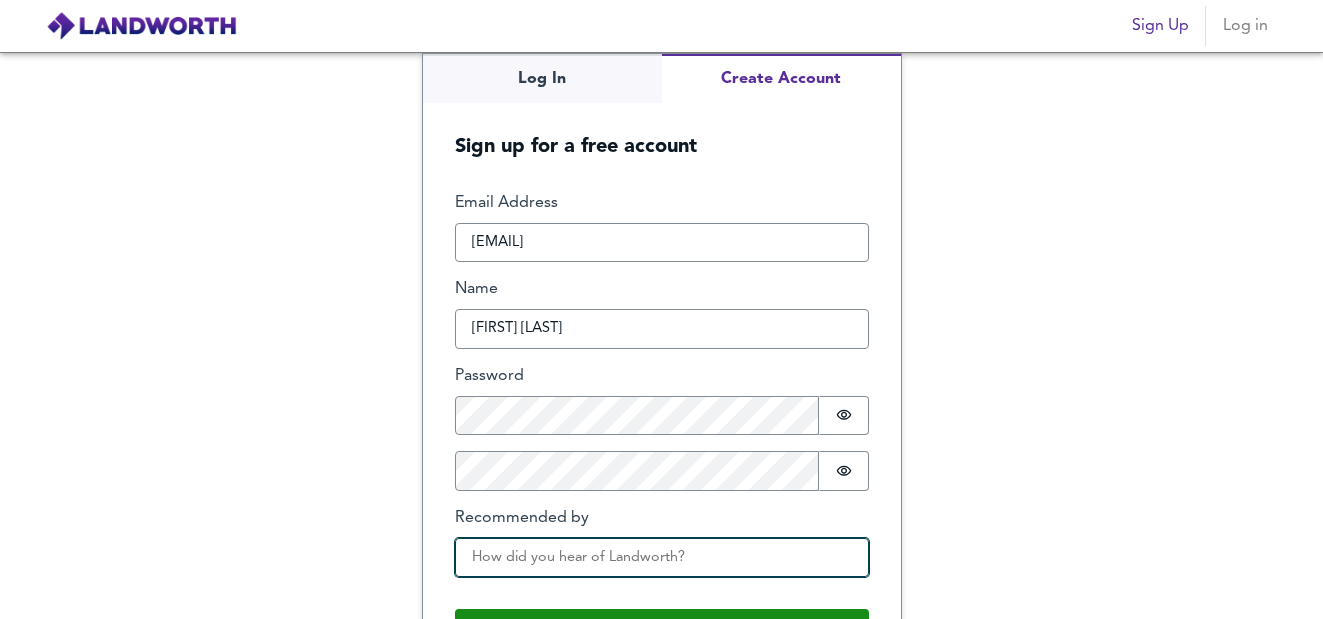 click on "Recommended by" at bounding box center [662, 558] 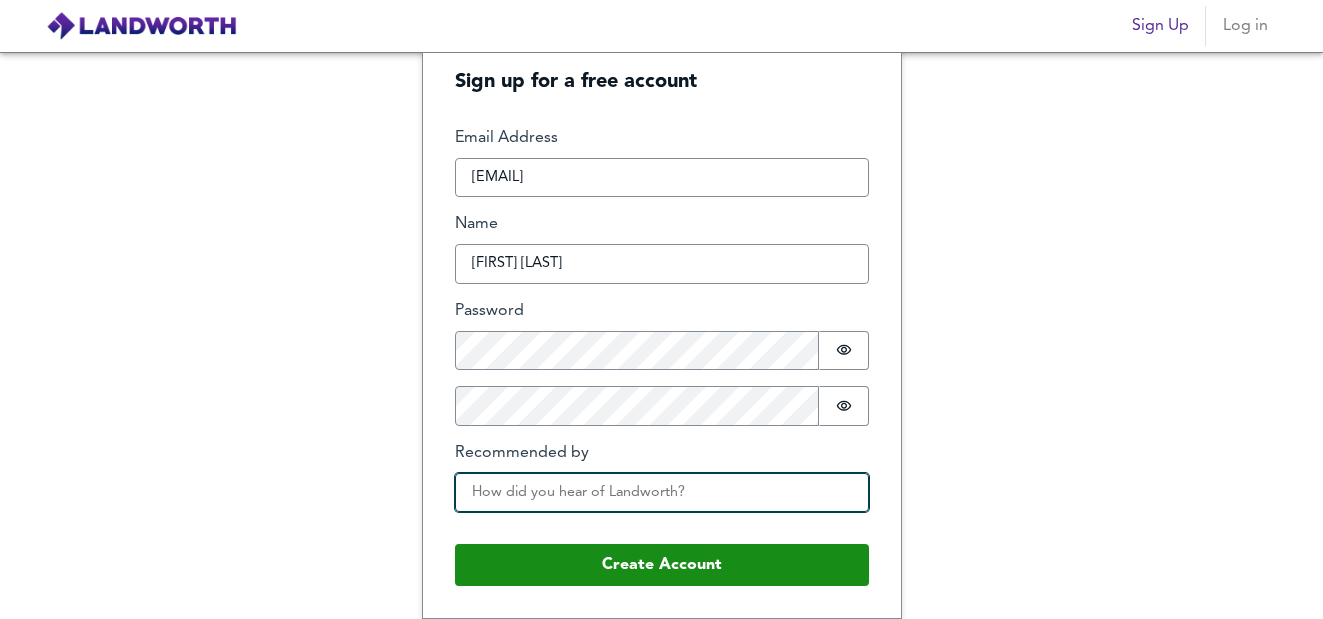 paste on "Ahmed Khan" 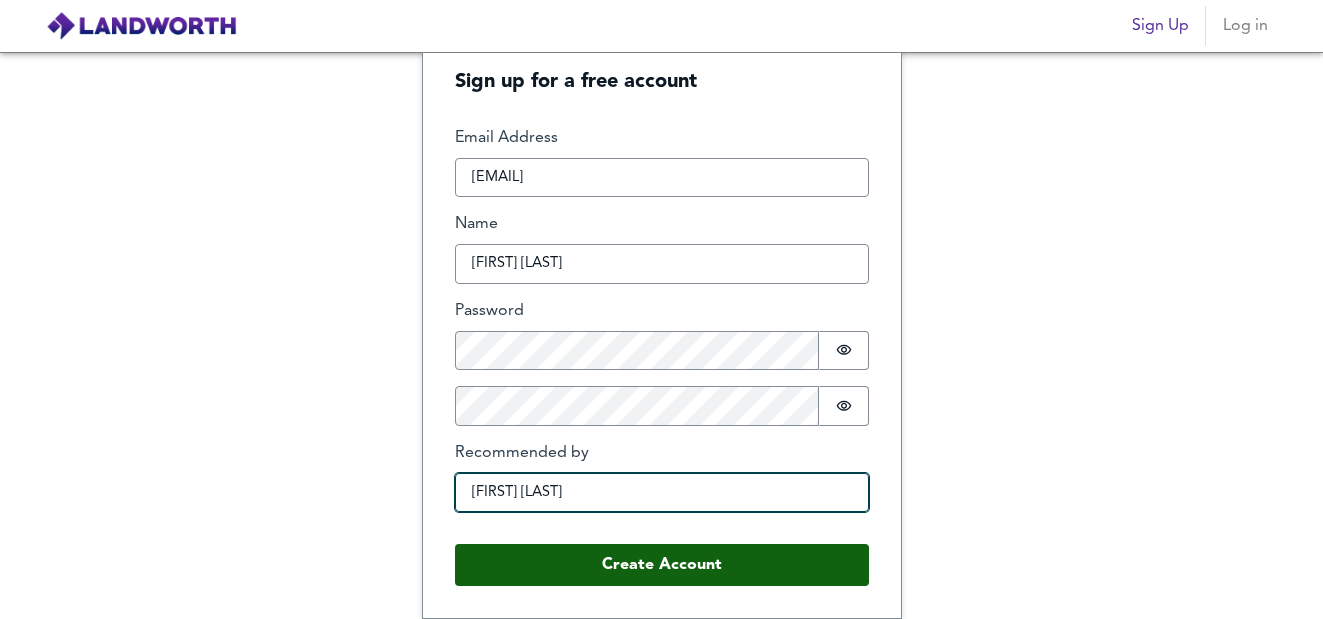 type on "Ahmed Khan" 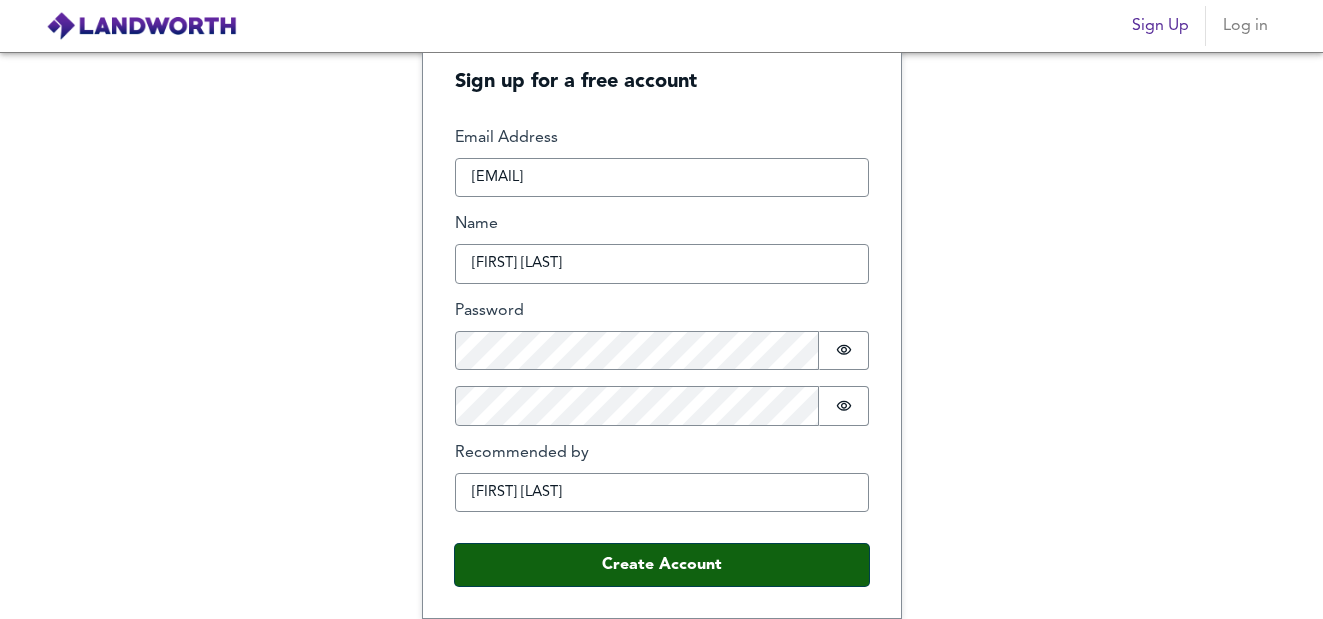 click on "Create Account" at bounding box center (662, 565) 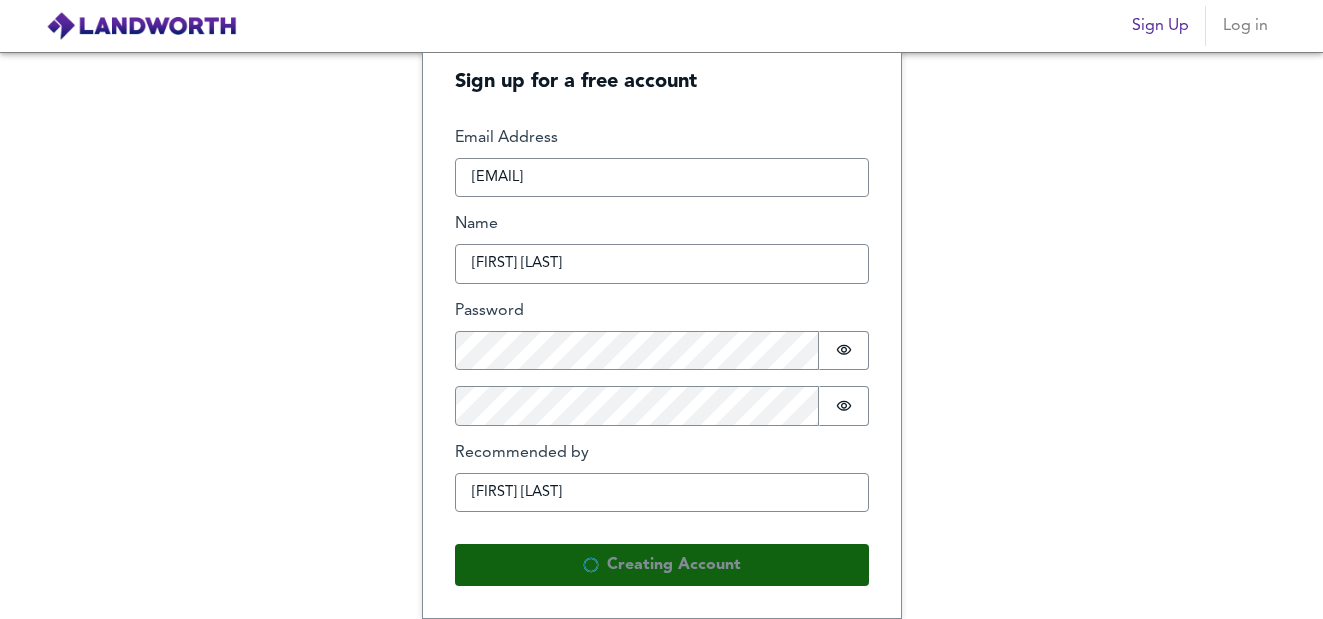 scroll, scrollTop: 0, scrollLeft: 0, axis: both 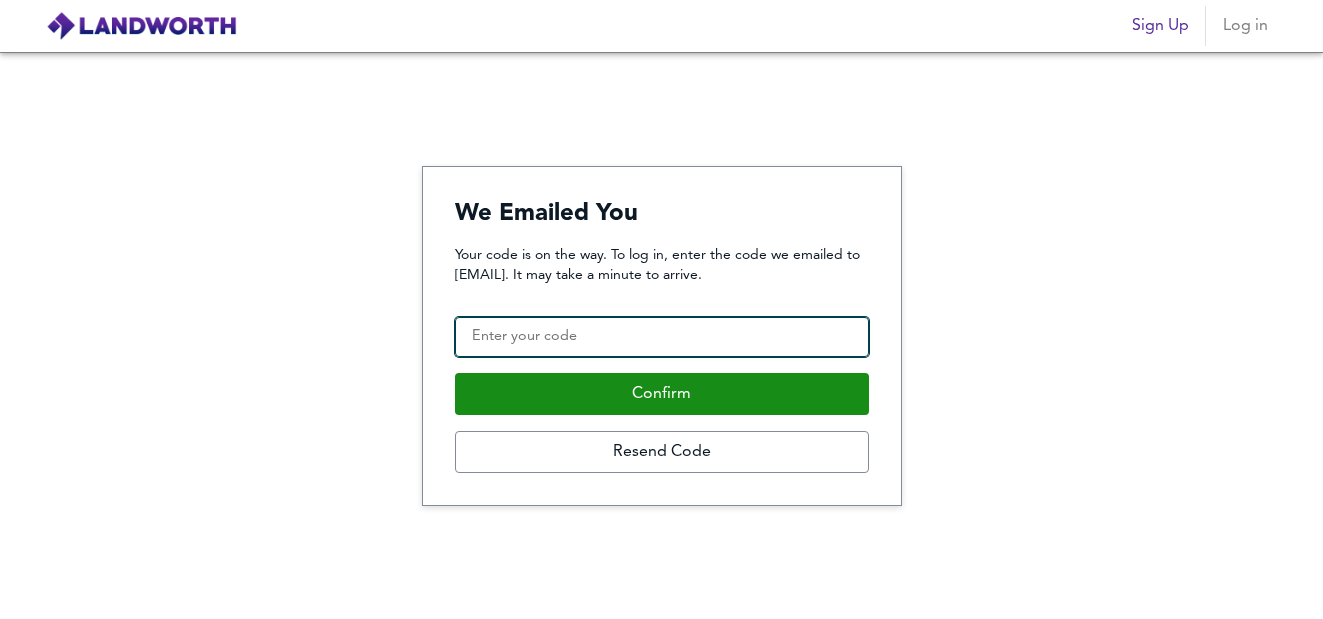 click on "Confirmation Code" at bounding box center [662, 337] 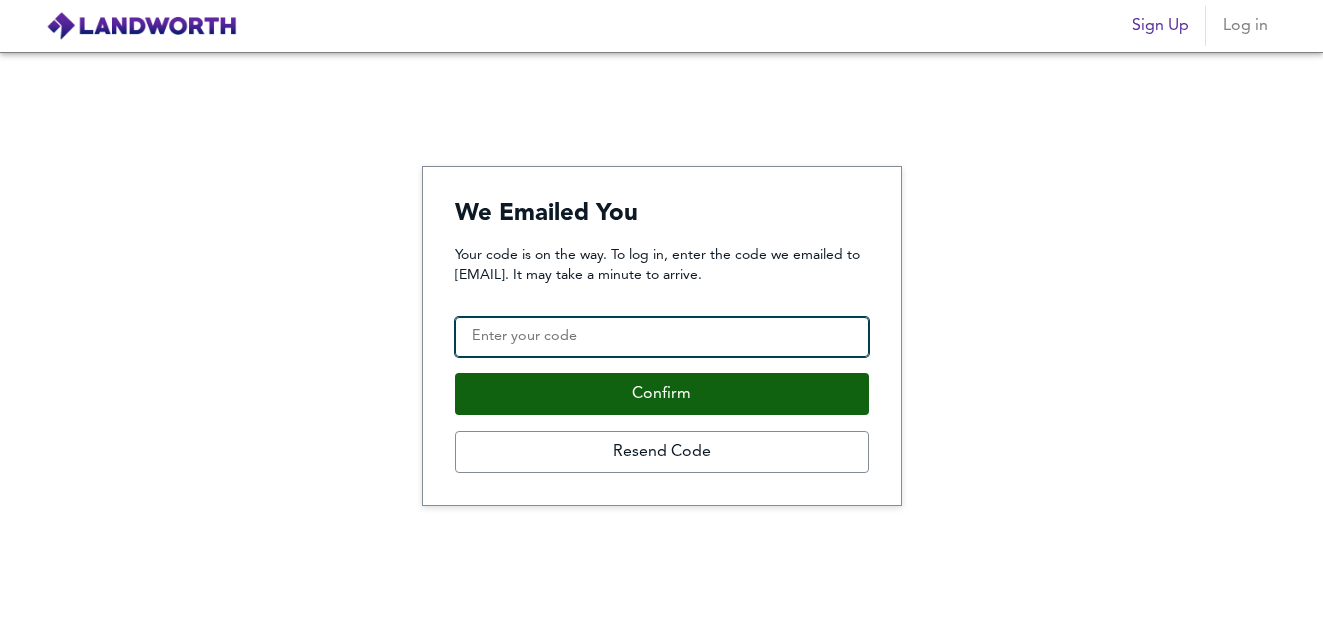 type on "619215" 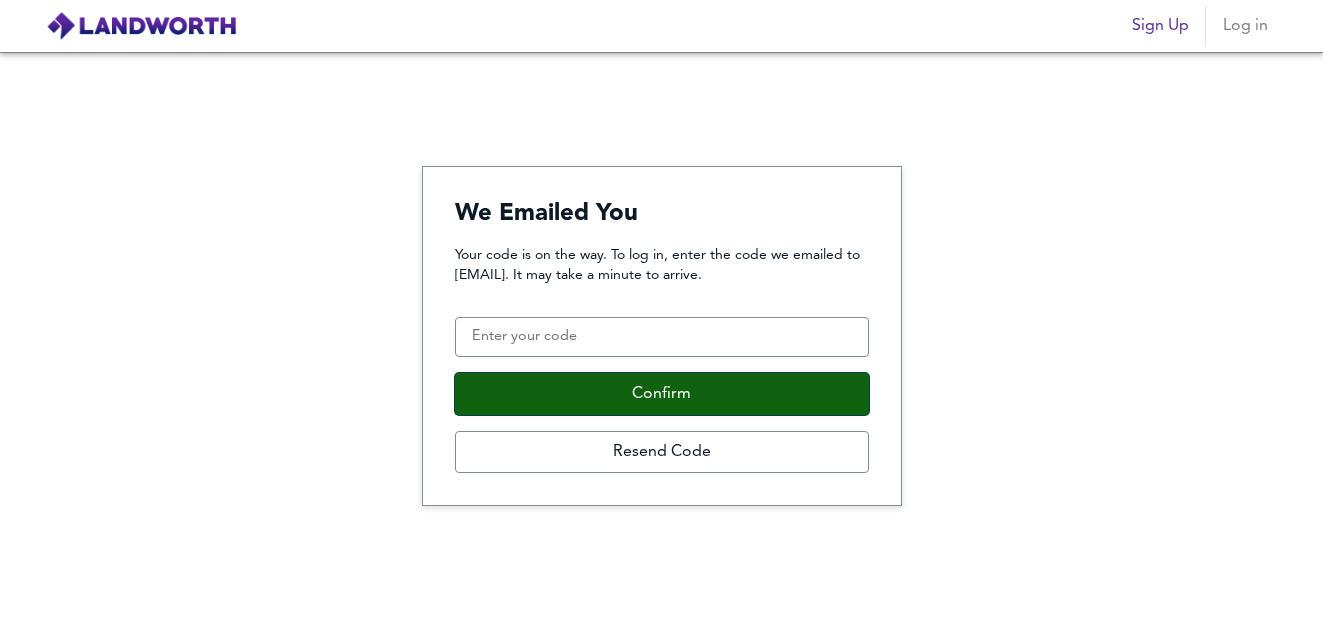 click on "Confirm" at bounding box center (662, 394) 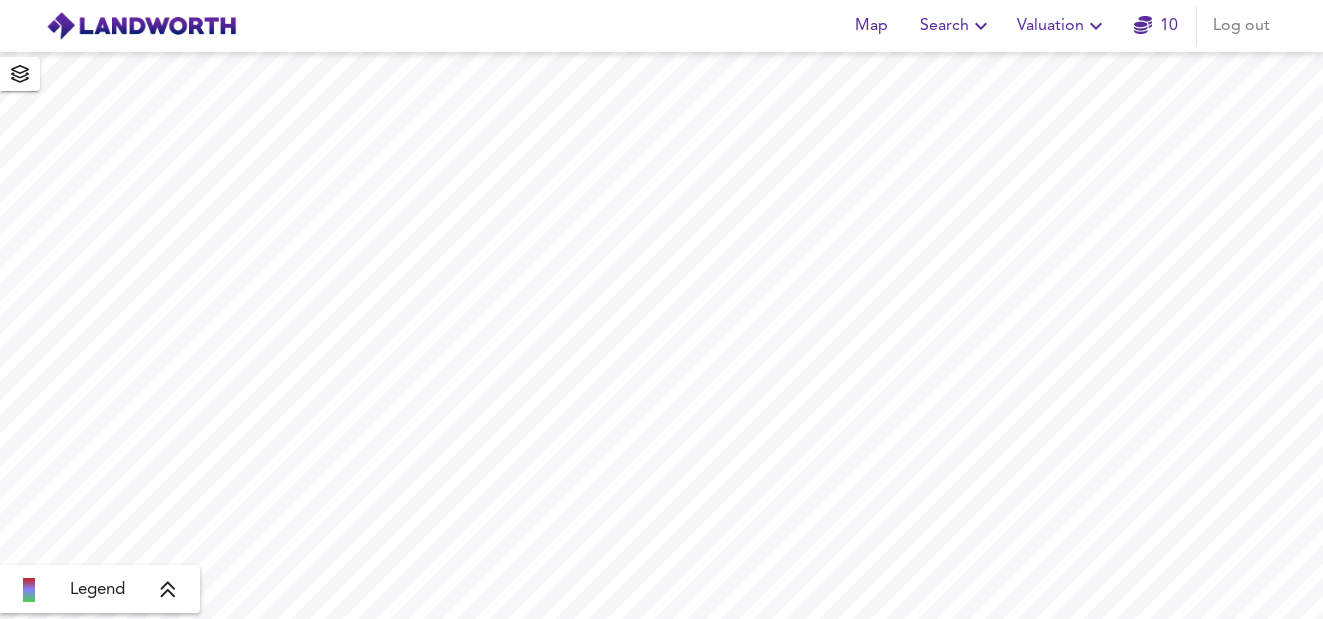 scroll, scrollTop: 0, scrollLeft: 0, axis: both 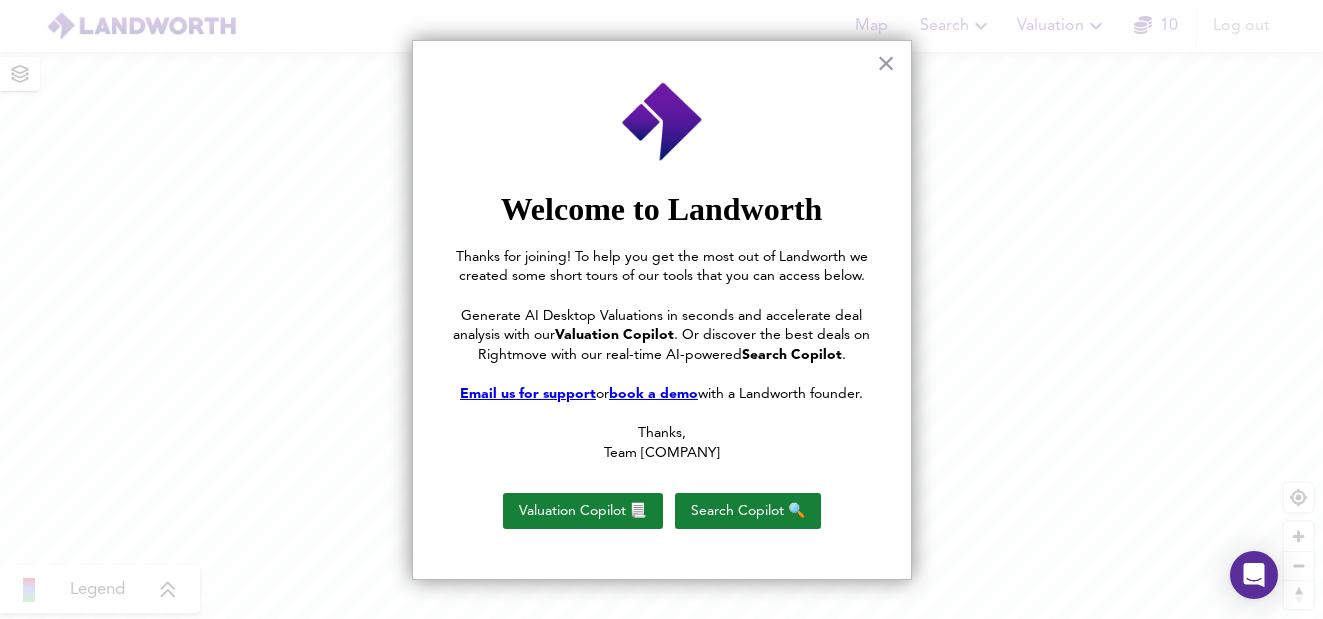 click on "book a demo" at bounding box center (653, 394) 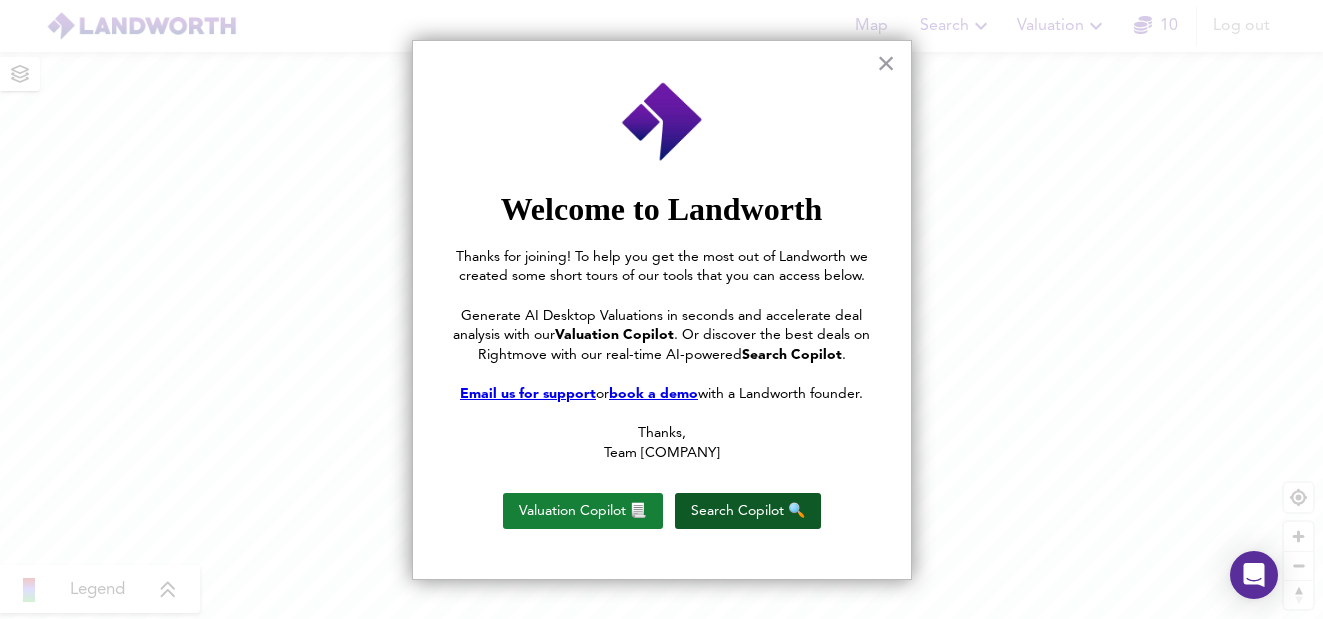 click on "Search Copilot 🔍" at bounding box center [748, 511] 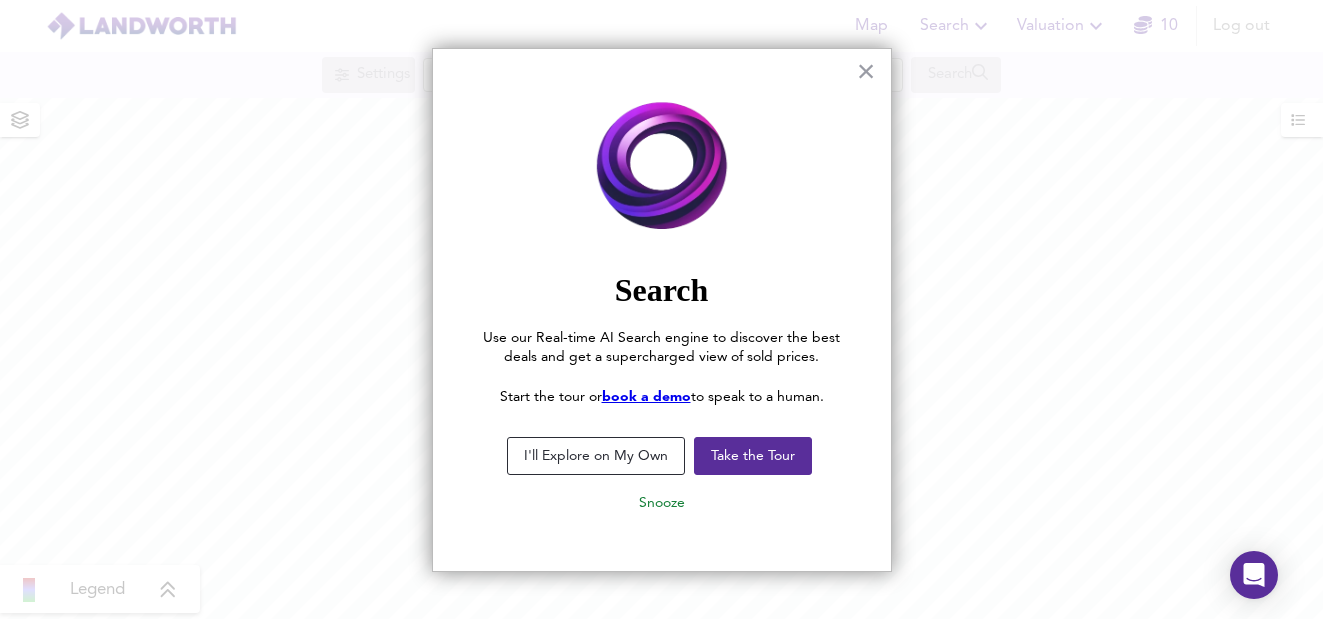 scroll, scrollTop: 0, scrollLeft: 0, axis: both 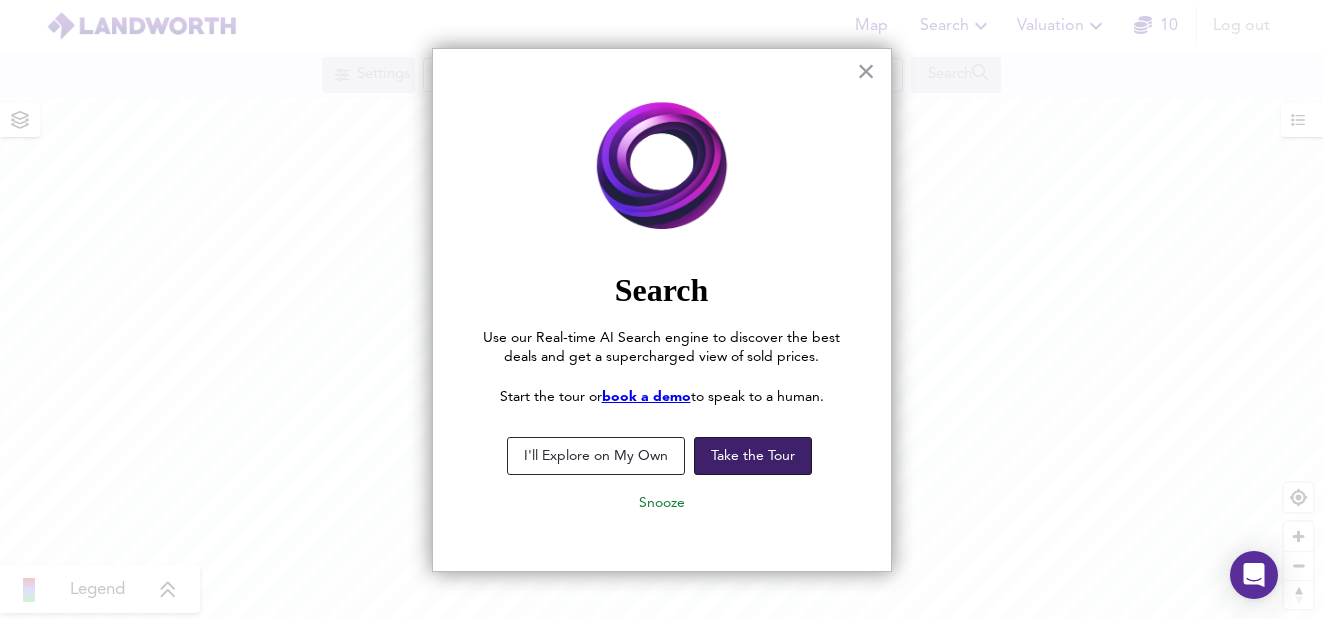 click on "Take the Tour" at bounding box center (753, 456) 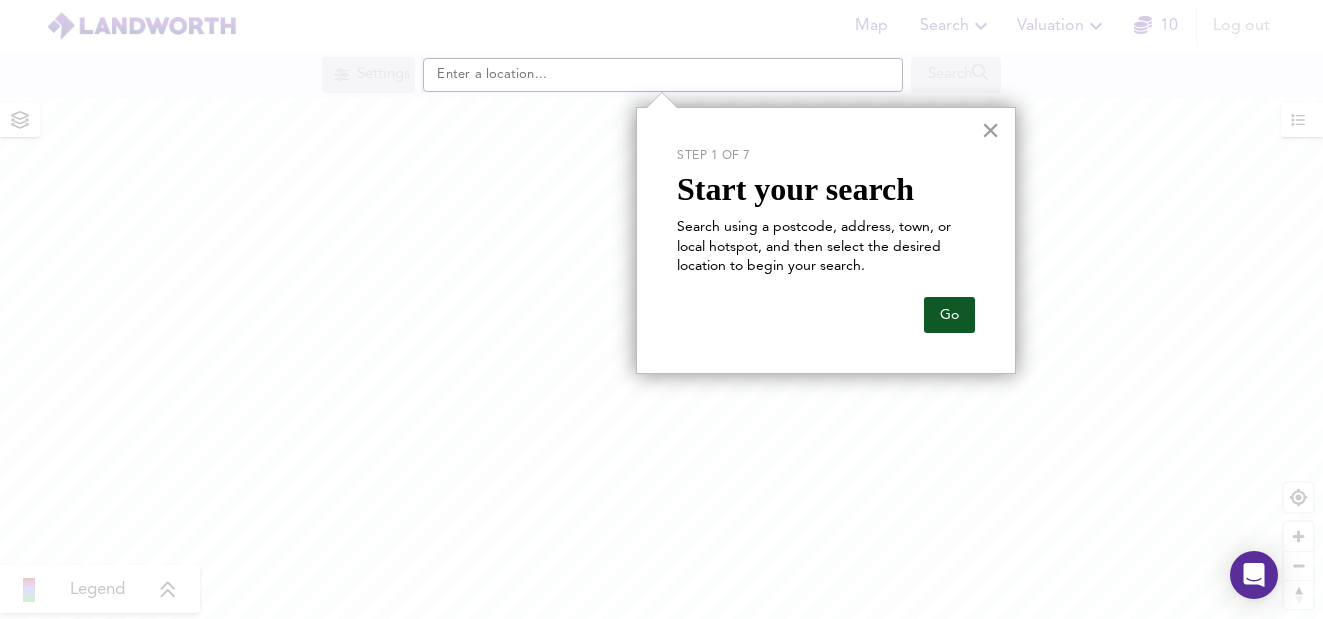 click on "Go" at bounding box center [949, 315] 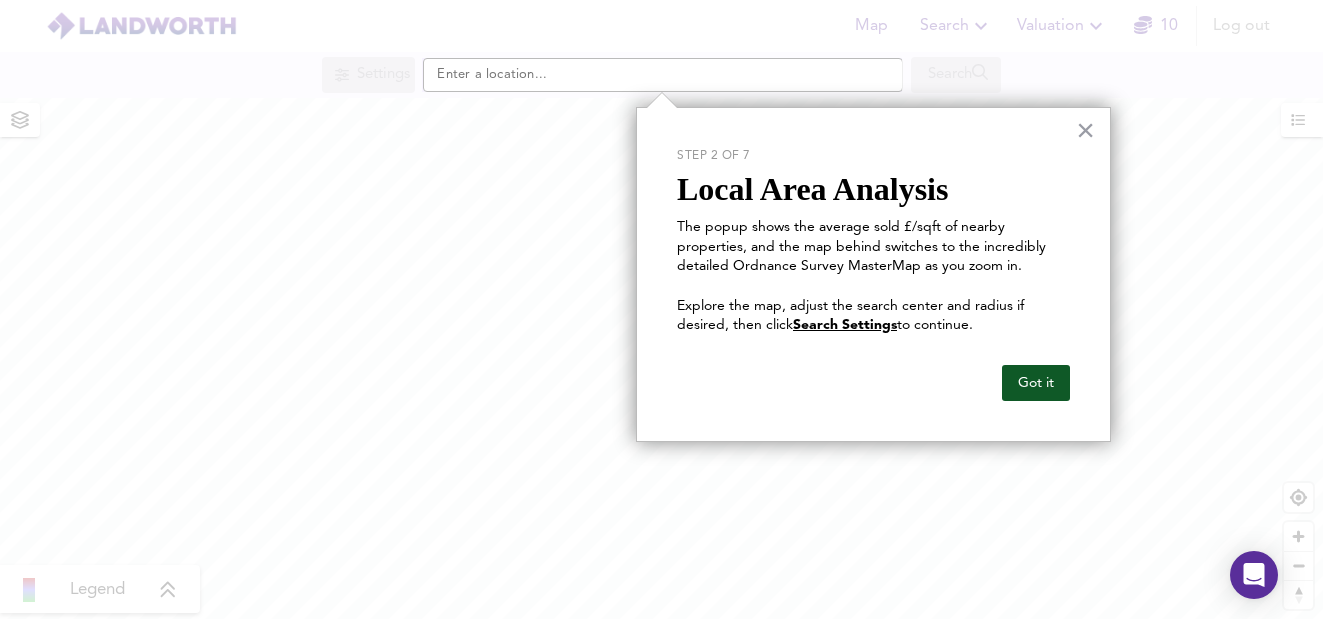 click on "Got it" at bounding box center [1036, 383] 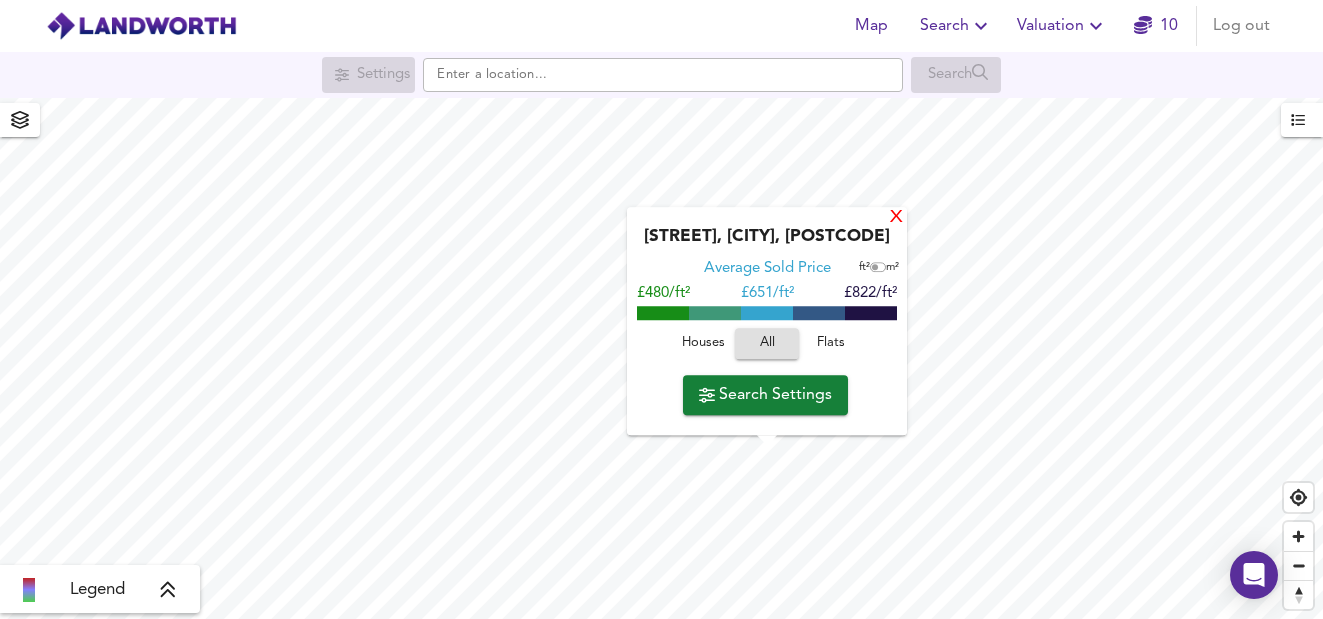 click on "X" at bounding box center (896, 218) 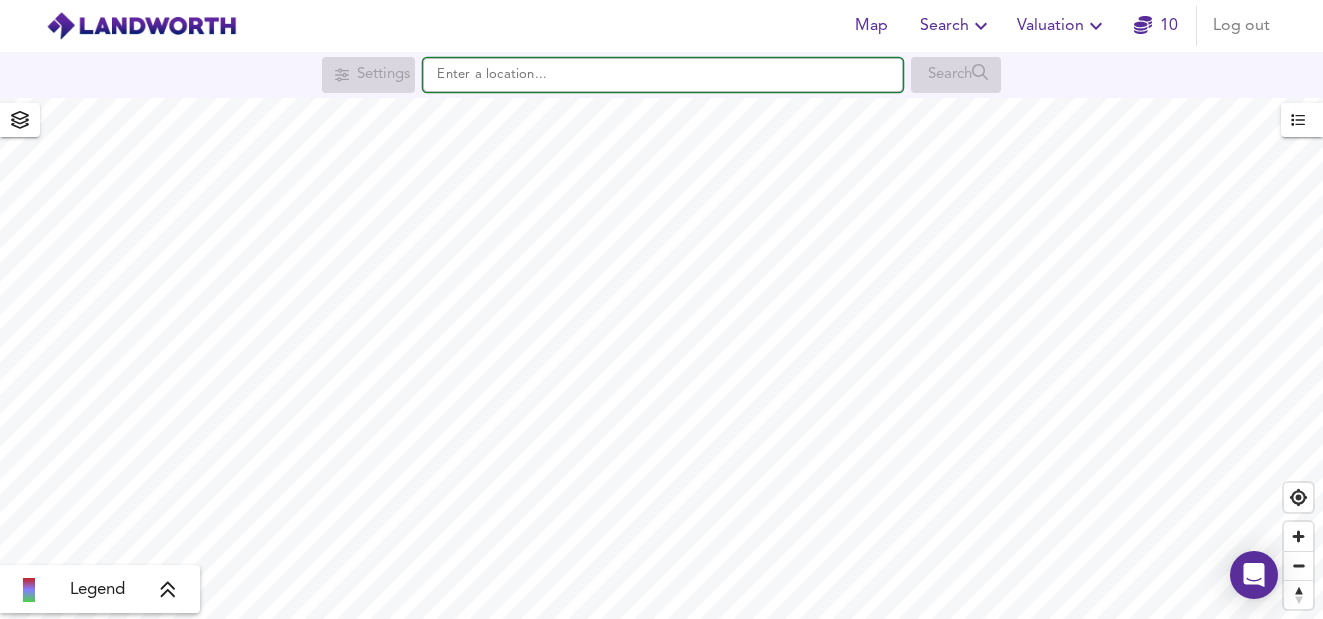 click at bounding box center (663, 75) 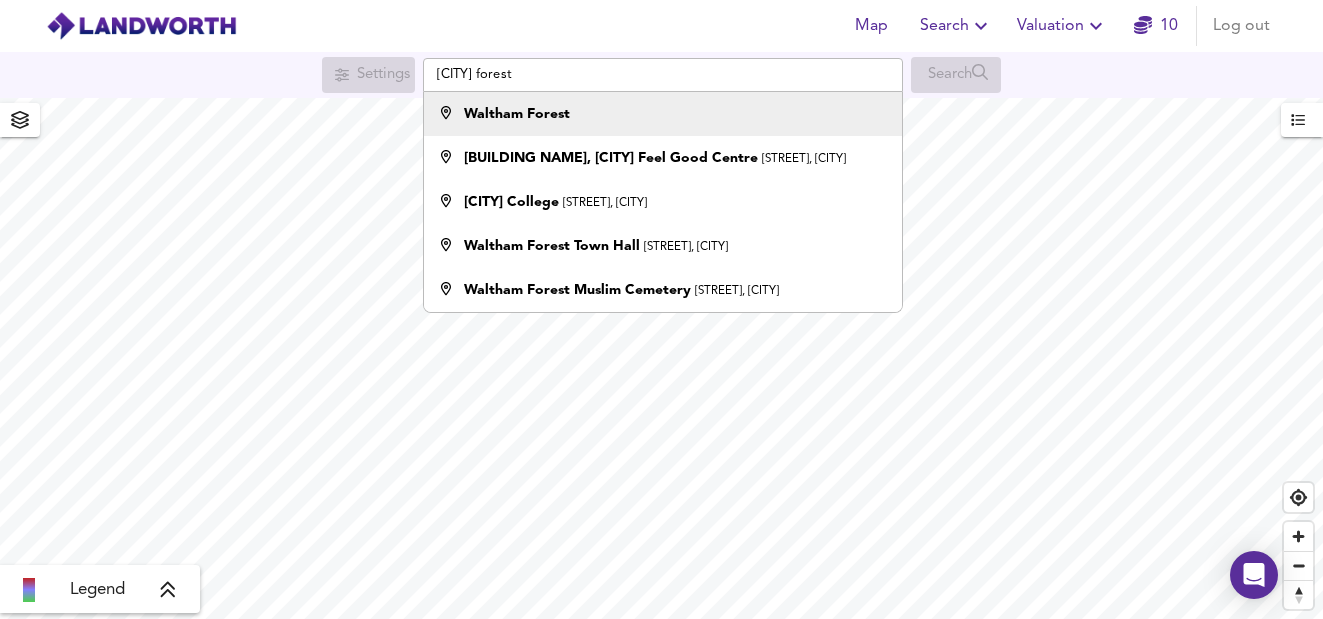 click on "Waltham Forest" at bounding box center [663, 114] 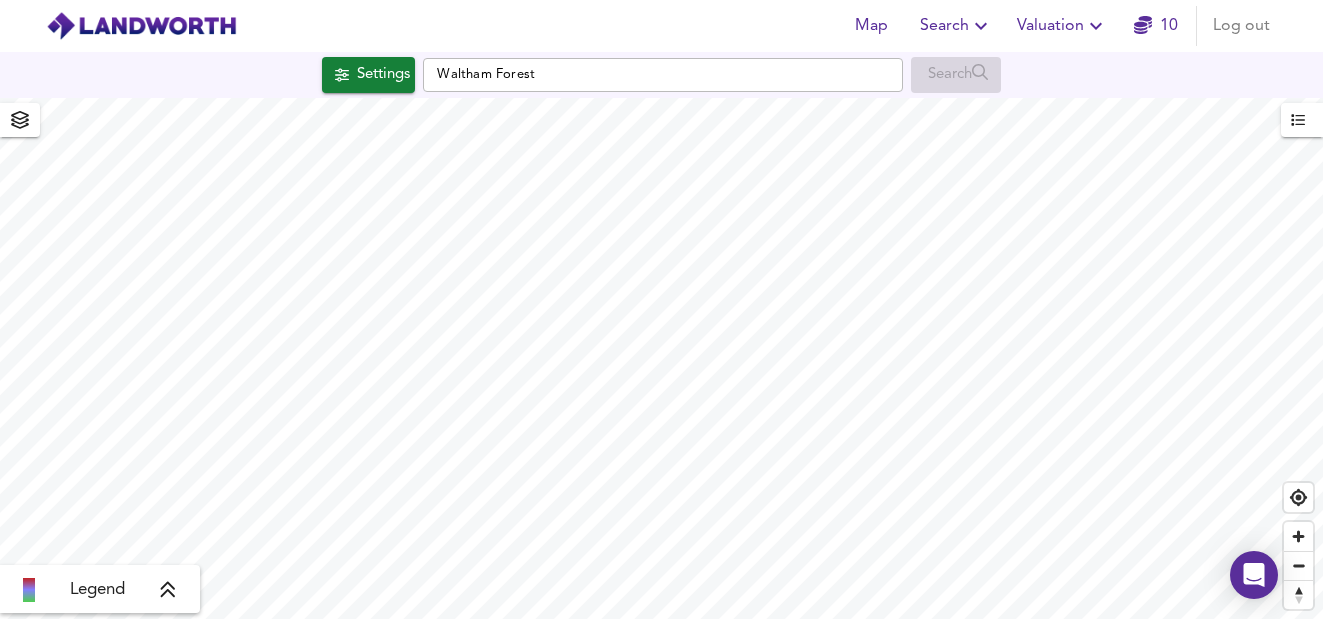 checkbox on "false" 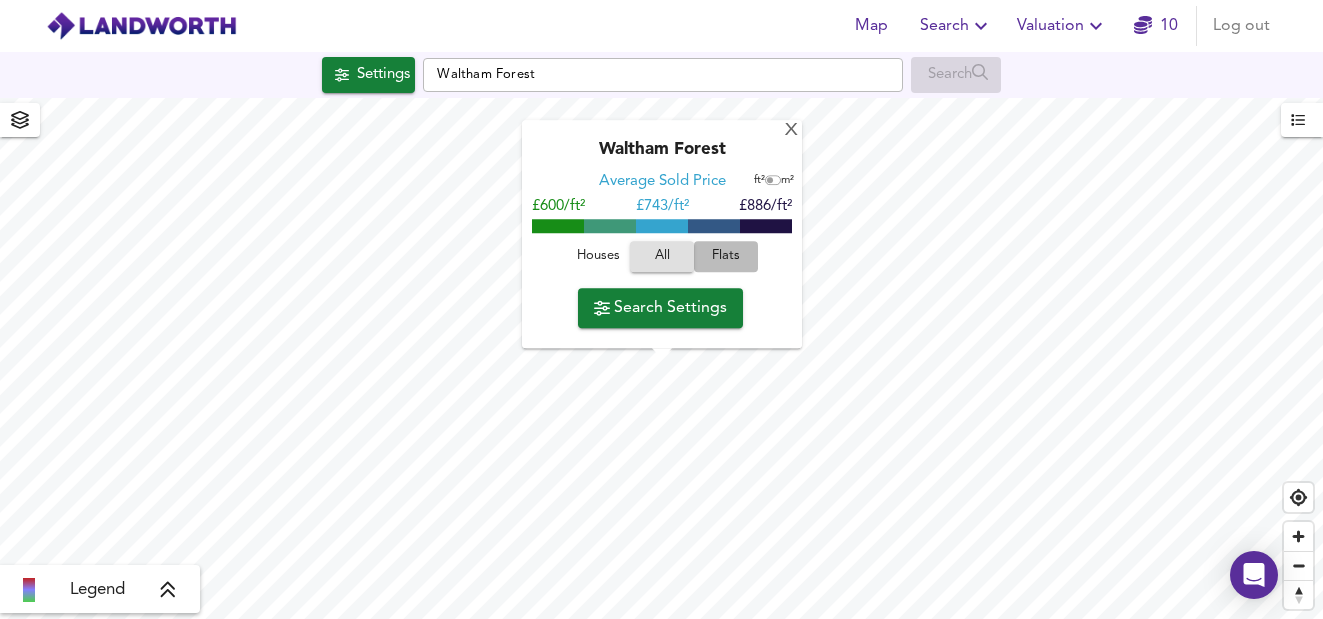 click on "Flats" at bounding box center [726, 257] 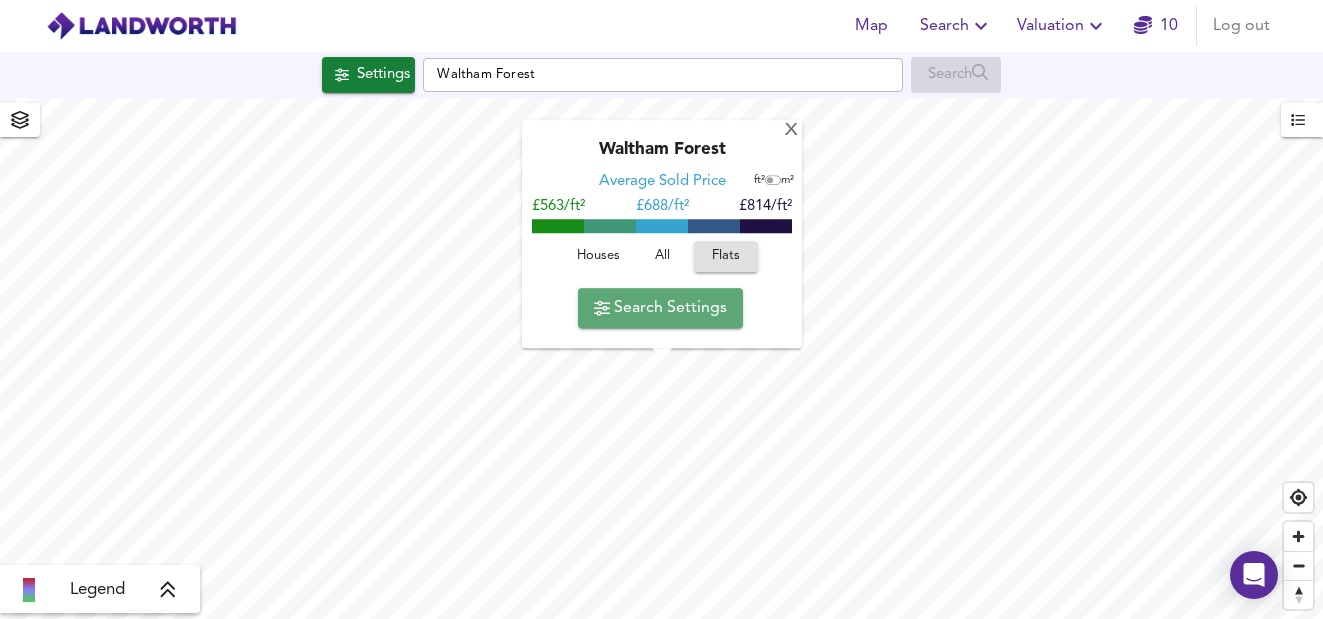 click on "Search Settings" at bounding box center [660, 308] 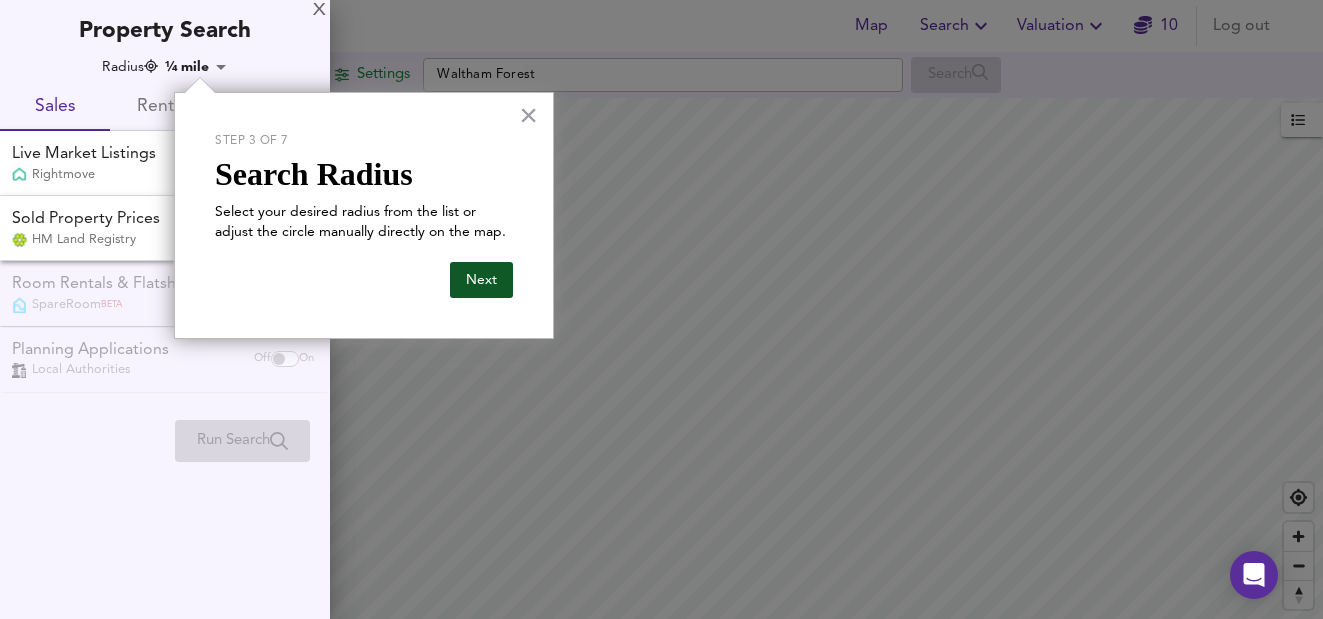 click on "Next" at bounding box center (481, 280) 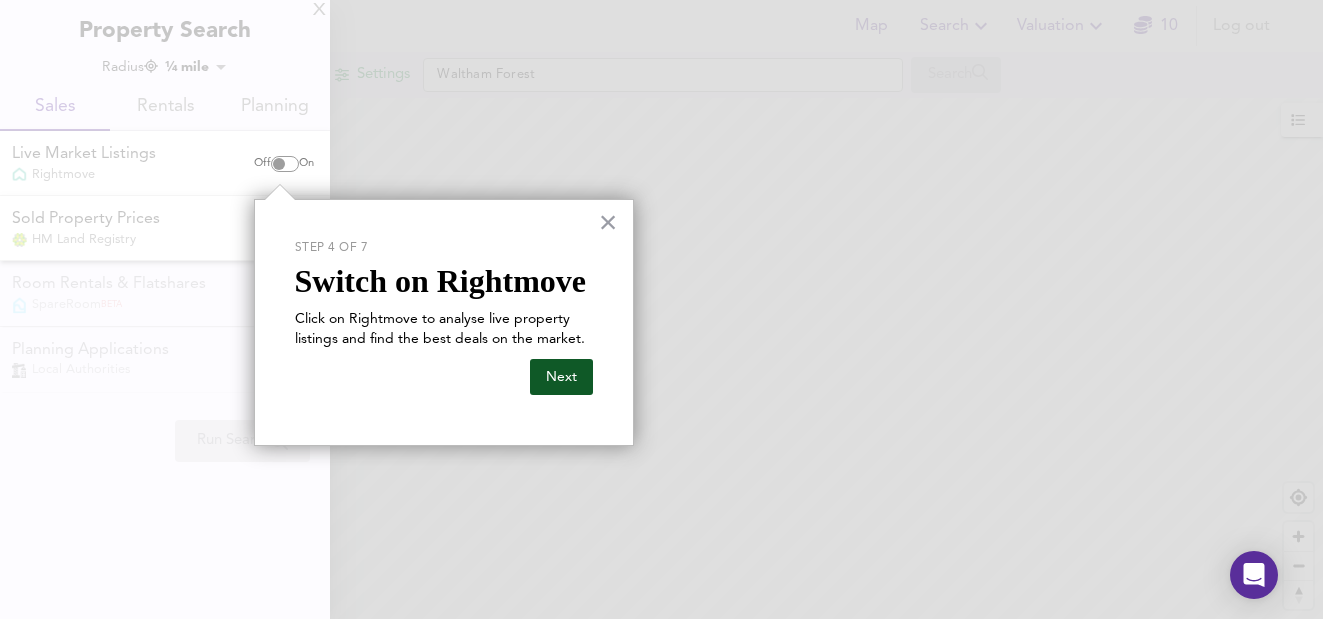 click on "Next" at bounding box center [561, 377] 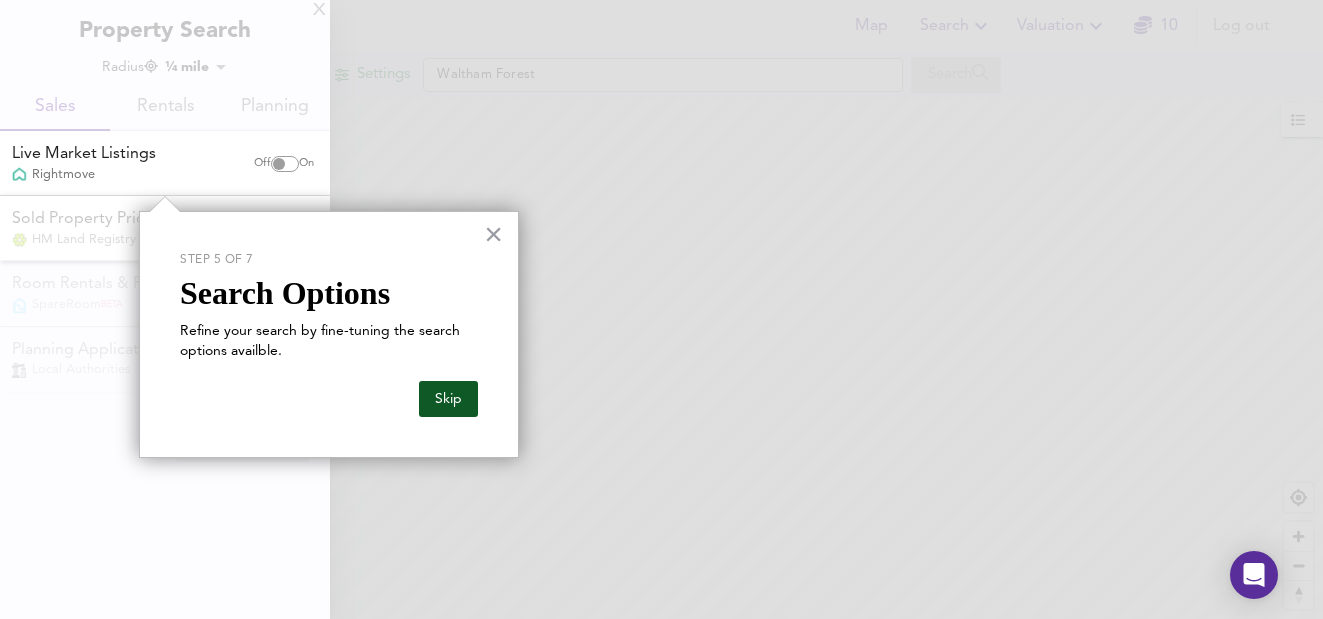 click on "Skip" at bounding box center (448, 399) 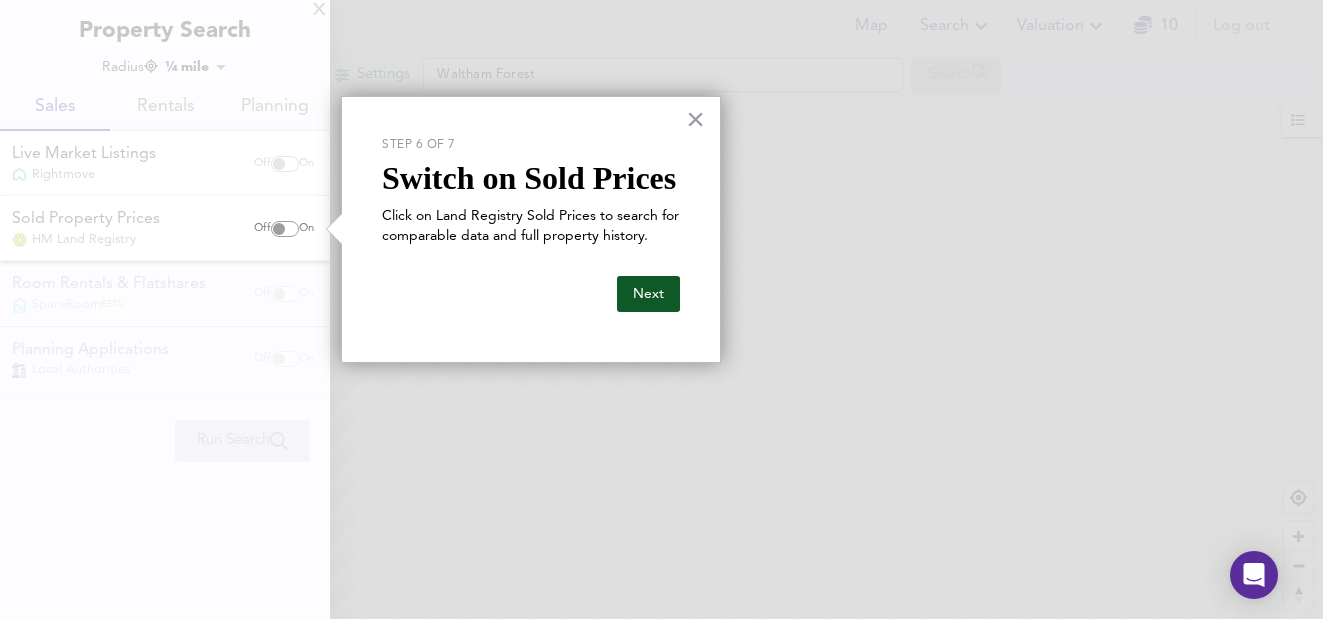 click on "Next" at bounding box center (648, 294) 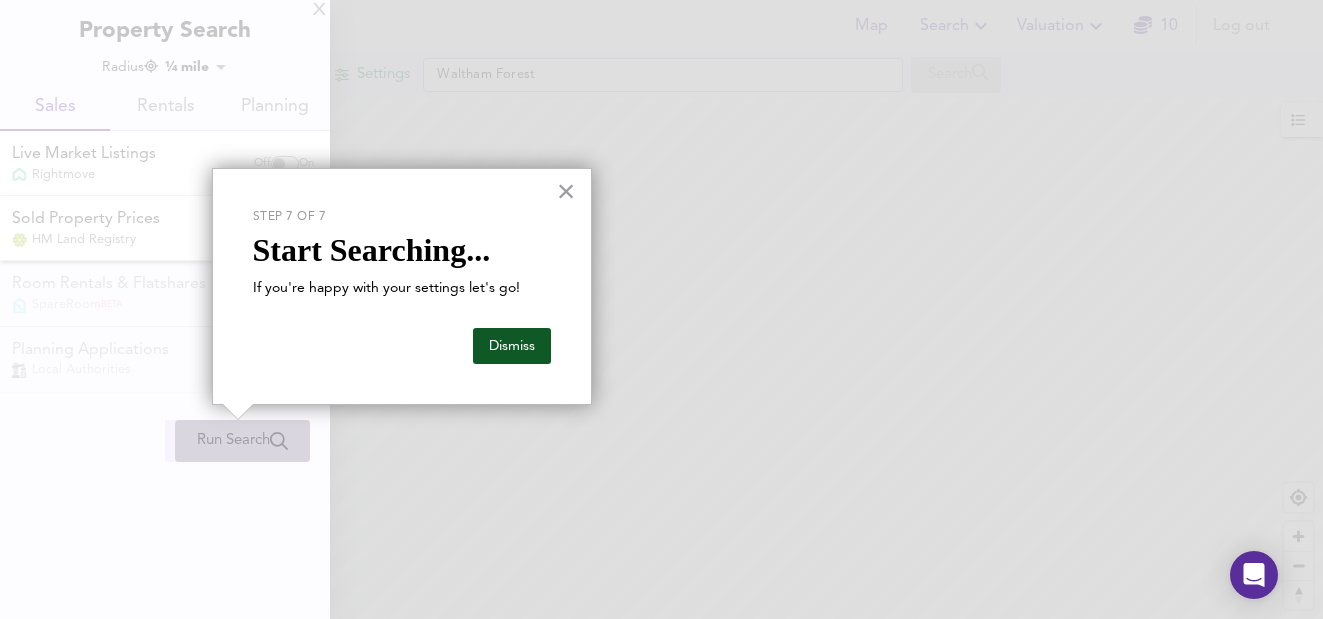 click on "Dismiss" at bounding box center (512, 346) 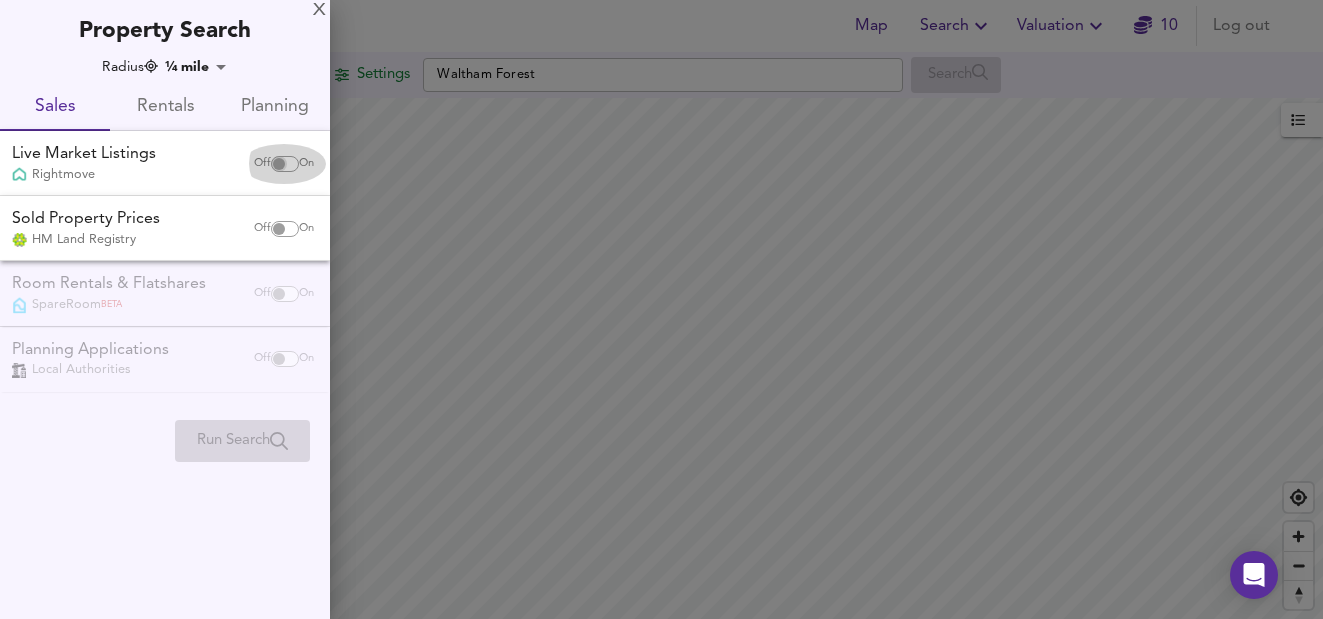 click at bounding box center (279, 164) 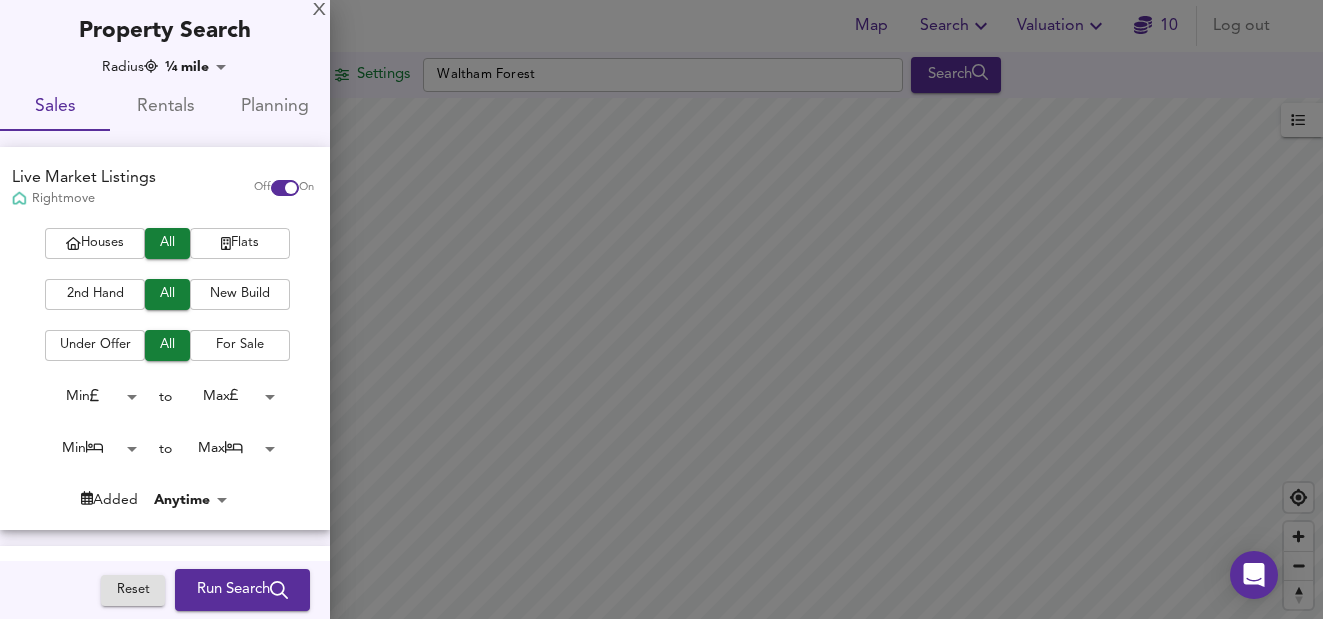 click on "Flats" at bounding box center (240, 243) 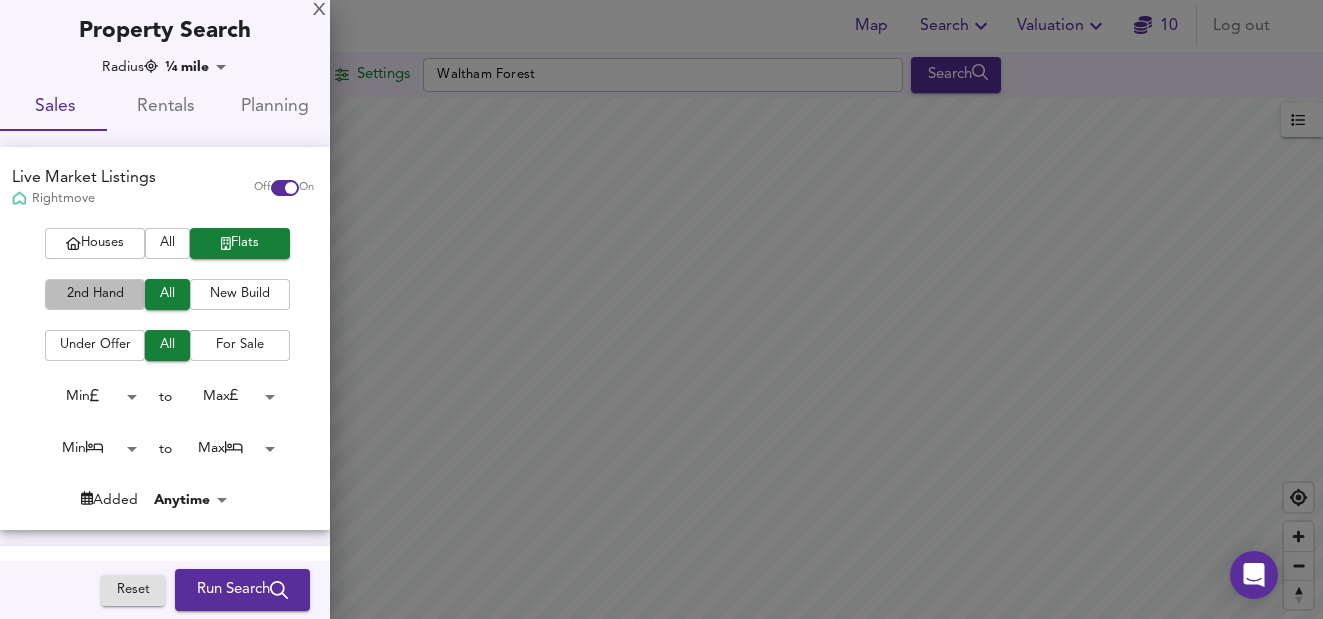 click on "2nd Hand" at bounding box center (95, 294) 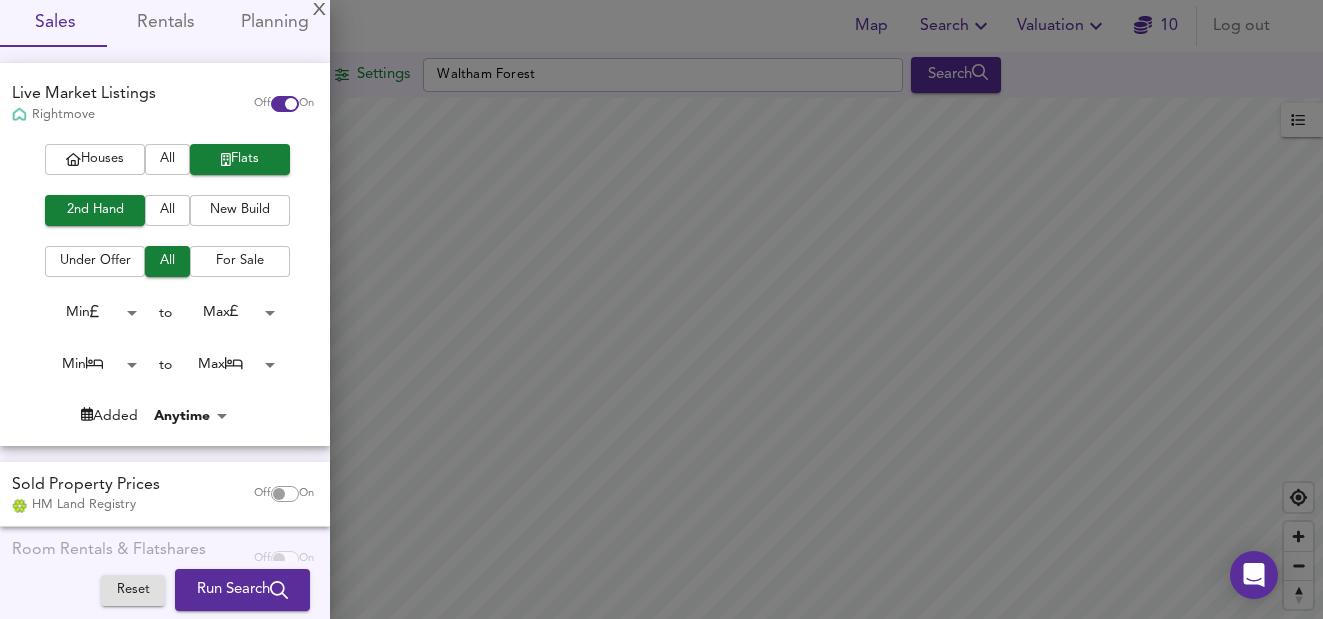 scroll, scrollTop: 86, scrollLeft: 0, axis: vertical 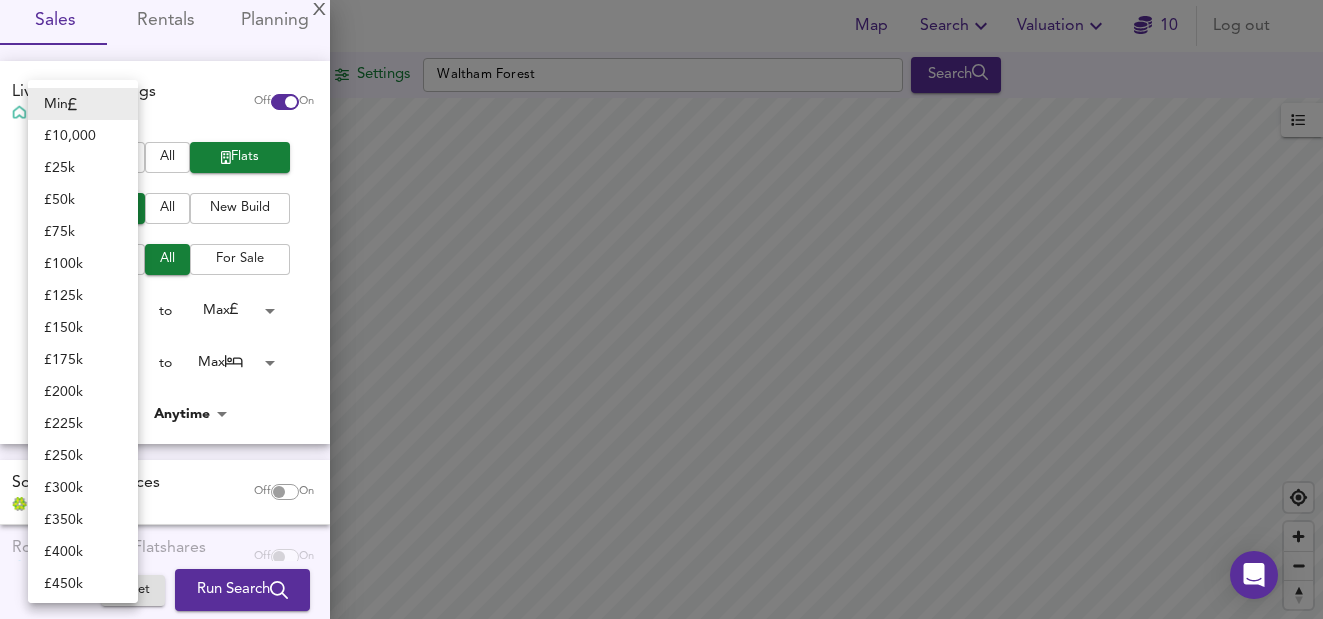 click on "Map Search Valuation    10 Log out        Settings     Waltham Forest        Search              Legend       UK Average Price   for July 2025 £ 338 / ft²      +5.8% Source:   Land Registry Data - May 2025 England & Wales - Average £/ ft²  History England & Wales - Total Quarterly Sales History X Map Settings Basemap          Default hybrid Heatmap          Average Price landworth 2D   View Dynamic Heatmap   On Show Postcodes Show Boroughs 2D 3D Find Me X Property Search Radius   ¼ mile 402 Sales Rentals Planning    Live Market Listings   Rightmove Off   On    Houses All   Flats 2nd Hand All New Build Under Offer All For Sale Min   0 to Max   200000000   Min   0 to Max   50   Added Anytime -1    Sold Property Prices   HM Land Registry Off   On     Room Rentals & Flatshares   SpareRoom   BETA Off   On     Planning Applications Local Authorities Off   On  Reset Run Search
Min   £ 10,000 £ 25k £ 50k £ 75k" at bounding box center (661, 309) 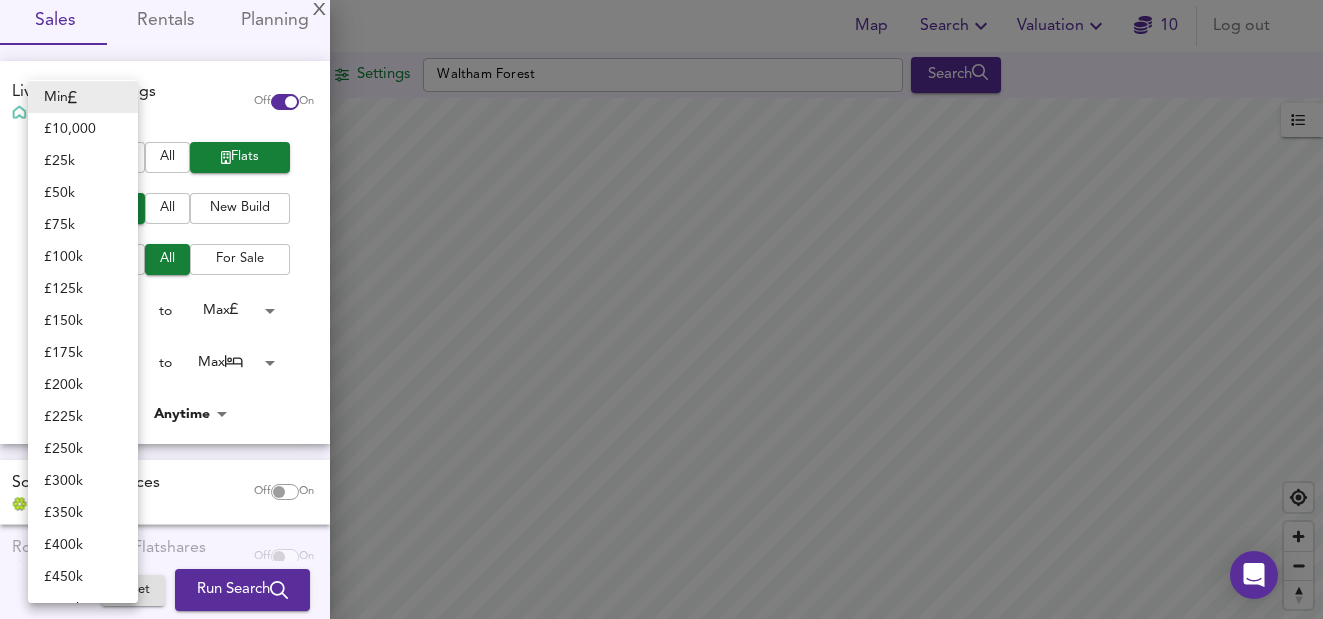 scroll, scrollTop: 12, scrollLeft: 0, axis: vertical 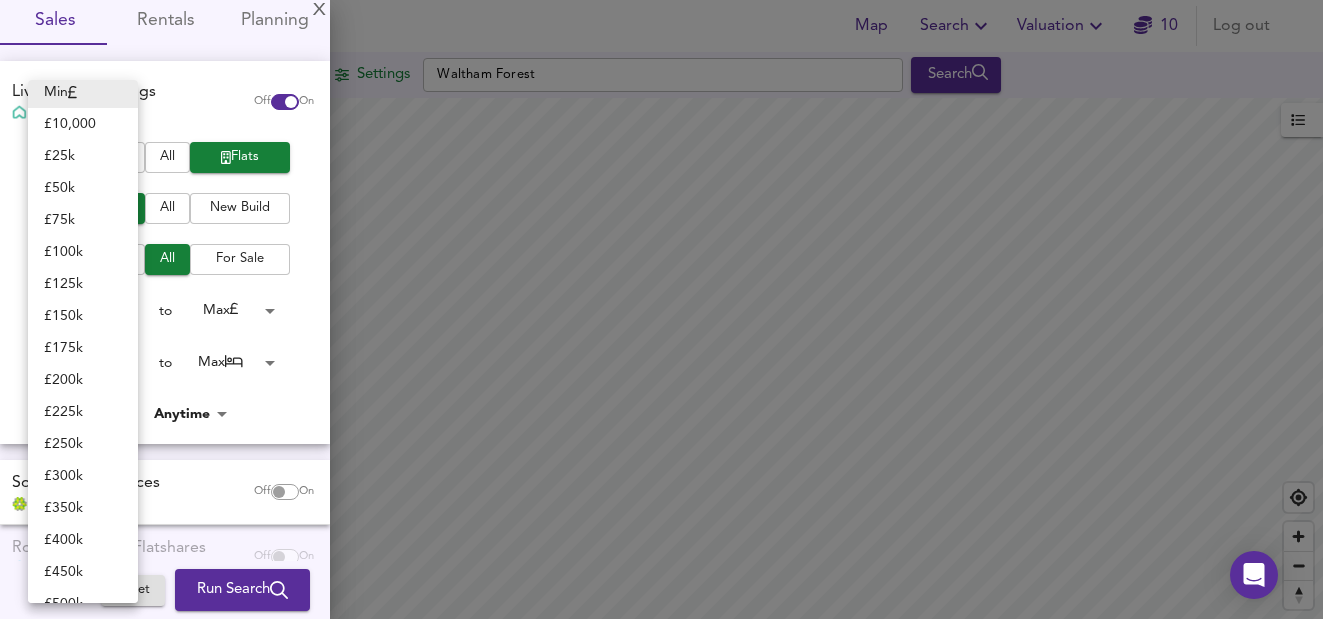 click on "£ 250k" at bounding box center [83, 444] 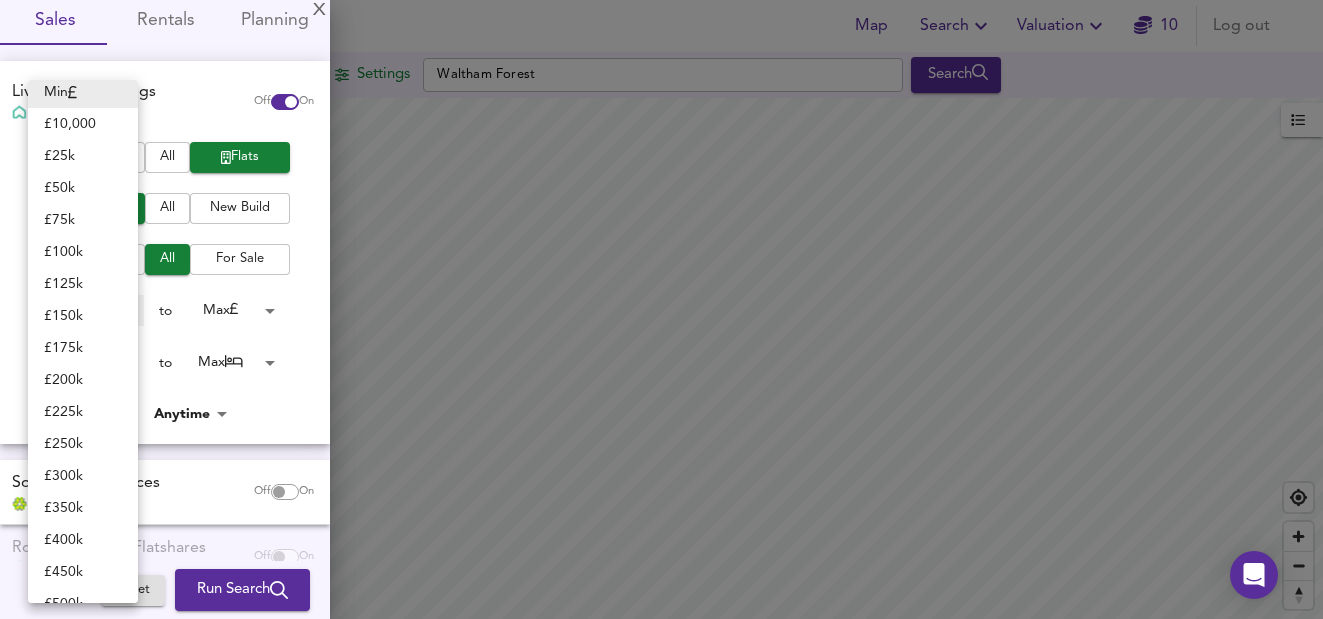 type on "[PRICE]" 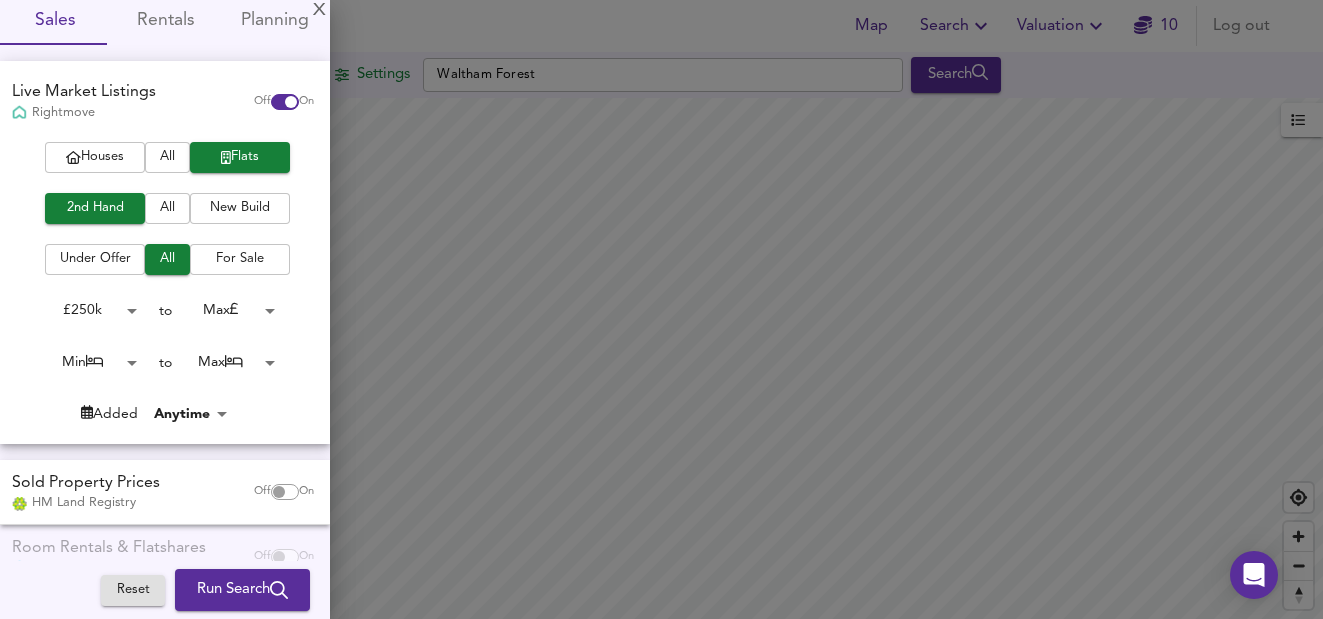 click on "Map Search Valuation    10 Log out        Settings     Waltham Forest        Search              Legend       UK Average Price   for July 2025 £ 338 / ft²      +5.8% Source:   Land Registry Data - May 2025 England & Wales - Average £/ ft²  History England & Wales - Total Quarterly Sales History X Map Settings Basemap          Default hybrid Heatmap          Average Price landworth 2D   View Dynamic Heatmap   On Show Postcodes Show Boroughs 2D 3D Find Me X Property Search Radius   ¼ mile 402 Sales Rentals Planning    Live Market Listings   Rightmove Off   On    Houses All   Flats 2nd Hand All New Build Under Offer All For Sale £ 250k 250000 to Max   200000000   Min   0 to Max   50   Added Anytime -1    Sold Property Prices   HM Land Registry Off   On     Room Rentals & Flatshares   SpareRoom   BETA Off   On     Planning Applications Local Authorities Off   On  Reset Run Search" at bounding box center (661, 309) 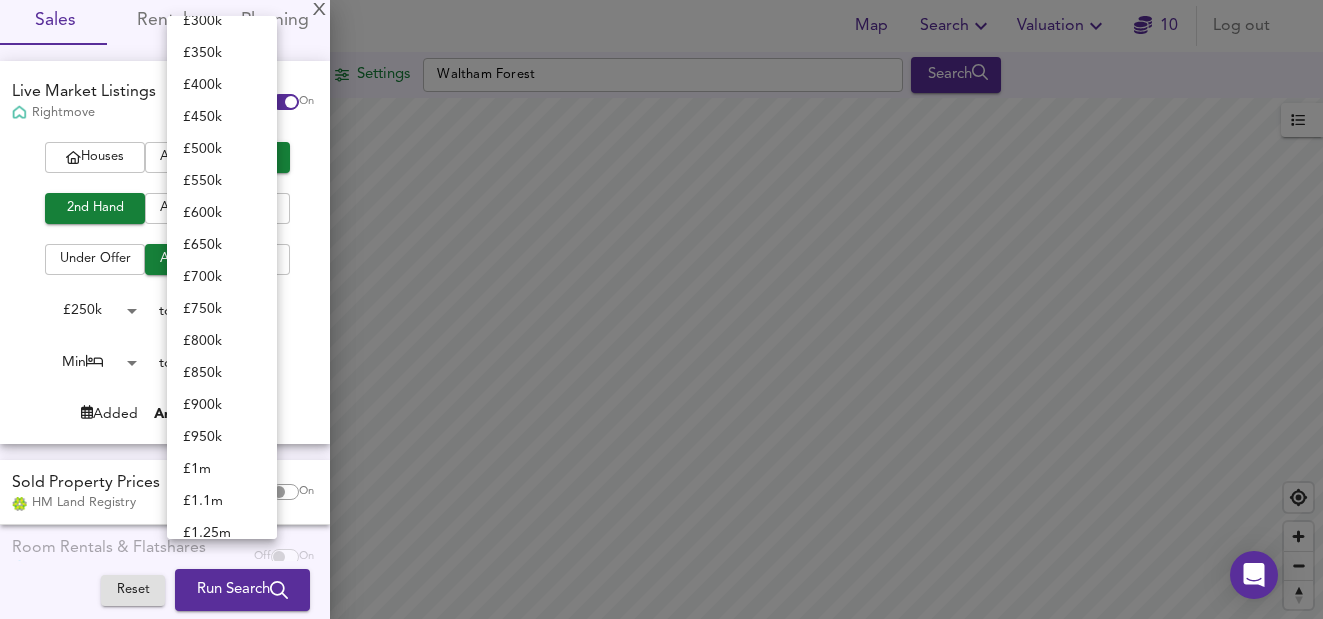 scroll, scrollTop: 50, scrollLeft: 0, axis: vertical 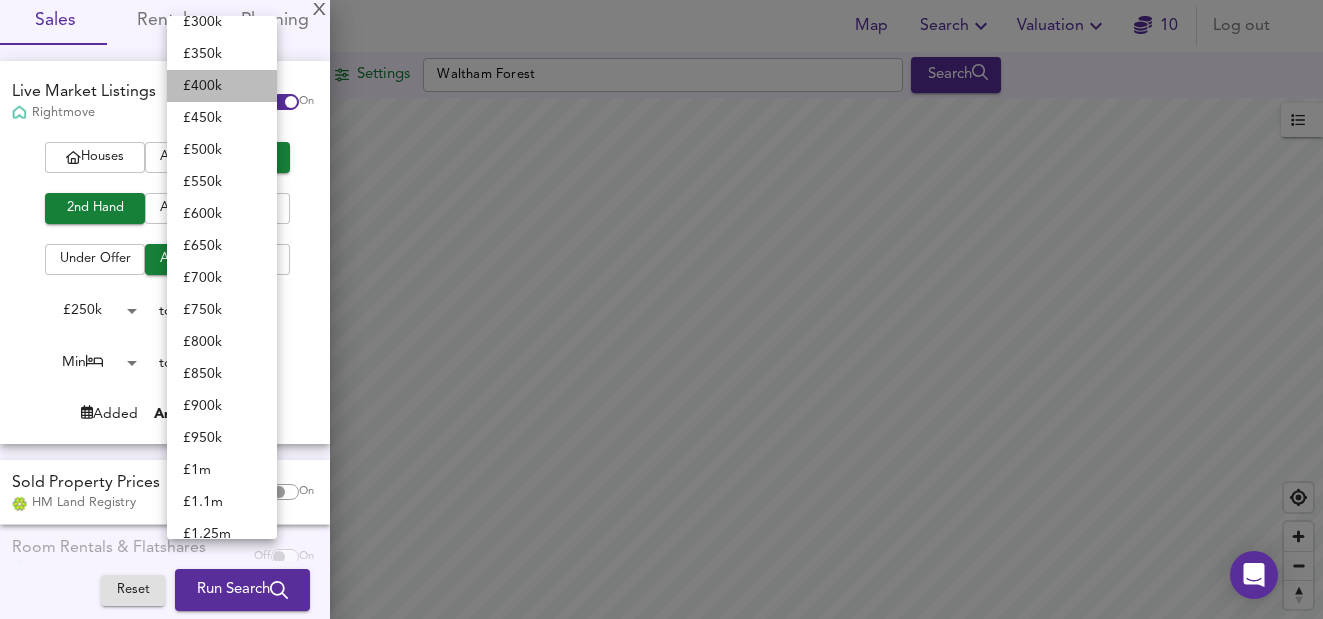 click on "£ 400k" at bounding box center (222, 86) 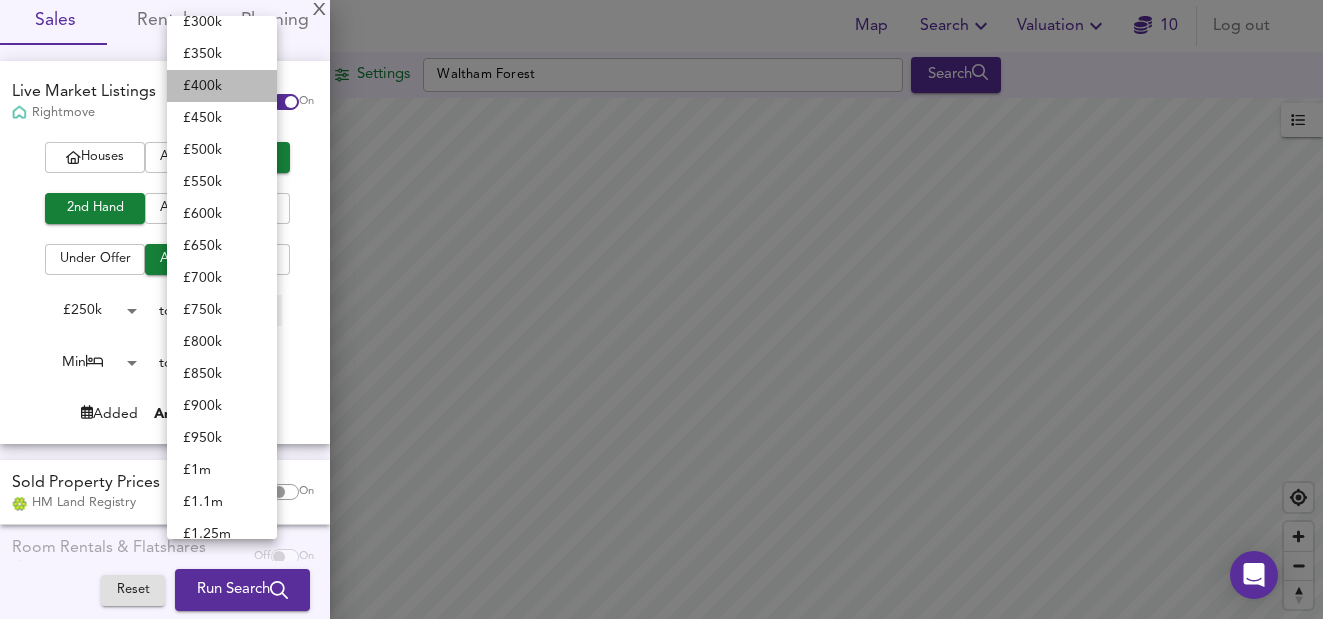 type on "400000" 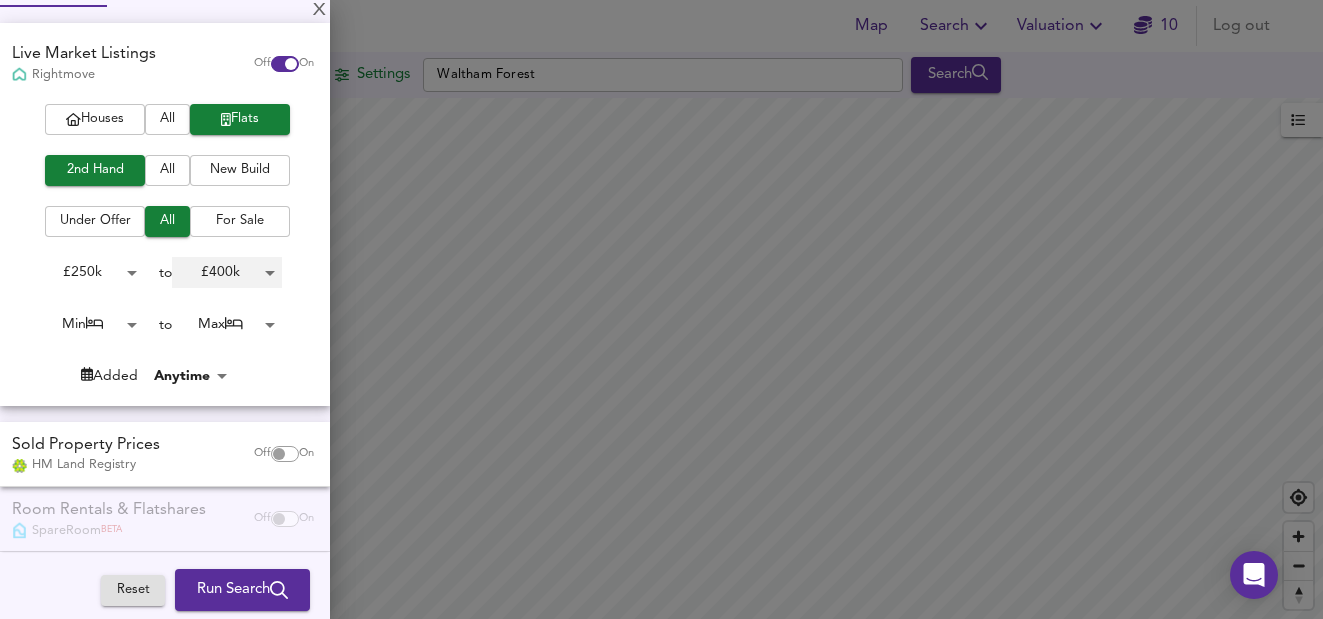 scroll, scrollTop: 127, scrollLeft: 0, axis: vertical 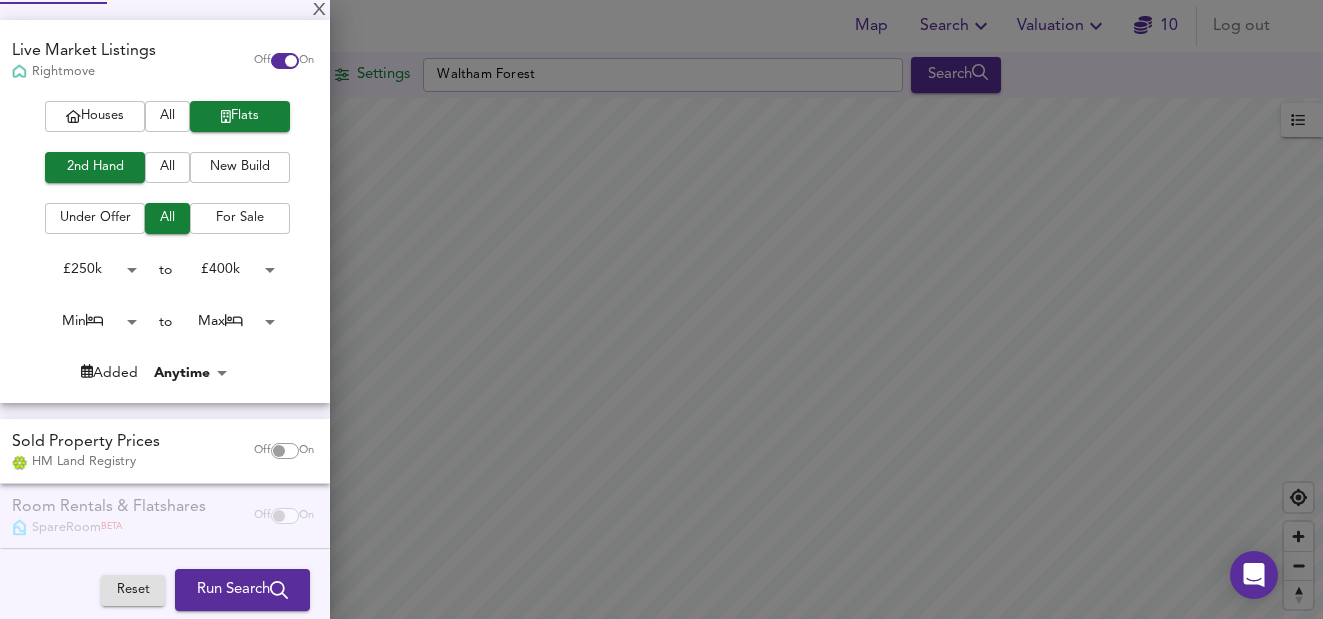 click on "Map Search Valuation    10 Log out        Settings     Waltham Forest        Search              Legend       UK Average Price   for July 2025 £ 338 / ft²      +5.8% Source:   Land Registry Data - May 2025 England & Wales - Average £/ ft²  History England & Wales - Total Quarterly Sales History X Map Settings Basemap          Default hybrid Heatmap          Average Price landworth 2D   View Dynamic Heatmap   On Show Postcodes Show Boroughs 2D 3D Find Me X Property Search Radius   ¼ mile 402 Sales Rentals Planning    Live Market Listings   Rightmove Off   On    Houses All   Flats 2nd Hand All New Build Under Offer All For Sale £ 250k 250000 to £ 400k 400000   Min   0 to Max   50   Added Anytime -1    Sold Property Prices   HM Land Registry Off   On     Room Rentals & Flatshares   SpareRoom   BETA Off   On     Planning Applications Local Authorities Off   On  Reset Run Search" at bounding box center [661, 309] 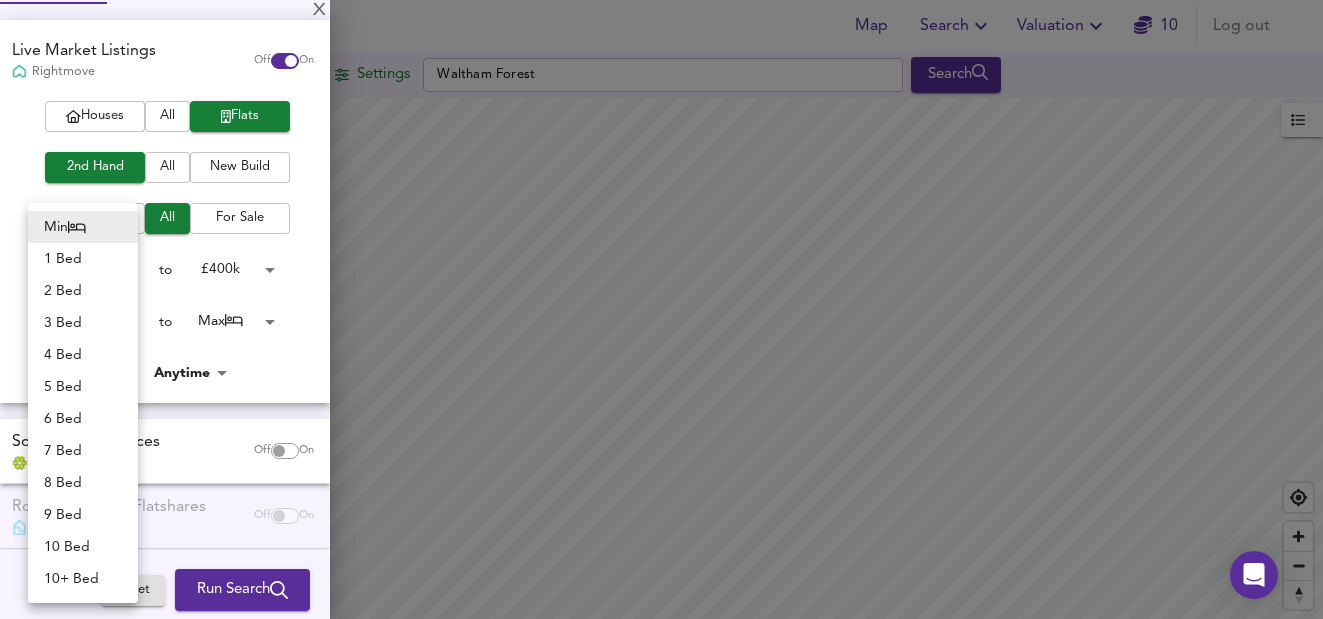 click on "1 Bed" at bounding box center (83, 259) 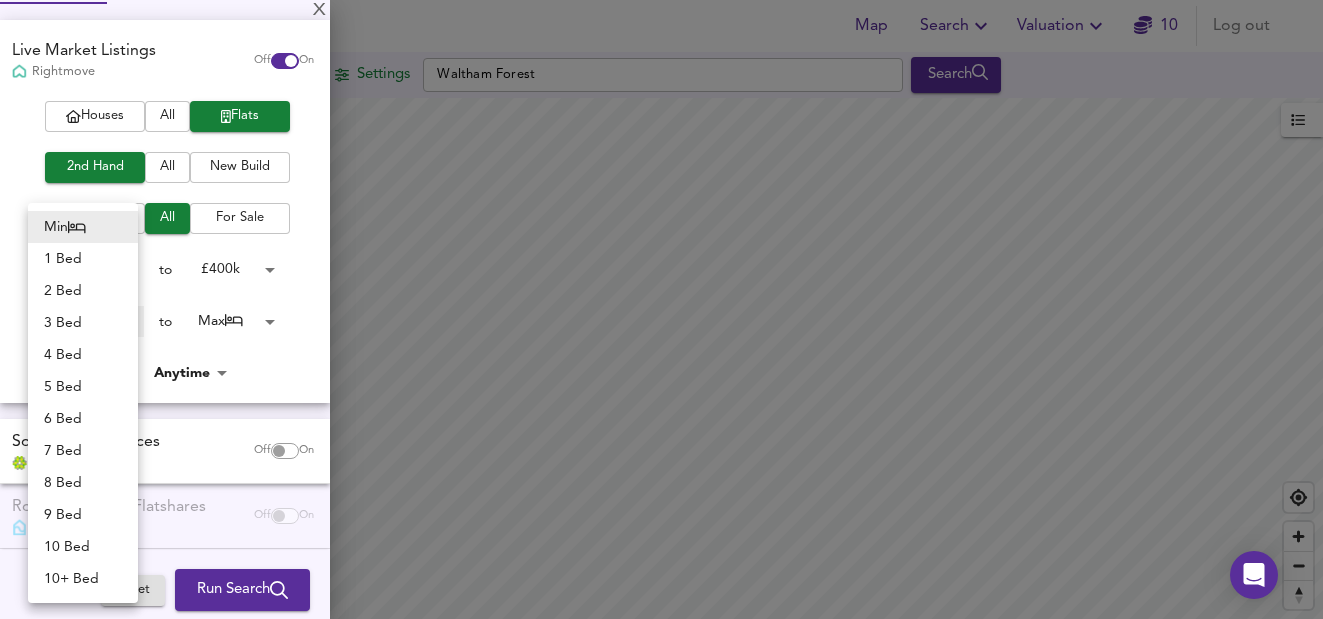 type on "1" 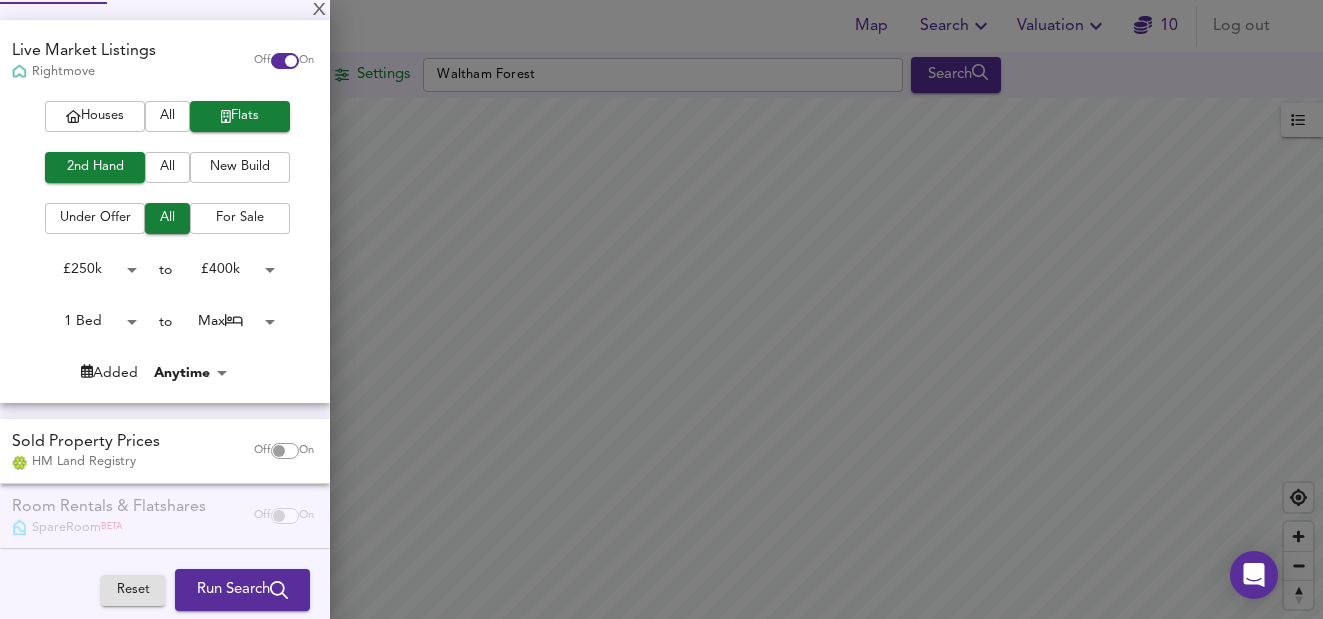 click on "Map Search Valuation    10 Log out        Settings     Waltham Forest        Search              Legend       UK Average Price   for July 2025 £ 338 / ft²      +5.8% Source:   Land Registry Data - May 2025 England & Wales - Average £/ ft²  History England & Wales - Total Quarterly Sales History X Map Settings Basemap          Default hybrid Heatmap          Average Price landworth 2D   View Dynamic Heatmap   On Show Postcodes Show Boroughs 2D 3D Find Me X Property Search Radius   ¼ mile 402 Sales Rentals Planning    Live Market Listings   Rightmove Off   On    Houses All   Flats 2nd Hand All New Build Under Offer All For Sale £ 250k 250000 to £ 400k 400000   1 Bed 1 to Max   50   Added Anytime -1    Sold Property Prices   HM Land Registry Off   On     Room Rentals & Flatshares   SpareRoom   BETA Off   On     Planning Applications Local Authorities Off   On  Reset Run Search" at bounding box center (661, 309) 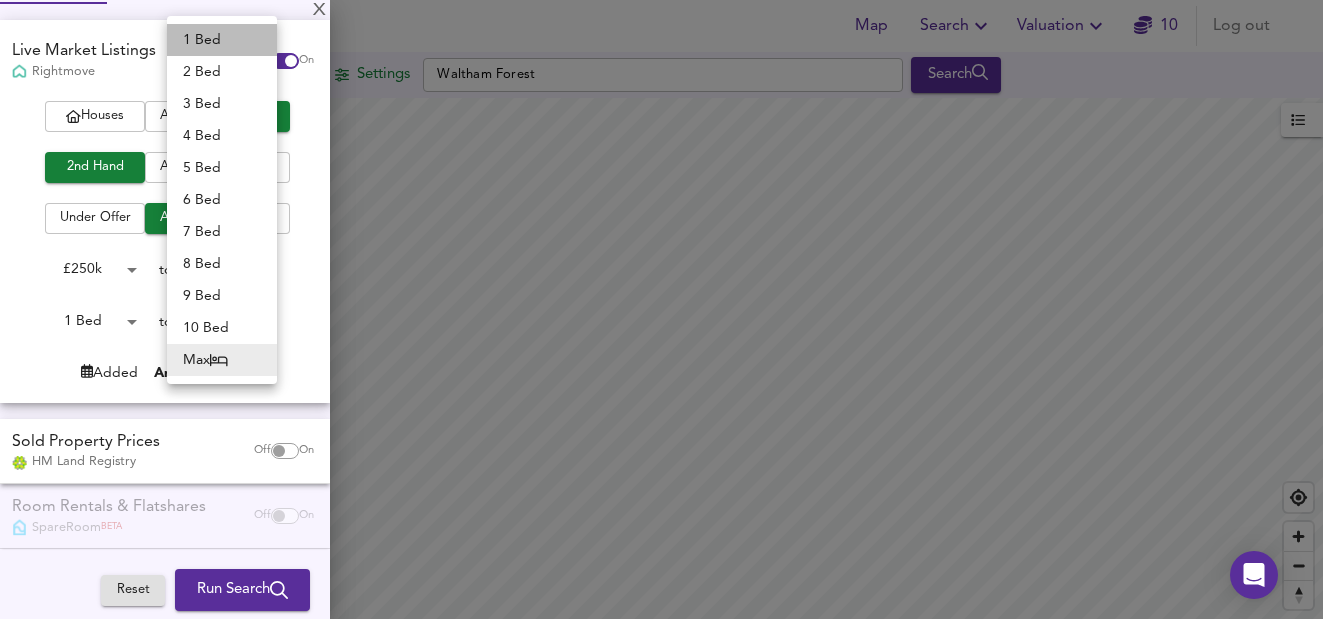 click on "1 Bed" at bounding box center (222, 40) 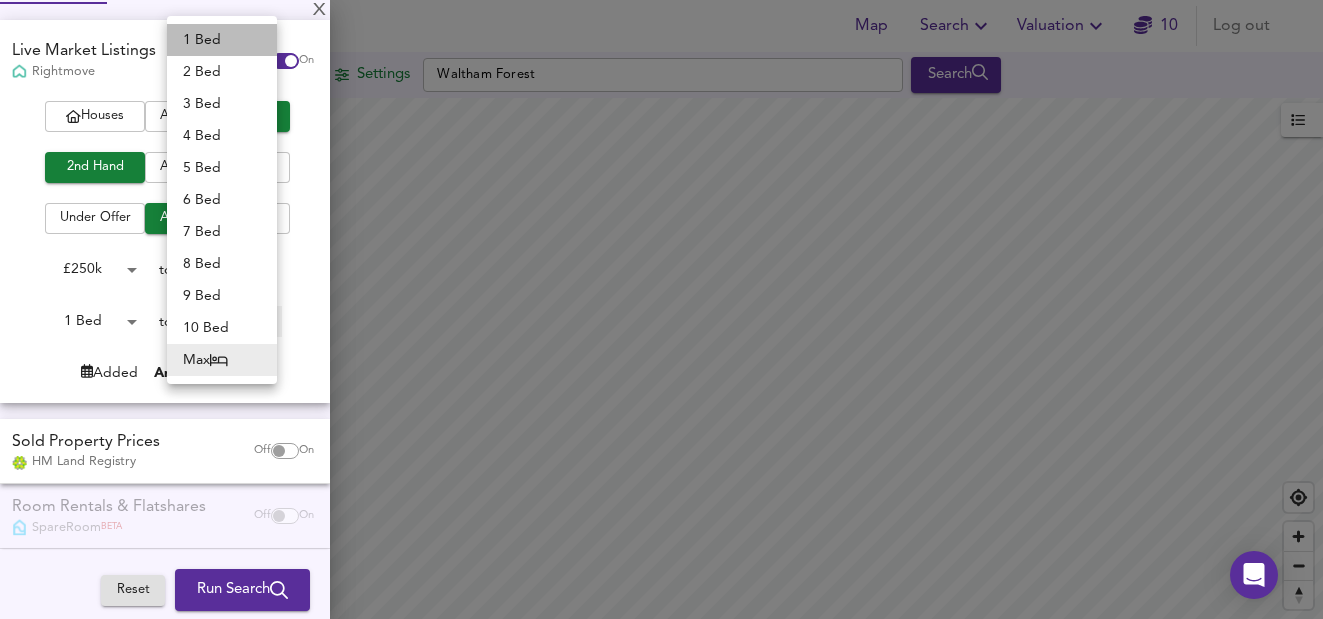type on "1" 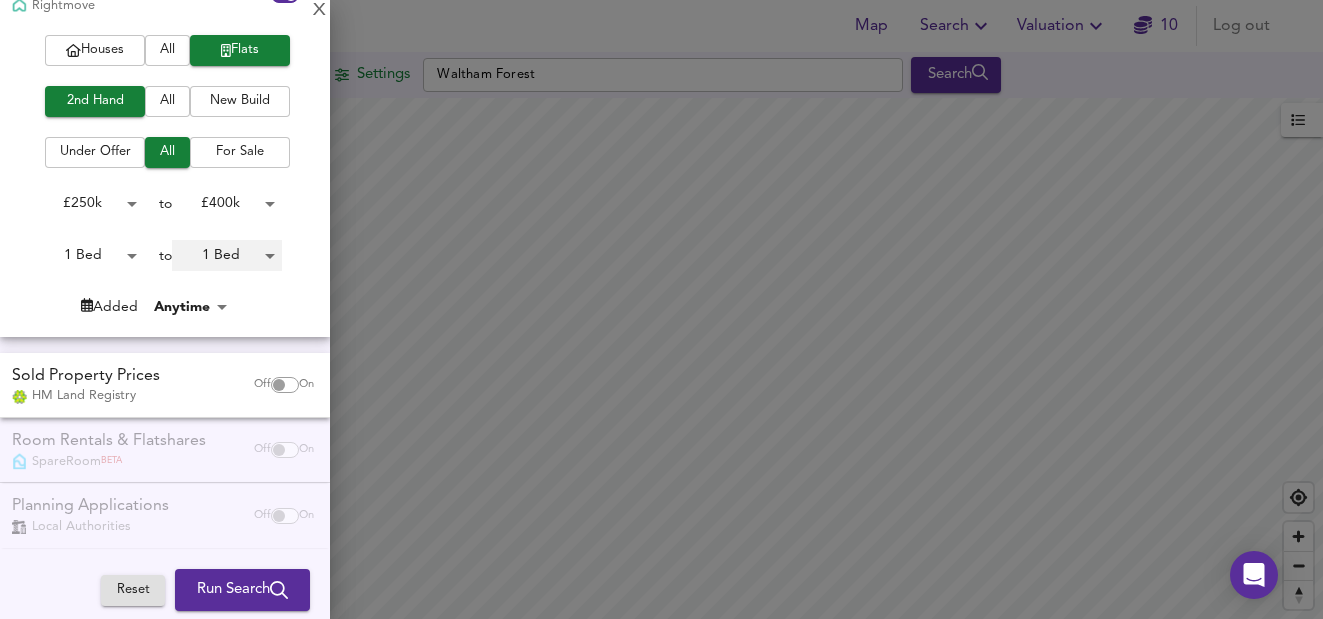 scroll, scrollTop: 200, scrollLeft: 0, axis: vertical 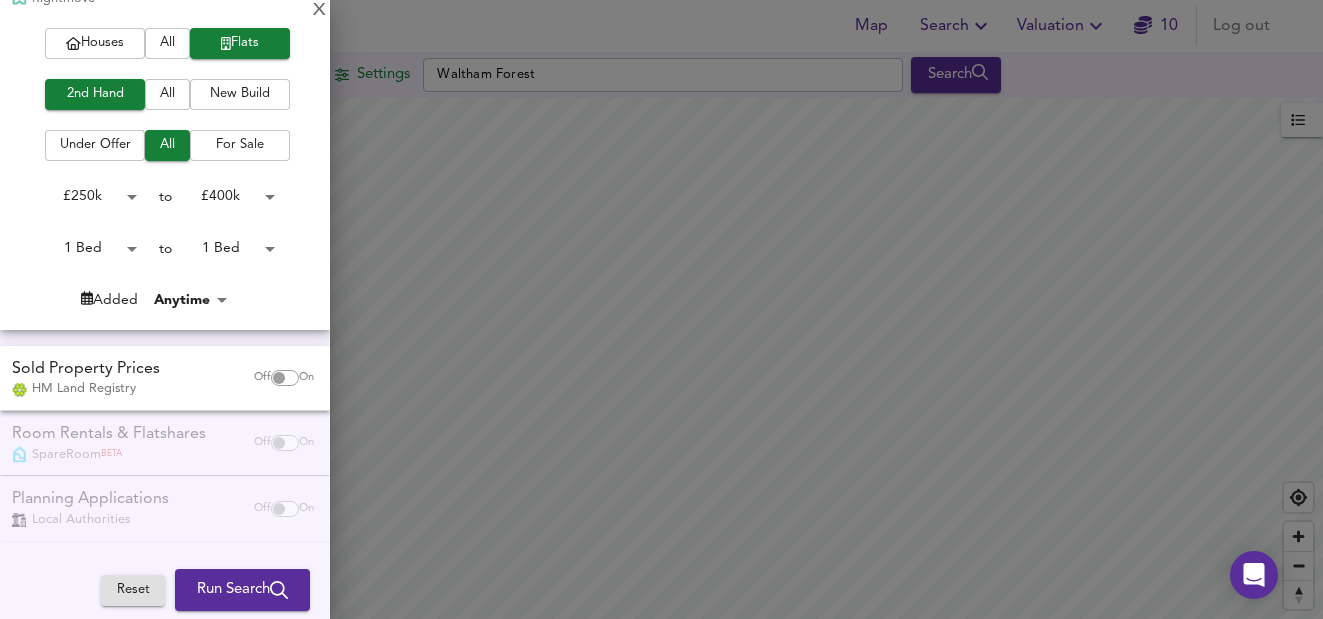 click at bounding box center (279, 378) 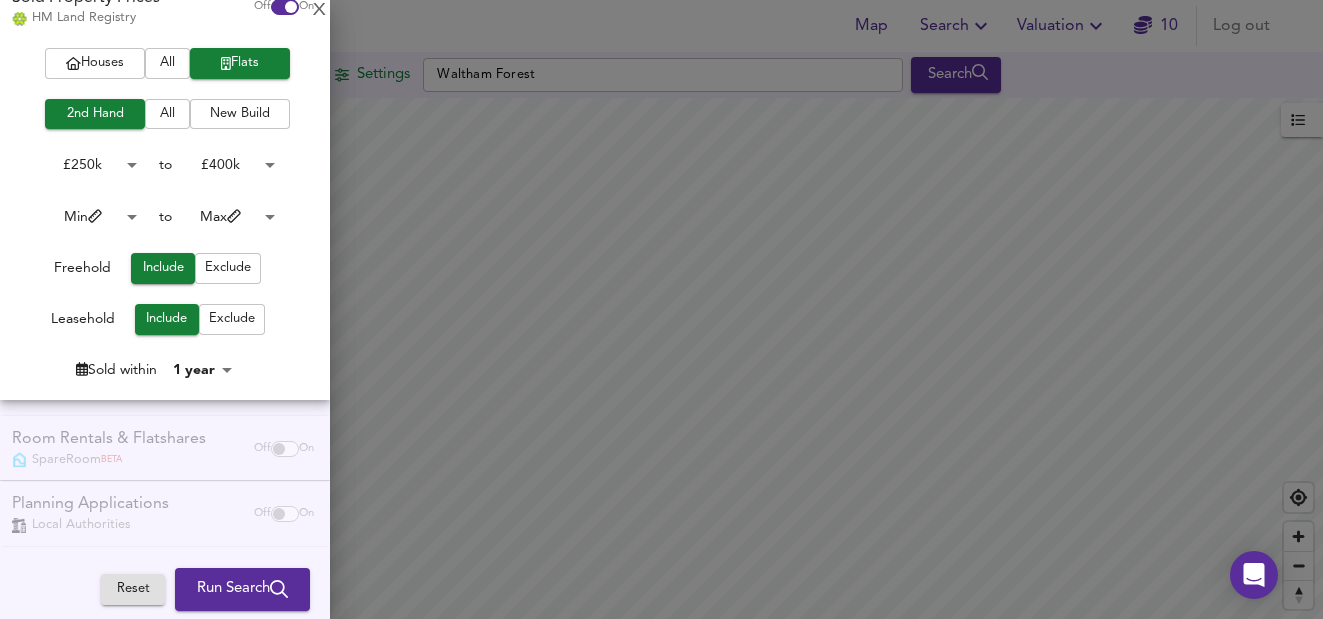 scroll, scrollTop: 581, scrollLeft: 0, axis: vertical 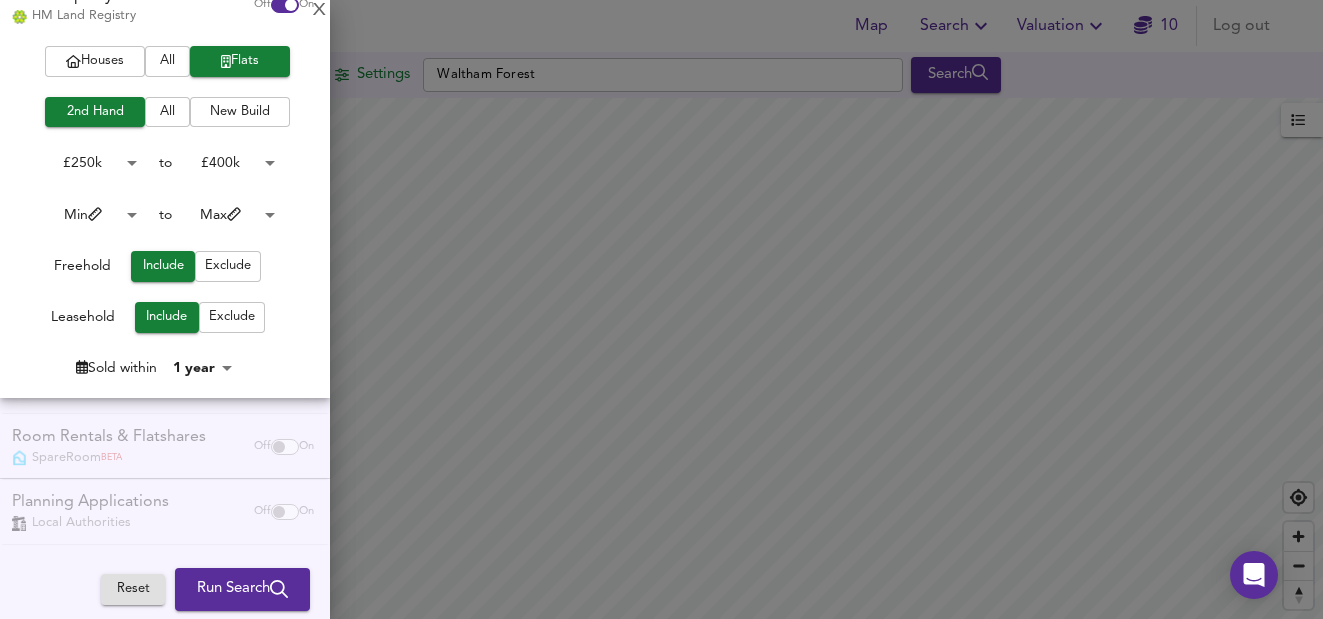 click on "Map Search Valuation    10 Log out        Settings     Waltham Forest        Search              Legend       UK Average Price   for July 2025 £ 338 / ft²      +5.8% Source:   Land Registry Data - May 2025 England & Wales - Average £/ ft²  History England & Wales - Total Quarterly Sales History X Map Settings Basemap          Default hybrid Heatmap          Average Price landworth 2D   View Dynamic Heatmap   On Show Postcodes Show Boroughs 2D 3D Find Me X Property Search Radius   ¼ mile 402 Sales Rentals Planning    Live Market Listings   Rightmove Off   On    Houses All   Flats 2nd Hand All New Build Under Offer All For Sale £ 250k 250000 to £ 400k 400000   1 Bed 1 to 1 Bed 1   Added Anytime -1    Sold Property Prices   HM Land Registry Off   On    Houses All   Flats 2nd Hand All New Build £ 250k 250000 to £ 400k 400000 Min   0 to Max   100000 Freehold    Include Exclude Leasehold  Include Exclude   Sold within 1 year 12" at bounding box center [661, 309] 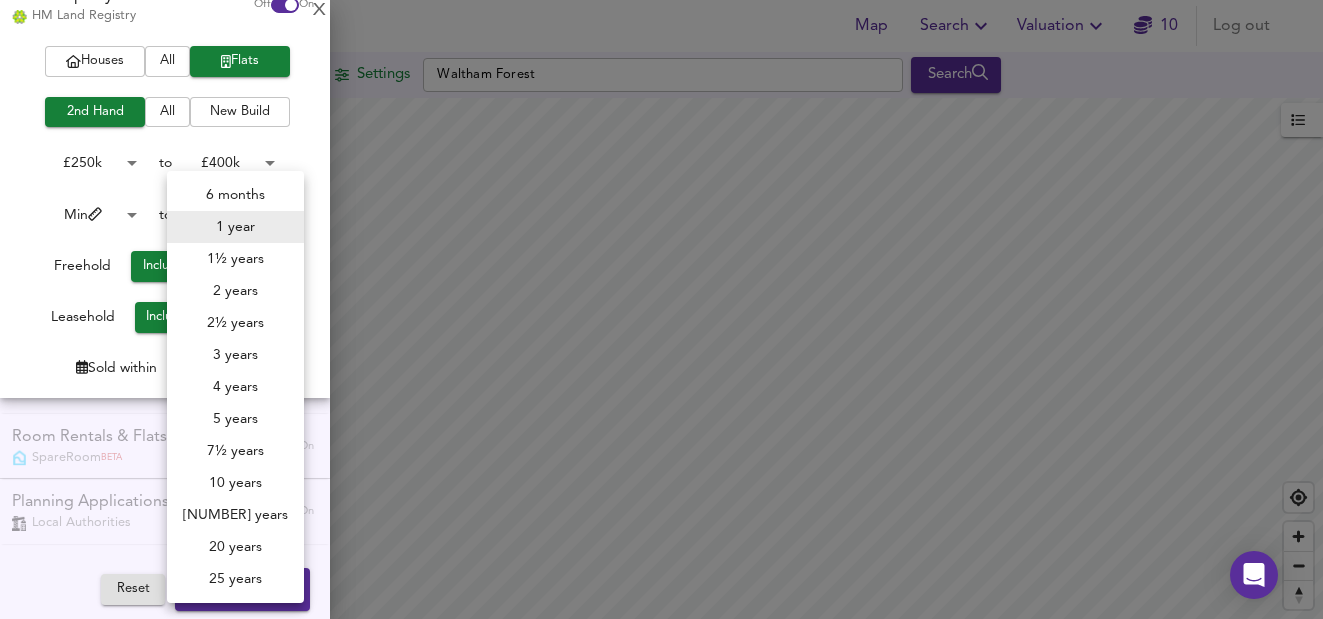 click on "2 years" at bounding box center (235, 291) 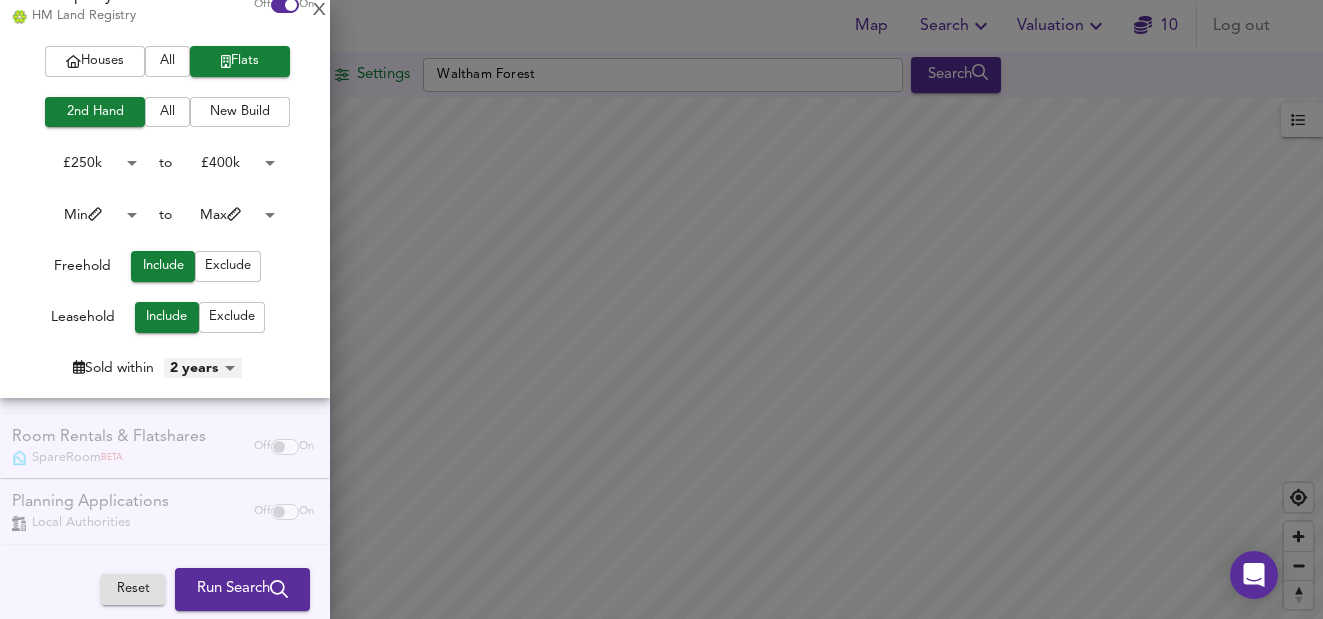scroll, scrollTop: 585, scrollLeft: 0, axis: vertical 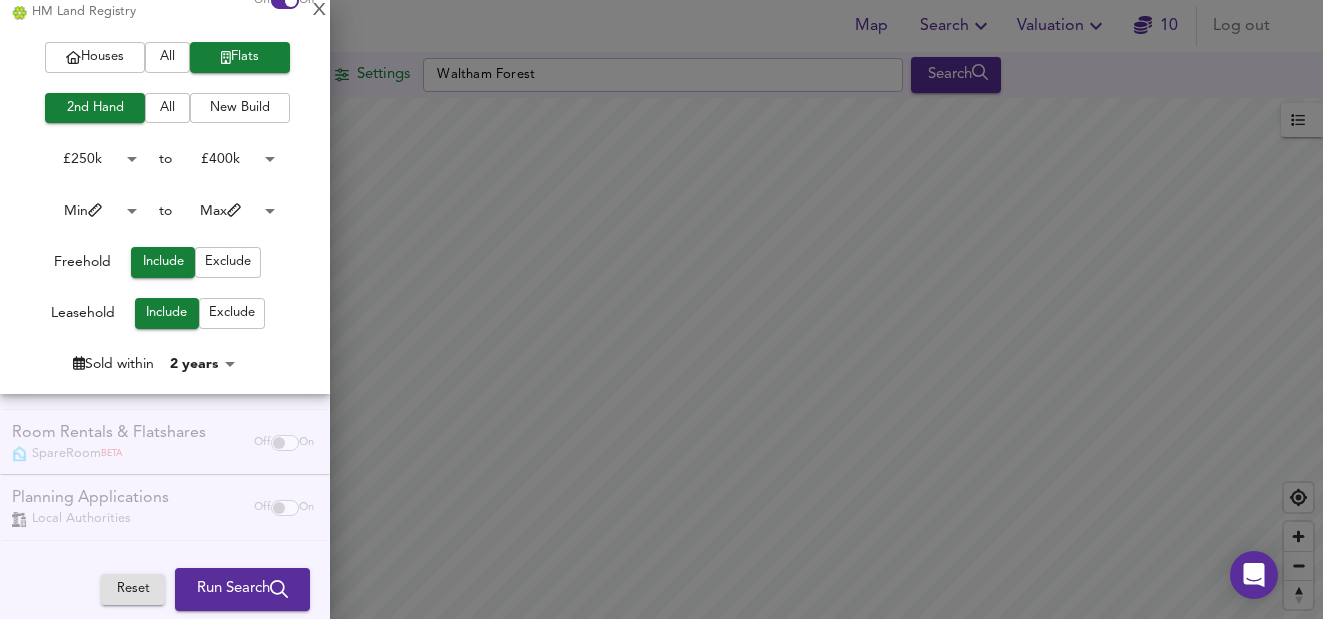 click on "Room Rentals & Flatshares   SpareRoom   BETA Off   On" at bounding box center (165, 442) 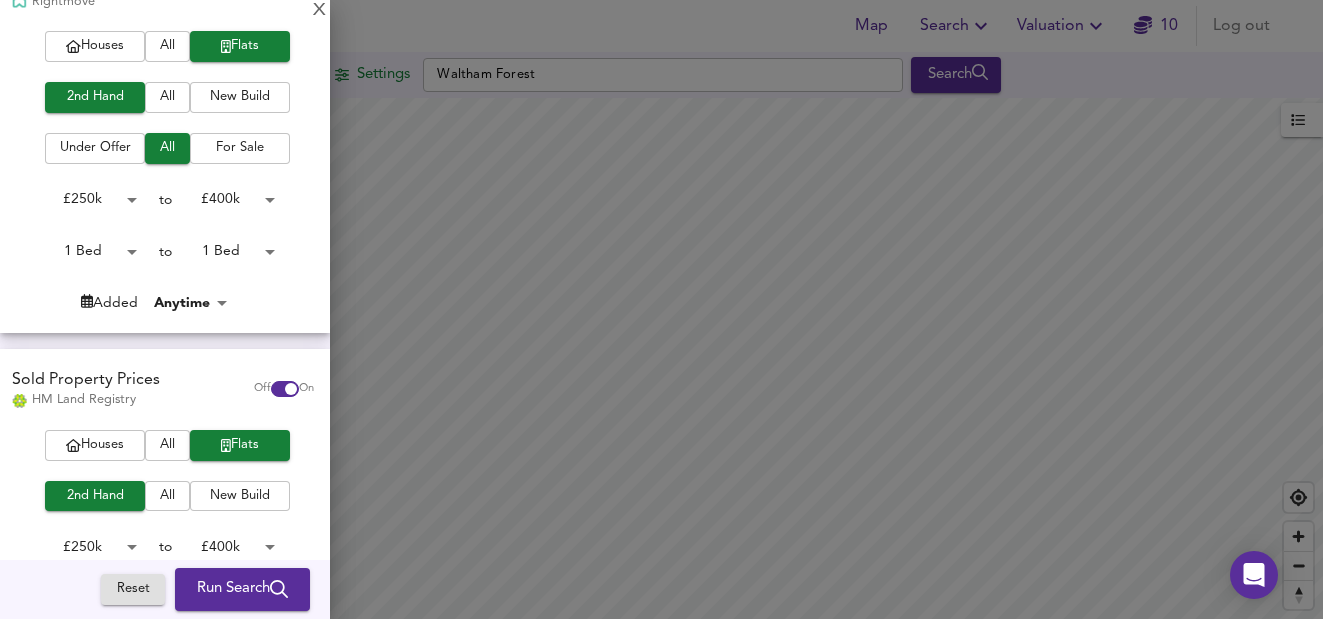 scroll, scrollTop: 0, scrollLeft: 0, axis: both 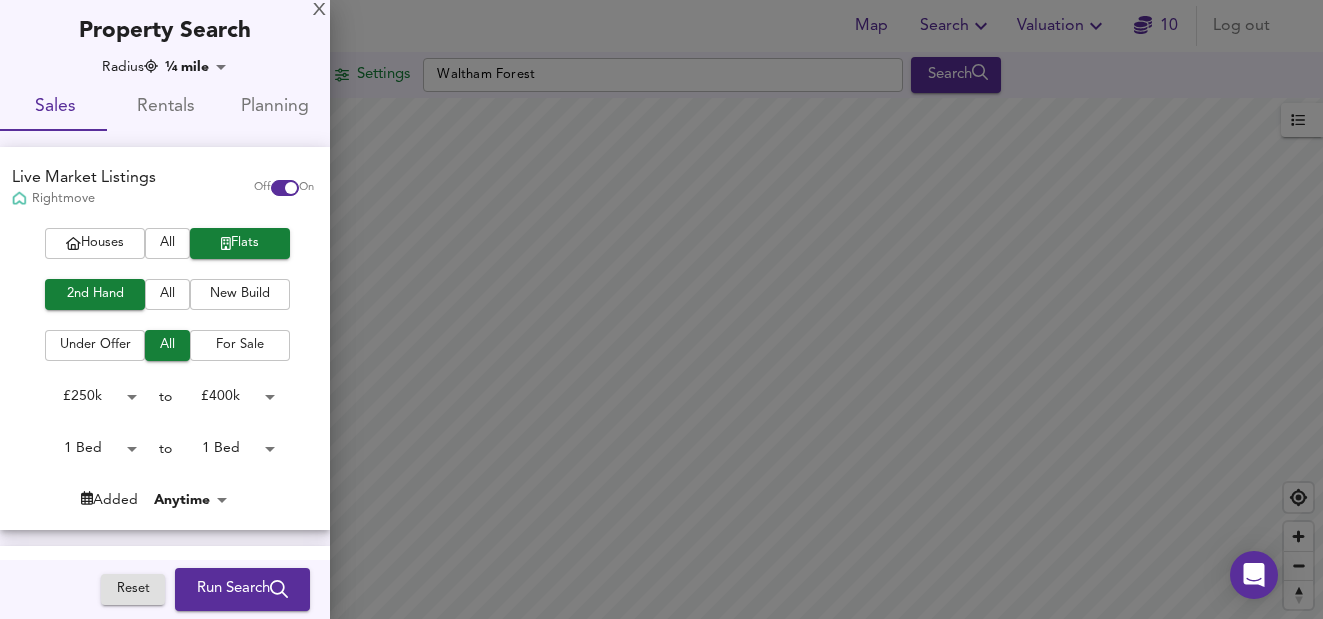 click on "Run Search" at bounding box center [242, 590] 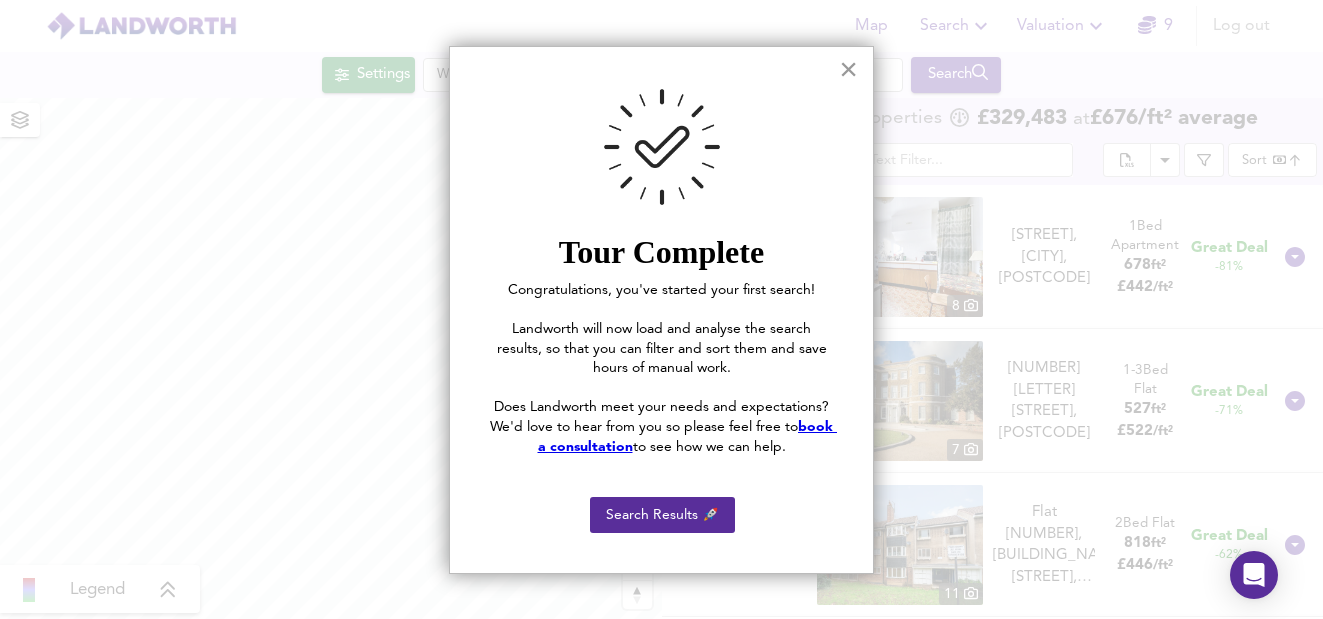 click on "×" at bounding box center [848, 69] 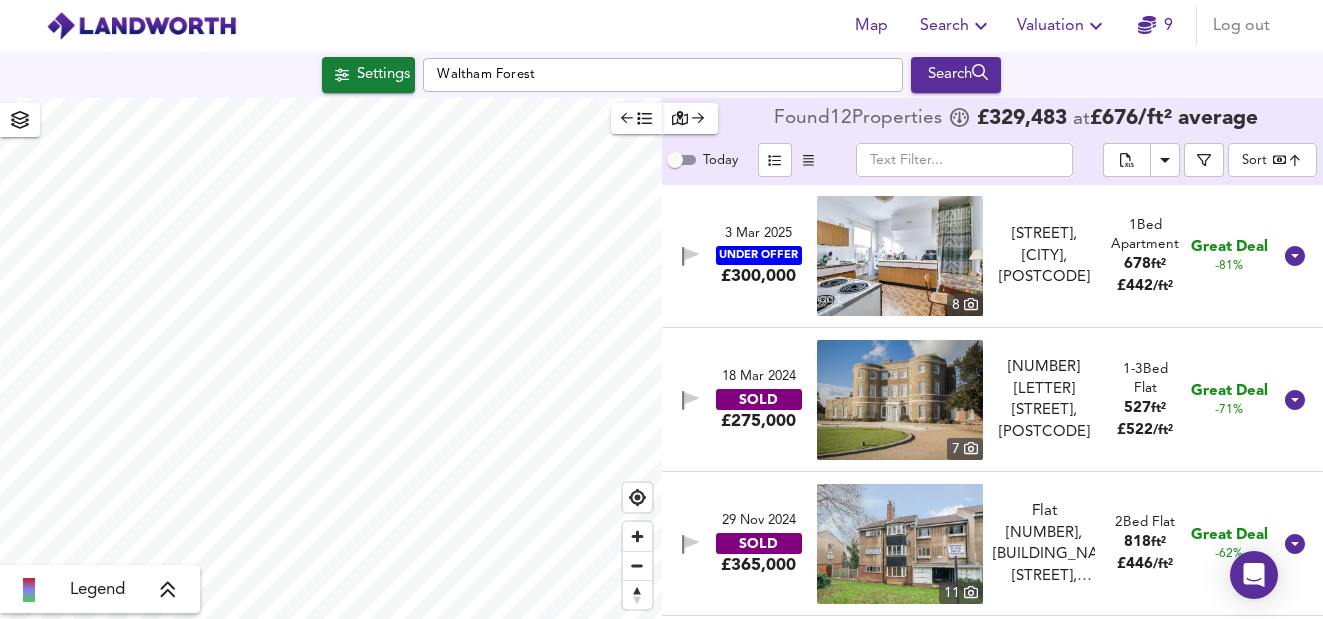 scroll, scrollTop: 0, scrollLeft: 0, axis: both 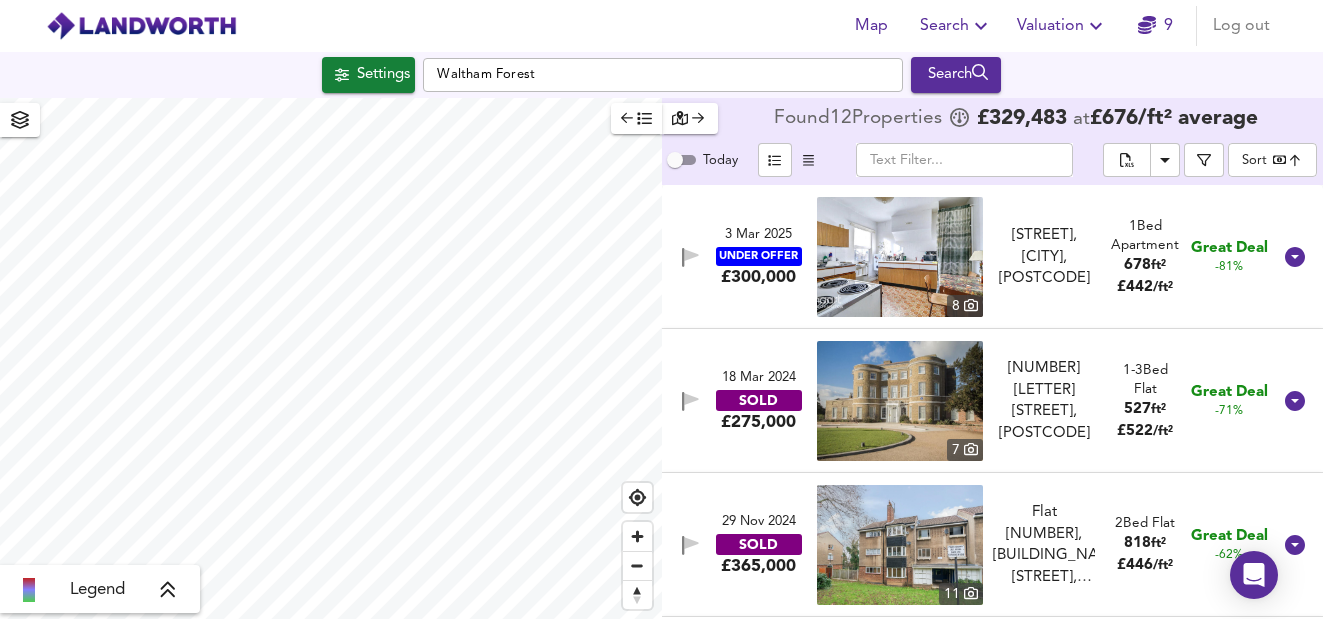 click on "UNDER OFFER" at bounding box center (759, 256) 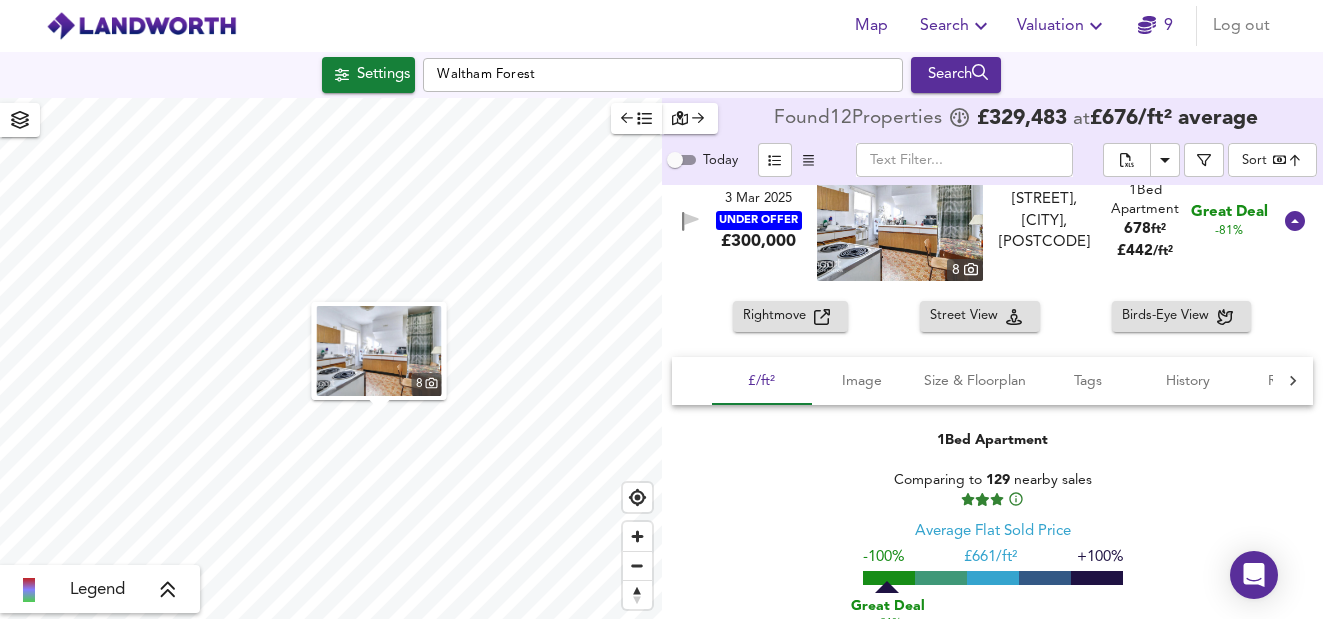 scroll, scrollTop: 0, scrollLeft: 0, axis: both 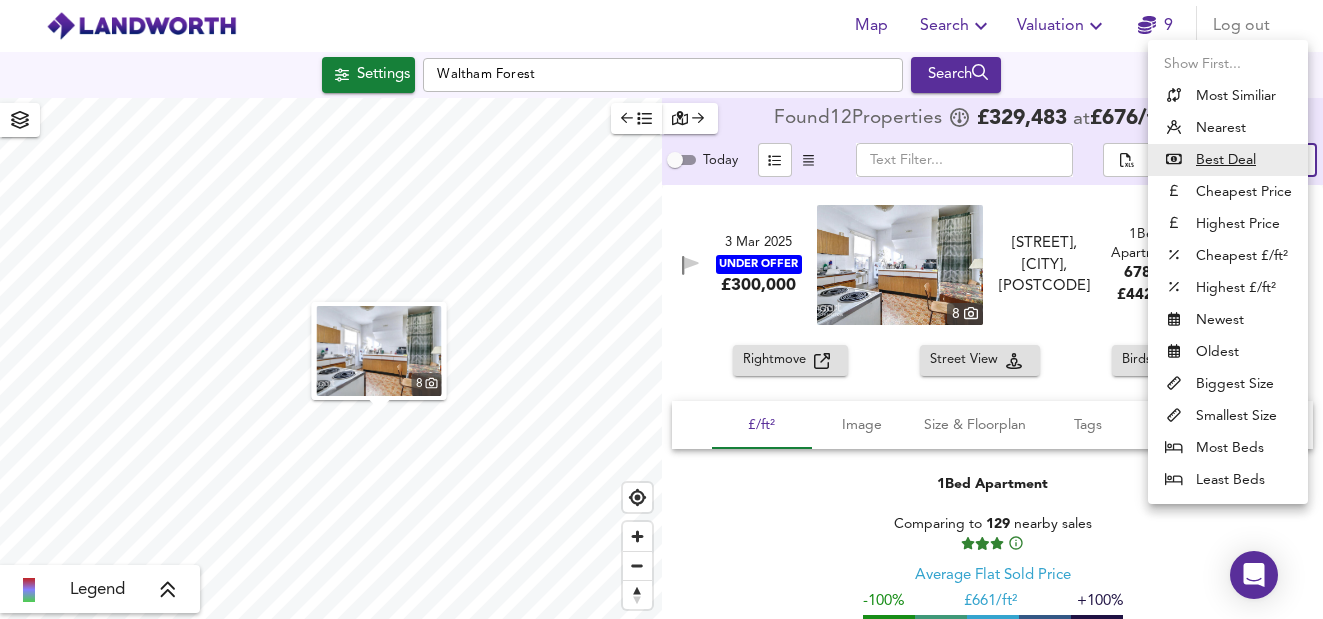 click on "Map Search Valuation    9 Log out        Settings     Waltham Forest        Search        8           Legend       Found  12  Propert ies     £ 329,483   at  £ 676 / ft²   average    Today           ​         Sort   bestdeal ​ 3 Mar 2025 UNDER OFFER £300,000     8     Falmer Road, Walthamstow, E17 3BH Falmer Road, Walthamstow, E17 3BH 1  Bed   Apartment 678 ft² £ 442 / ft²   Great Deal -81% Rightmove       Street View       Birds-Eye View       £/ft² Image Size & Floorplan Tags History Rental Agent 1  Bed   Apartment Comparing to   129   nearby sales   Average Flat Sold Price -100% £ 661/ft² +100% Great Deal -81% £442/ft²   8     Floorplan Size: 63m² = 678ft² No Floorplan Chain Free Garden Investment Property Needs Renovation Spacious 3 Mar 2025 :  Listed for  £ 300,000 You can find average rental prices for  E17  on   Home.co.uk haart - Walthamstow 020 3910 6244 18 Mar 2024 SOLD £275,000     7     1-3  Bed   Flat 527 £" at bounding box center [661, 309] 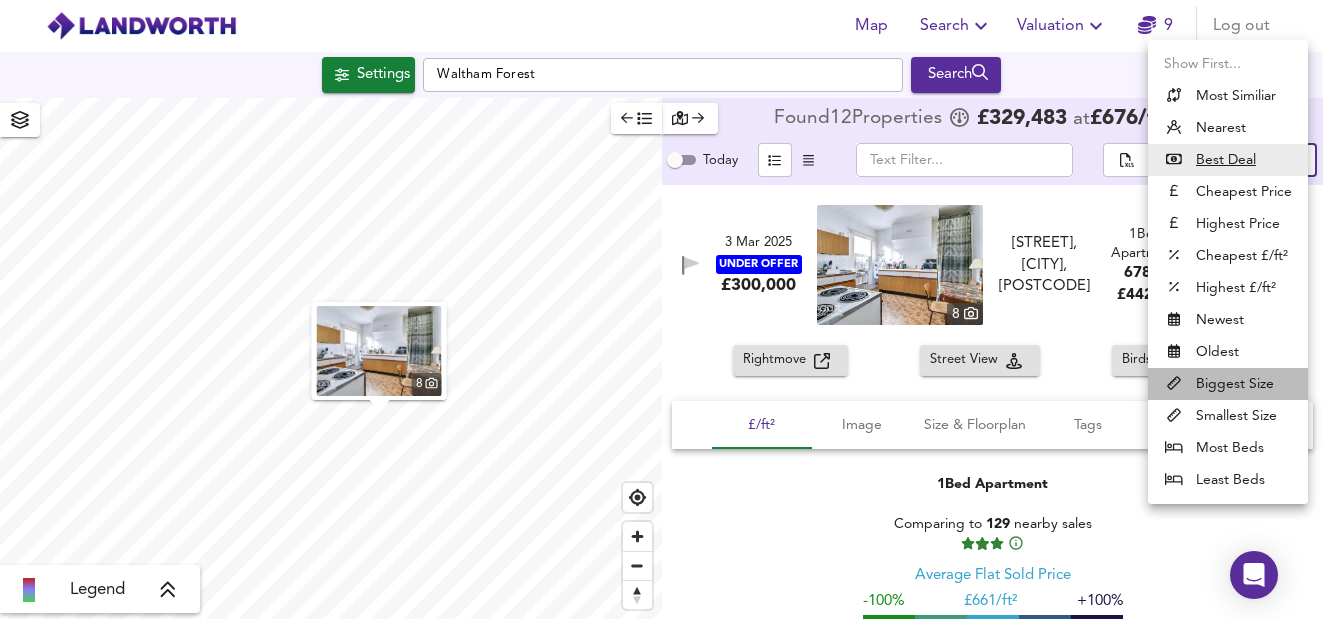 click on "Biggest Size" at bounding box center (1228, 384) 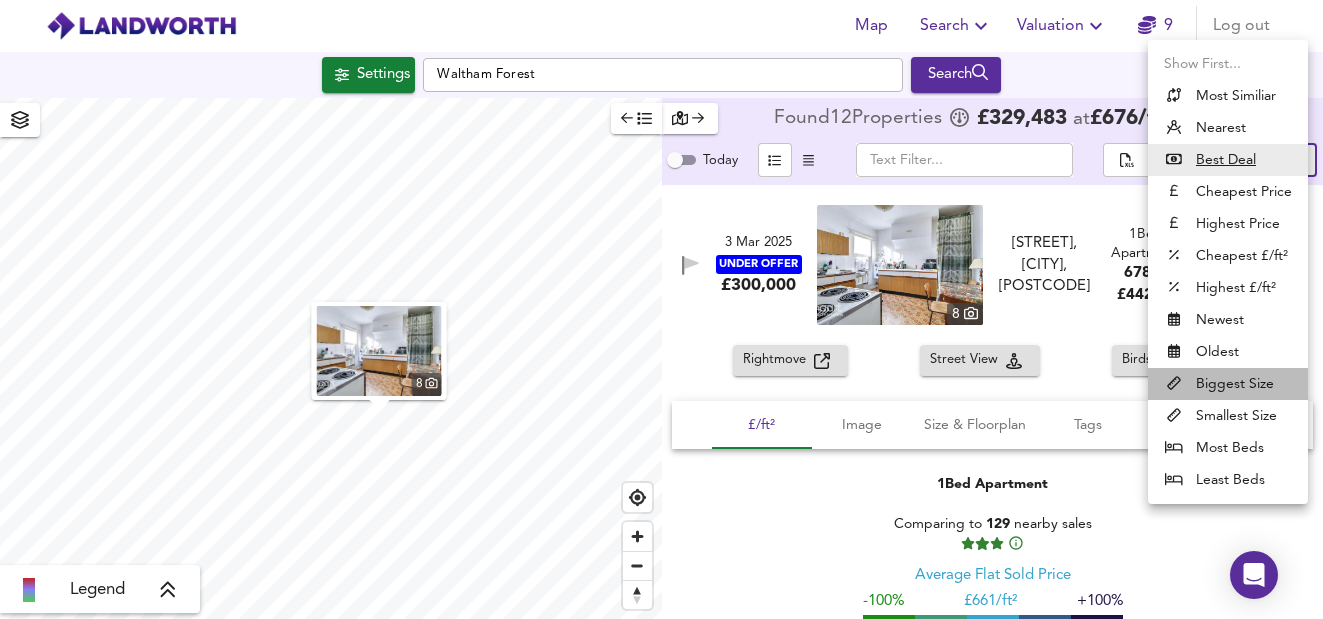 type on "biggest" 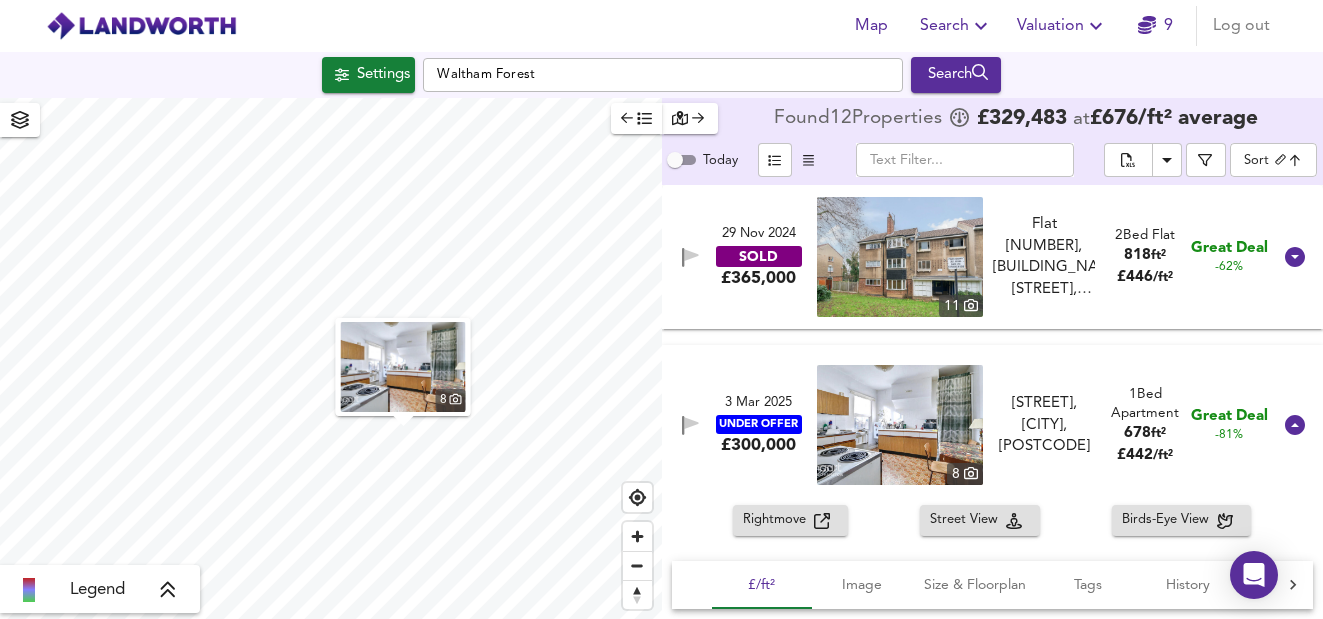 click on "Map Search Valuation    9 Log out        Settings     Waltham Forest        Search        8           Legend       Found  12  Propert ies     £ 329,483   at  £ 676 / ft²   average    Today           ​         Sort   biggest ​ 29 Nov 2024 SOLD £365,000     11     Flat 11, Hancocke House, The Drive, E17 3DA Flat 11, Hancocke House, The Drive, E17 3DA 2  Bed   Flat 818 ft² £ 446 / ft²   Great Deal -62% 3 Mar 2025 UNDER OFFER £300,000     8     Falmer Road, Walthamstow, E17 3BH Falmer Road, Walthamstow, E17 3BH 1  Bed   Apartment 678 ft² £ 442 / ft²   Great Deal -81% Rightmove       Street View       Birds-Eye View       £/ft² Image Size & Floorplan Tags History Rental Agent 1  Bed   Apartment Comparing to   129   nearby sales   Average Flat Sold Price -100% £ 661/ft² +100% Great Deal -81% £442/ft²   8     Floorplan Size: 63m² = 678ft² No Floorplan Chain Free Garden Investment Property Needs Renovation Spacious 3 Mar 2025" at bounding box center (661, 309) 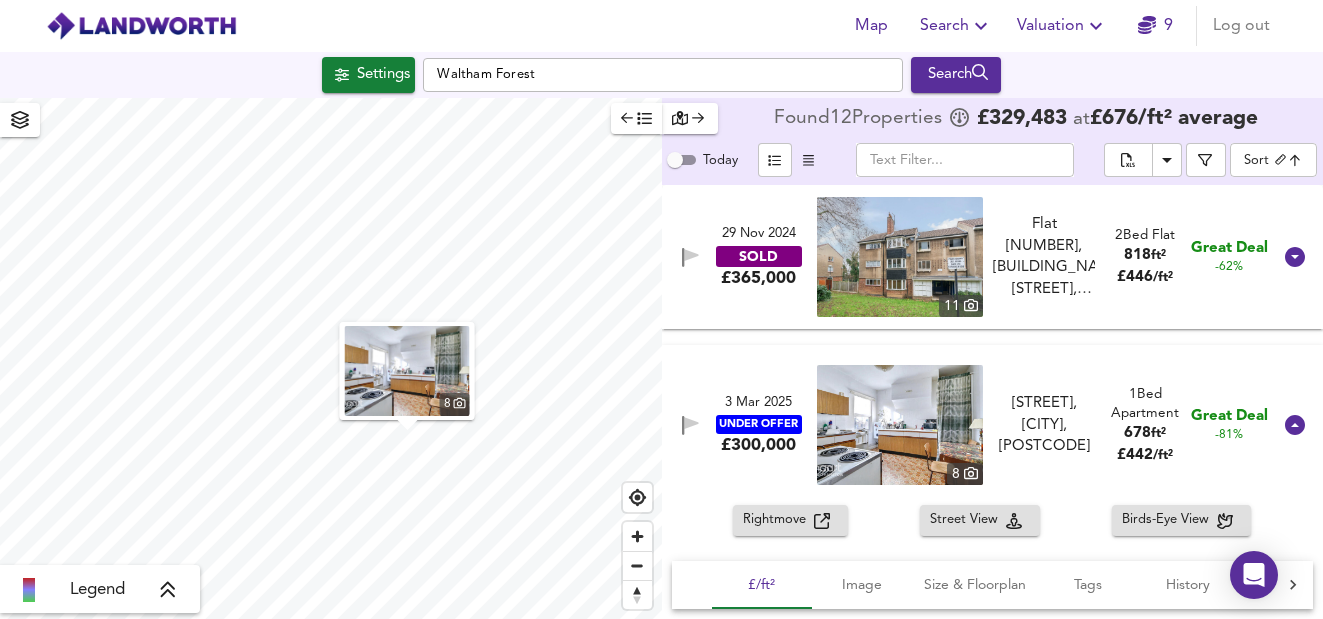 click on "Map Search Valuation    9 Log out        Settings     Waltham Forest        Search        8           Legend       Found  12  Propert ies     £ 329,483   at  £ 676 / ft²   average    Today           ​         Sort   biggest ​ 29 Nov 2024 SOLD £365,000     11     Flat 11, Hancocke House, The Drive, E17 3DA Flat 11, Hancocke House, The Drive, E17 3DA 2  Bed   Flat 818 ft² £ 446 / ft²   Great Deal -62% 3 Mar 2025 UNDER OFFER £300,000     8     Falmer Road, Walthamstow, E17 3BH Falmer Road, Walthamstow, E17 3BH 1  Bed   Apartment 678 ft² £ 442 / ft²   Great Deal -81% Rightmove       Street View       Birds-Eye View       £/ft² Image Size & Floorplan Tags History Rental Agent 1  Bed   Apartment Comparing to   129   nearby sales   Average Flat Sold Price -100% £ 661/ft² +100% Great Deal -81% £442/ft²   8     Floorplan Size: 63m² = 678ft² No Floorplan Chain Free Garden Investment Property Needs Renovation Spacious 3 Mar 2025" at bounding box center (661, 309) 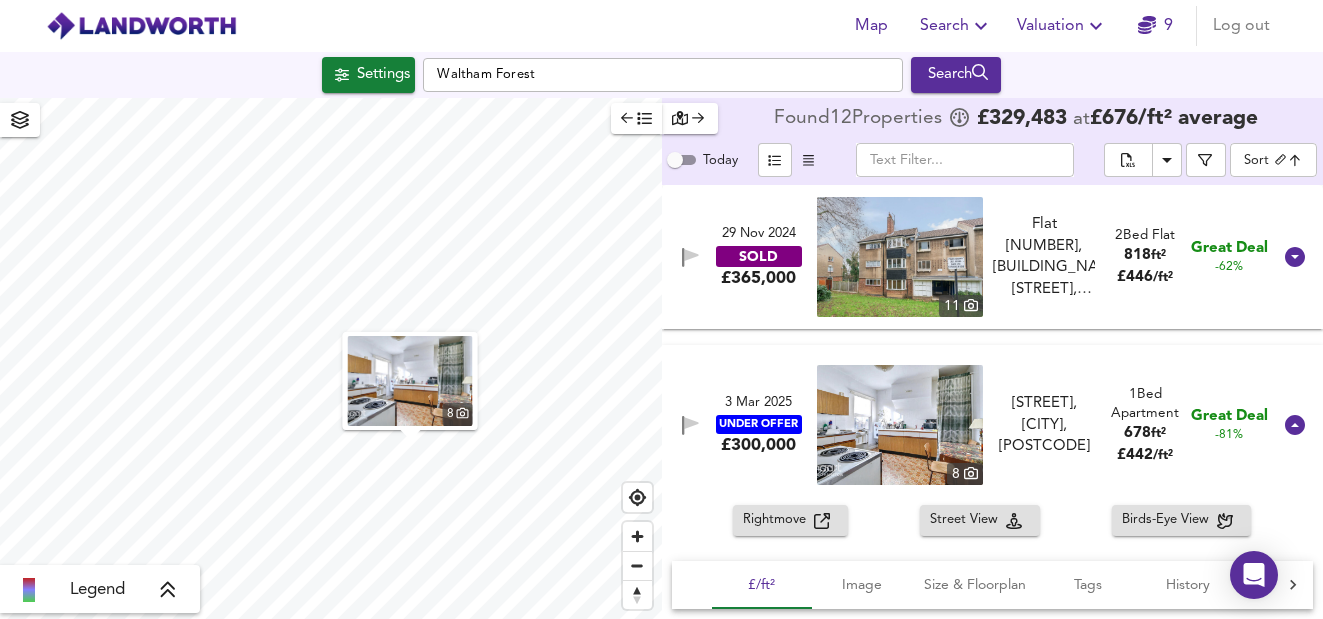 click on "Map Search Valuation    9 Log out        Settings     Waltham Forest        Search        8           Legend       Found  12  Propert ies     £ 329,483   at  £ 676 / ft²   average    Today           ​         Sort   biggest ​ 29 Nov 2024 SOLD £365,000     11     Flat 11, Hancocke House, The Drive, E17 3DA Flat 11, Hancocke House, The Drive, E17 3DA 2  Bed   Flat 818 ft² £ 446 / ft²   Great Deal -62% 3 Mar 2025 UNDER OFFER £300,000     8     Falmer Road, Walthamstow, E17 3BH Falmer Road, Walthamstow, E17 3BH 1  Bed   Apartment 678 ft² £ 442 / ft²   Great Deal -81% Rightmove       Street View       Birds-Eye View       £/ft² Image Size & Floorplan Tags History Rental Agent 1  Bed   Apartment Comparing to   129   nearby sales   Average Flat Sold Price -100% £ 661/ft² +100% Great Deal -81% £442/ft²   8     Floorplan Size: 63m² = 678ft² No Floorplan Chain Free Garden Investment Property Needs Renovation Spacious 3 Mar 2025" at bounding box center [661, 309] 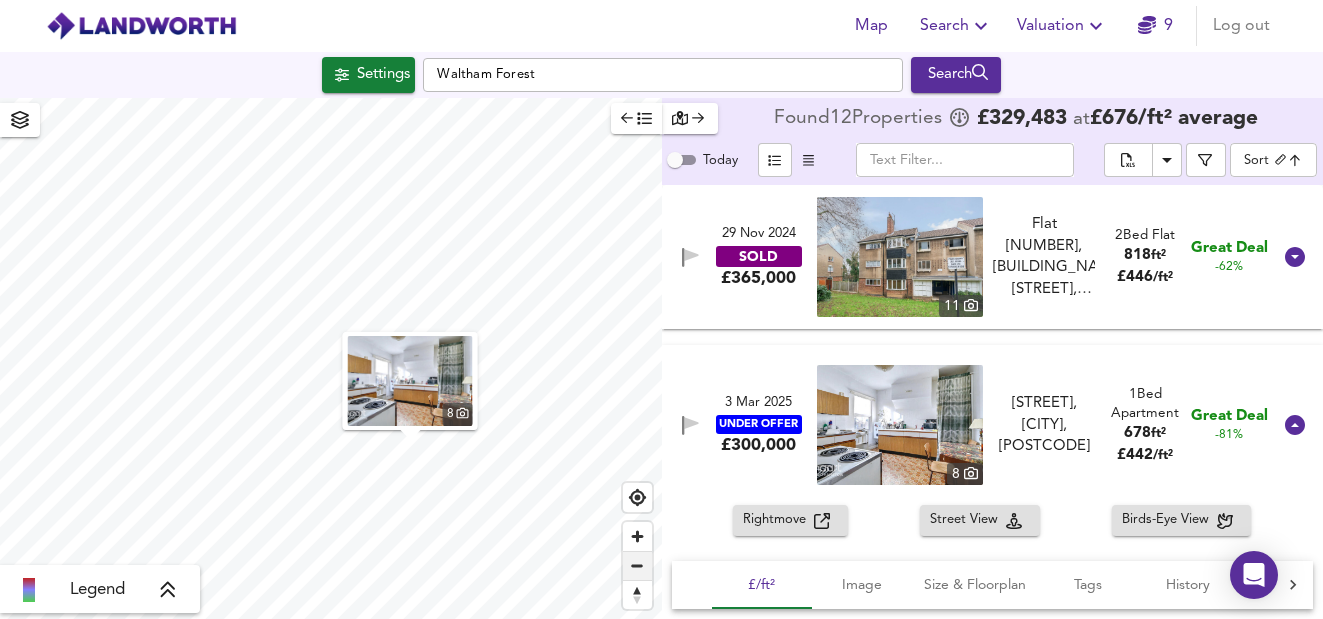 click at bounding box center [637, 566] 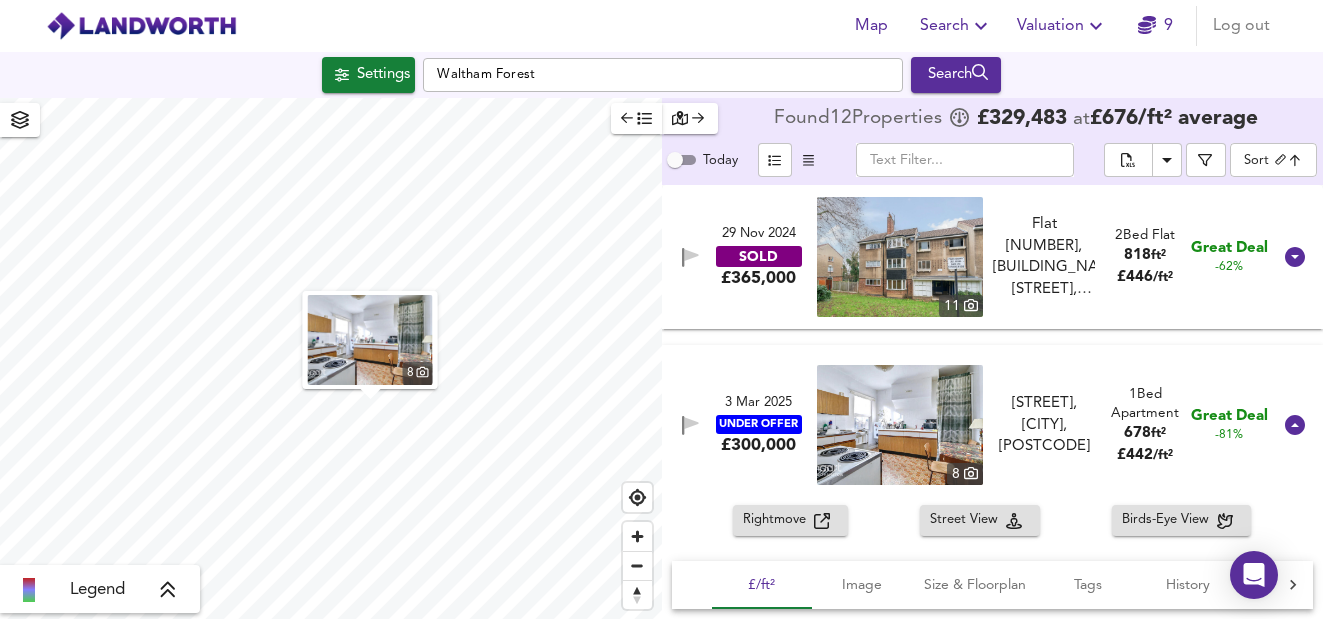 click 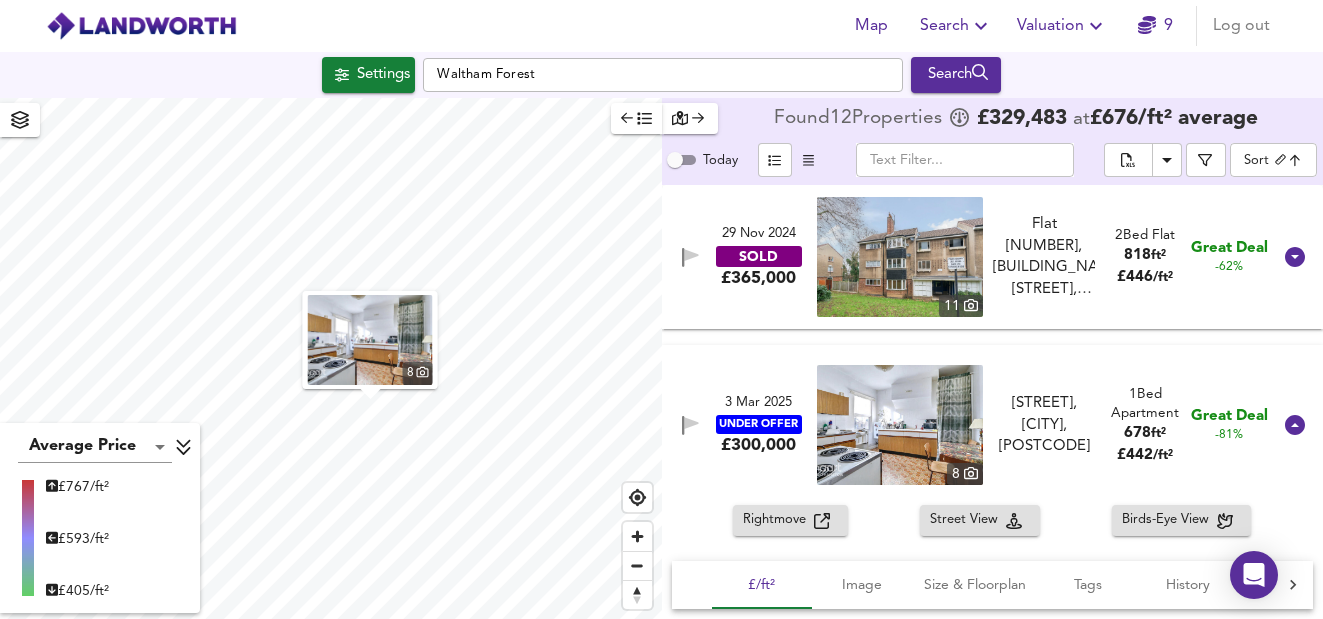 click 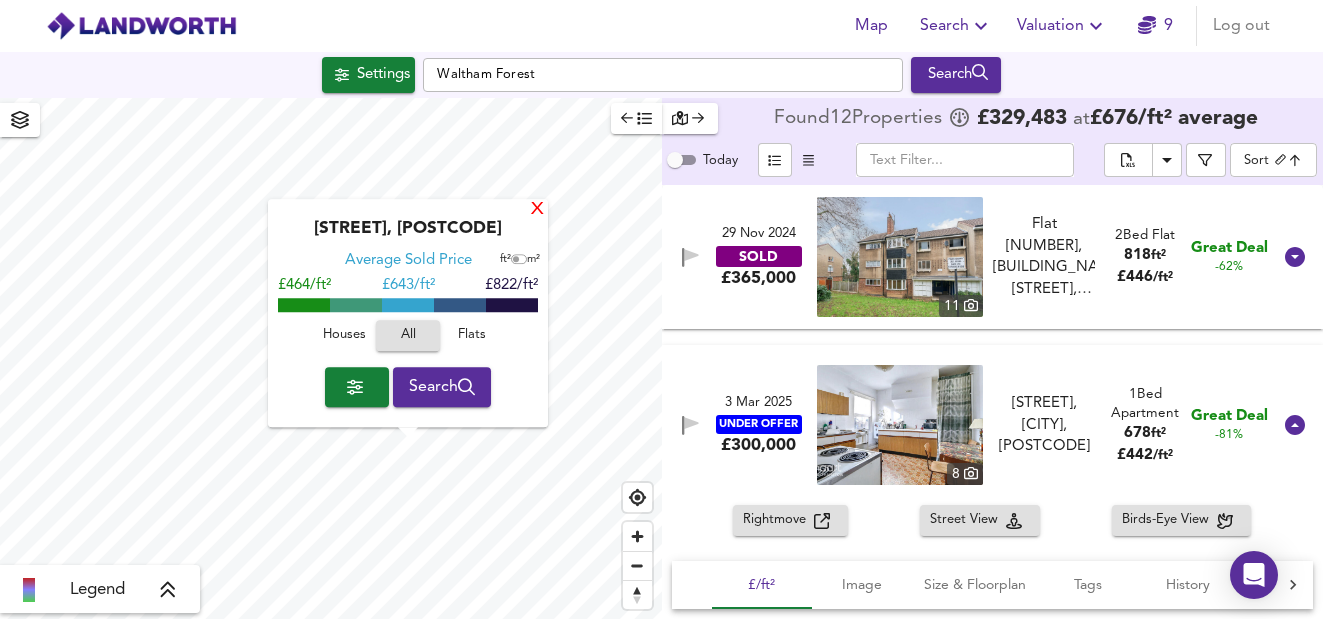 click on "X" at bounding box center [537, 210] 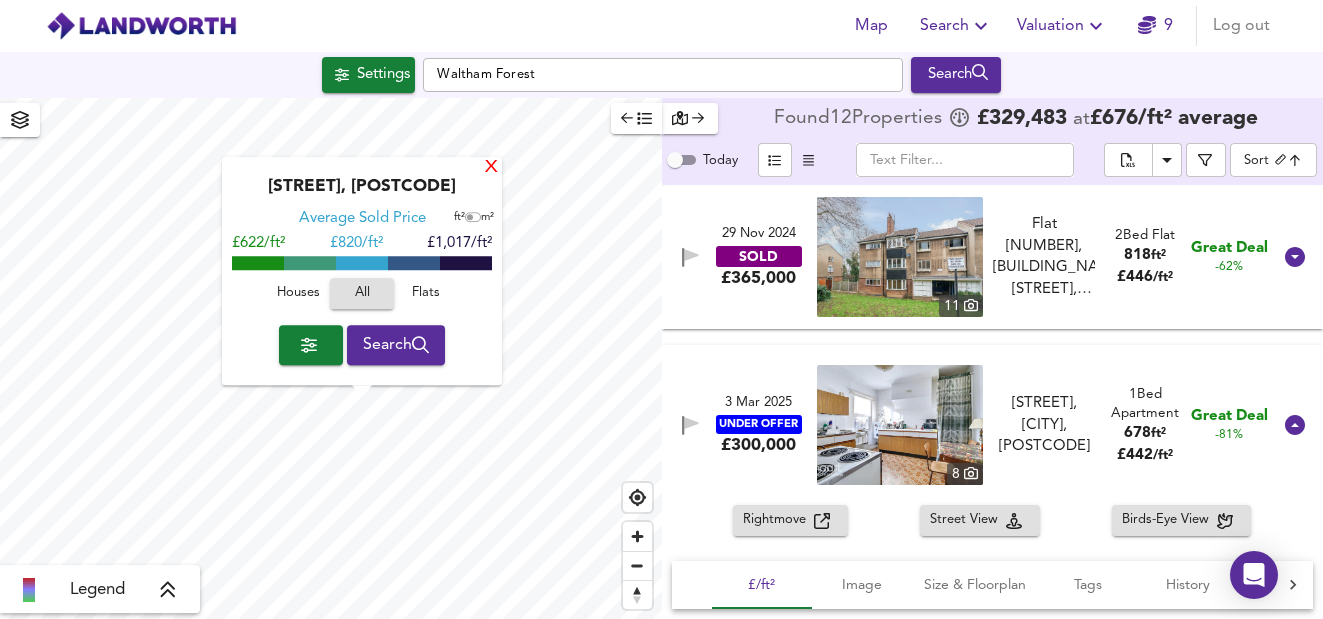 click on "X" at bounding box center [491, 168] 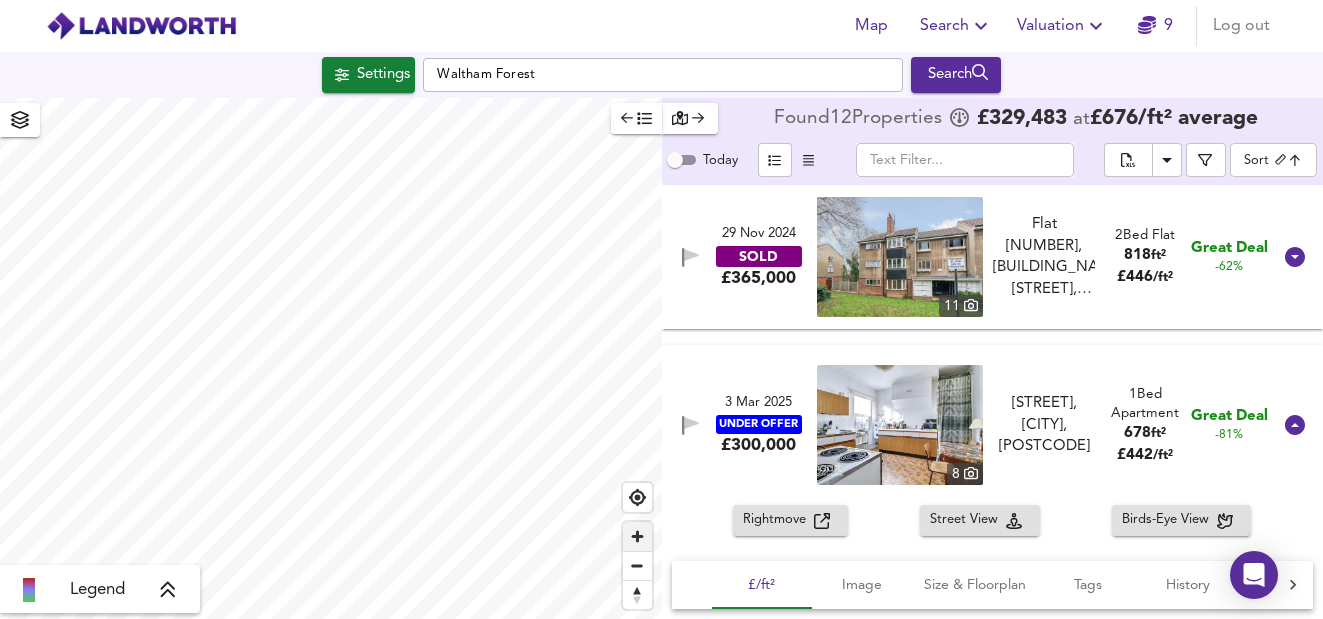 click at bounding box center (637, 536) 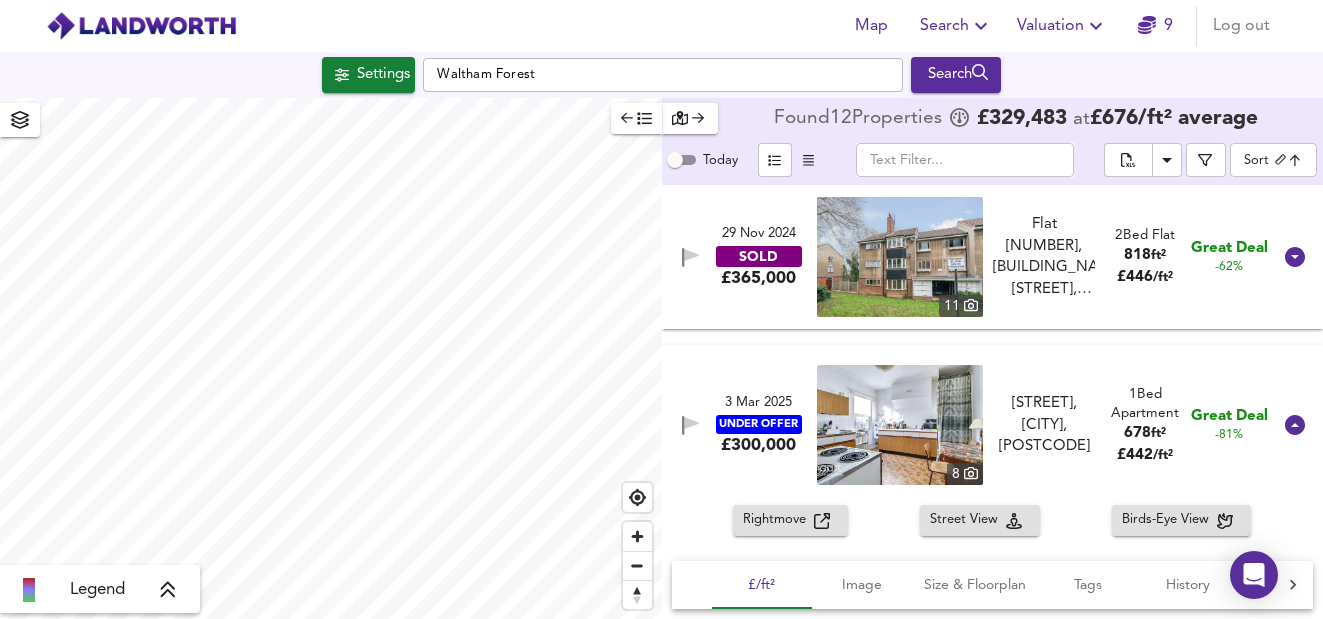type on "3804" 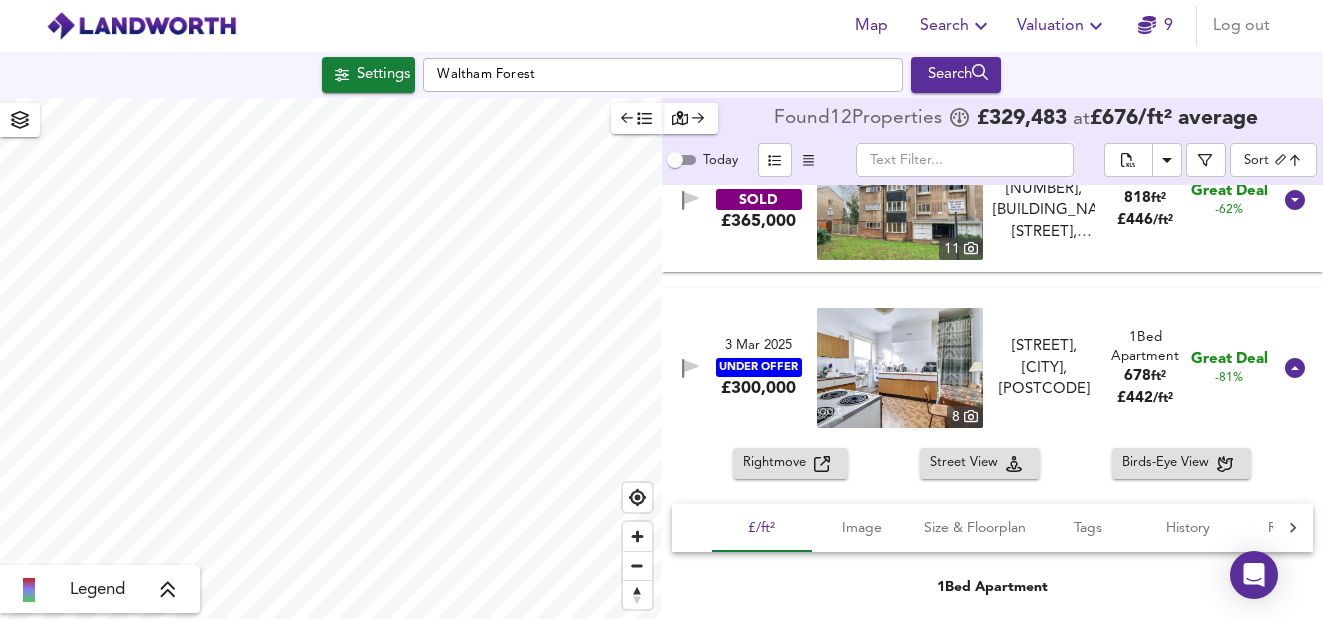 scroll, scrollTop: 63, scrollLeft: 0, axis: vertical 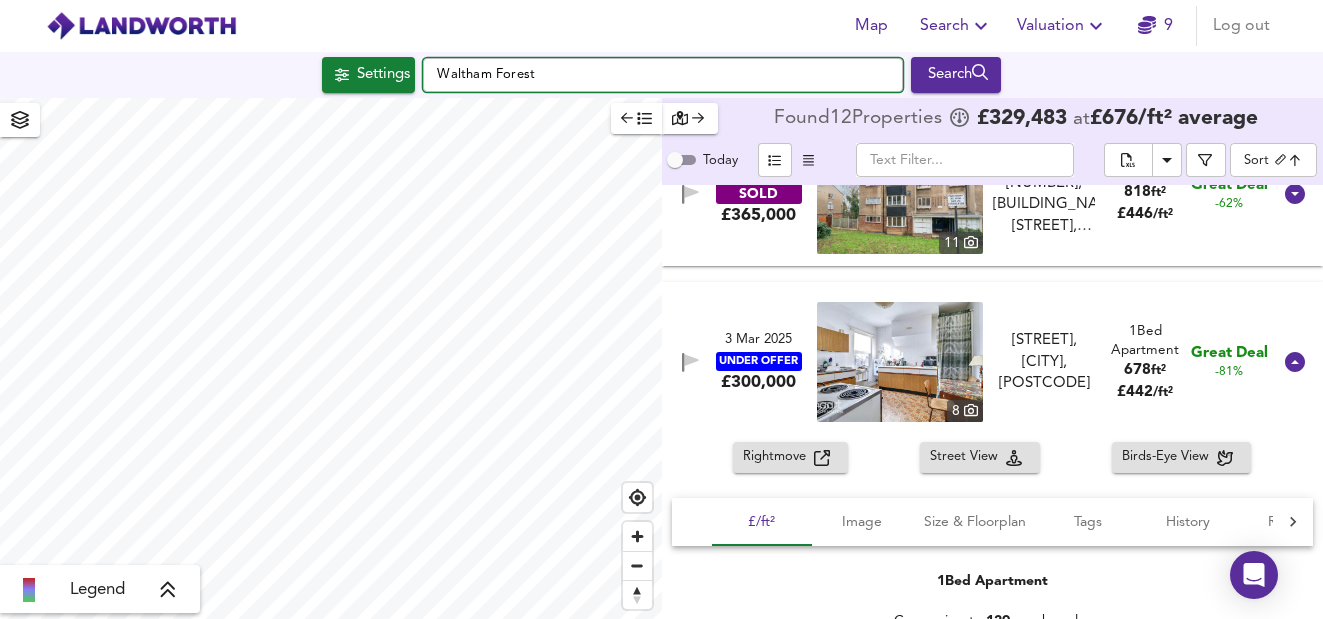 click on "[AREA] Forest" at bounding box center (663, 75) 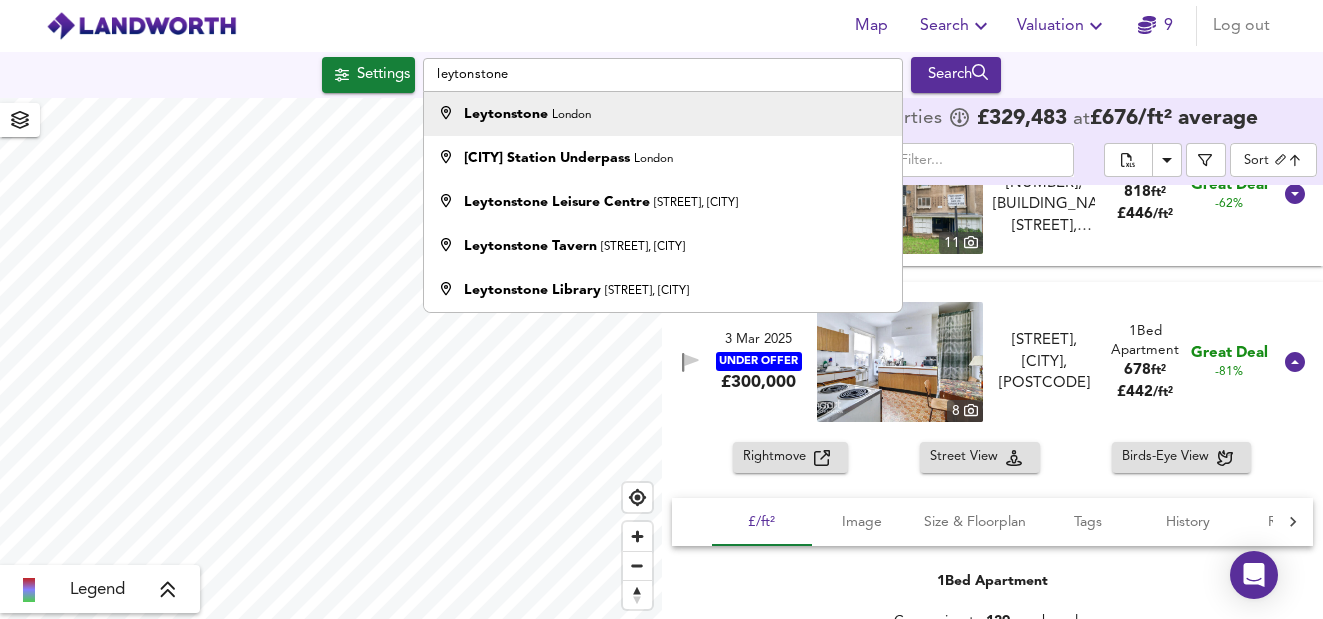 click on "Leytonstone" at bounding box center (506, 114) 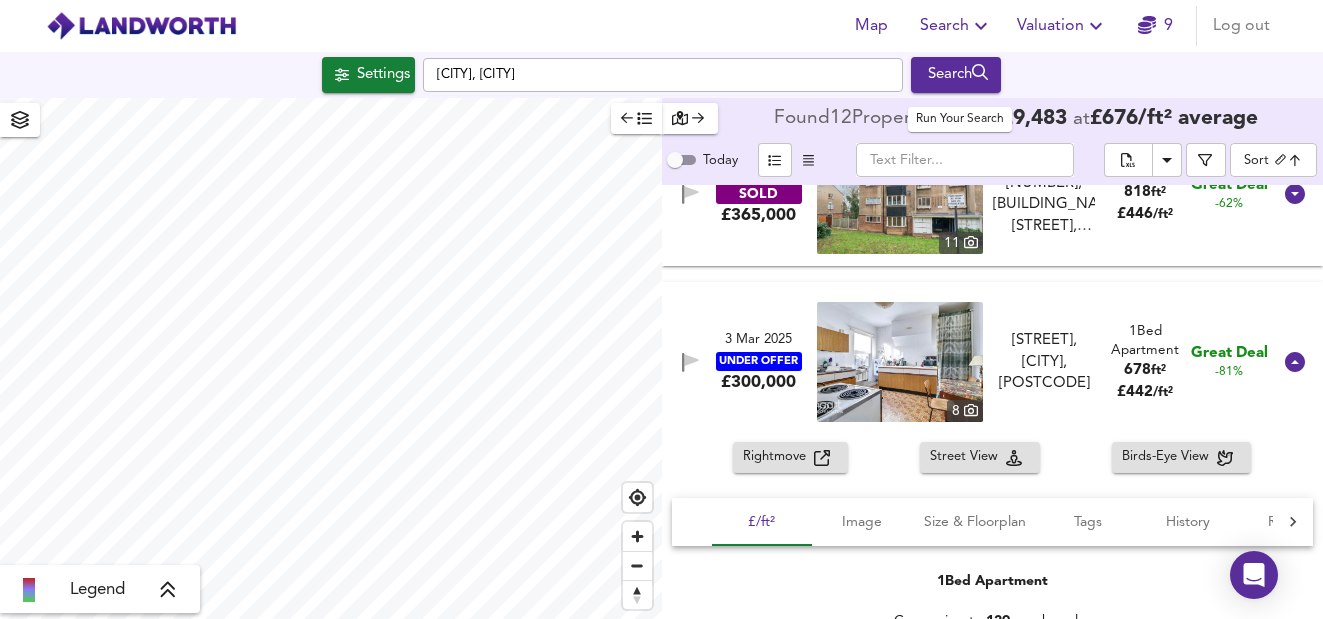 click on "Search" at bounding box center (956, 75) 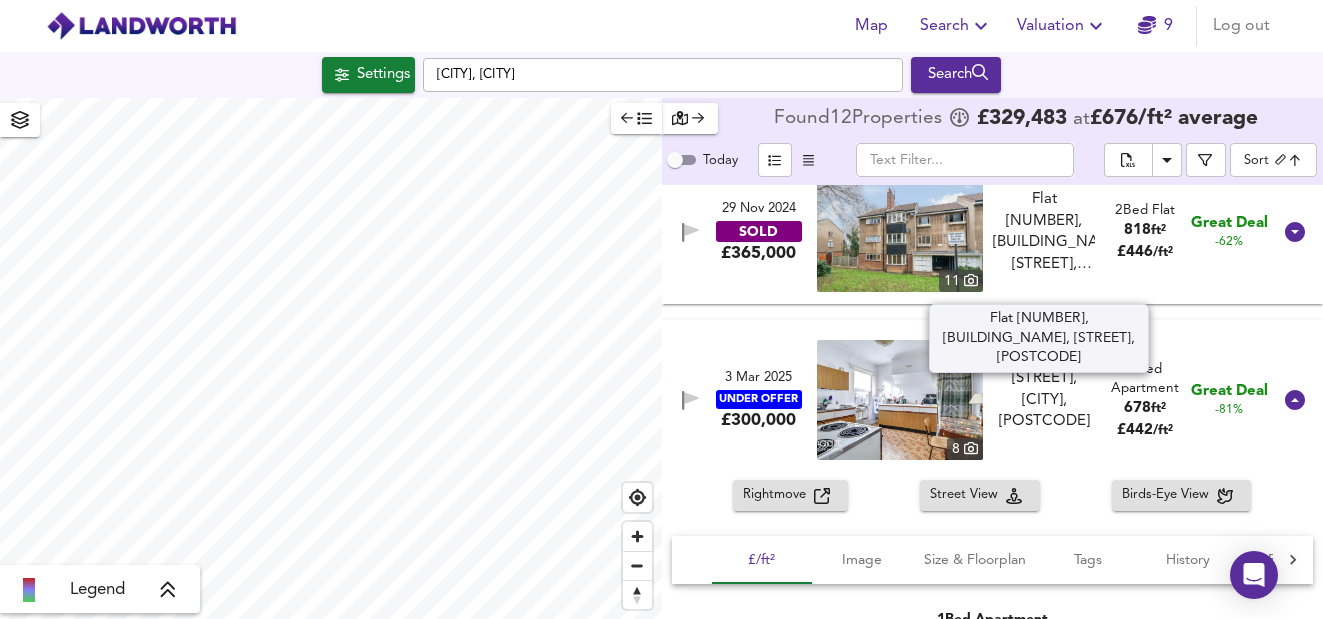 scroll, scrollTop: 0, scrollLeft: 0, axis: both 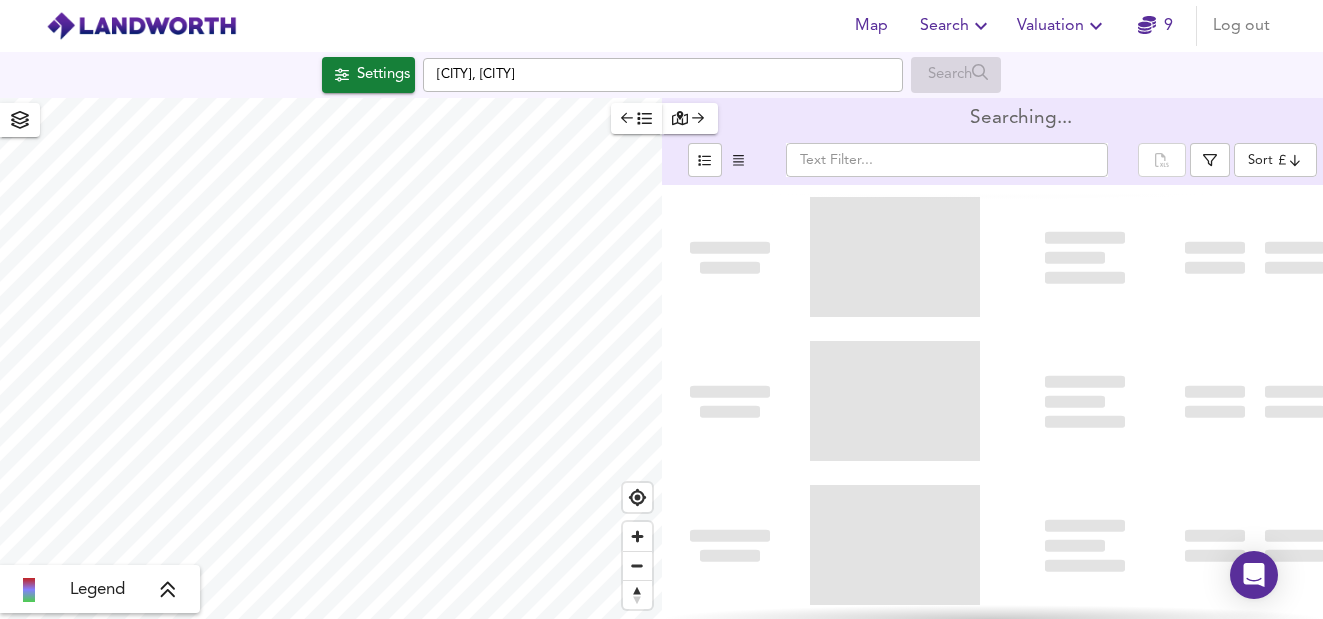 type on "bestdeal" 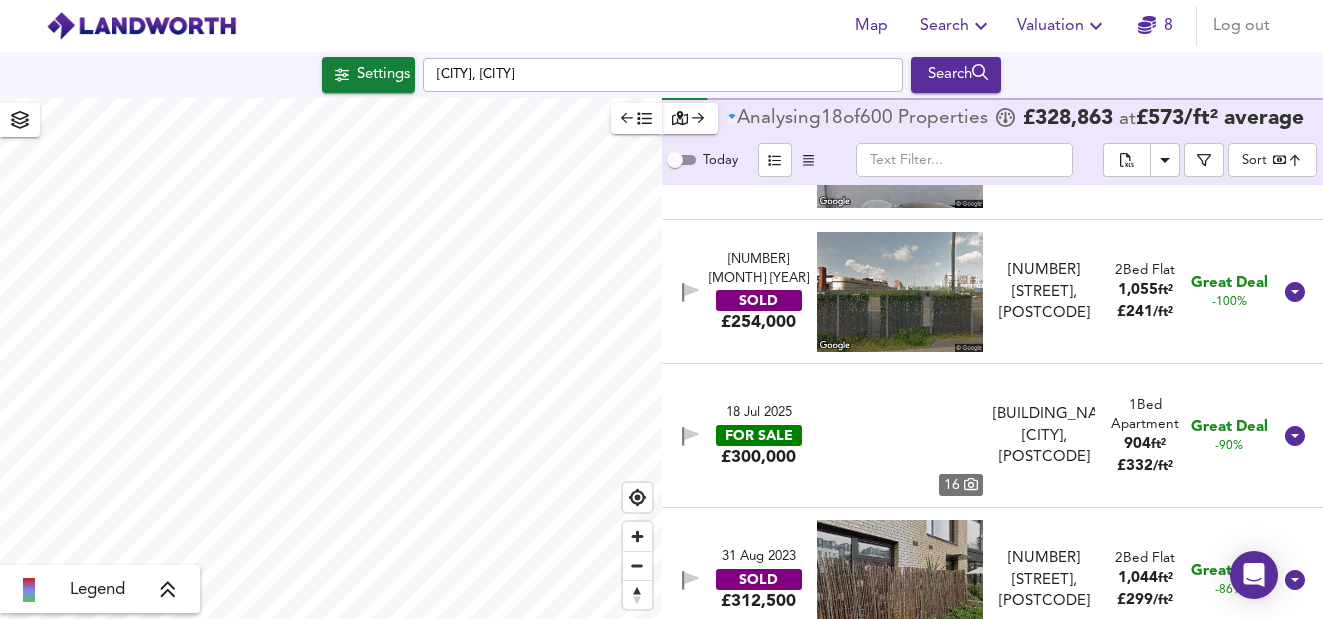 scroll, scrollTop: 102, scrollLeft: 0, axis: vertical 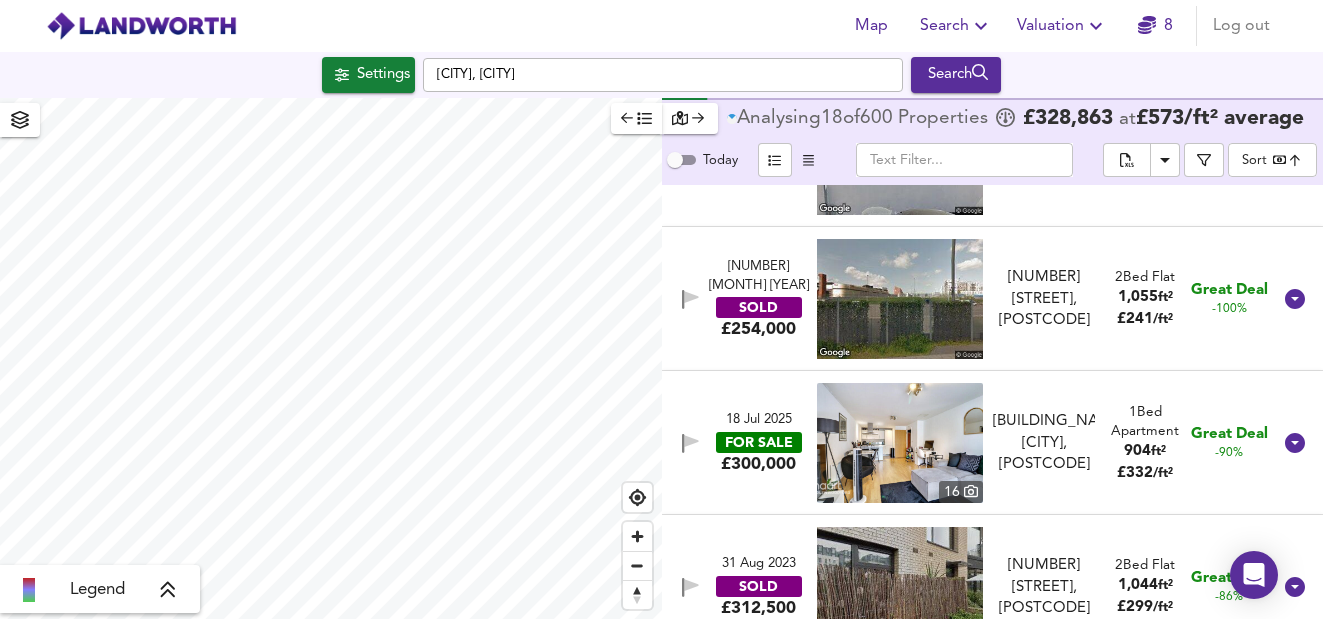 click 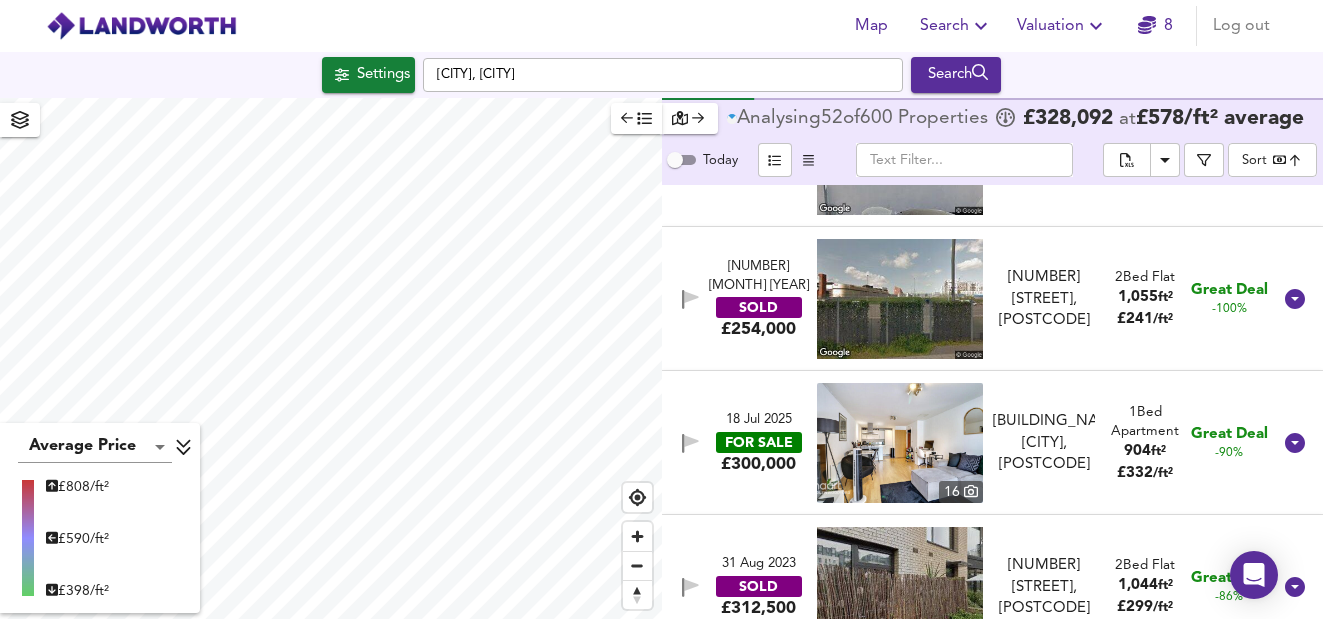 click 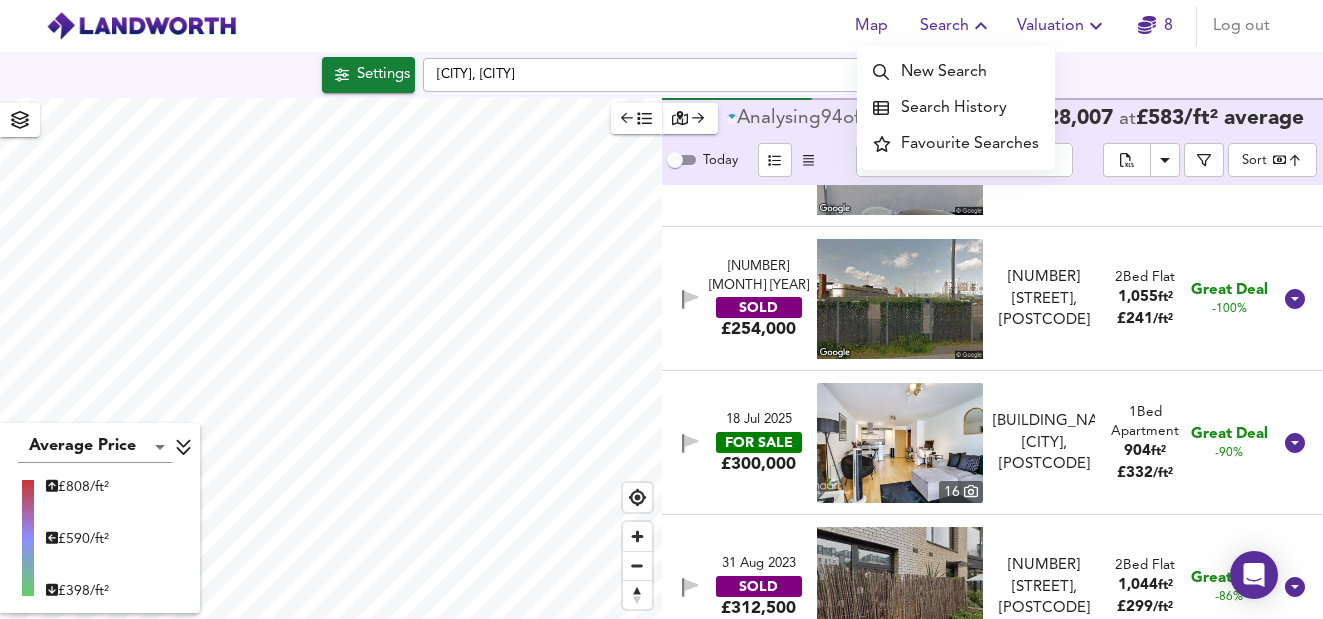 click on "Valuation" at bounding box center (1062, 26) 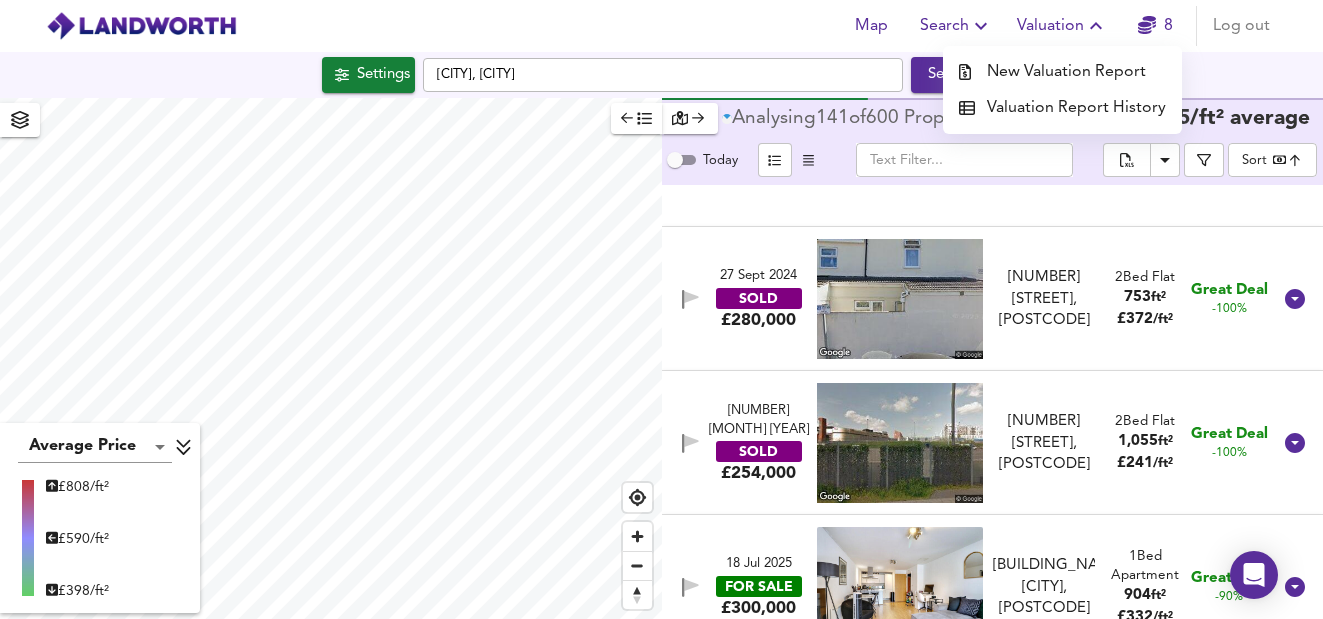 scroll, scrollTop: 246, scrollLeft: 0, axis: vertical 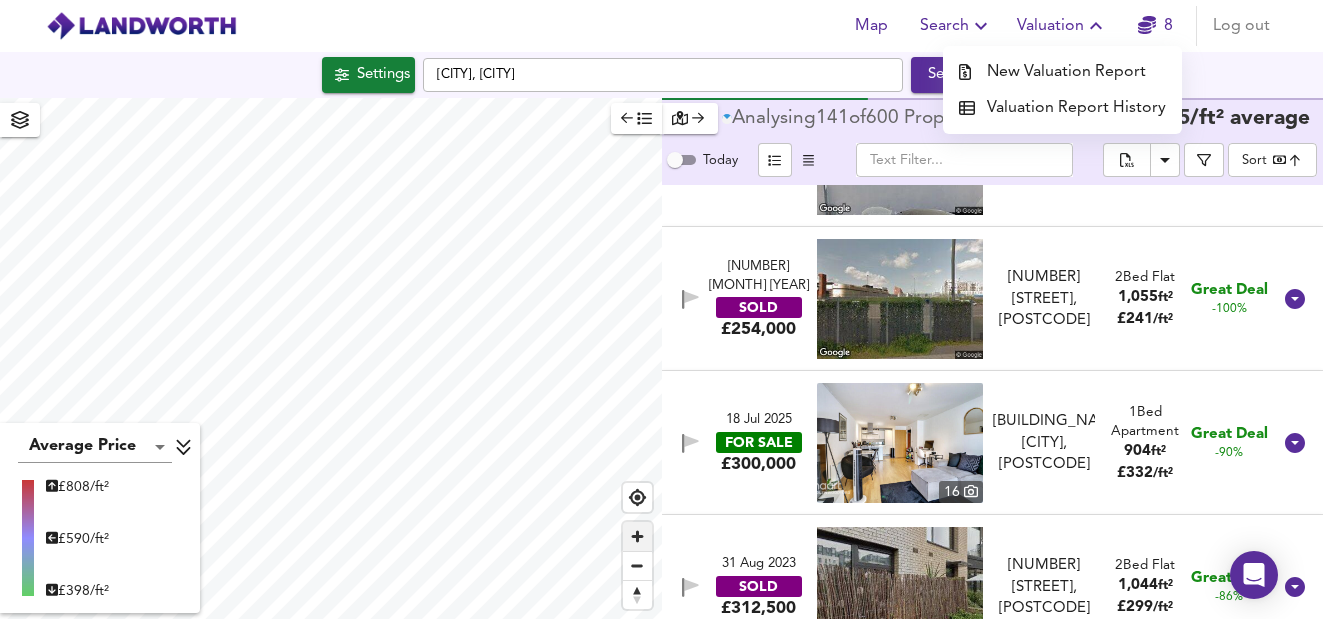 click at bounding box center [637, 566] 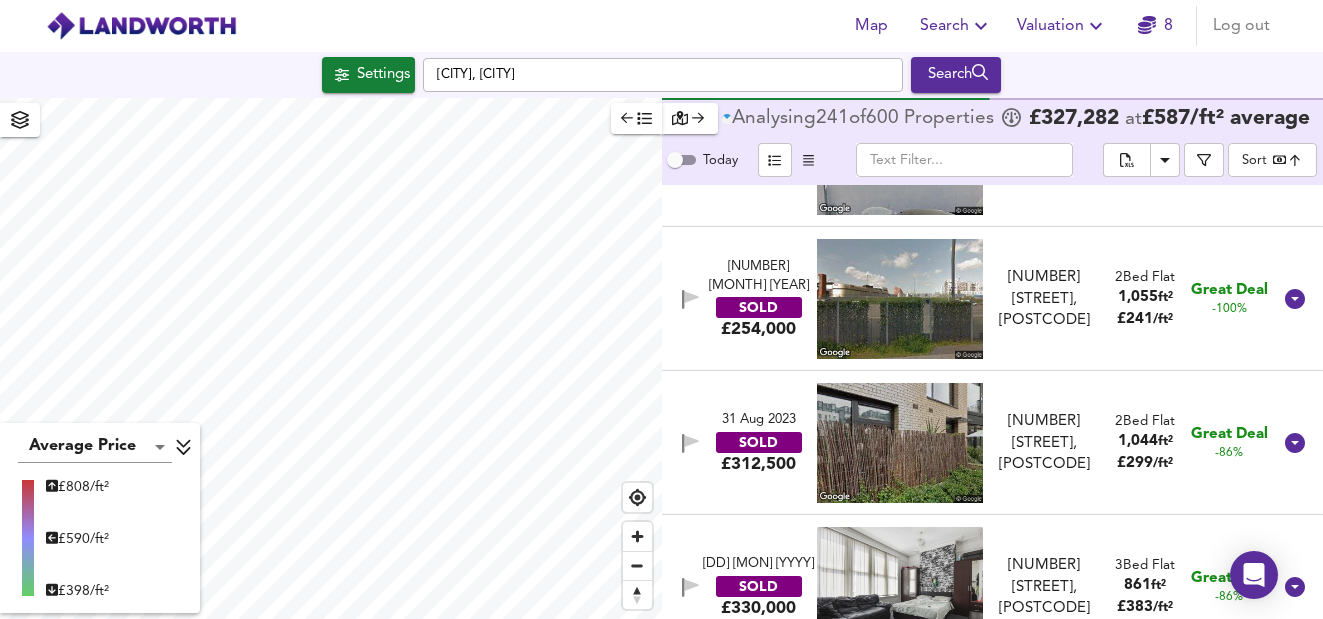 click at bounding box center [637, 595] 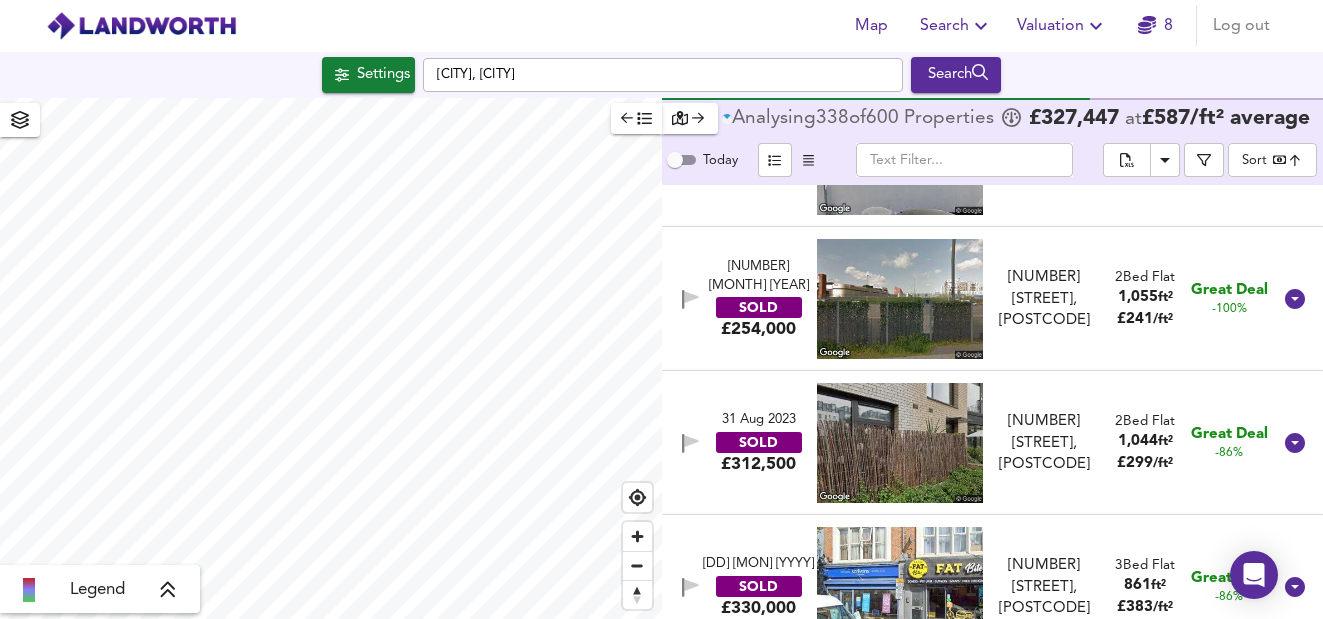 click at bounding box center (900, 299) 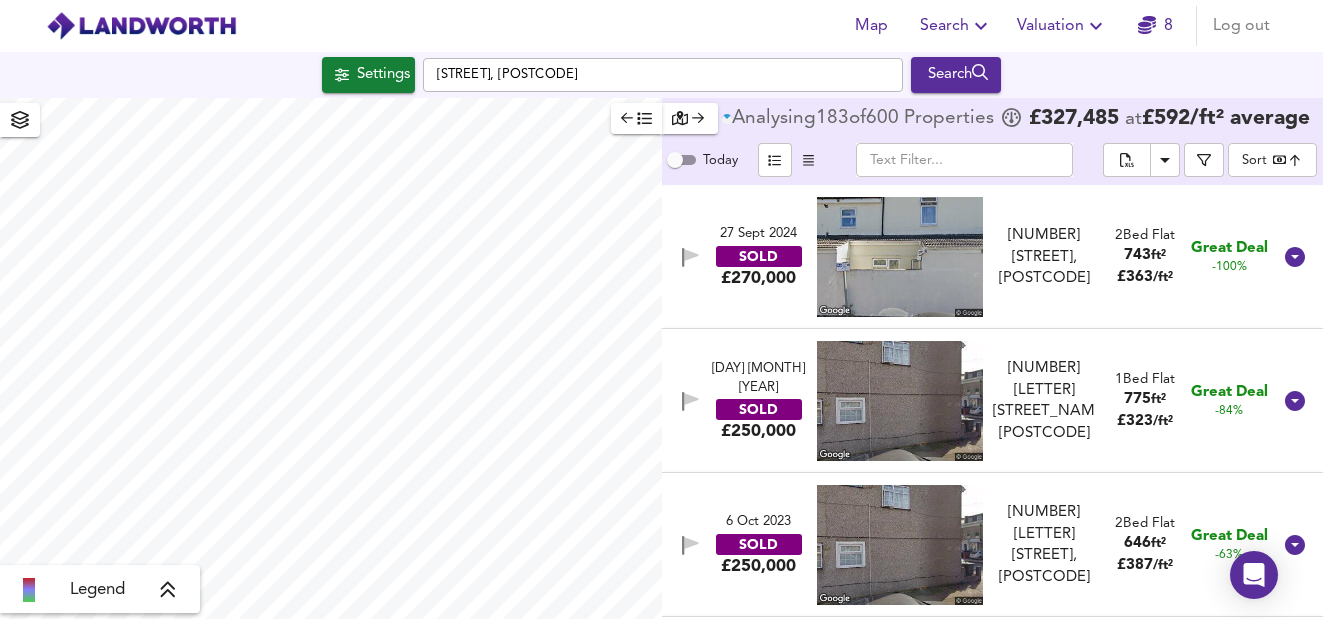 scroll, scrollTop: 0, scrollLeft: 0, axis: both 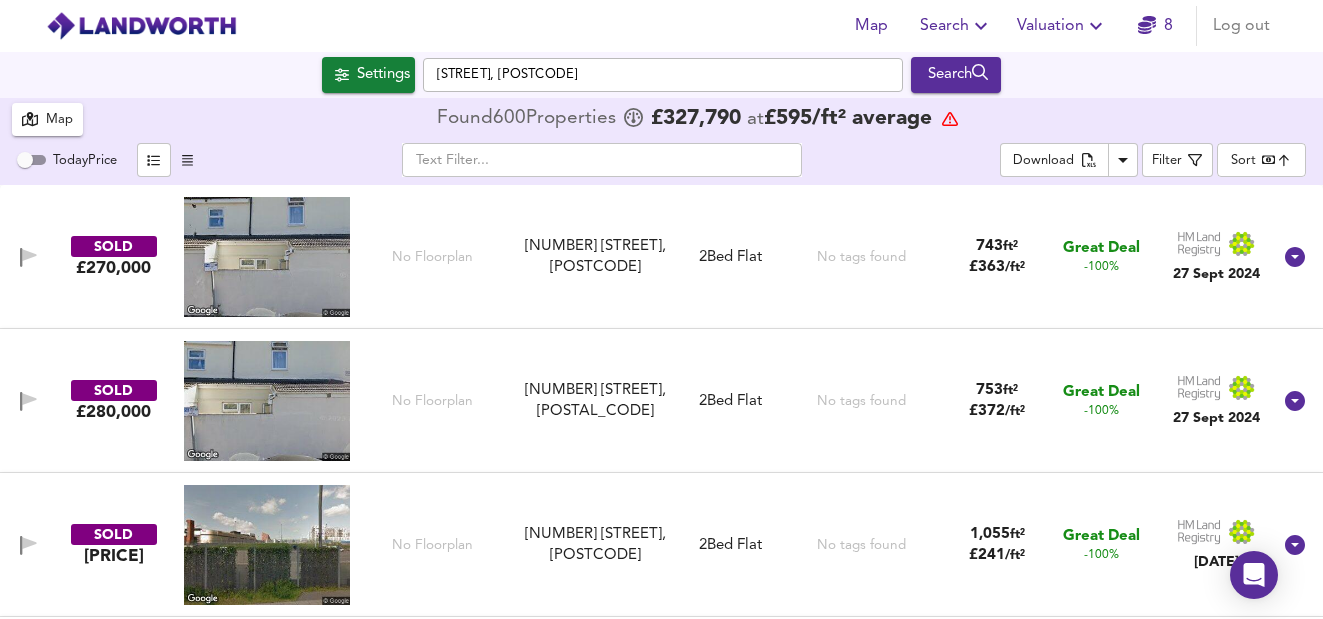 click at bounding box center [267, 257] 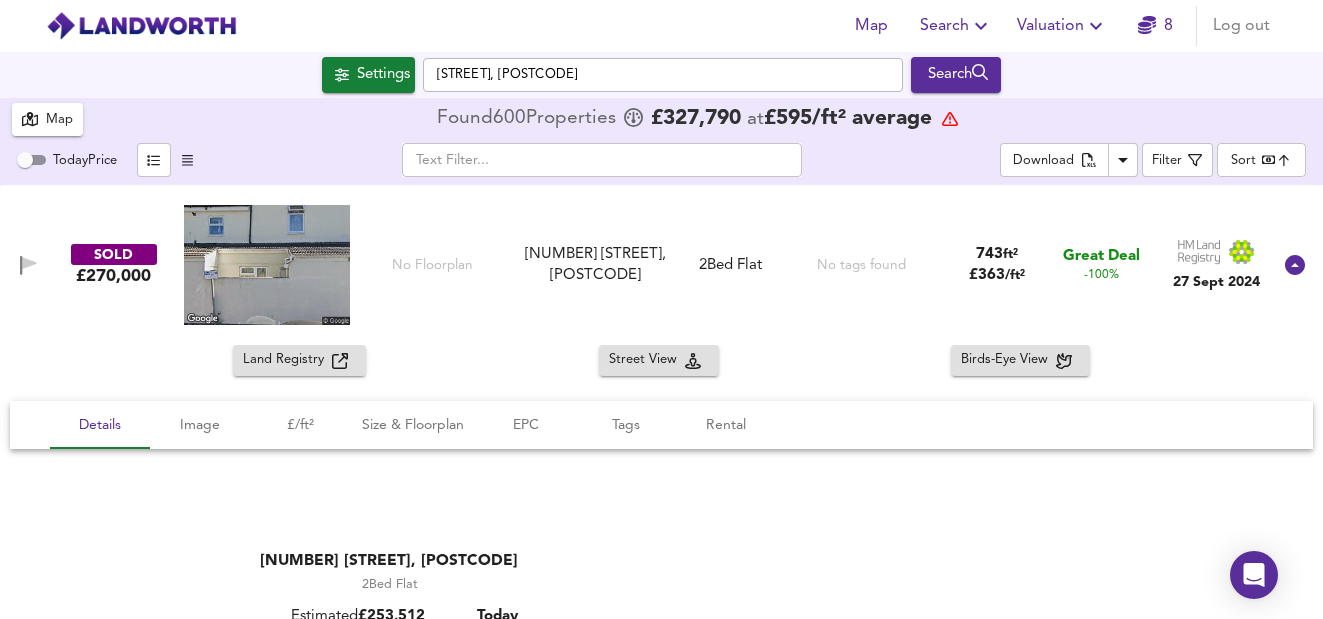 click at bounding box center [1295, 820] 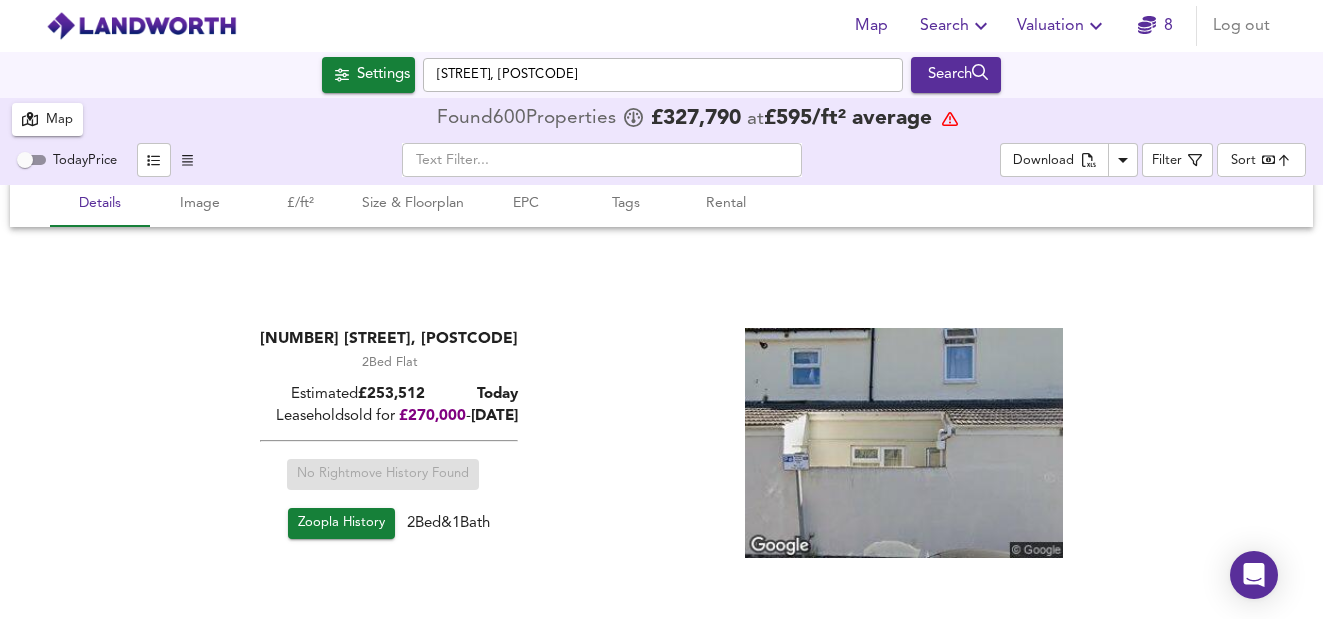 scroll, scrollTop: 111, scrollLeft: 0, axis: vertical 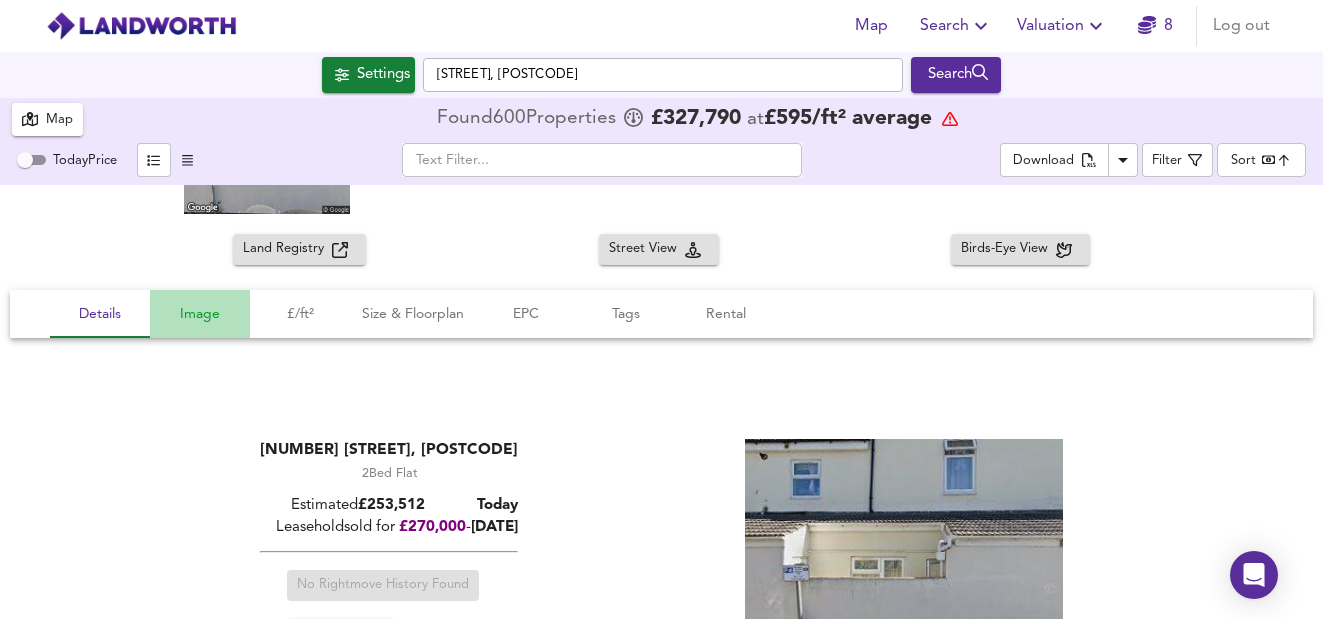 click on "Image" at bounding box center (200, 314) 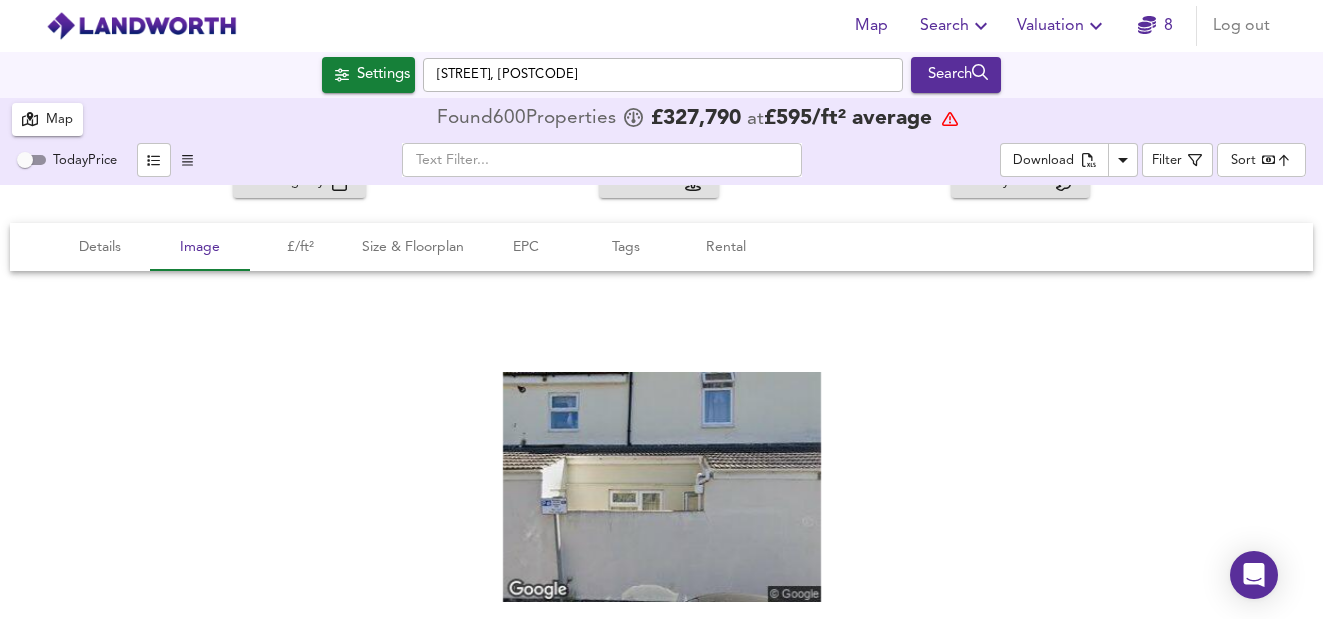 scroll, scrollTop: 123, scrollLeft: 0, axis: vertical 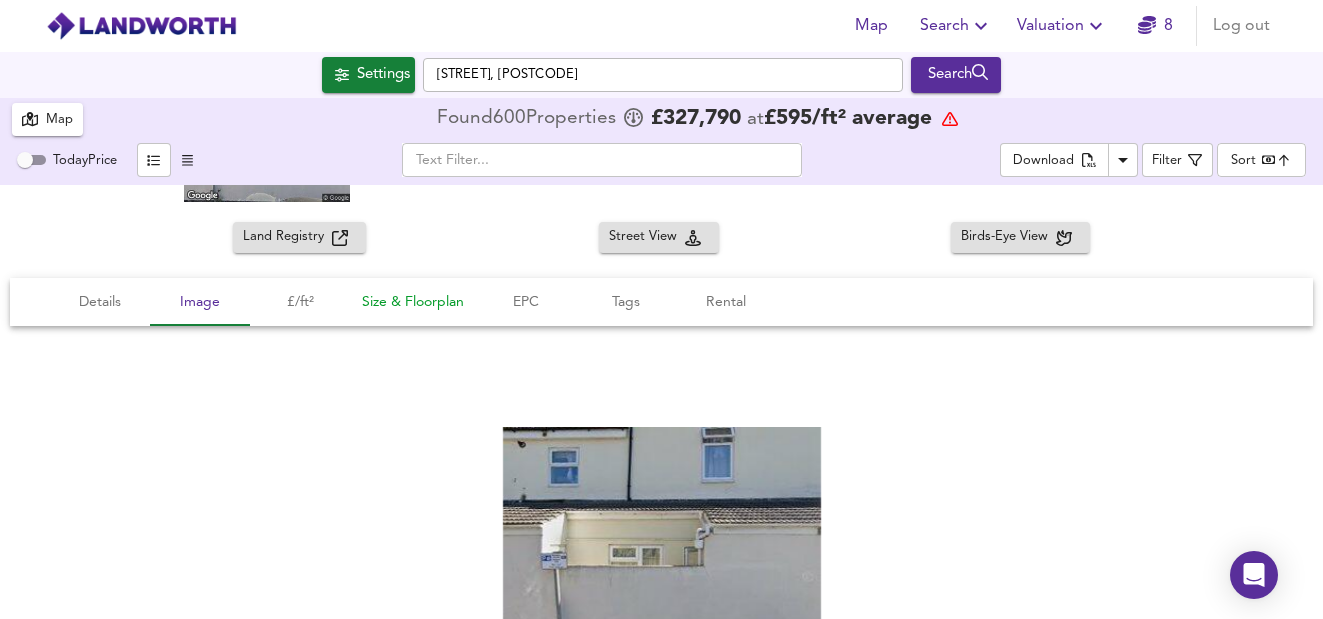 click on "Size & Floorplan" at bounding box center (413, 302) 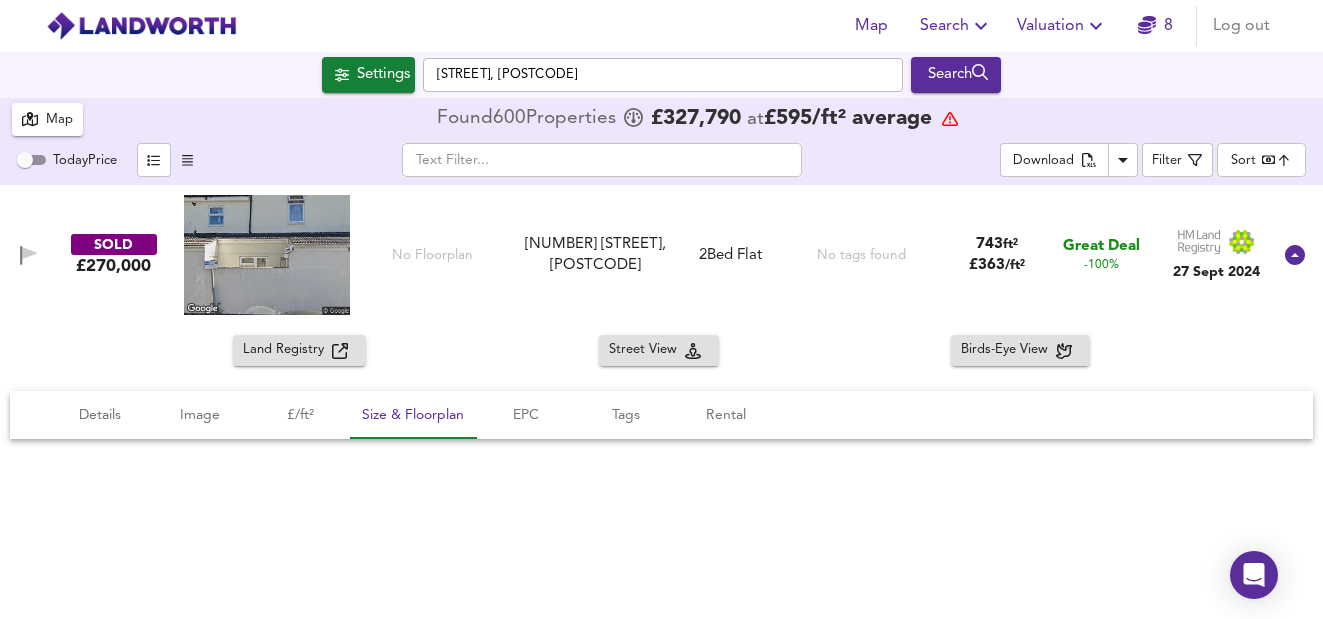 scroll, scrollTop: 0, scrollLeft: 0, axis: both 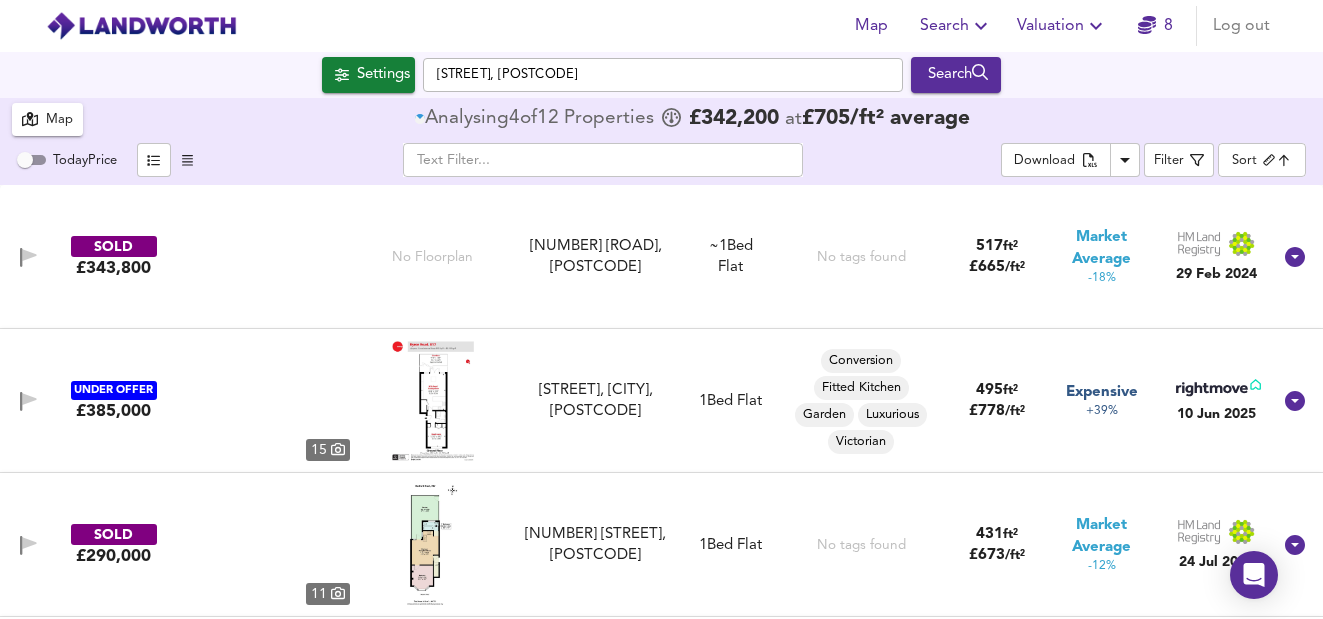 type on "biggest" 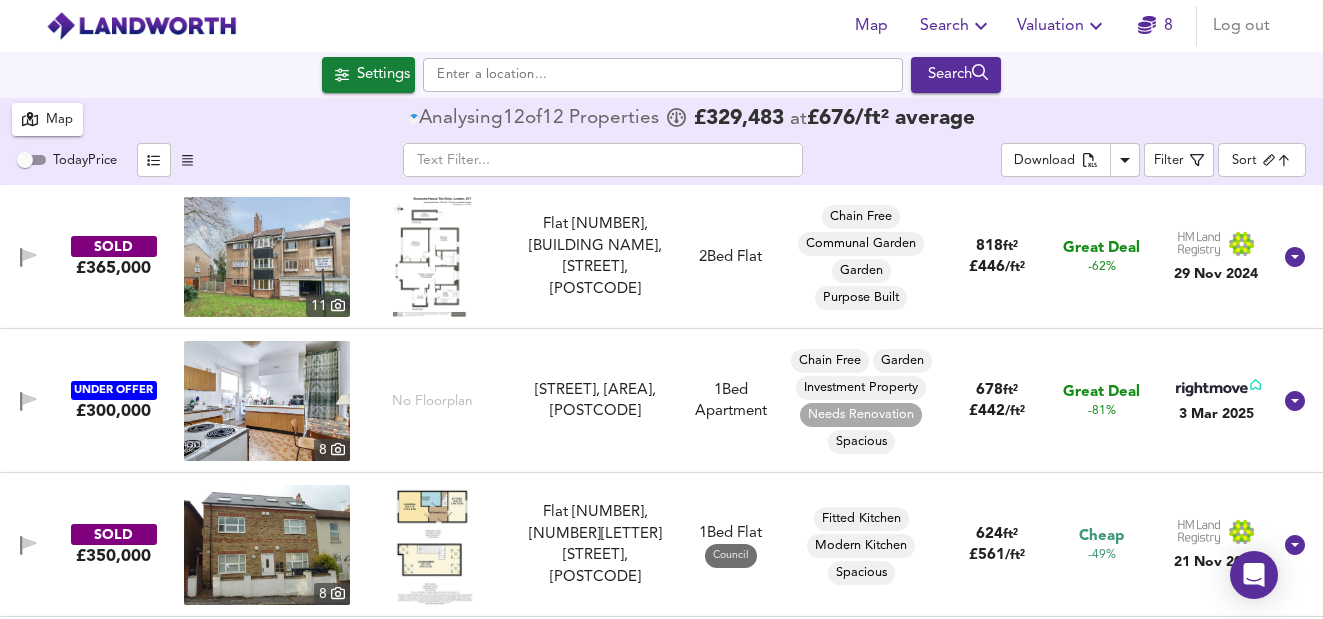 checkbox on "false" 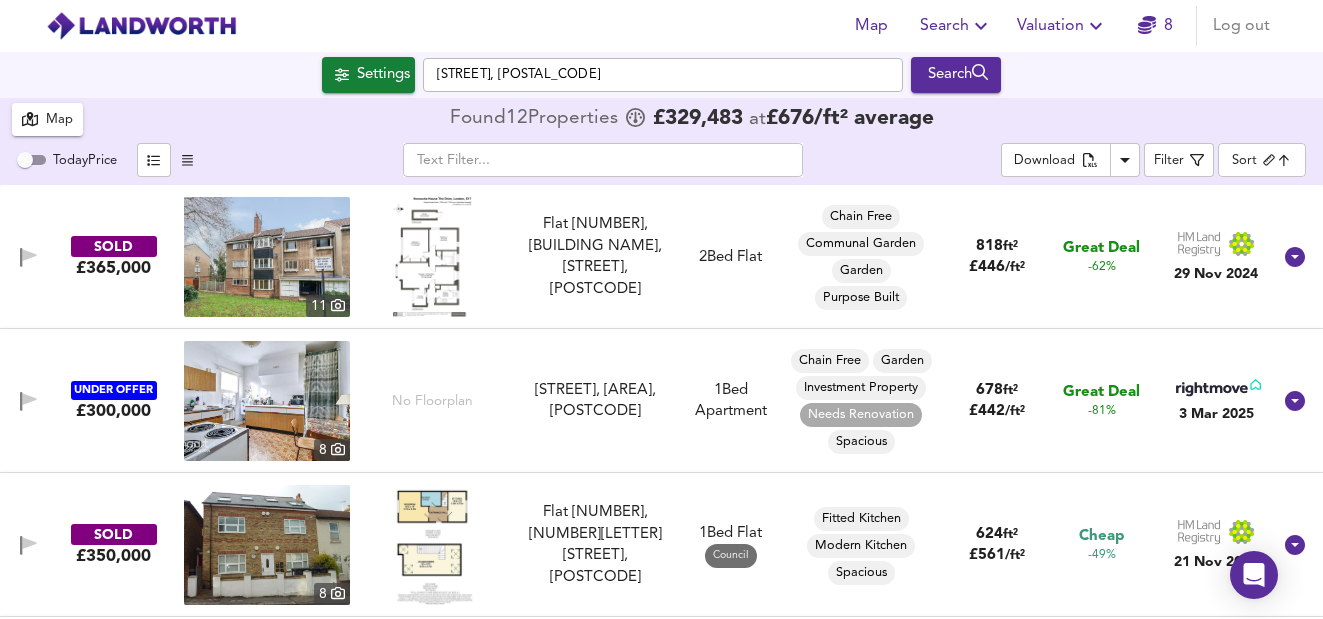 scroll, scrollTop: 10, scrollLeft: 0, axis: vertical 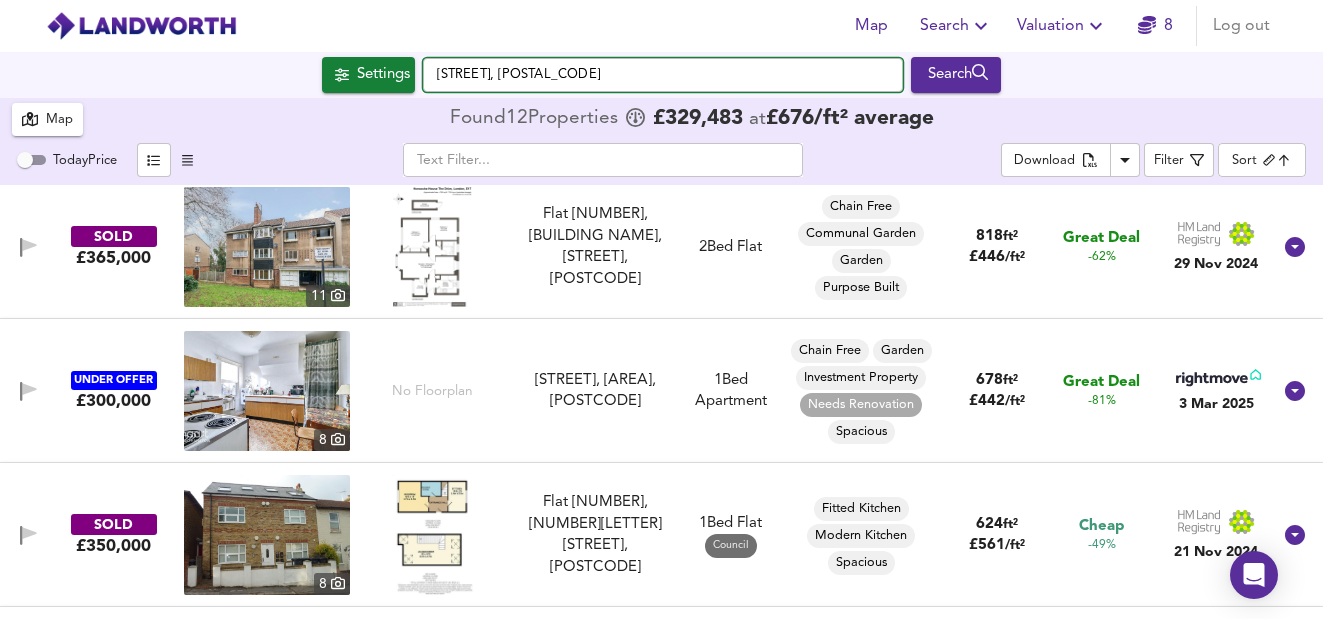 click on "[STREET], [POSTAL_CODE]" at bounding box center [663, 75] 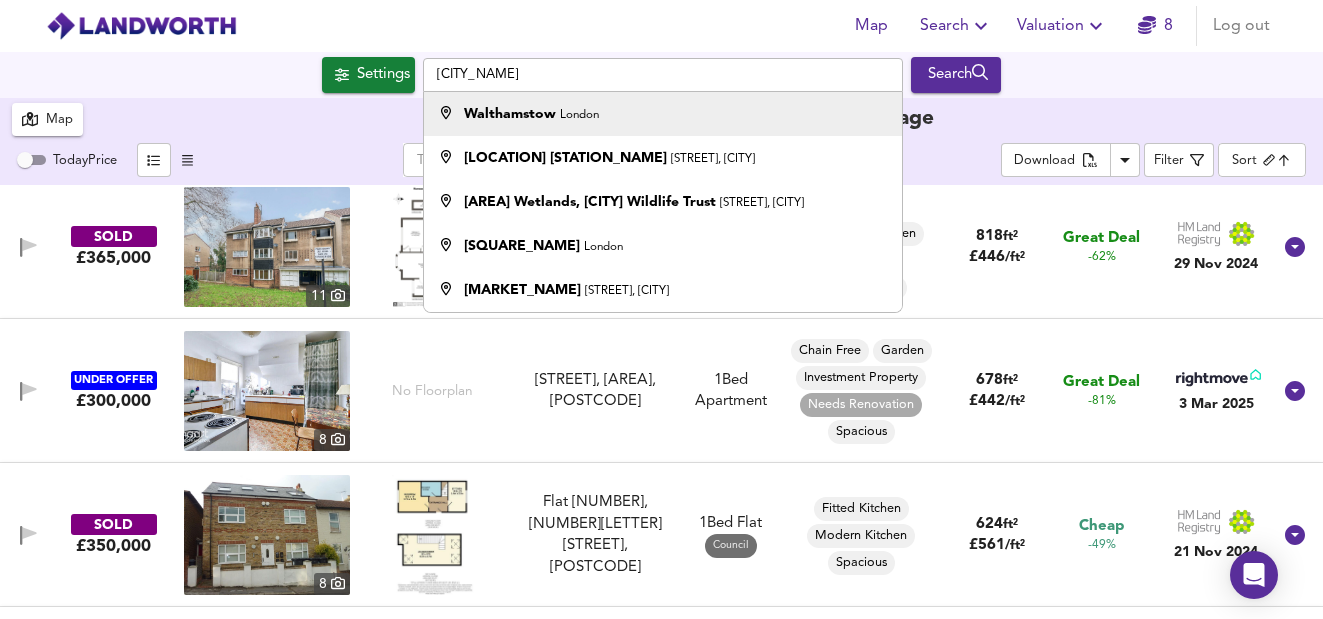 click on "[LOCATION] [CITY]" at bounding box center [663, 114] 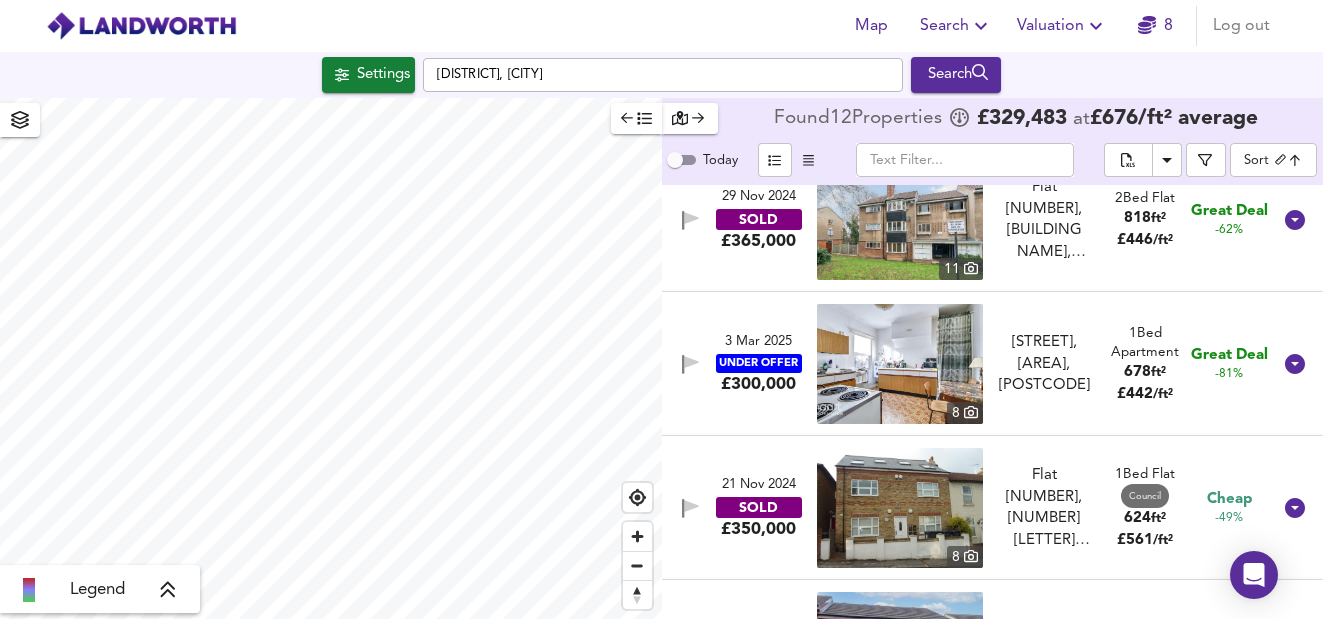 scroll, scrollTop: 42, scrollLeft: 0, axis: vertical 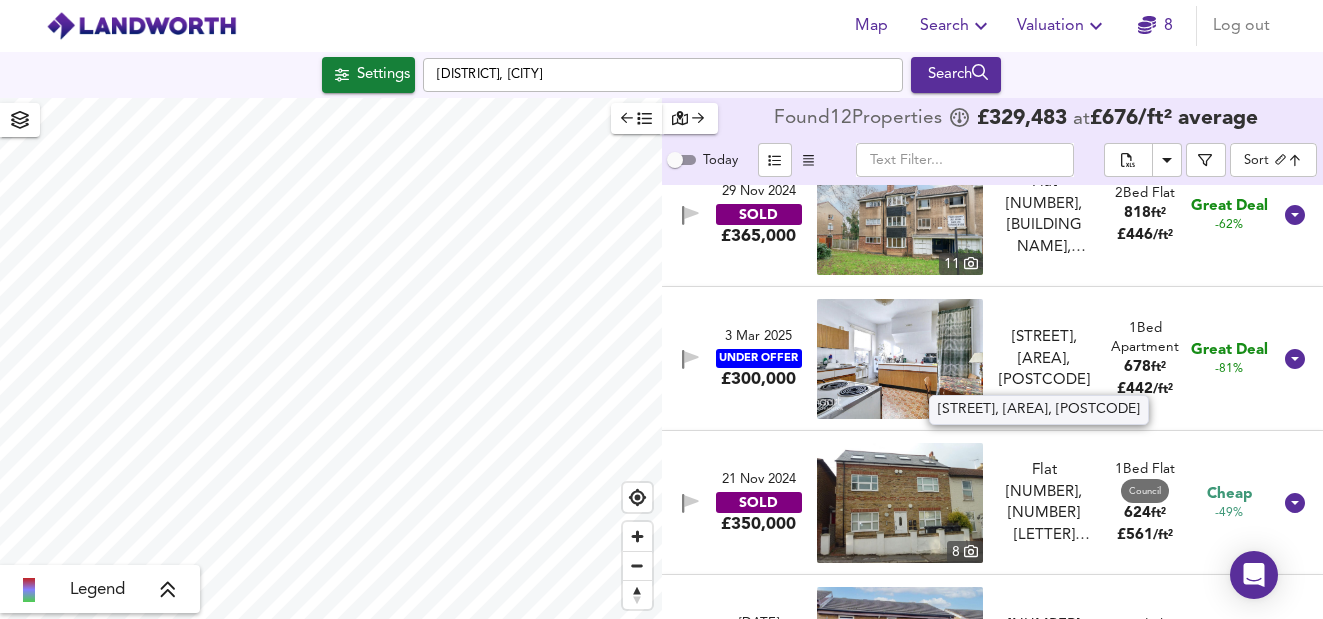 click on "[STREET], [AREA], [POSTCODE]" at bounding box center [1044, 359] 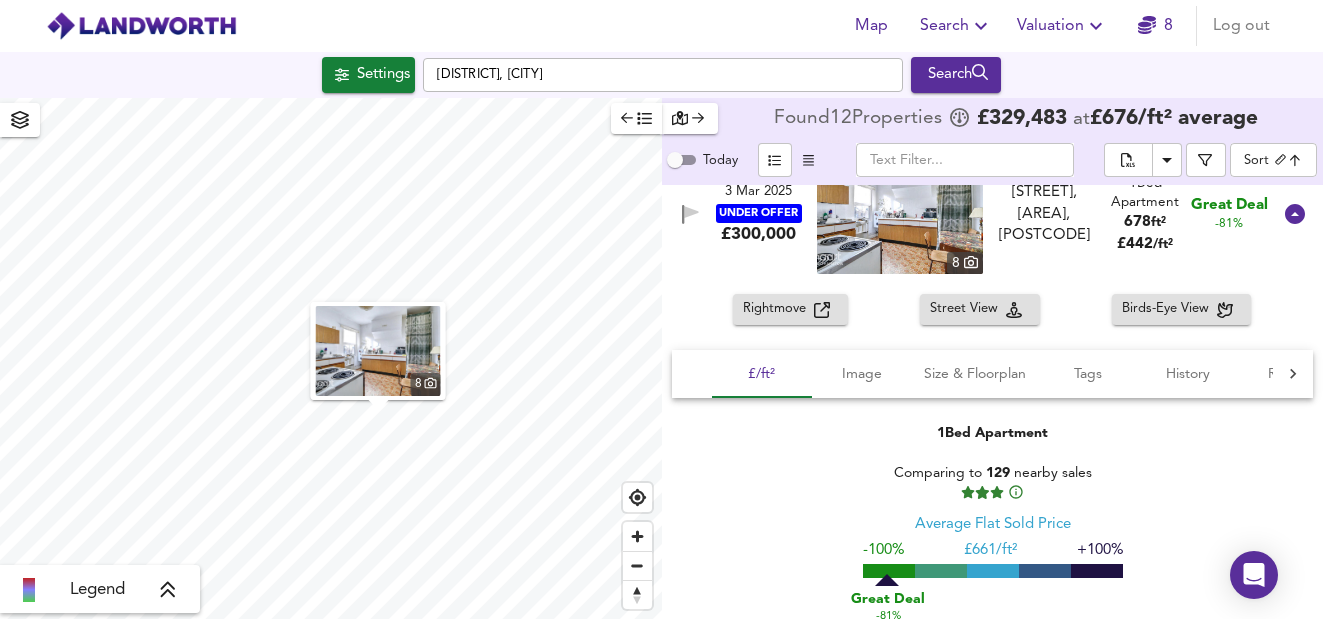scroll, scrollTop: 208, scrollLeft: 0, axis: vertical 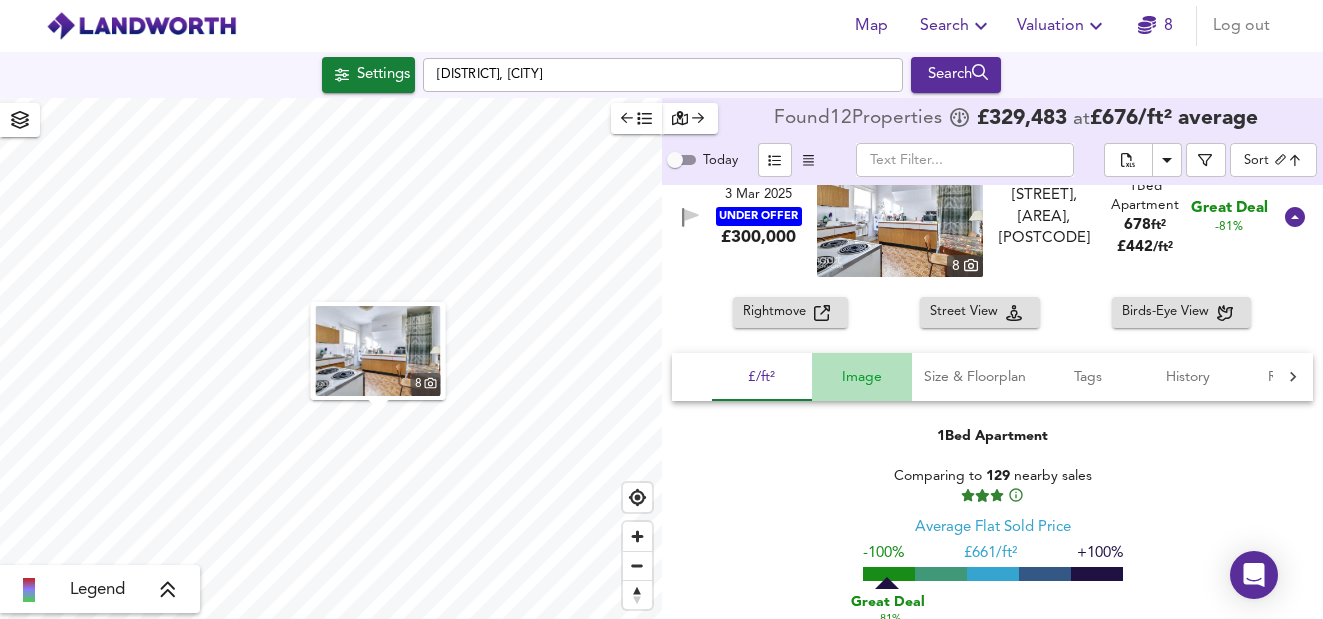 click on "Image" at bounding box center (862, 377) 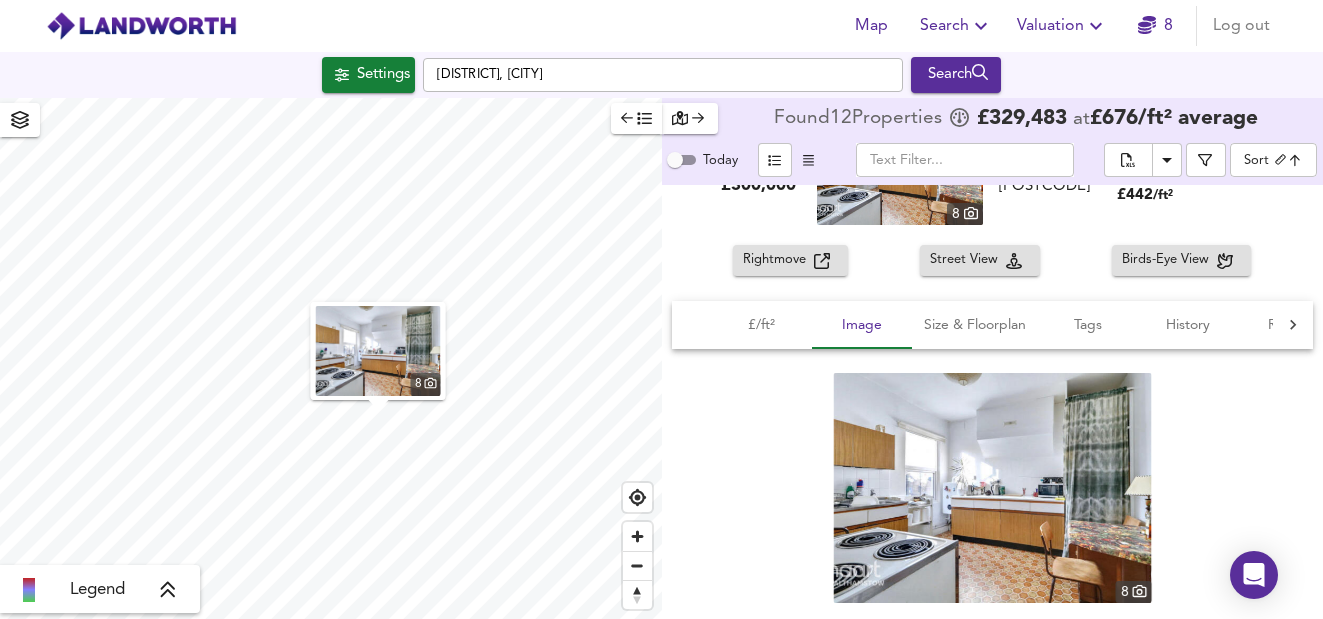 scroll, scrollTop: 257, scrollLeft: 0, axis: vertical 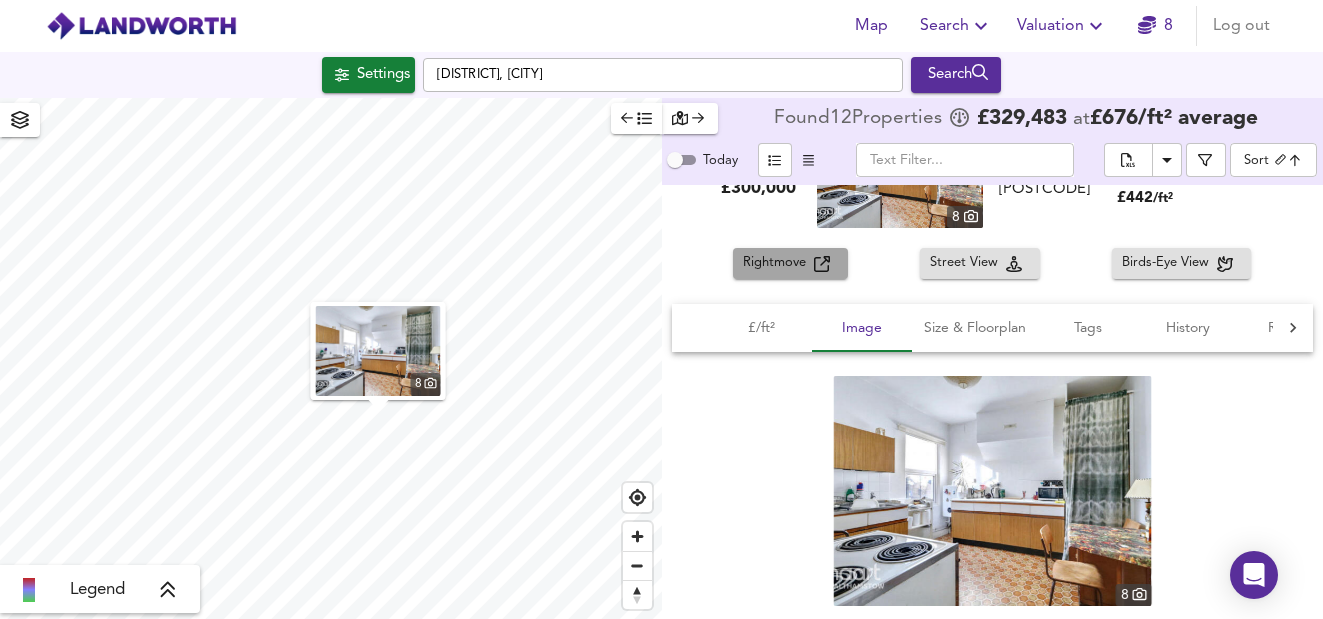 click on "Rightmove" at bounding box center (790, 263) 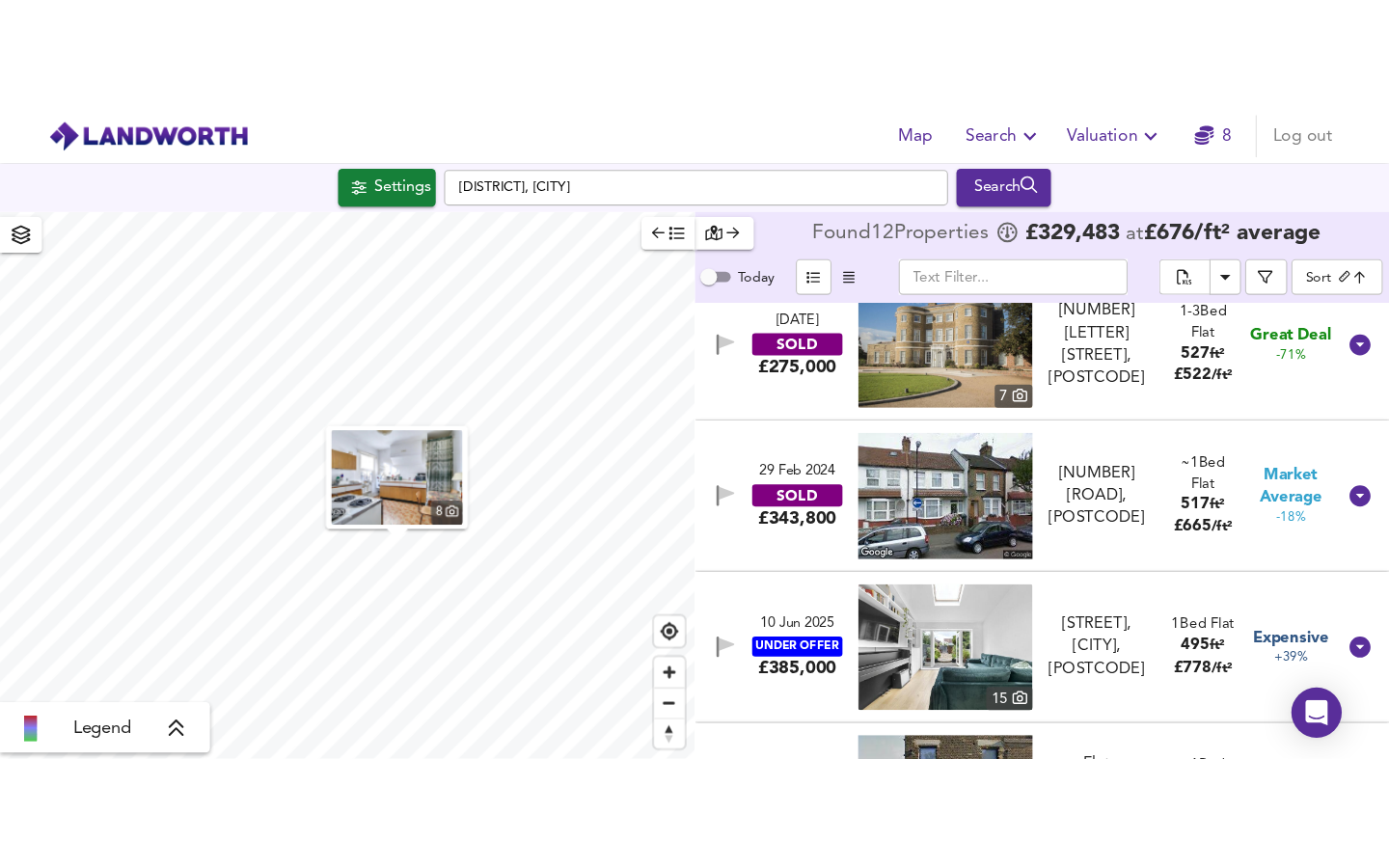 scroll, scrollTop: 1147, scrollLeft: 0, axis: vertical 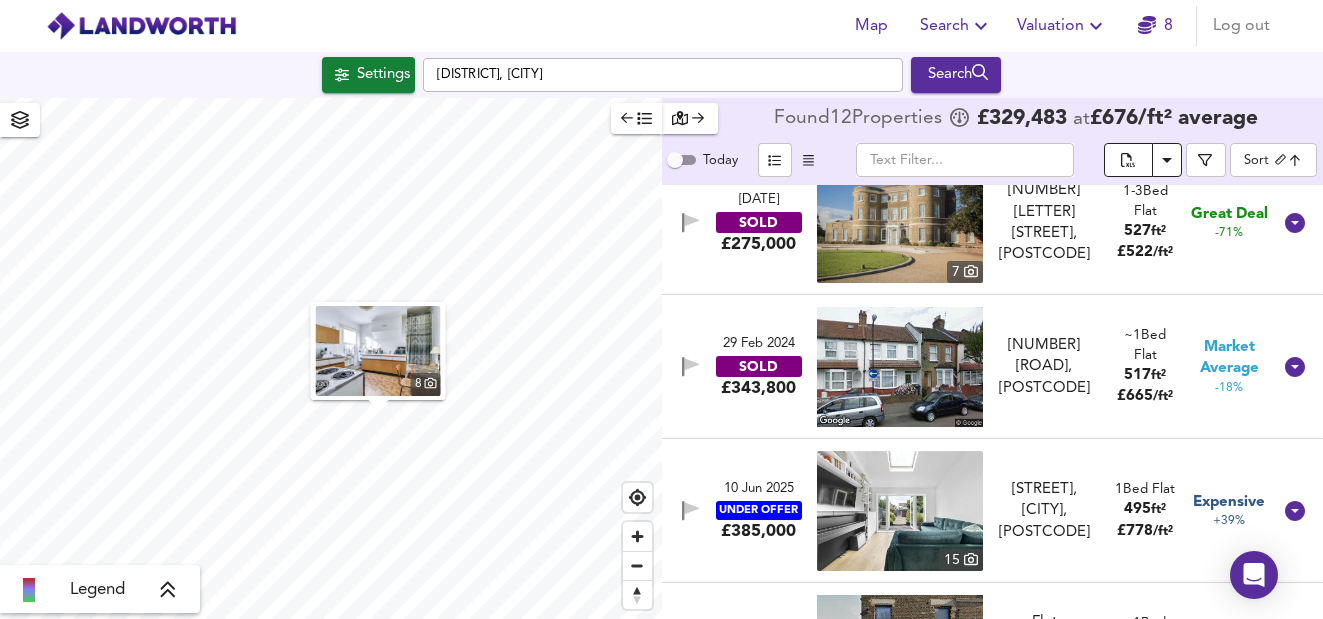click 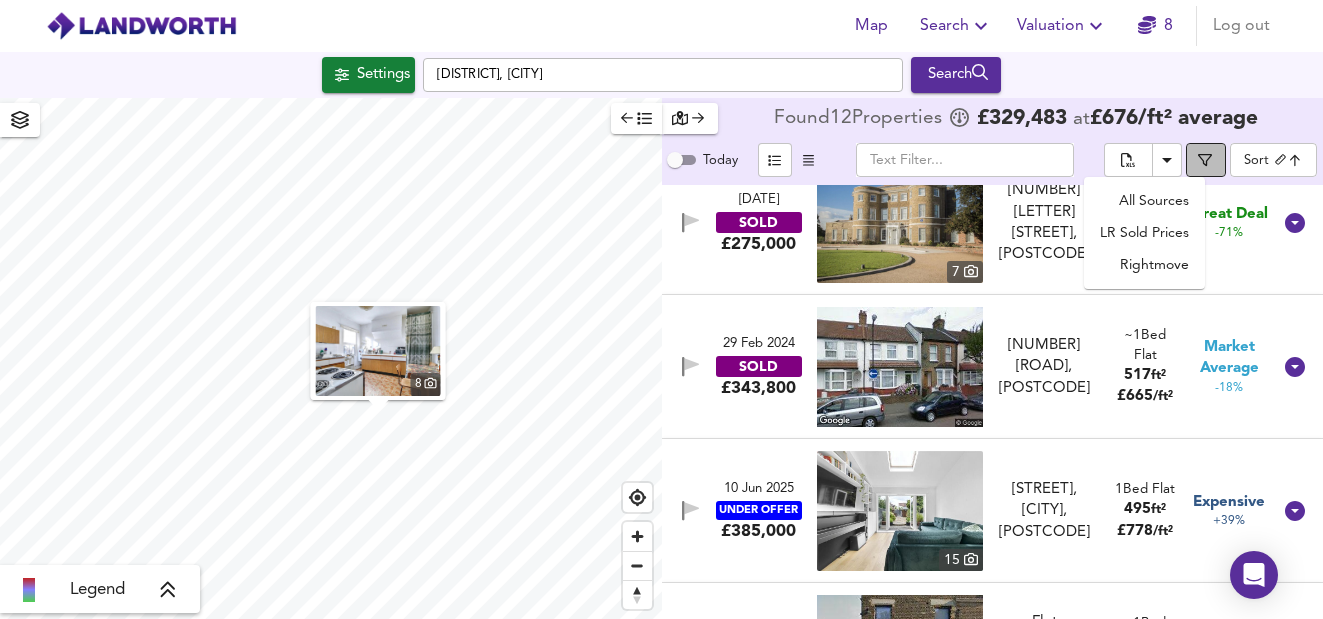 click at bounding box center (1206, 160) 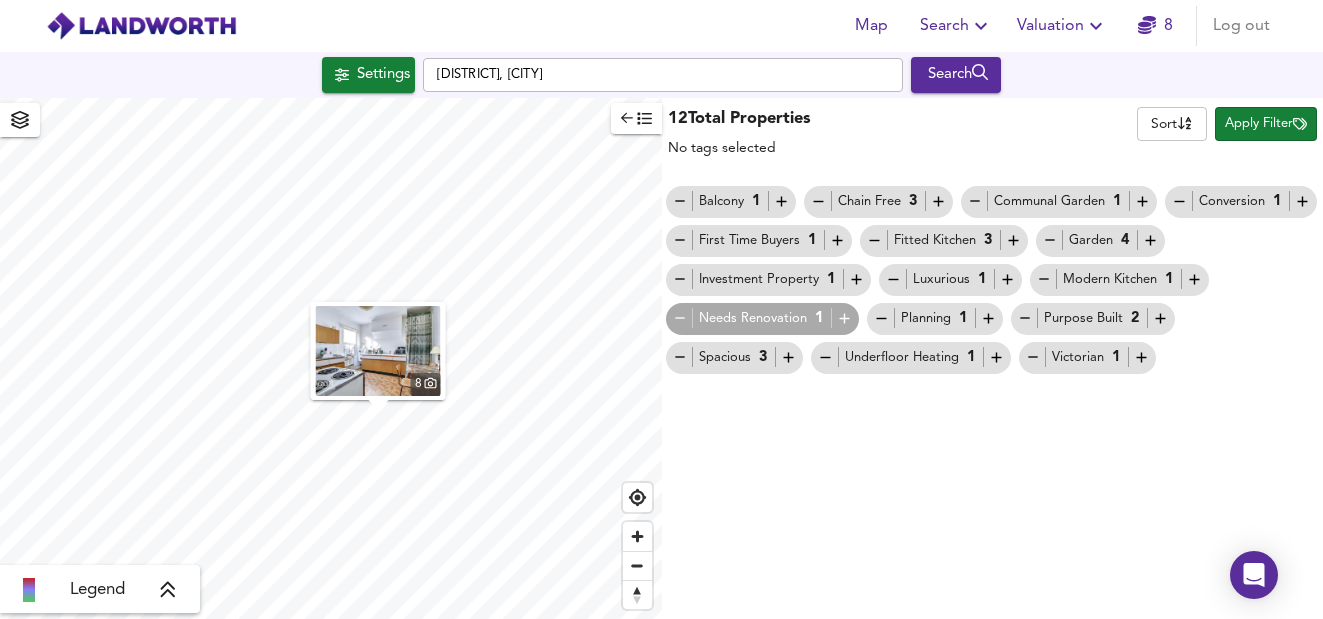 click at bounding box center (636, 118) 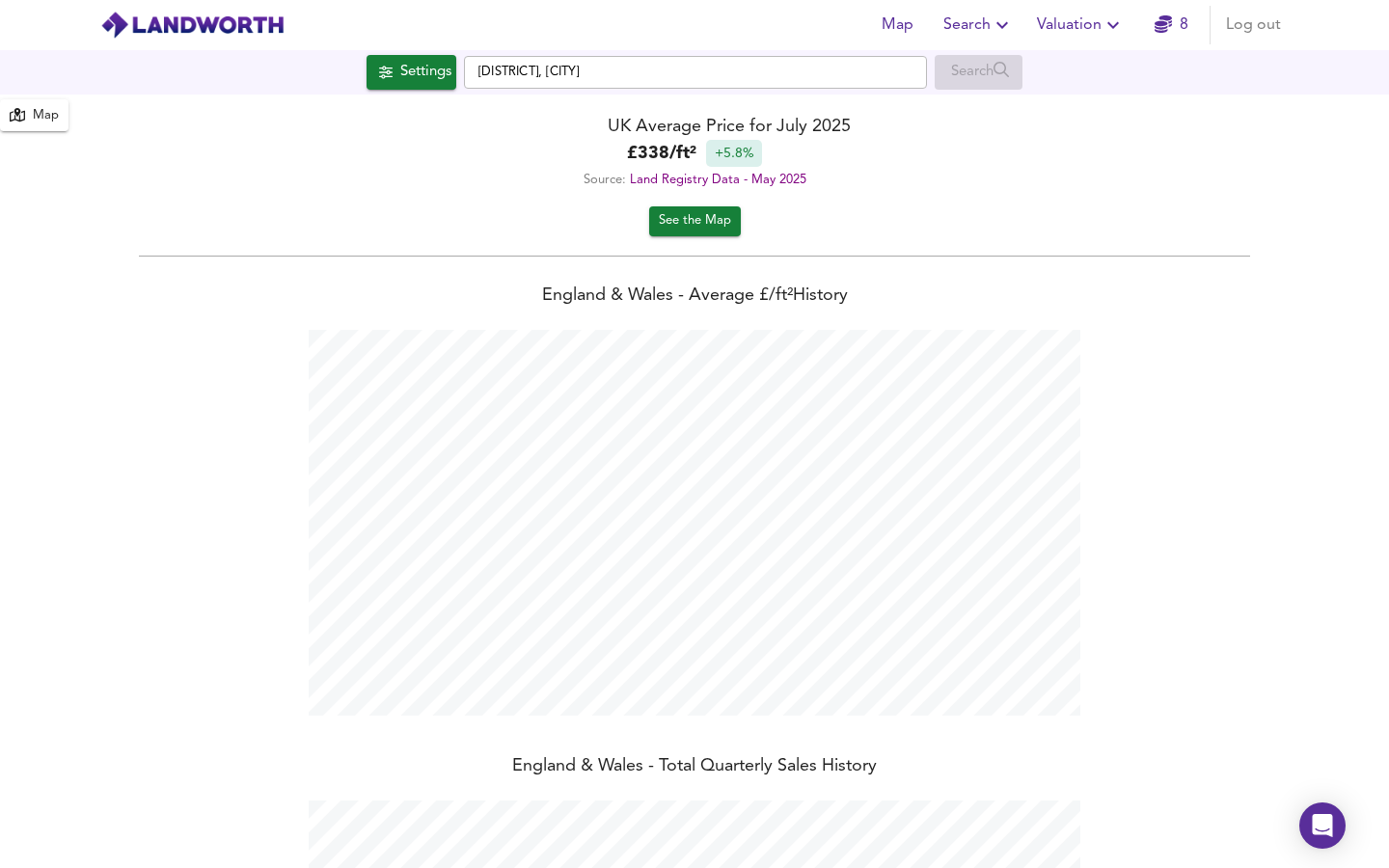 scroll, scrollTop: 963576, scrollLeft: 963194, axis: both 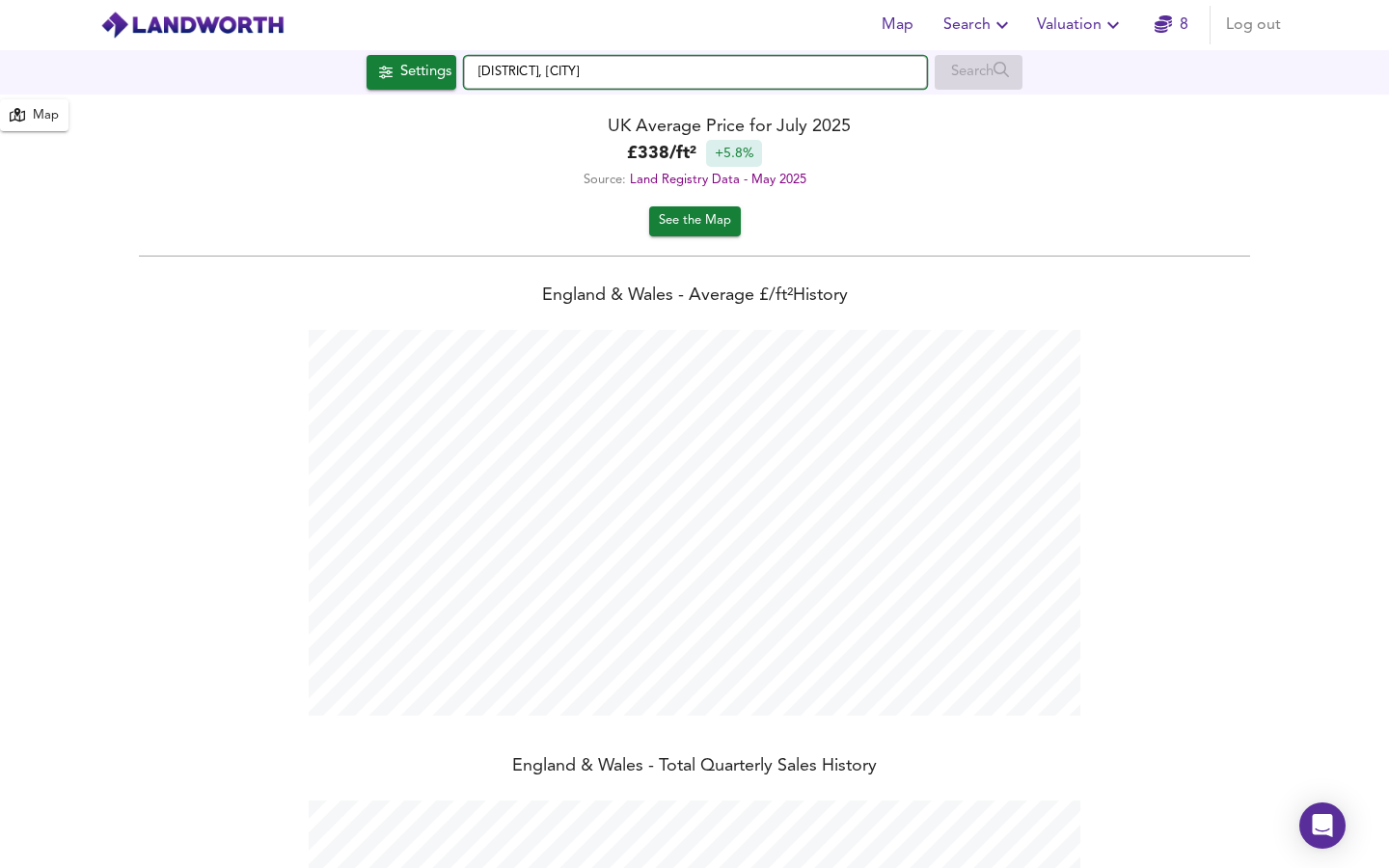 click on "[DISTRICT], [CITY]" at bounding box center (695, 72) 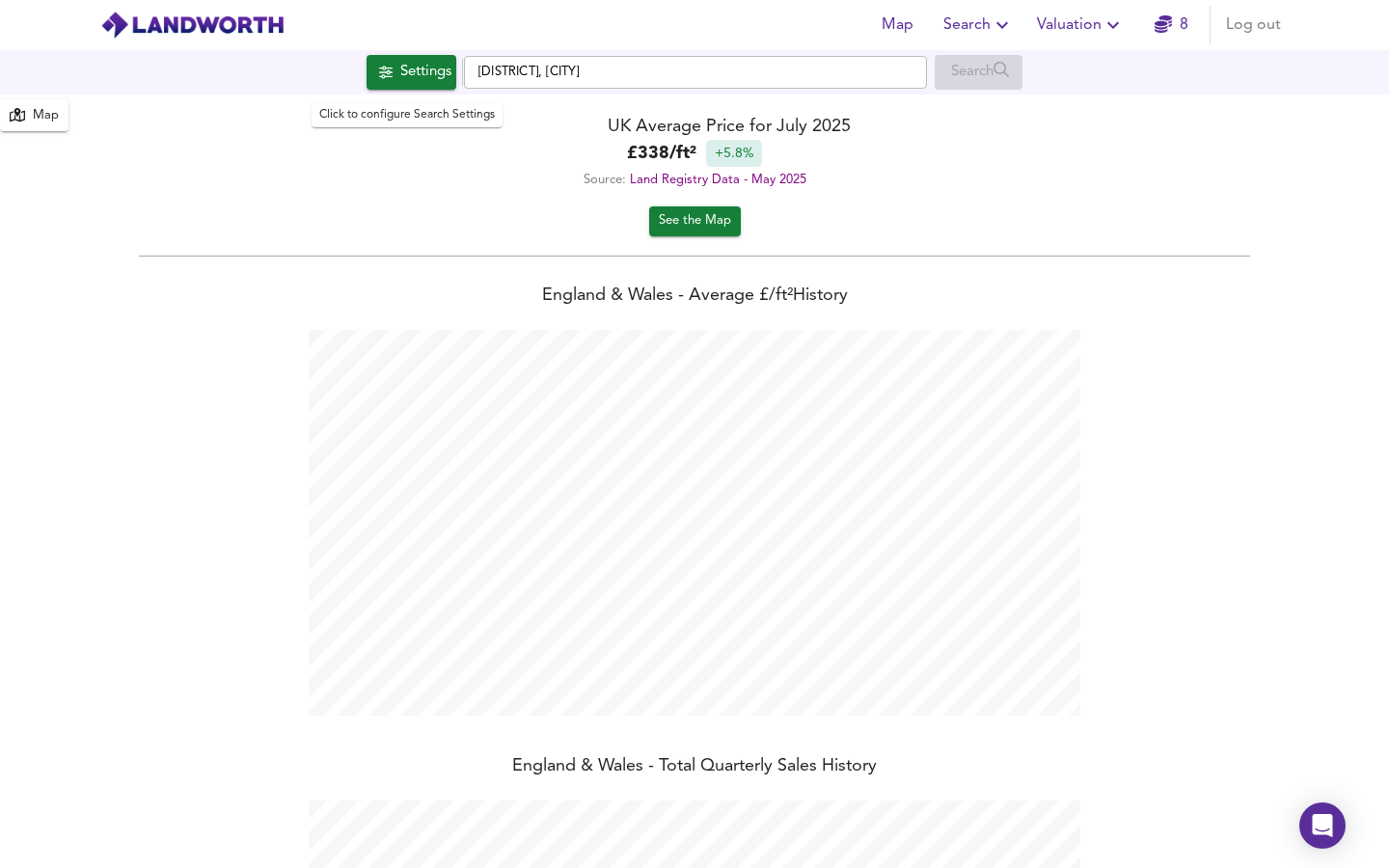 click on "Settings" at bounding box center (425, 72) 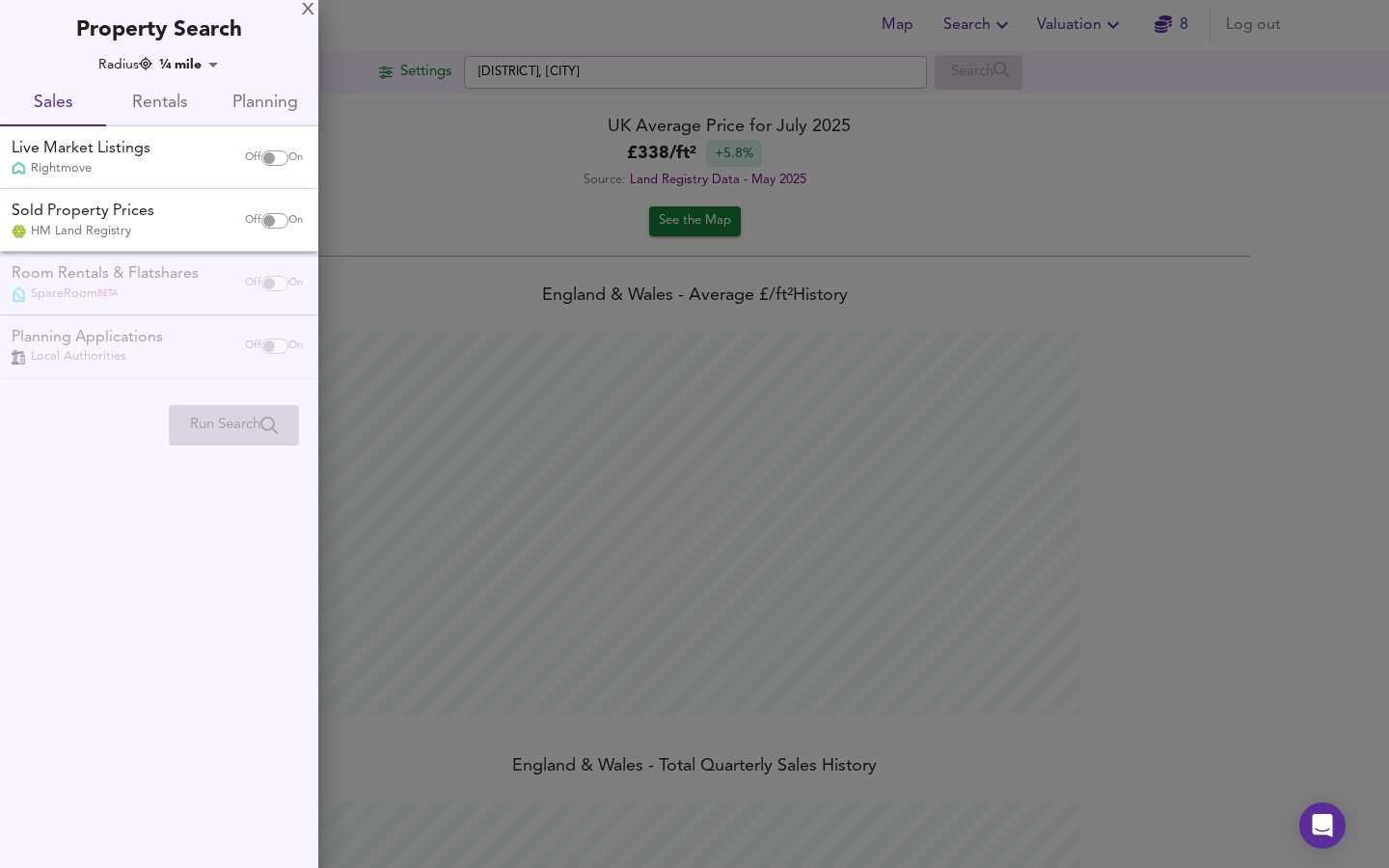 click on "Live Market Listings   Rightmove" at bounding box center (119, 157) 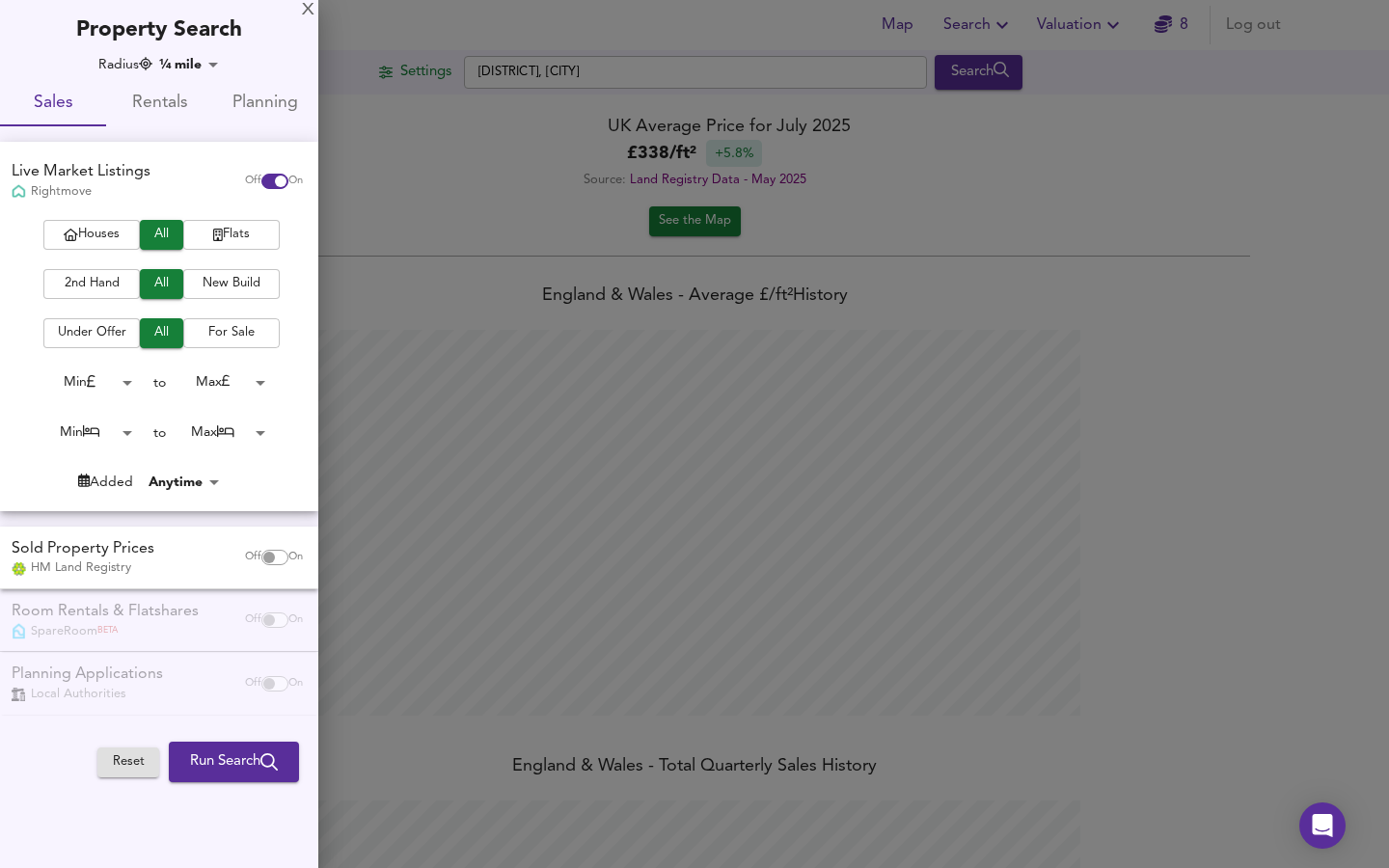 click on "For Sale" at bounding box center (232, 333) 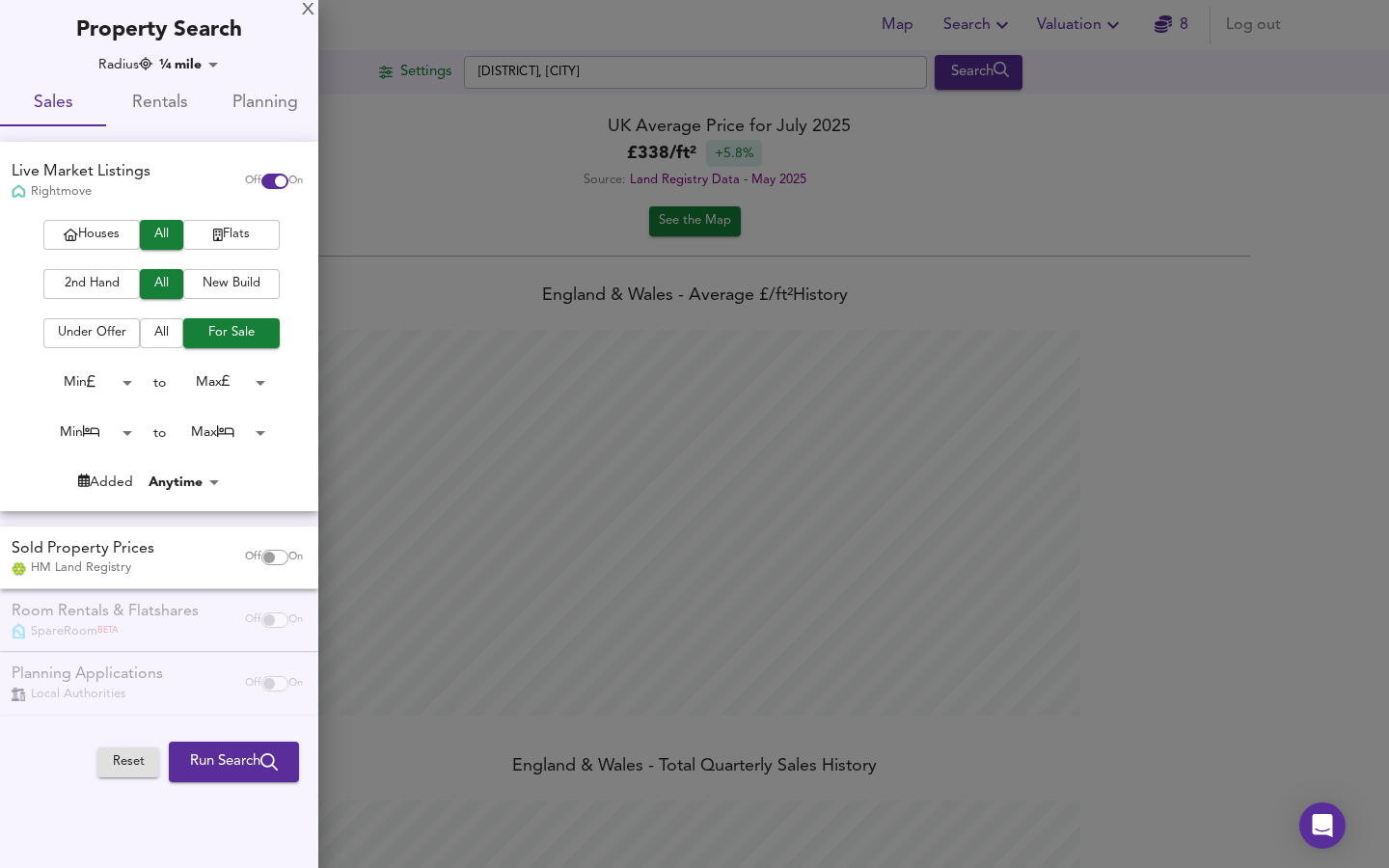 click on "Map Search Valuation    8 Log out        Settings    [CITY], [CITY]        Search       8             Legend   Map UK Average Price   for [DATE] £ 338 / ft²      +5.8% Source:   Land Registry Data - [DATE] See the Map England & Wales - Average £/ ft²  History England & Wales - Total Quarterly Sales History X Map Settings Basemap          Default hybrid Heatmap          Average Price landworth 2D   View Dynamic Heatmap   On Show Postcodes Show Boroughs 2D 3D Find Me X Property Search Radius   ¼ mile 402 Sales Rentals Planning    Live Market Listings   Rightmove Off   On    Houses All   Flats 2nd Hand All New Build Under Offer All For Sale Min   0 to Max   200000000   Min   0 to Max   50   Added Anytime -1    Sold Property Prices   HM Land Registry Off   On     Room Rentals & Flatshares   SpareRoom   BETA Off   On     Planning Applications Local Authorities Off   On  Reset Run Search" at bounding box center (694, 434) 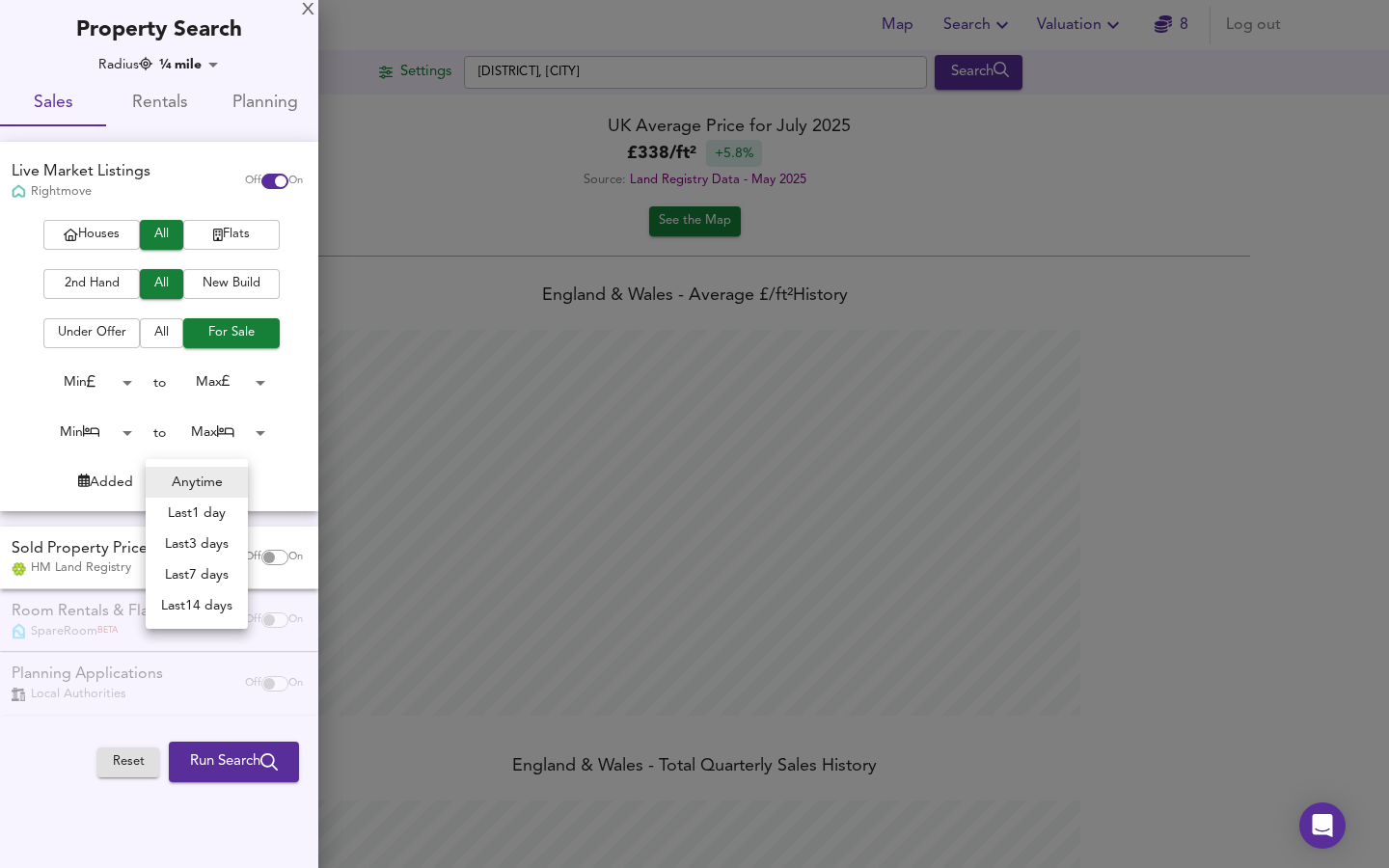 click at bounding box center (694, 434) 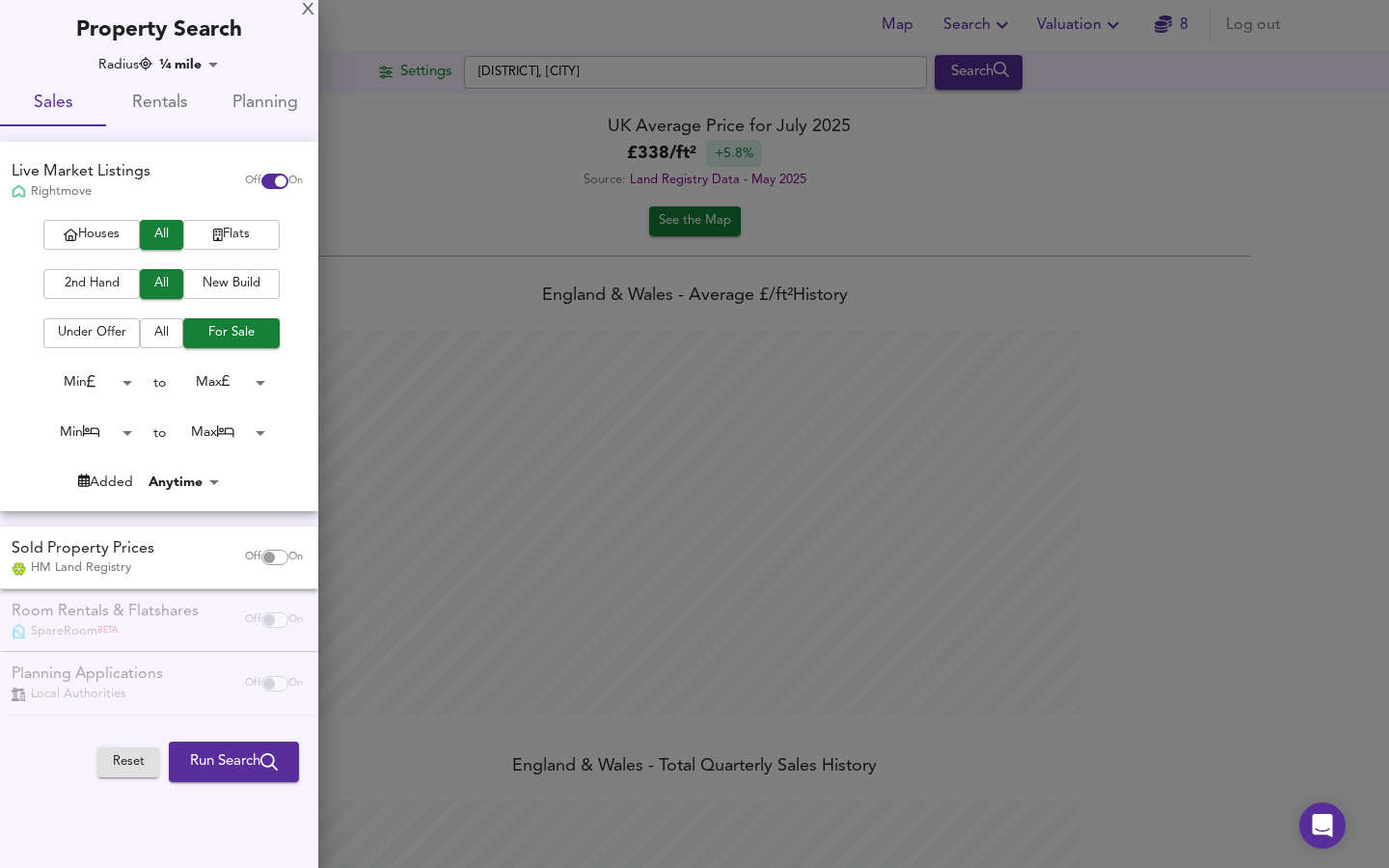 click on "Run Search" at bounding box center [233, 762] 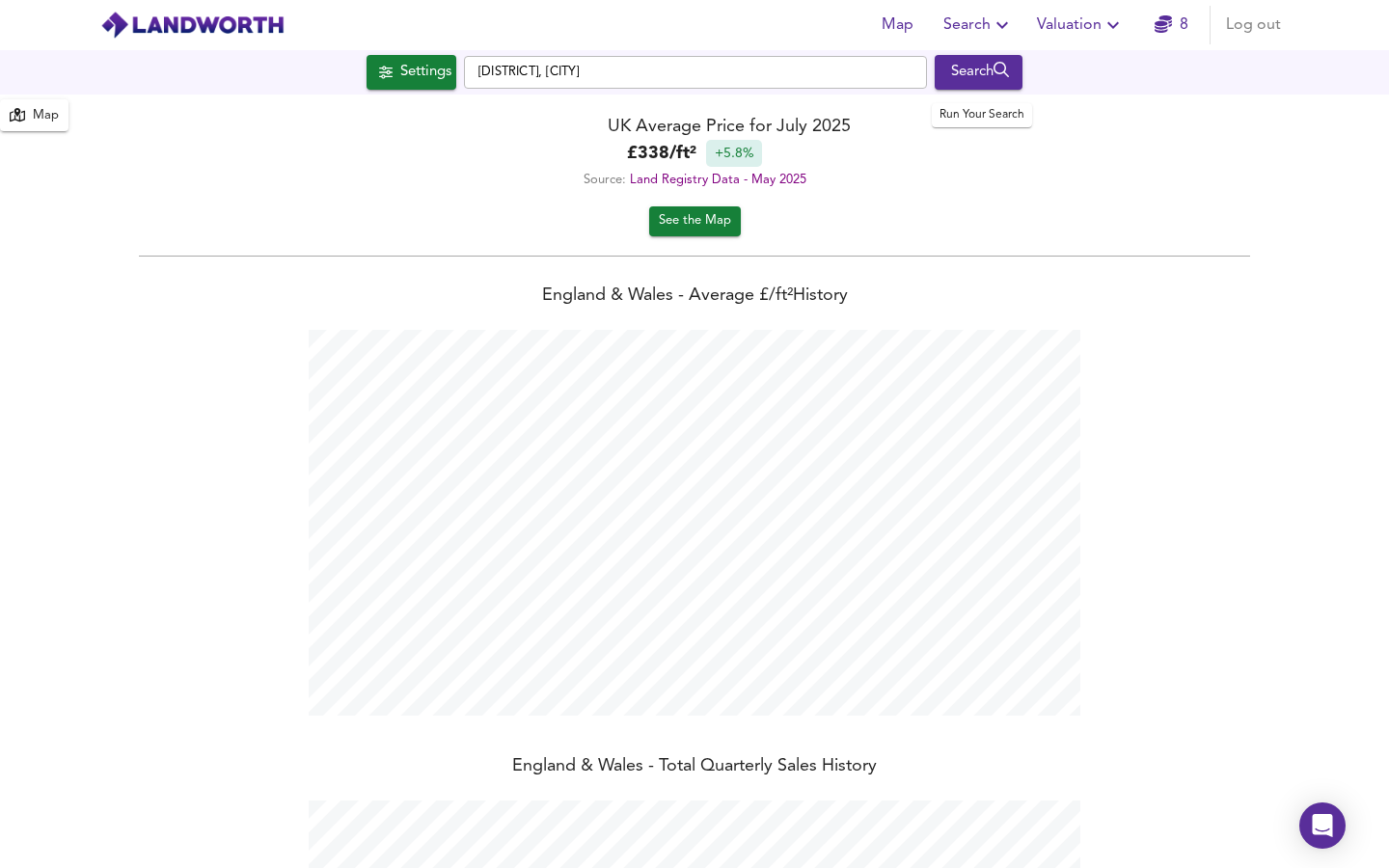 click on "Search" at bounding box center [978, 72] 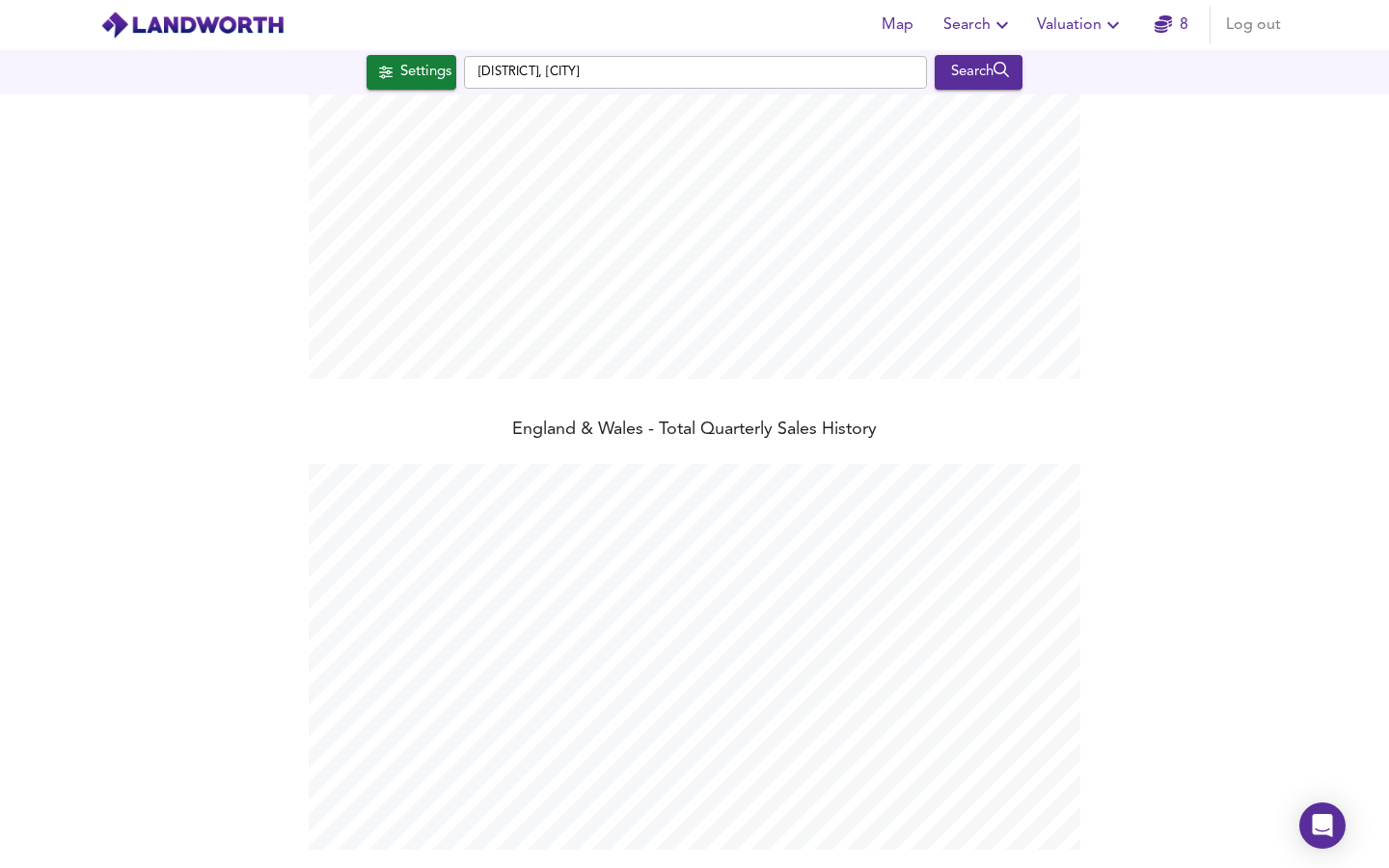 scroll, scrollTop: 0, scrollLeft: 0, axis: both 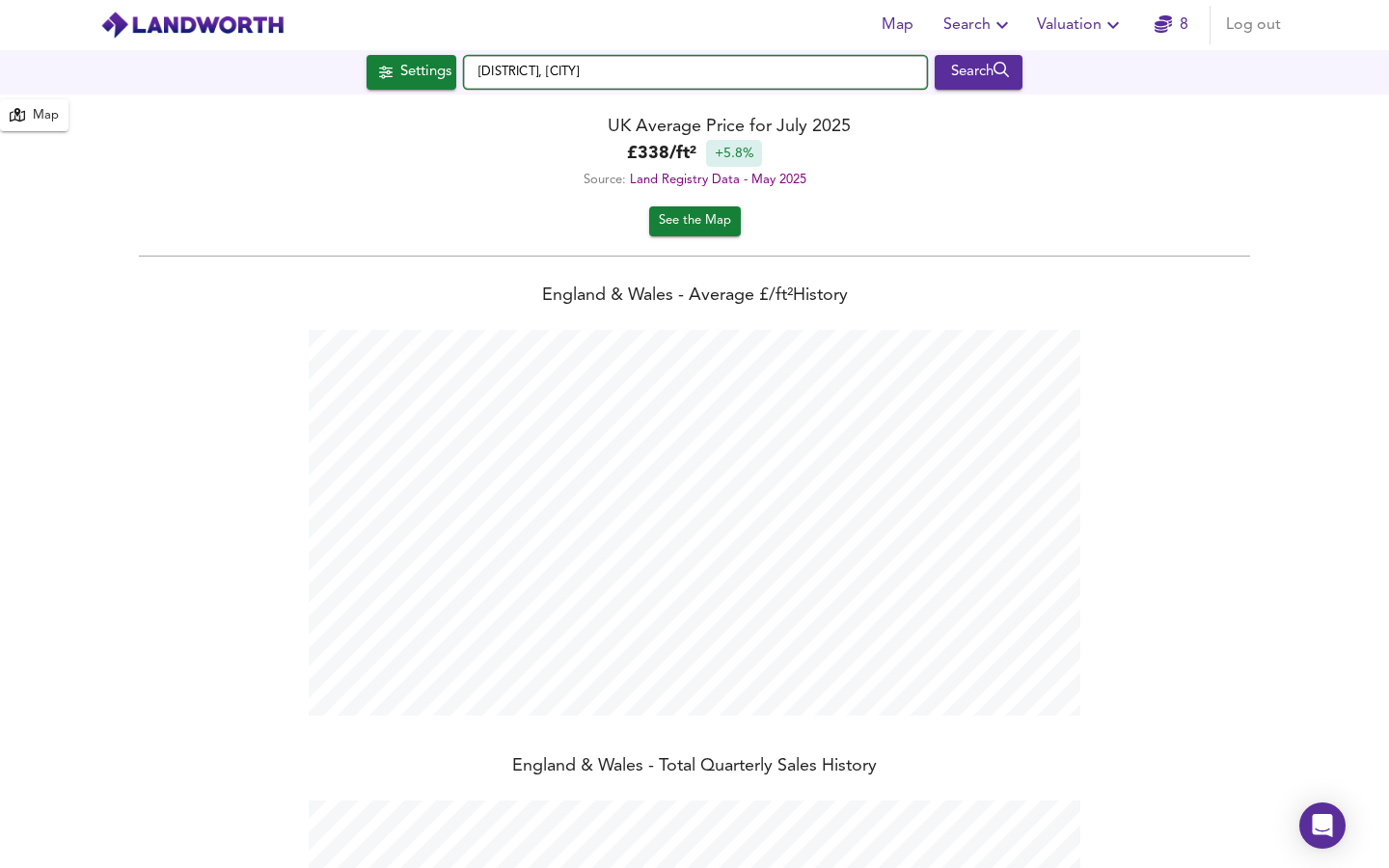 click on "[DISTRICT], [CITY]" at bounding box center [695, 72] 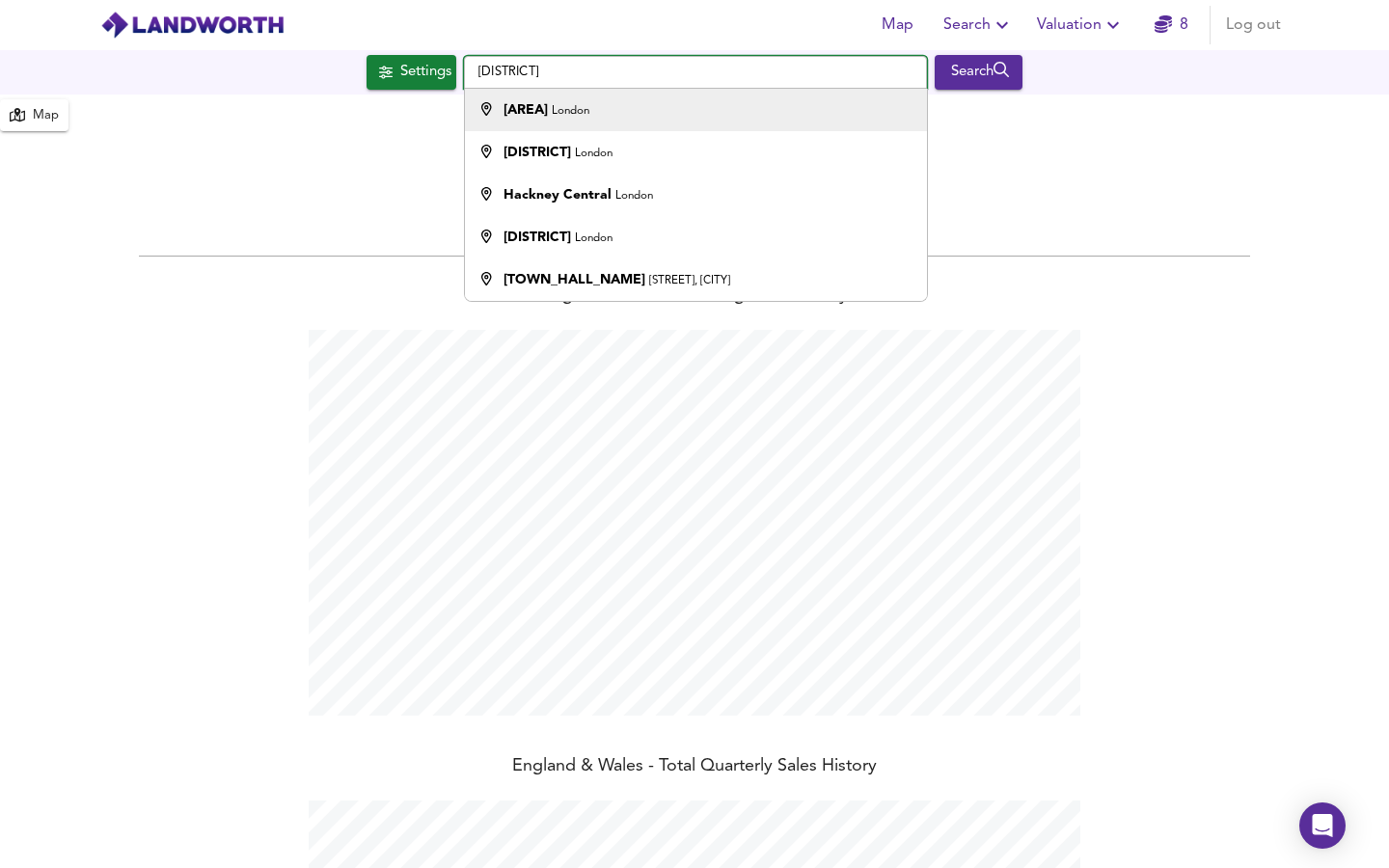 type on "[DISTRICT]" 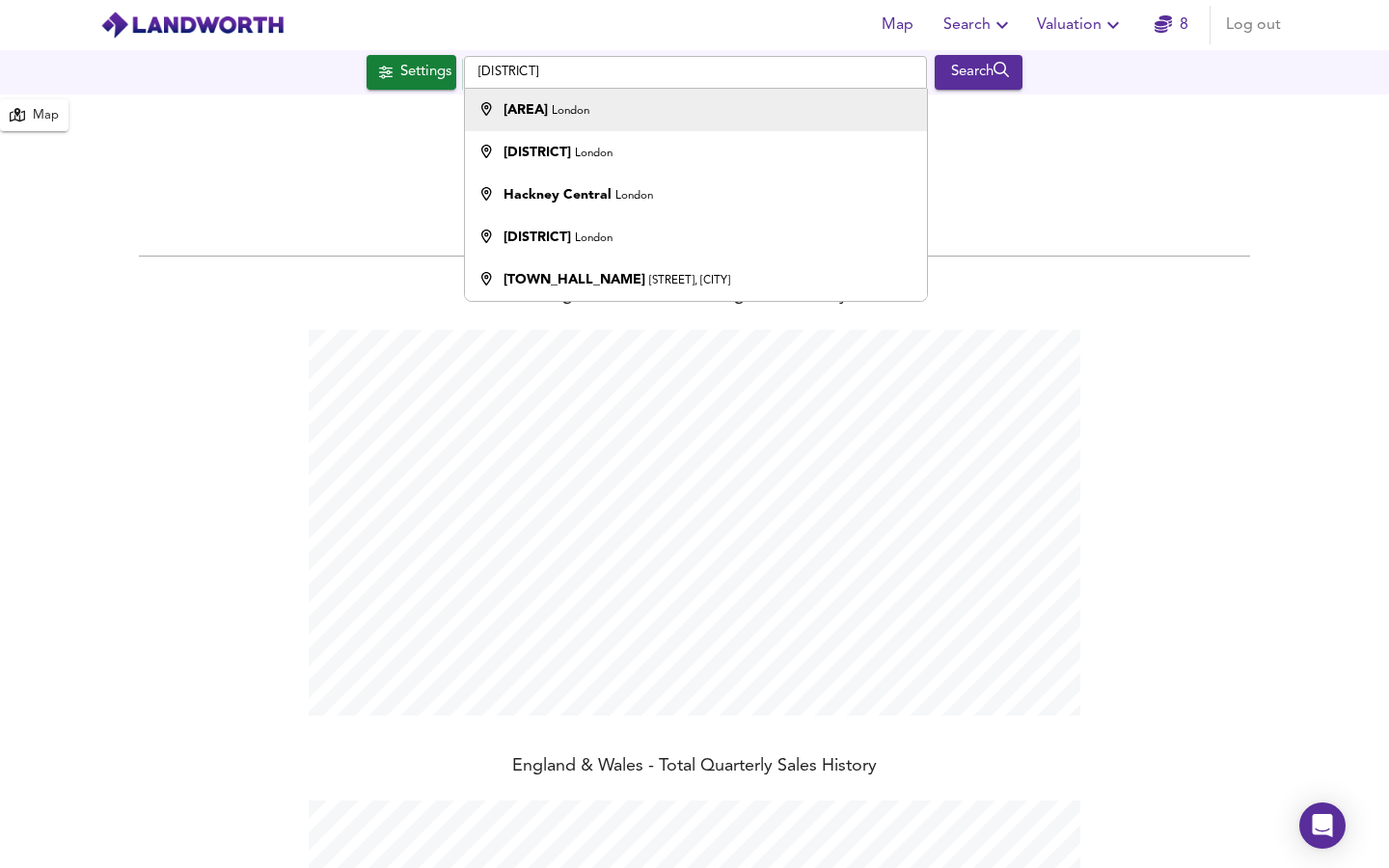click on "[AREA]" at bounding box center (526, 110) 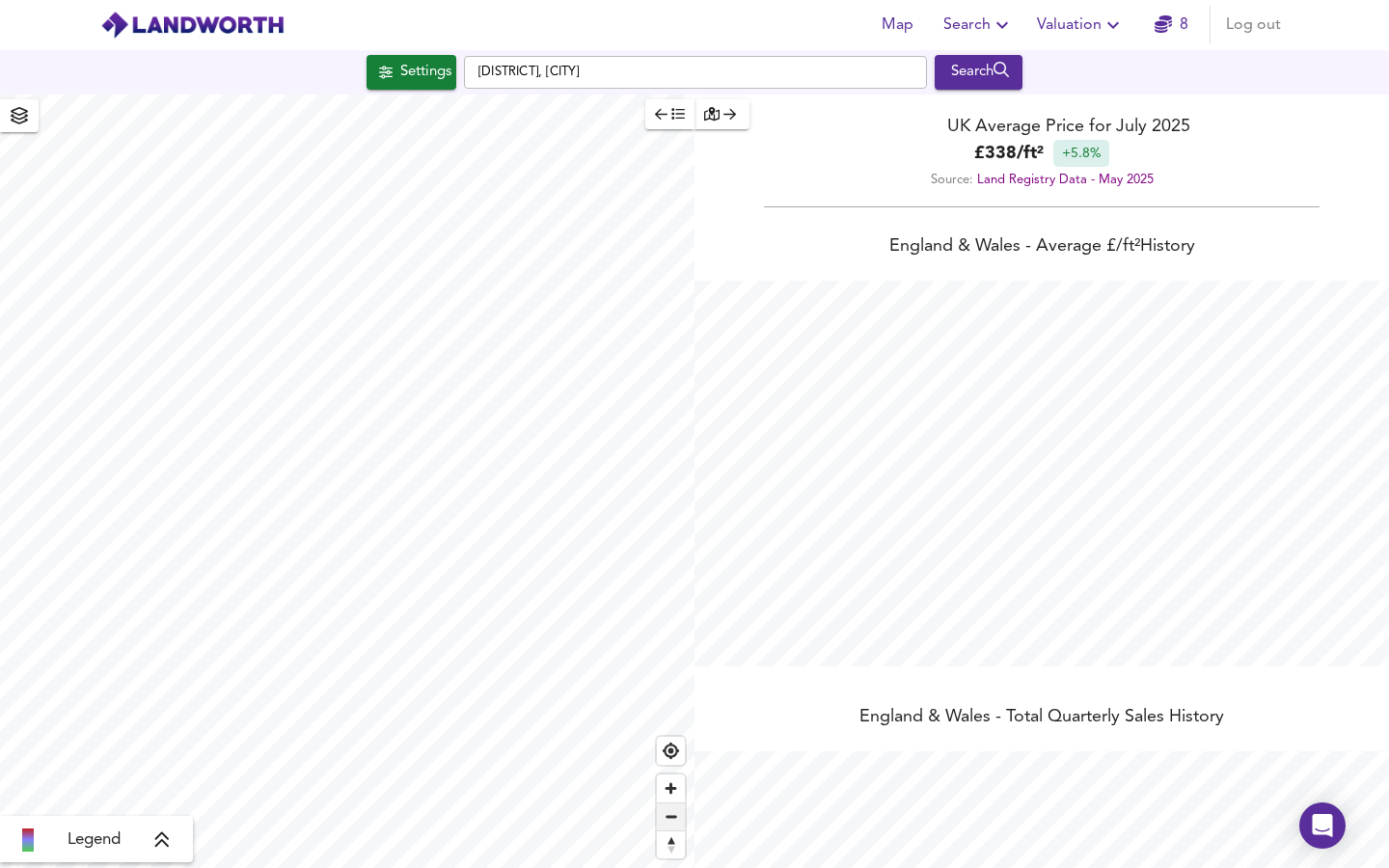 click at bounding box center (670, 817) 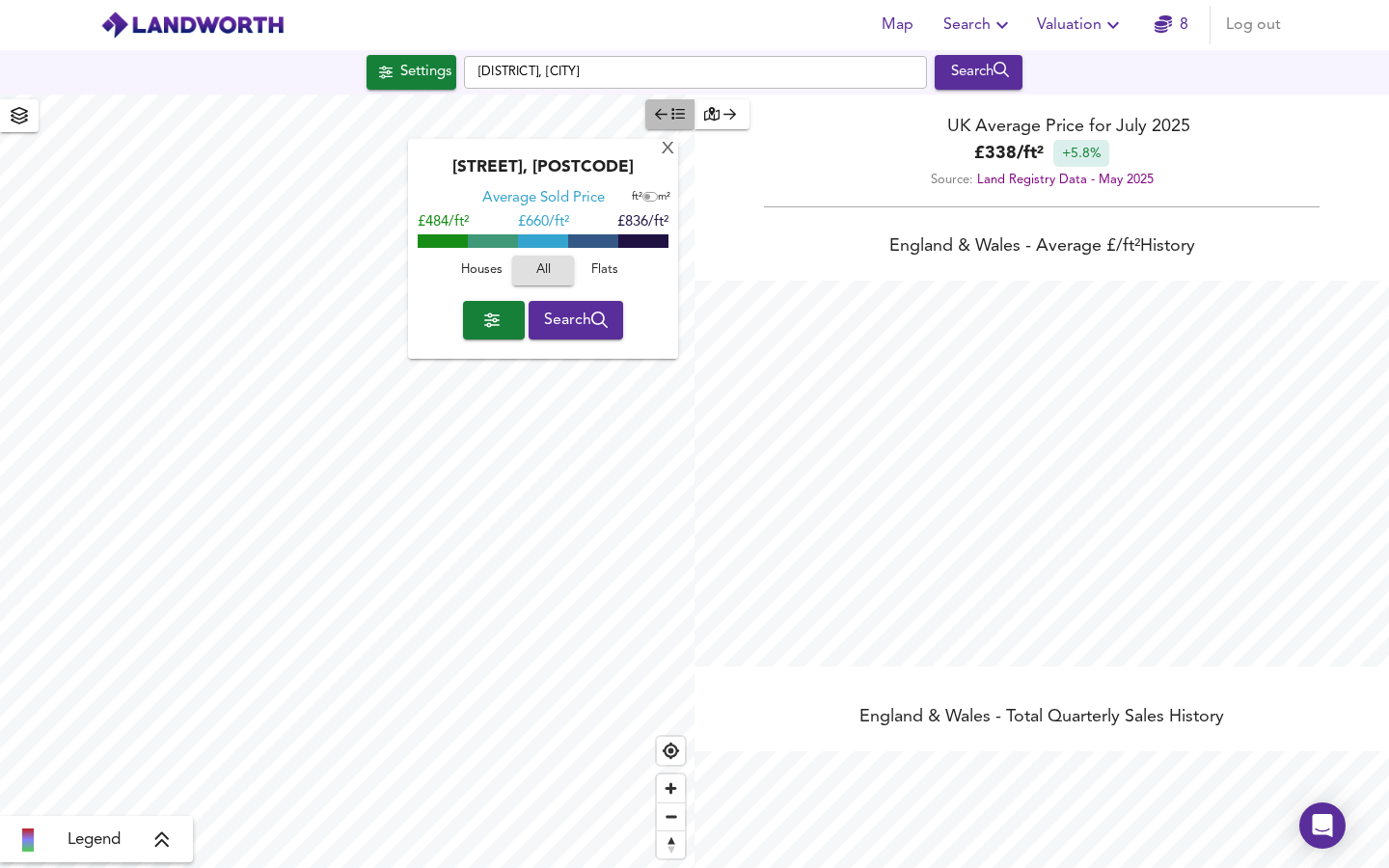click at bounding box center [669, 114] 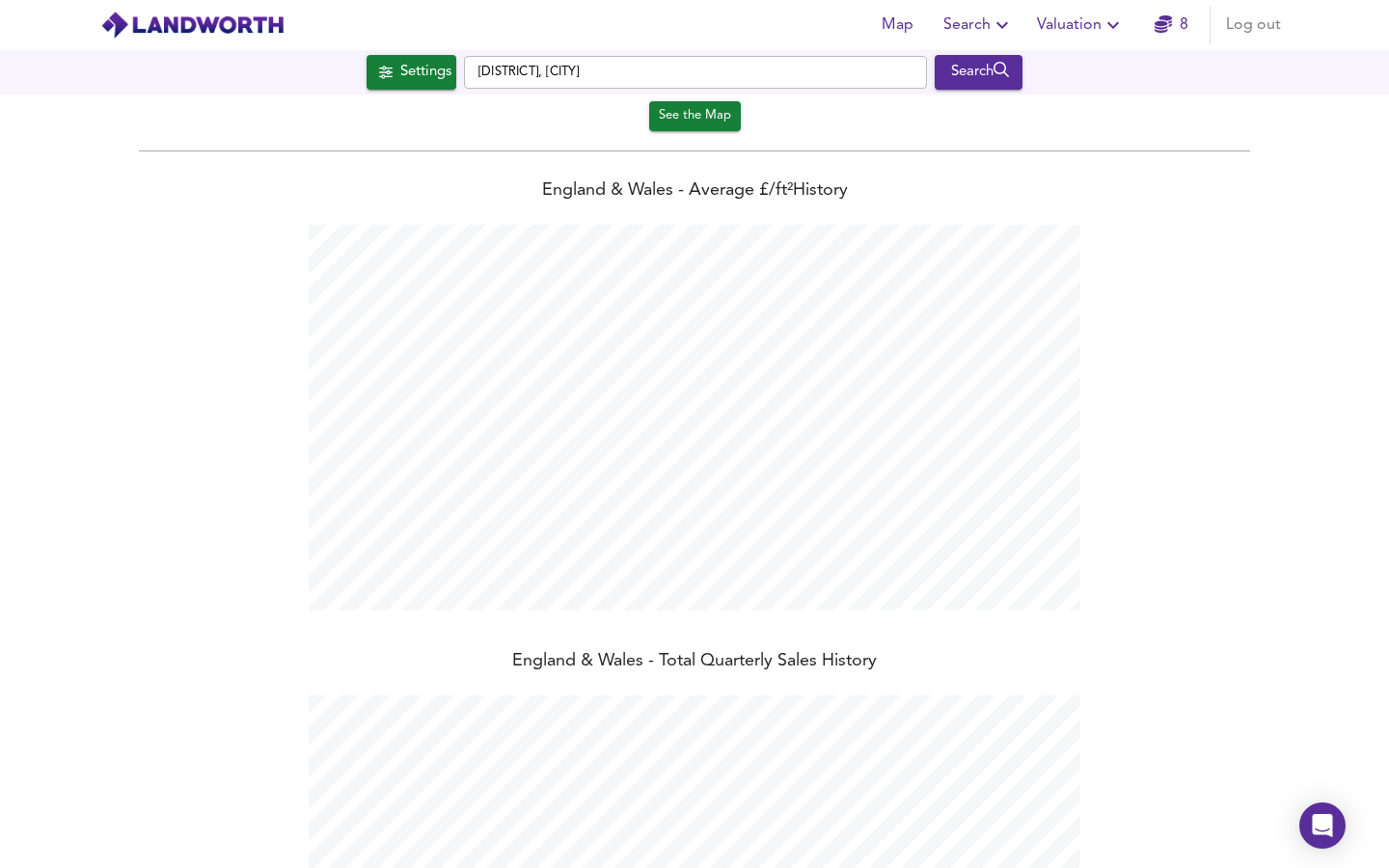 scroll, scrollTop: 0, scrollLeft: 0, axis: both 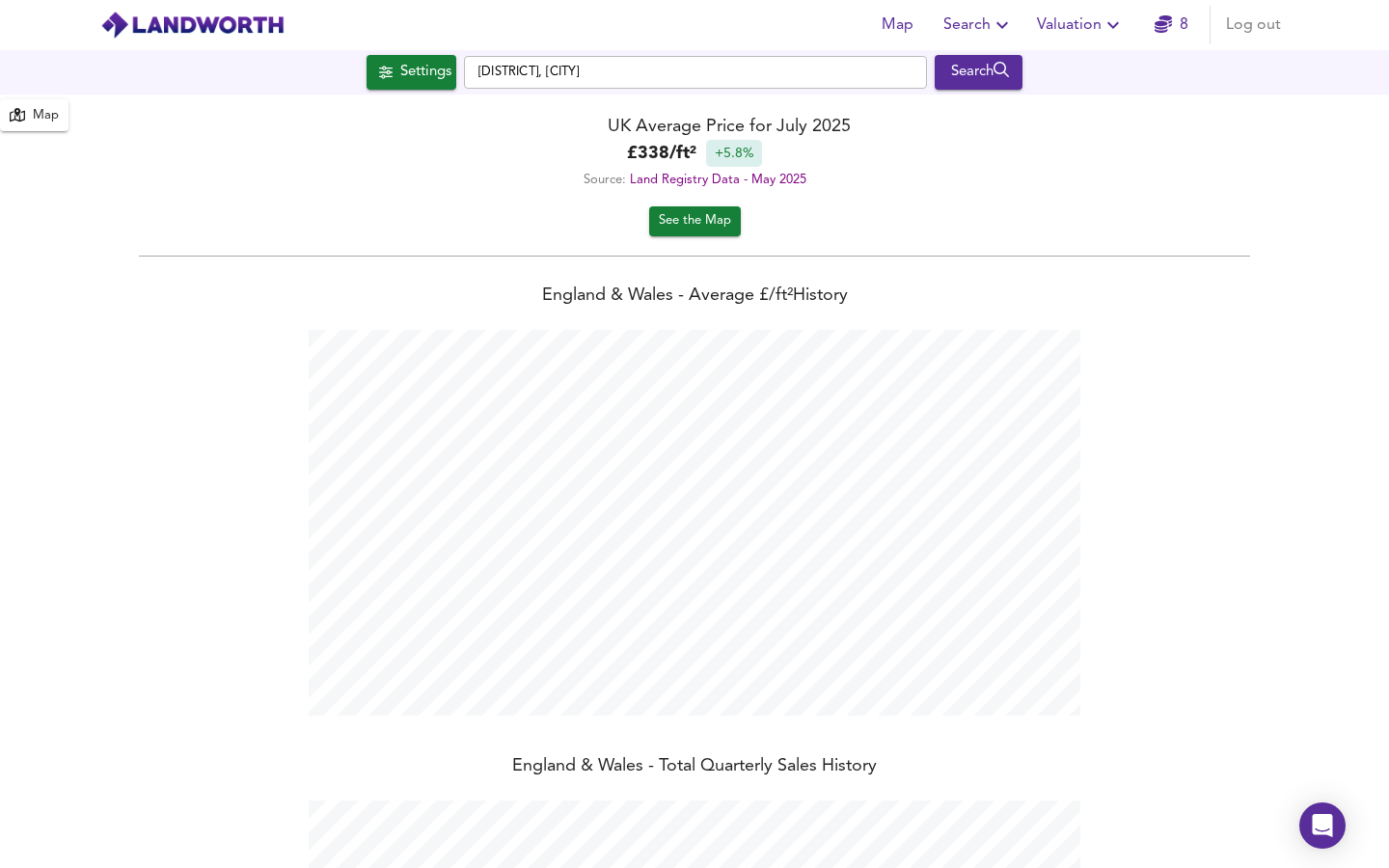 click on "Map" at bounding box center [45, 116] 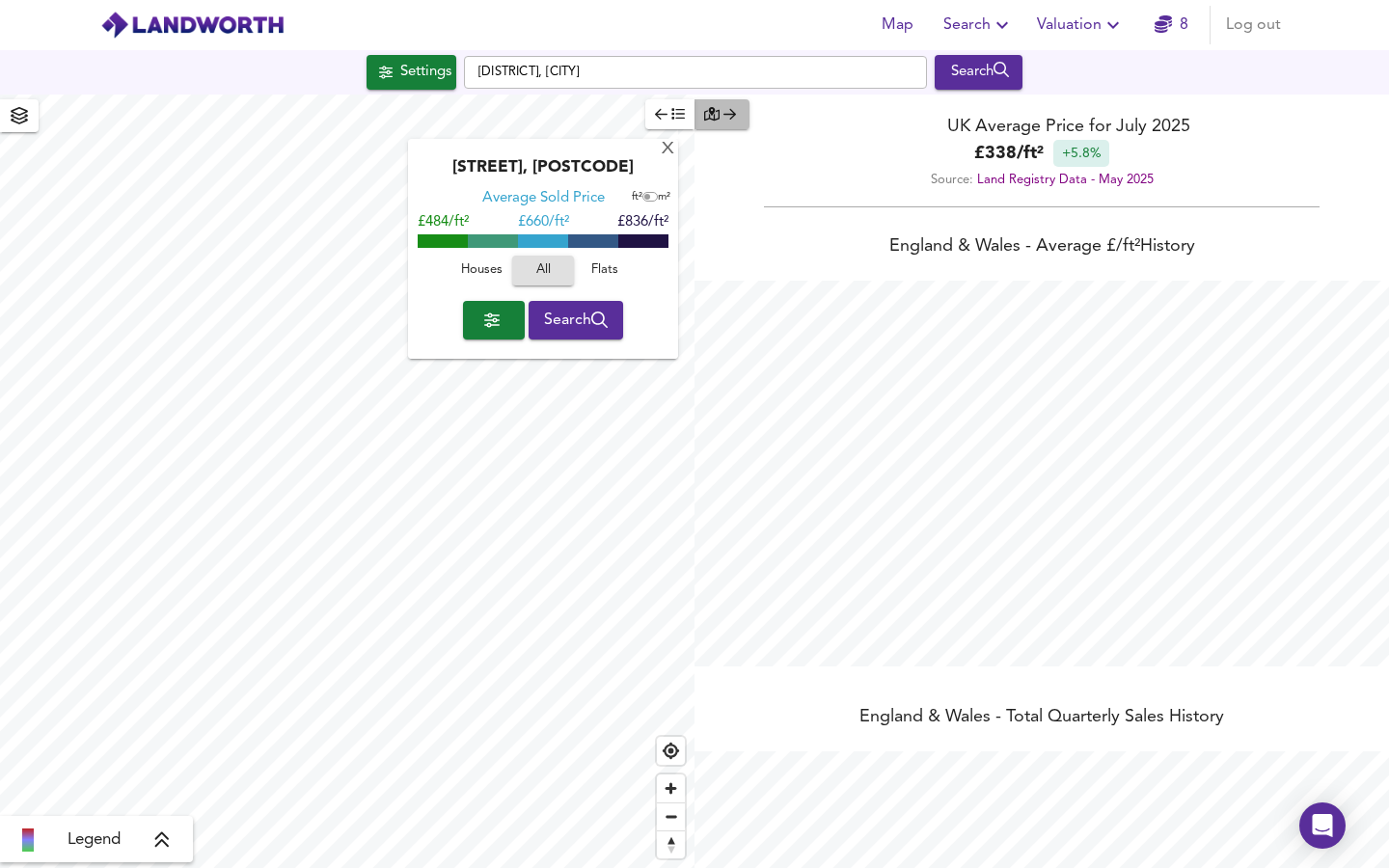 click at bounding box center (722, 114) 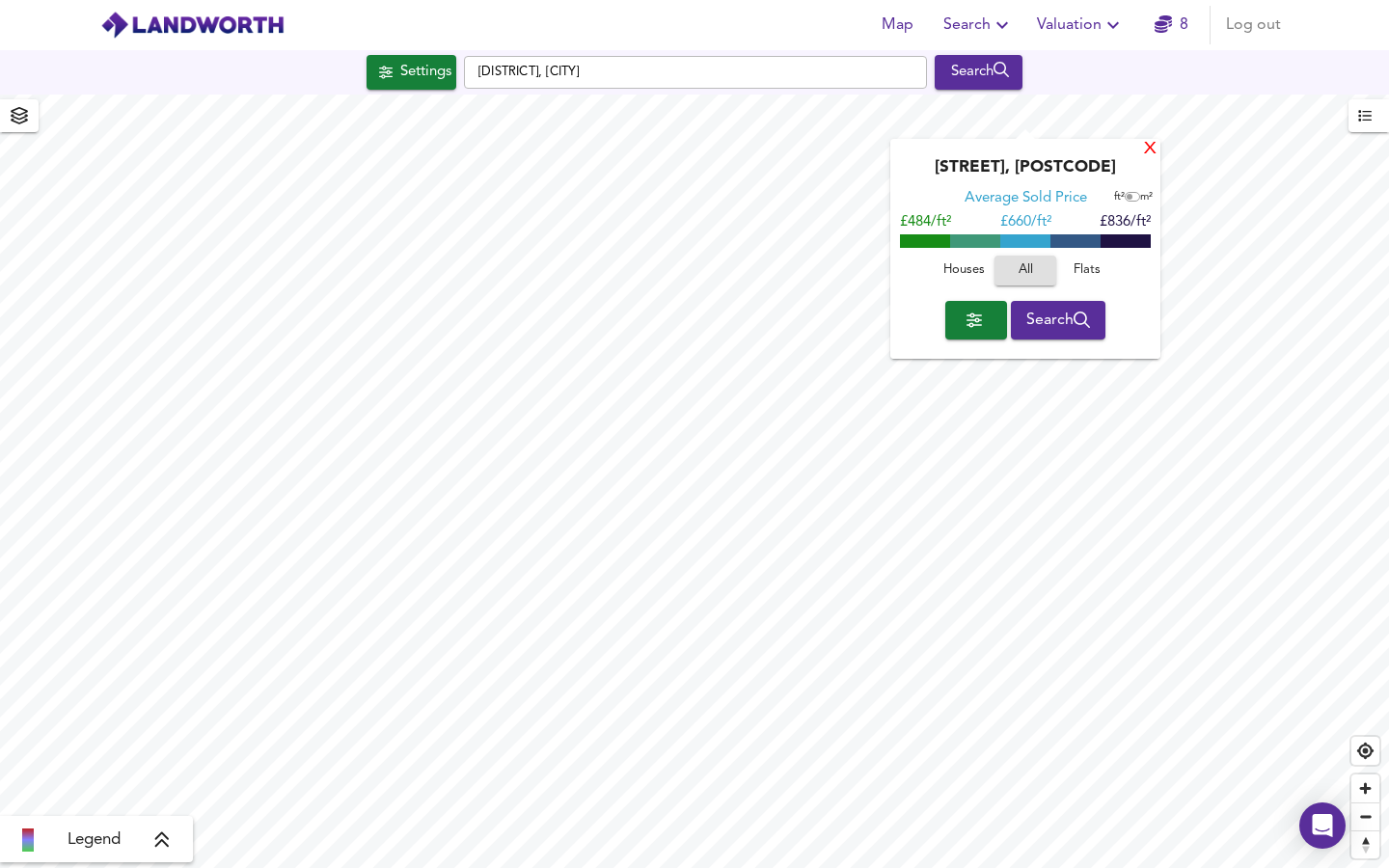 click on "X" at bounding box center (1150, 149) 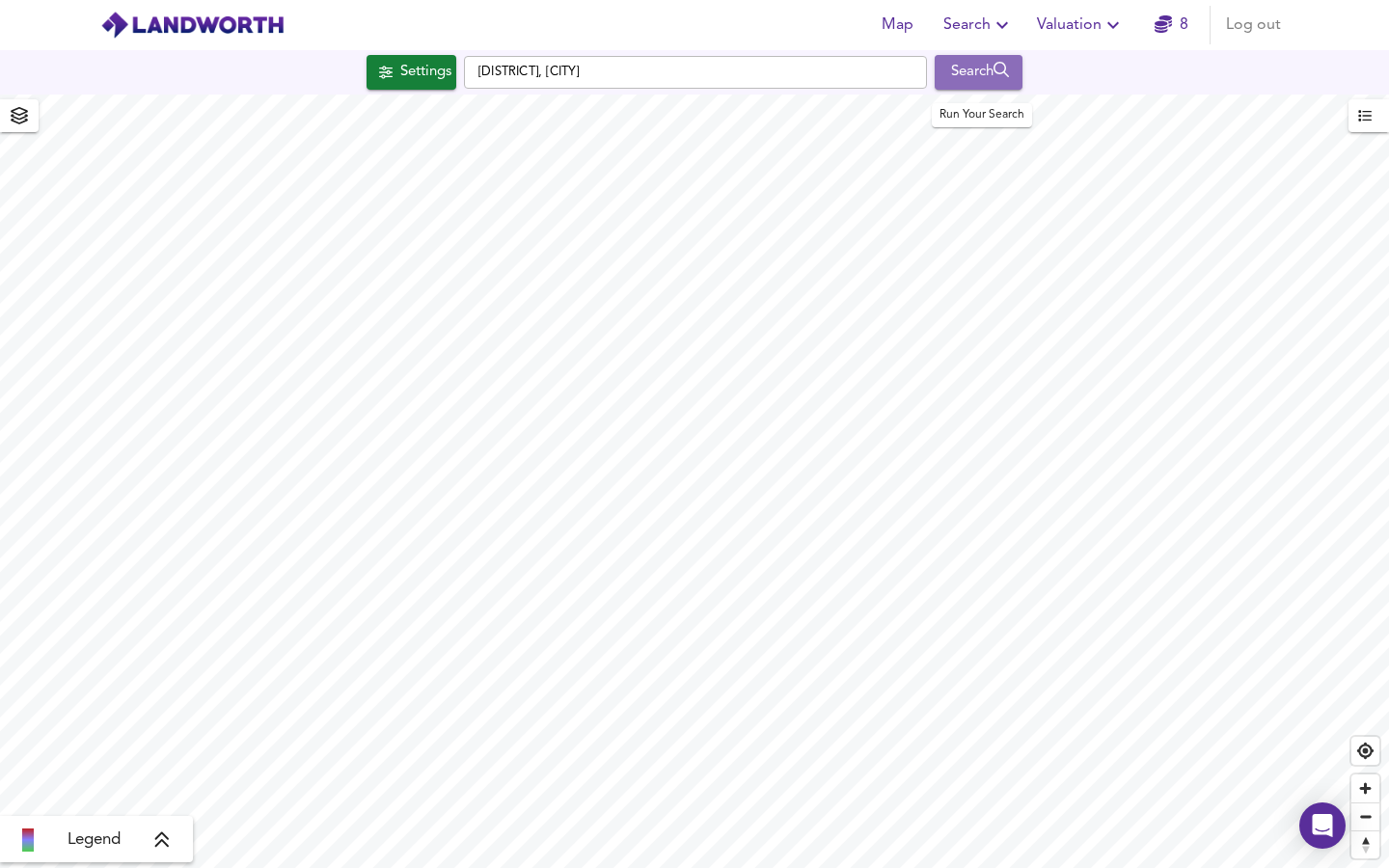 click on "Search" at bounding box center (978, 72) 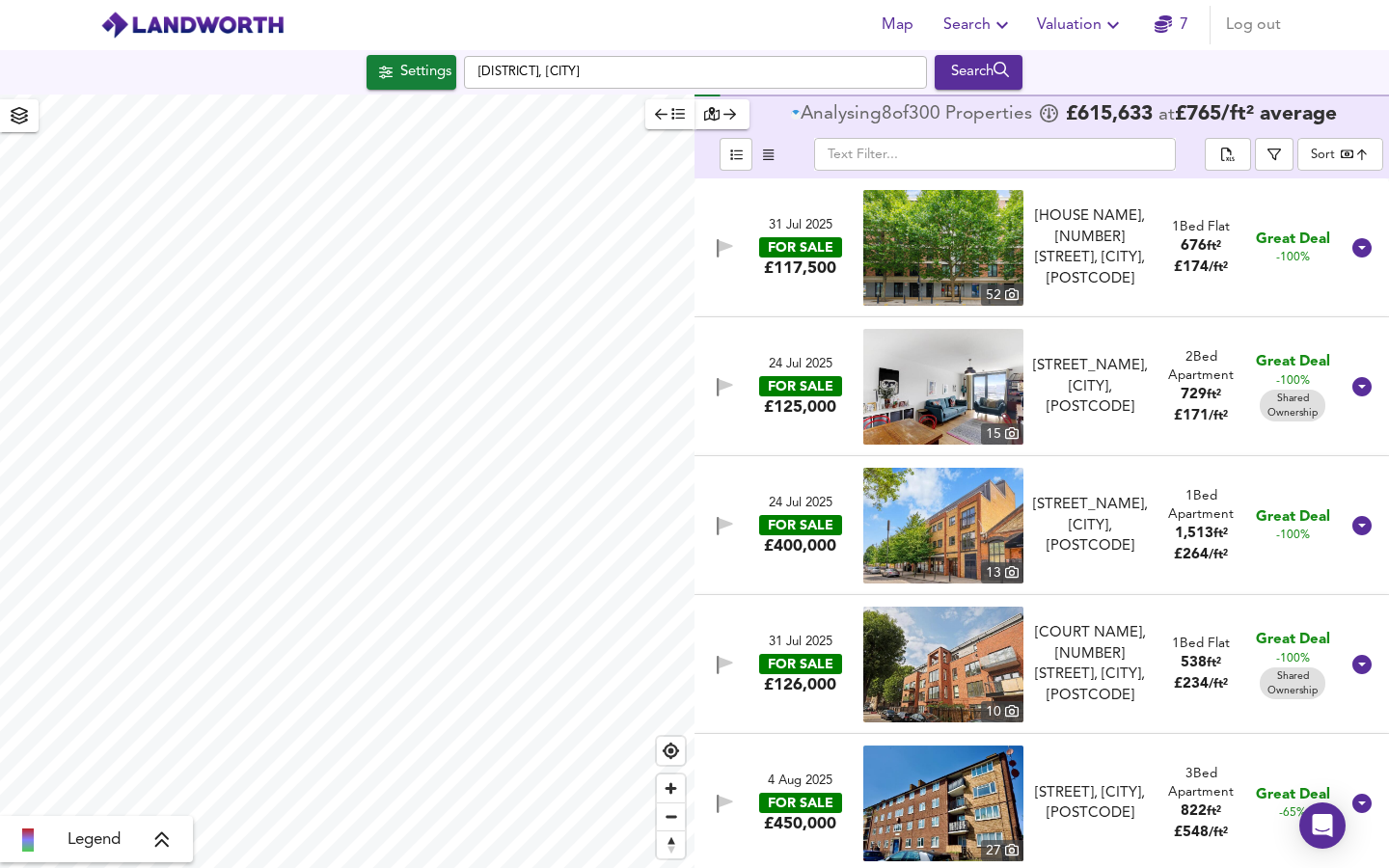 click on "Map Search Valuation    7 Log out        Settings     [AREA], [CITY]        Search            Legend         Analysing  8  of  300   Propert ies     £ 615,633   at  £ 765 / ft²   average              ​         Sort   bestdeal ​ 31 Jul 2025 FOR SALE £117,500     52     Sonic House, 6 Monier Road, [CITY], [POSTCODE] Sonic House, 6 Monier Road, [CITY], [POSTCODE] 1  Bed   Flat 676 ft² £ 174 / ft²   Great Deal -100% 24 Jul 2025 FOR SALE £125,000     15     Palmers Road, [CITY], [POSTCODE] Palmers Road, [CITY], [POSTCODE] 2  Bed   Apartment 729 ft² £ 171 / ft²   Great Deal -100% Shared Ownership 24 Jul 2025 FOR SALE £400,000     13     Dunbridge Street, [CITY], [POSTCODE] Dunbridge Street, [CITY], [POSTCODE] 1  Bed   Apartment 1,513 ft² £ 264 / ft²   Great Deal -100% 31 Jul 2025 FOR SALE £126,000     10     Trajan Court, 56 Usher Road, [CITY], [POSTCODE] Trajan Court, 56 Usher Road, [CITY], [POSTCODE] 1  Bed   Flat 538 ft² £ 234 / ft²   Great Deal -100% Shared Ownership   3" at bounding box center [694, 434] 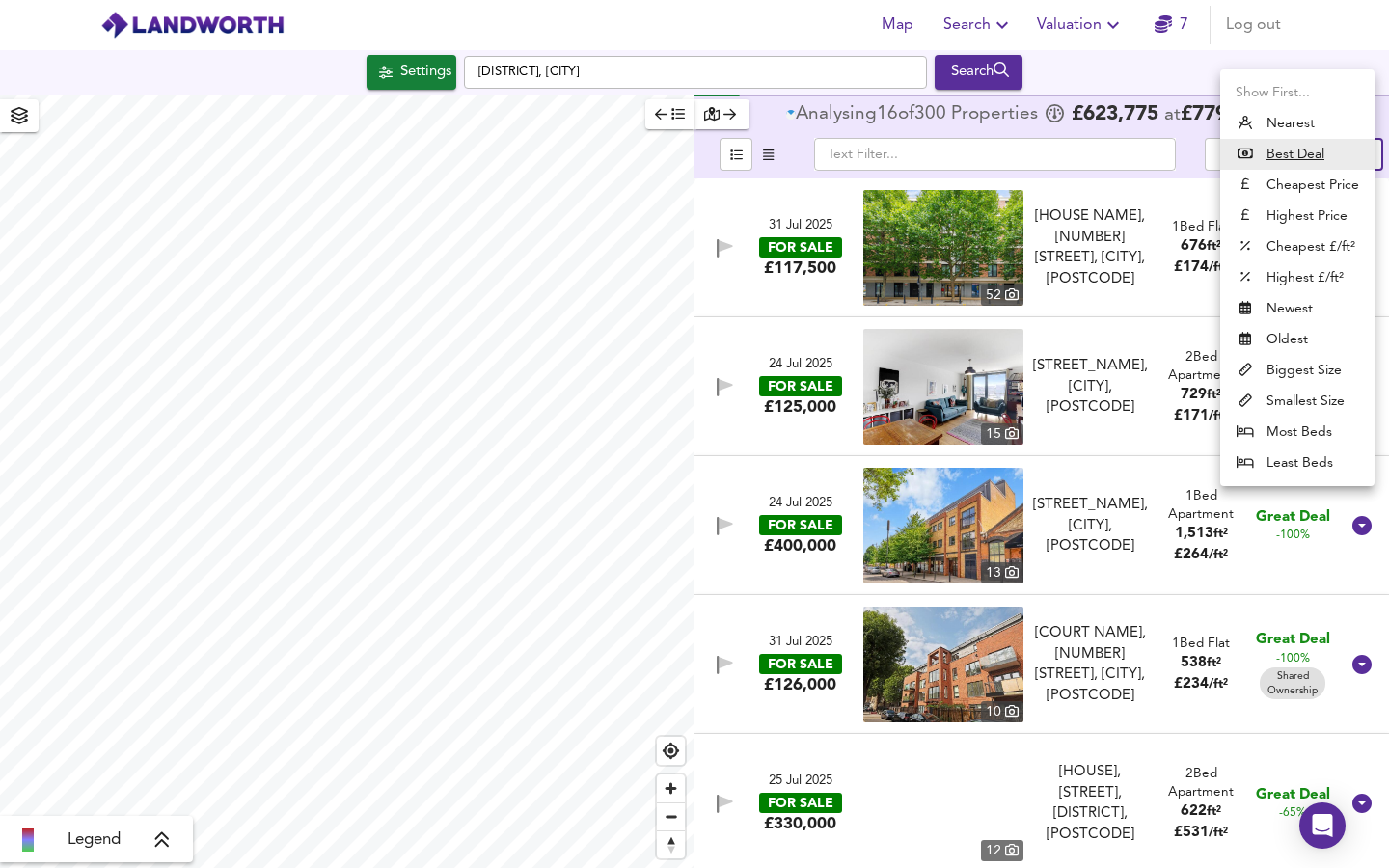 click on "Biggest Size" at bounding box center (1297, 370) 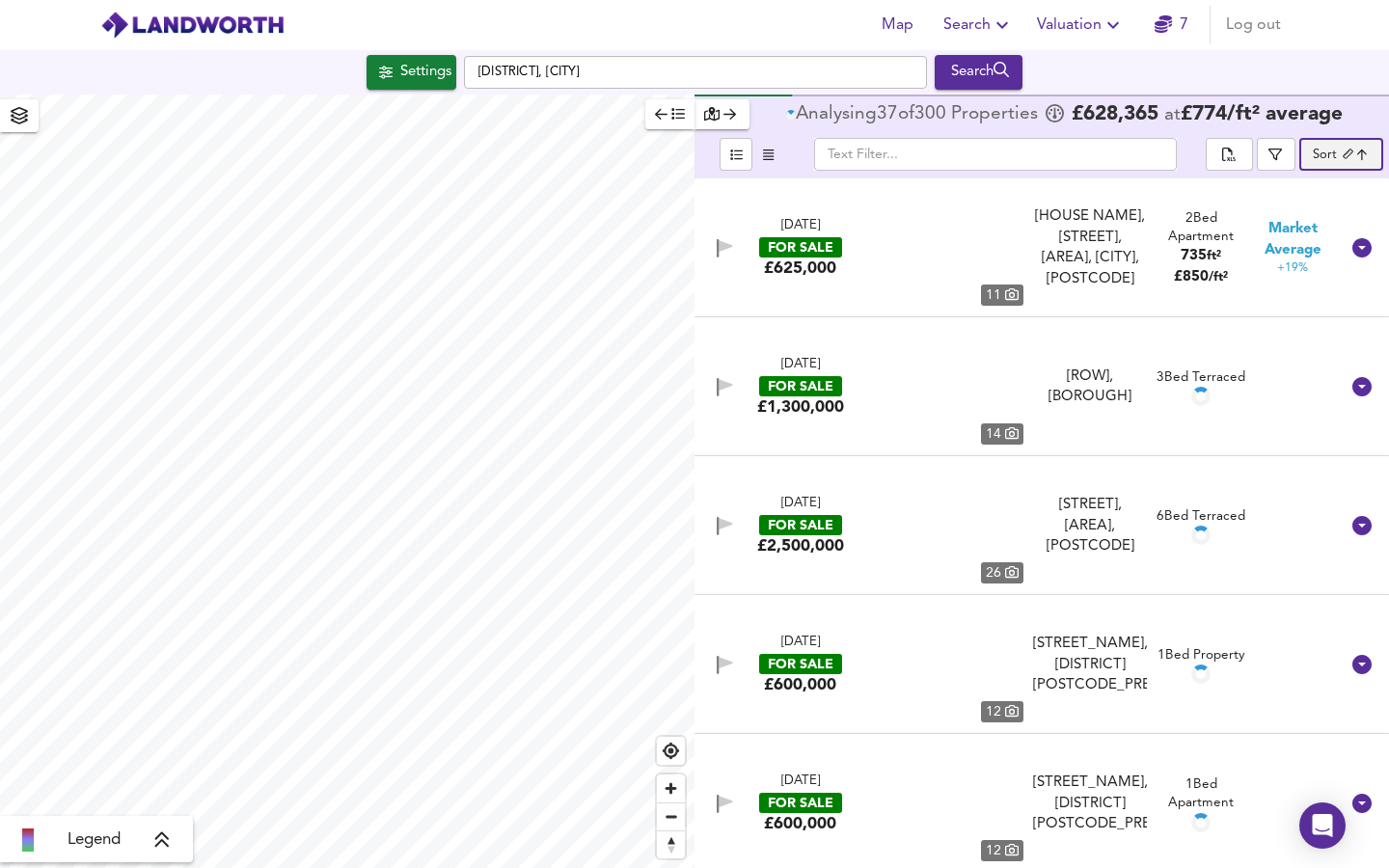 type on "biggest" 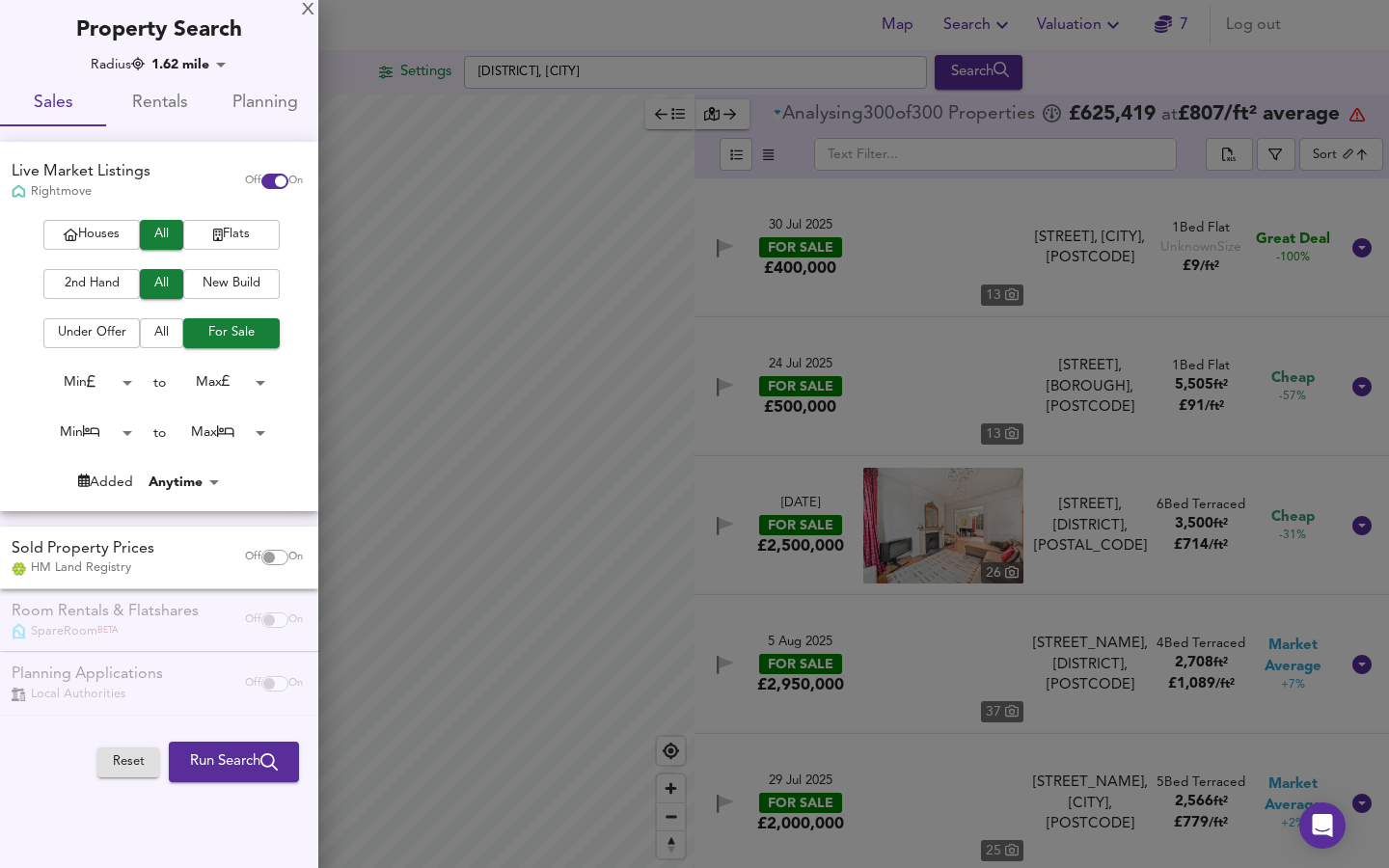 click at bounding box center [694, 434] 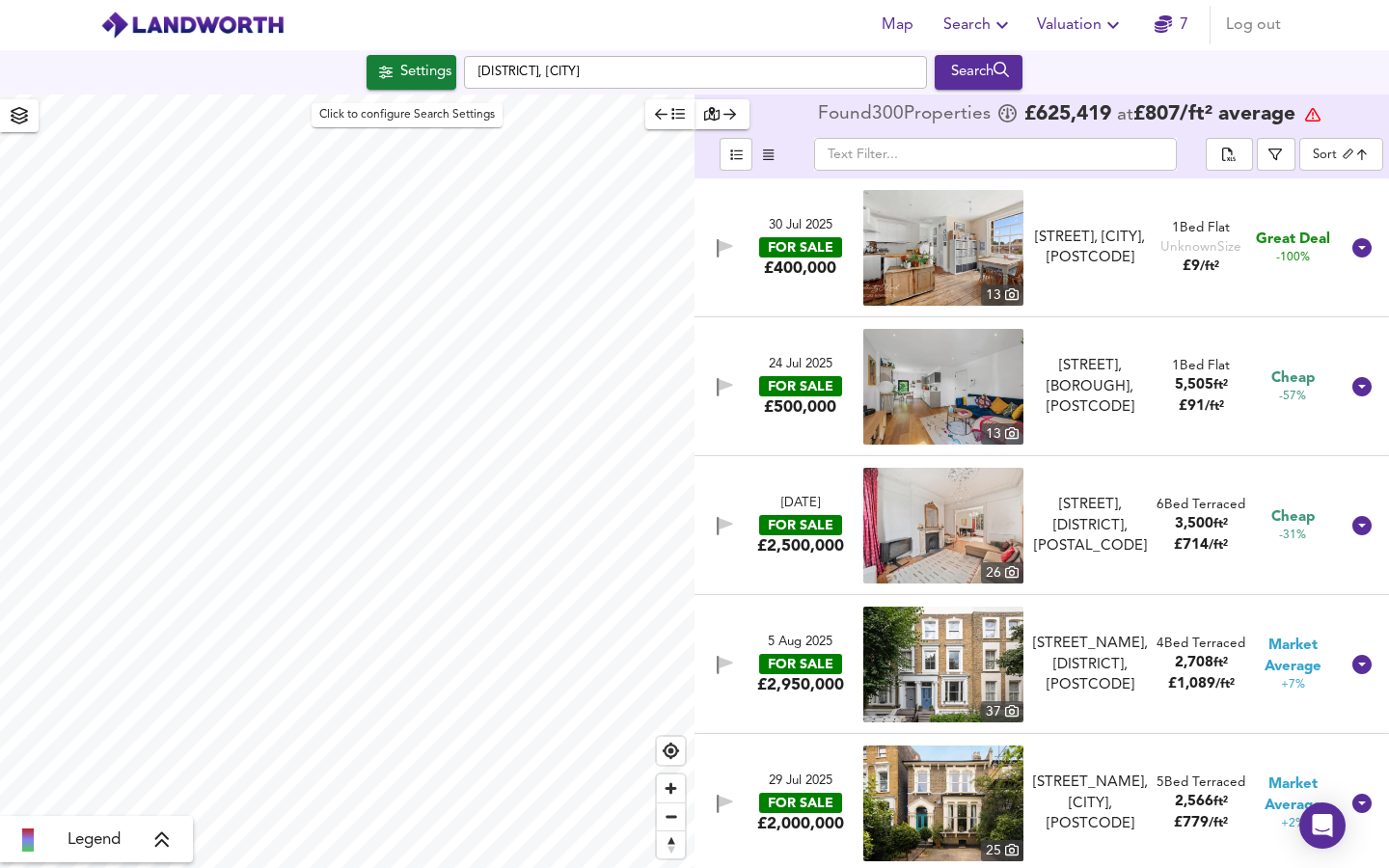 click on "Settings" at bounding box center (425, 72) 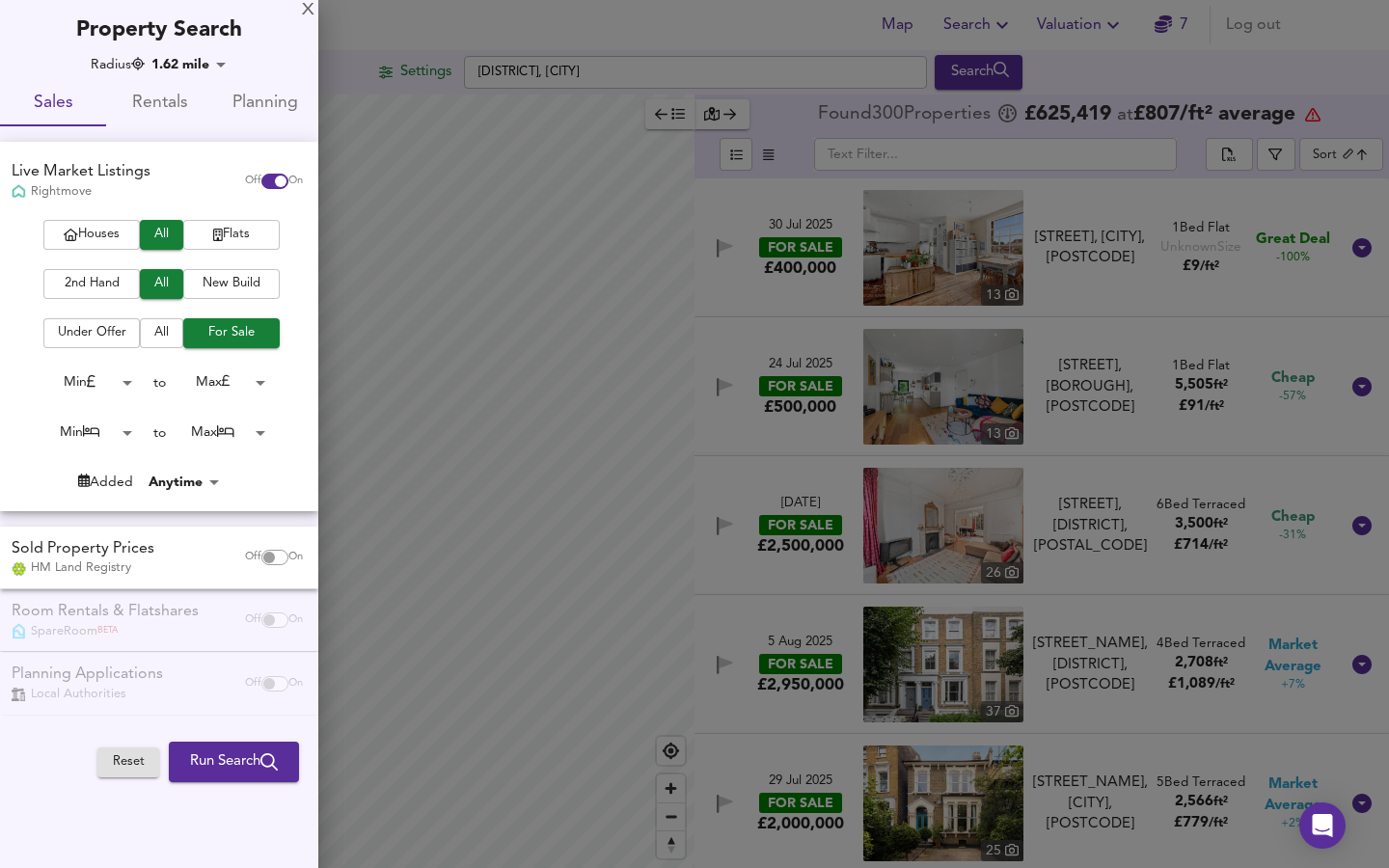 click on "Map Search Valuation    7 Log out        Settings     [DISTRICT], [CITY]        Search            Legend       Found  300  Propert ies     £ 625,419   at  £ 807 / ft²   average              ​         Sort   biggest ​ [DATE] FOR SALE £400,000     13     [STREET_NAME], [CITY] [POSTCODE] [STREET_NAME], [CITY] [POSTCODE] 1  Bed   Flat Unknown  Size £ 9 / ft²   Great Deal -100% [DATE] FOR SALE £500,000     13     [STREET_NAME],
[DISTRICT], [POSTCODE] [STREET_NAME],
[DISTRICT], [POSTCODE] 1  Bed   Flat 5,505 ft² £ 91 / ft²   Cheap -57% [DATE] FOR SALE £2,500,000     26     [STREET_NAME], [DISTRICT], [POSTCODE] [STREET_NAME], [DISTRICT], [POSTCODE] 6  Bed   Terraced 3,500 ft² £ 714 / ft²   Cheap -31% [DATE] FOR SALE £2,950,000     37     [STREET_NAME],
[DISTRICT], [POSTCODE] [STREET_NAME],
[DISTRICT], [POSTCODE] 4  Bed   Terraced 2,708 ft² £ 1,089 / ft²   Market Average +7% [DATE] FOR SALE £2,000,000     25     5  Bed   2,566 /" at bounding box center (694, 434) 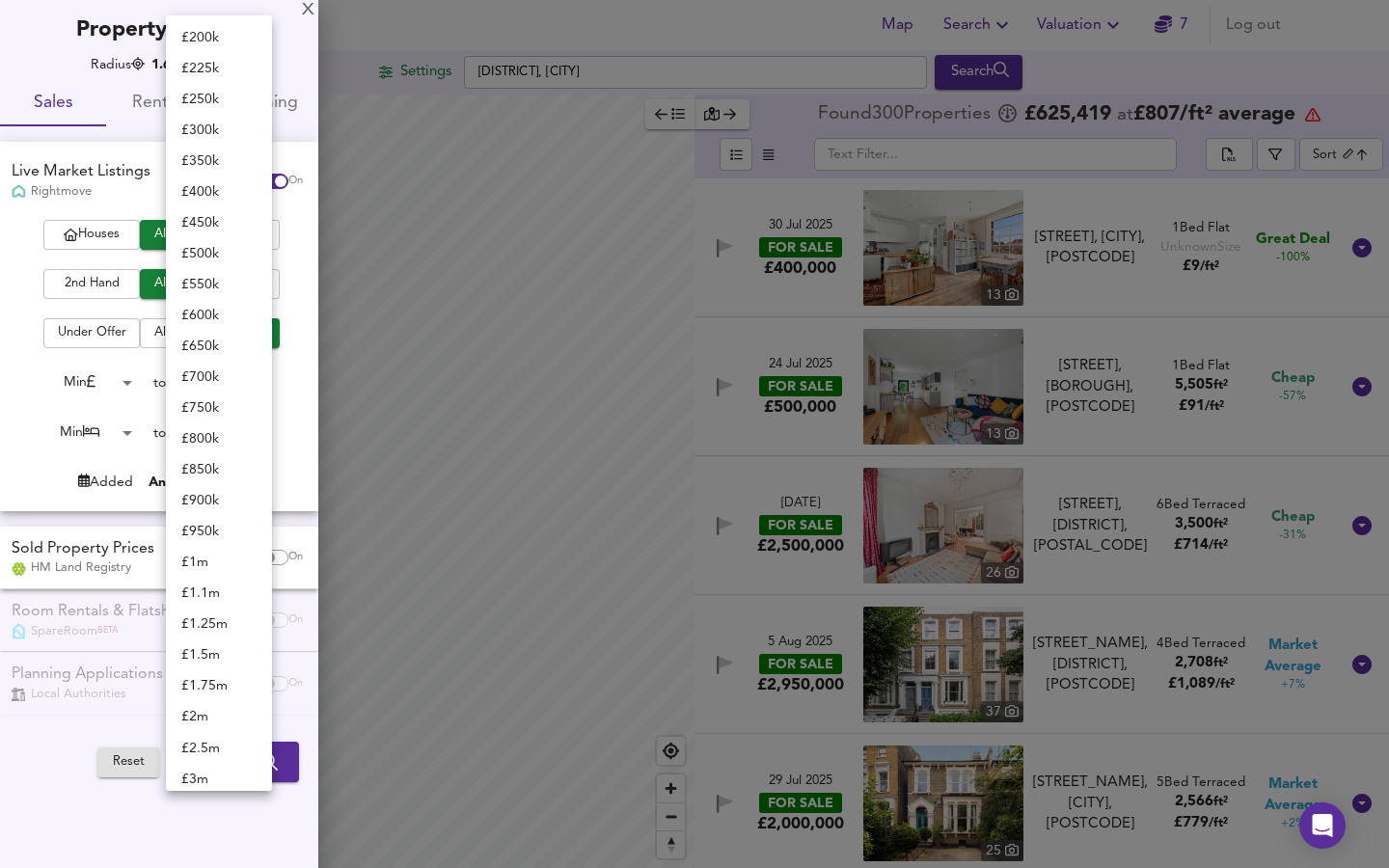 scroll, scrollTop: 277, scrollLeft: 0, axis: vertical 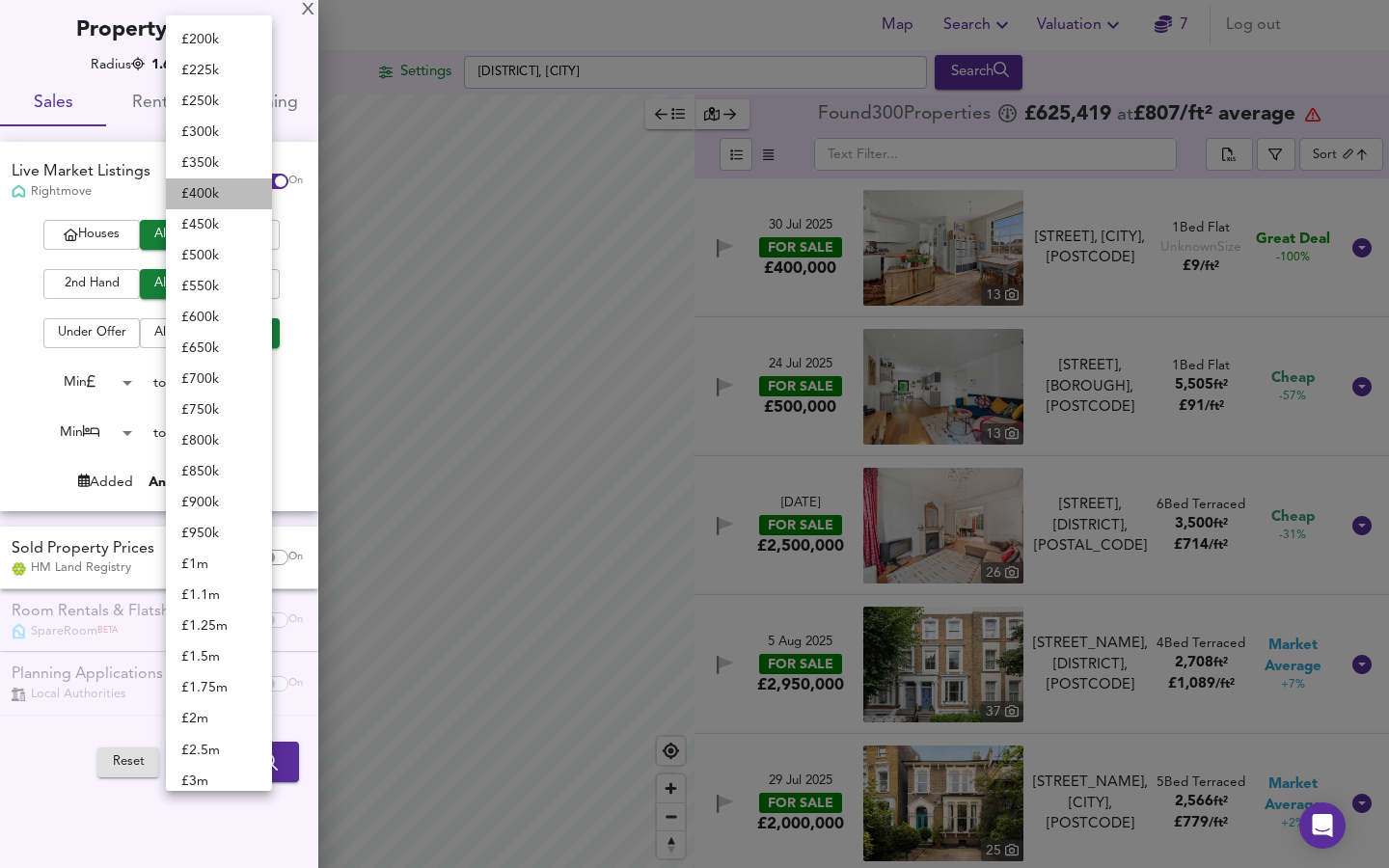 click on "£ 400k" at bounding box center [219, 194] 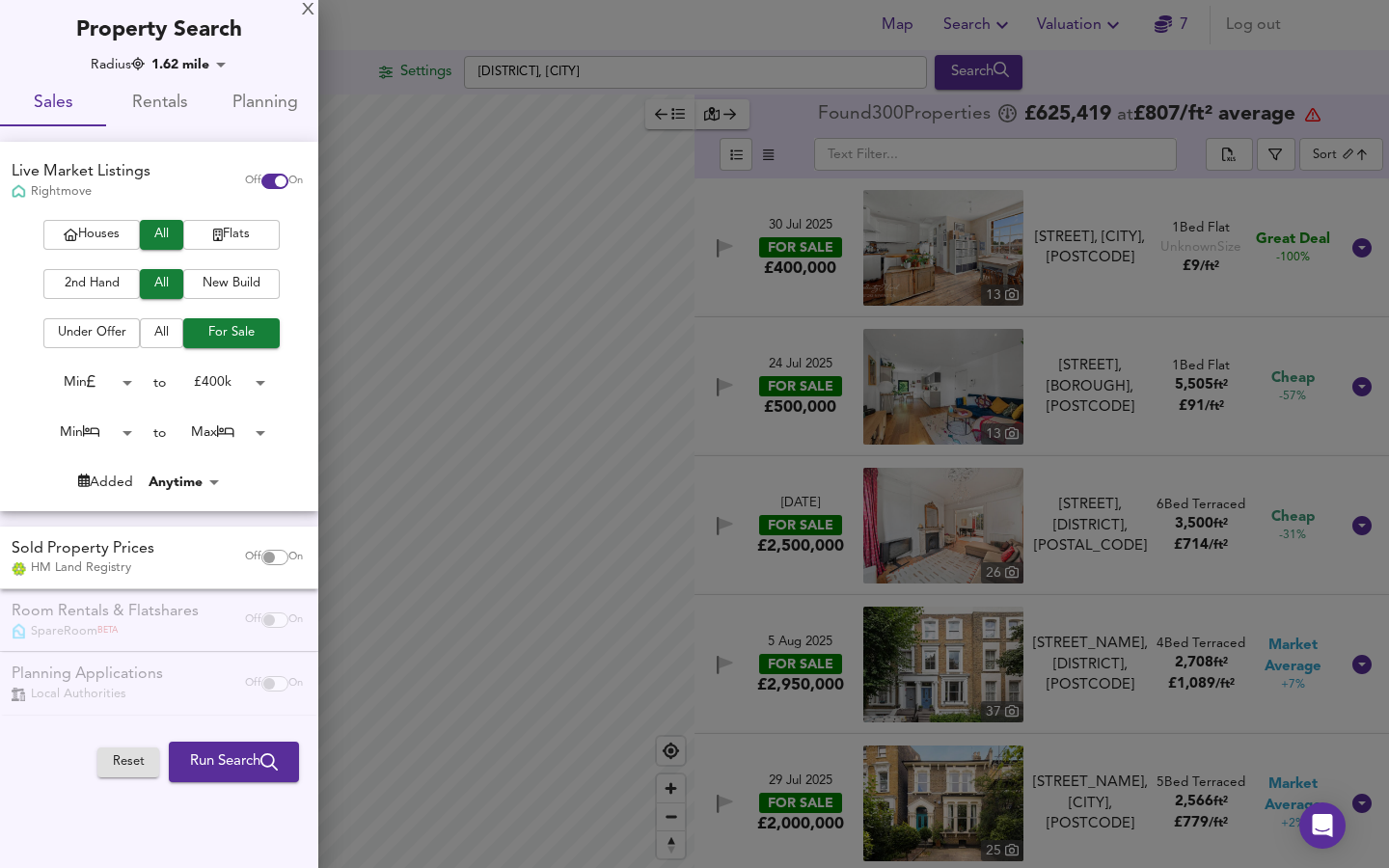 type on "400000" 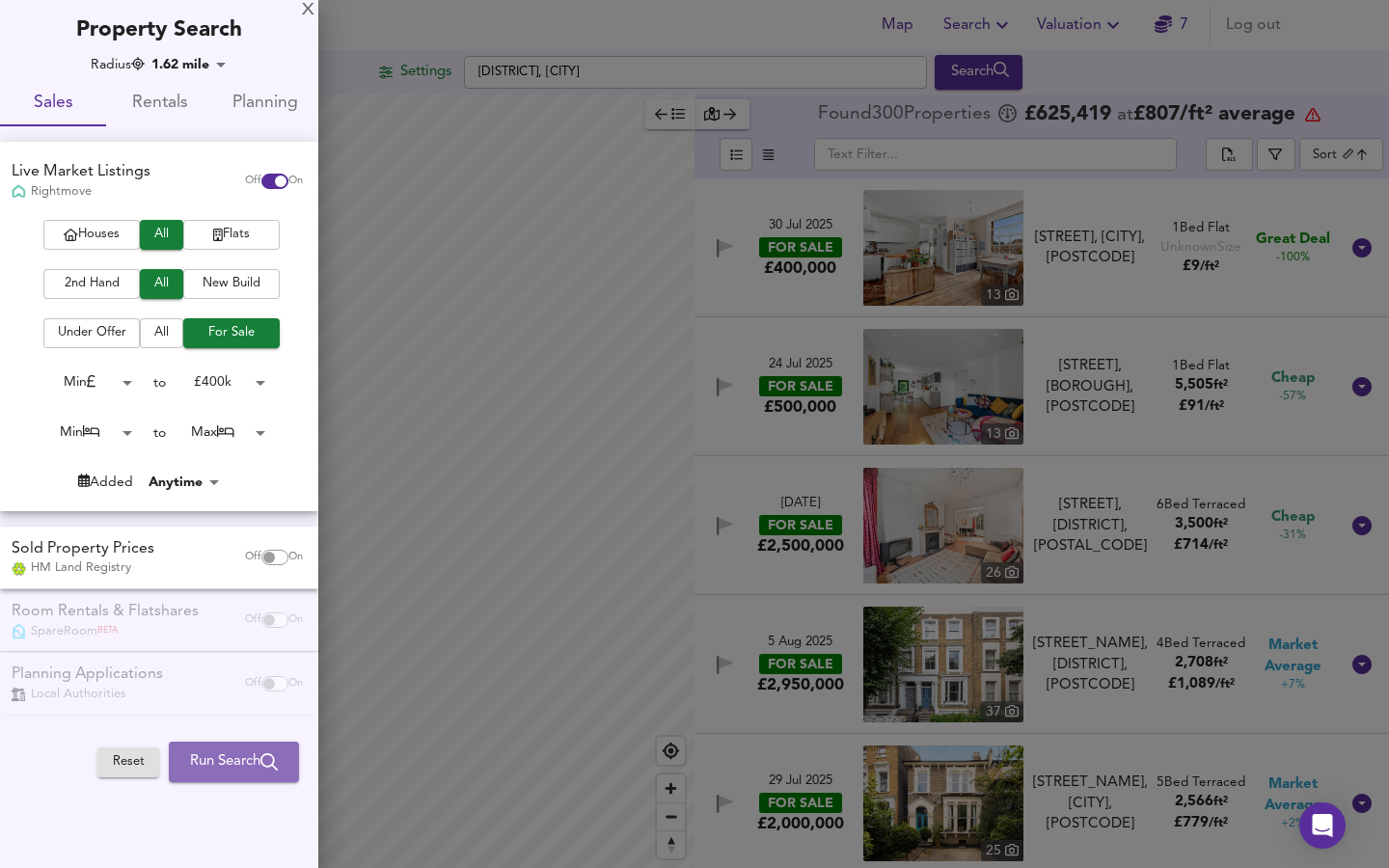 click on "Run Search" at bounding box center [233, 762] 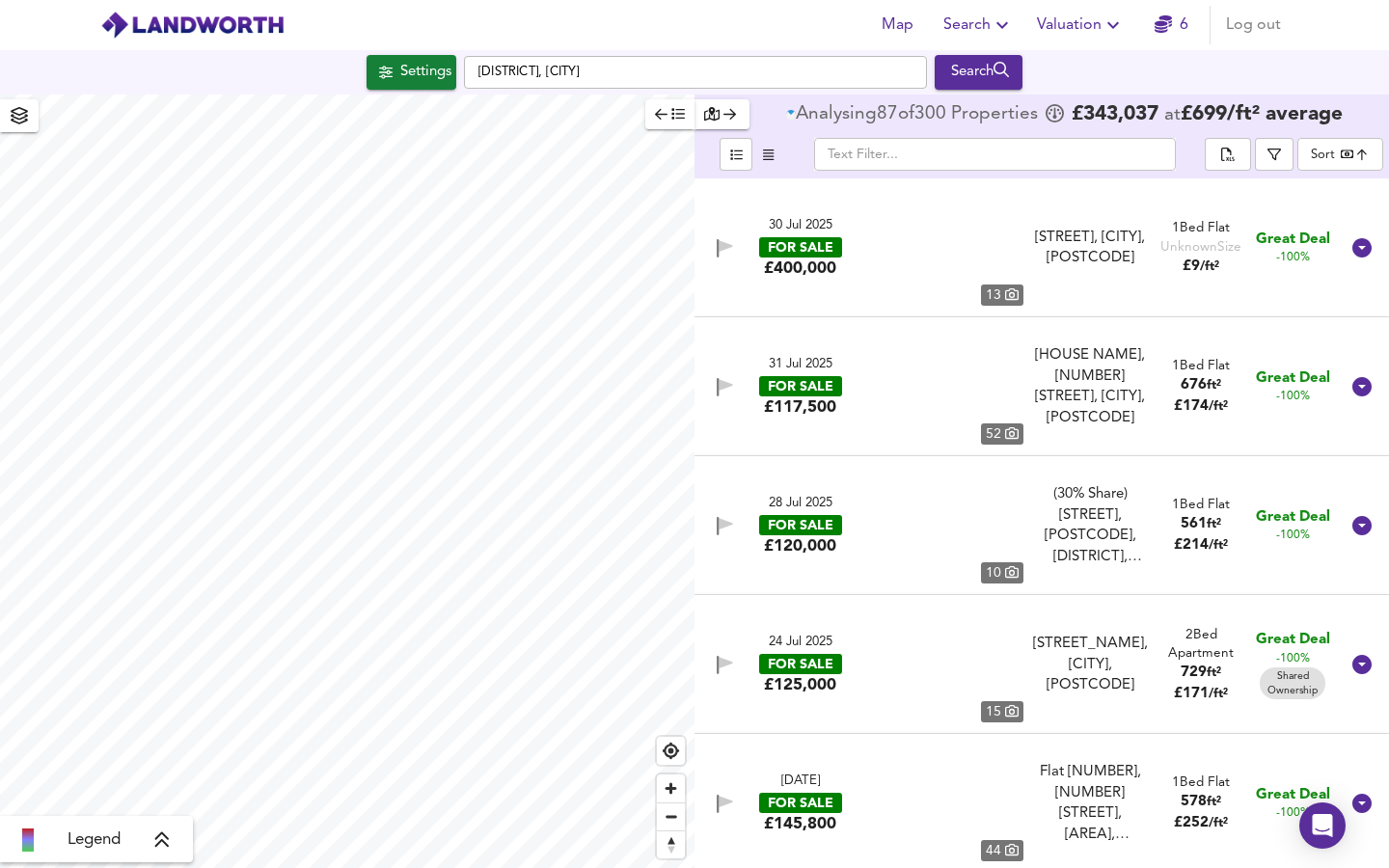 type on "bestdeal" 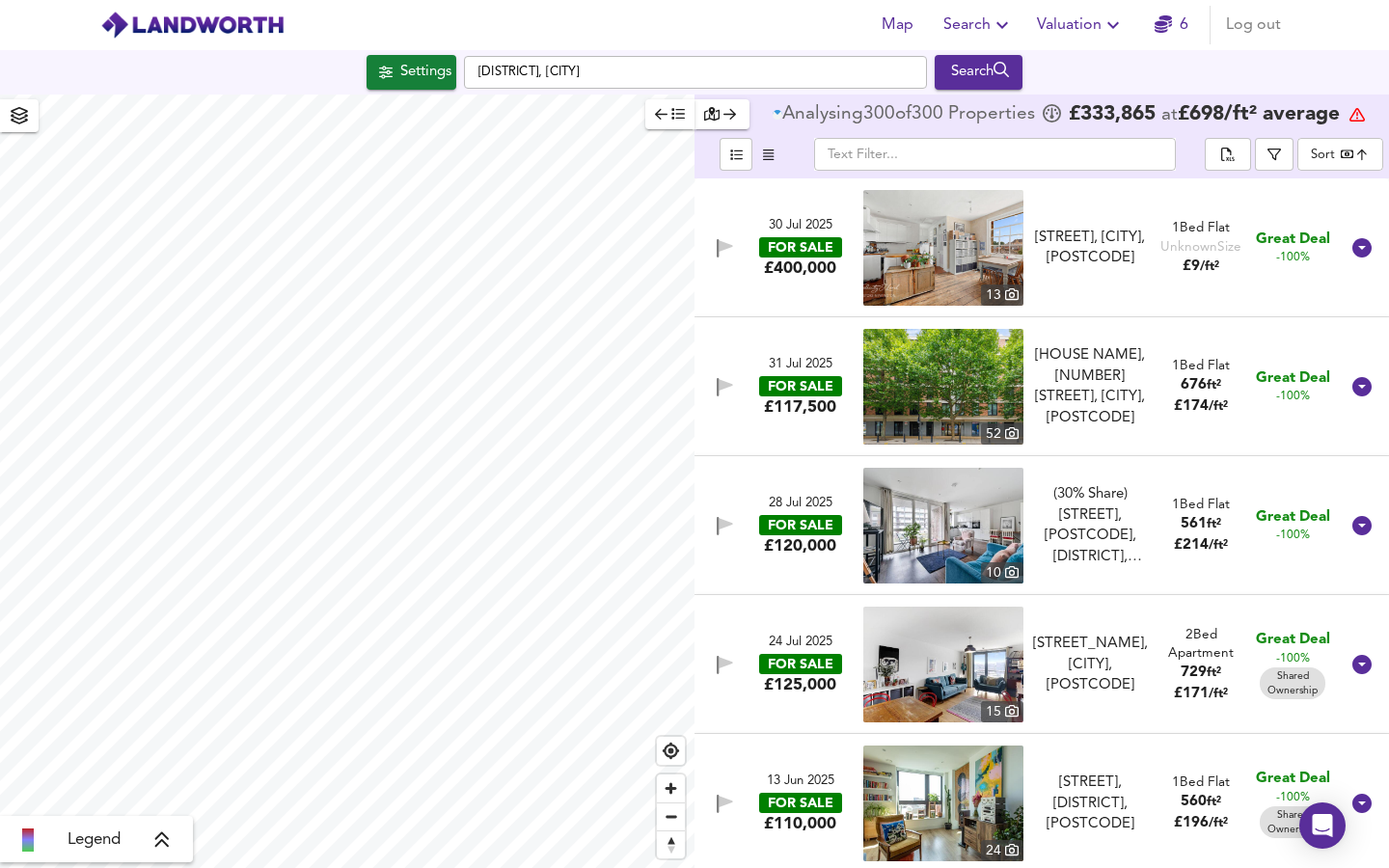 click on "£400,000" at bounding box center [800, 268] 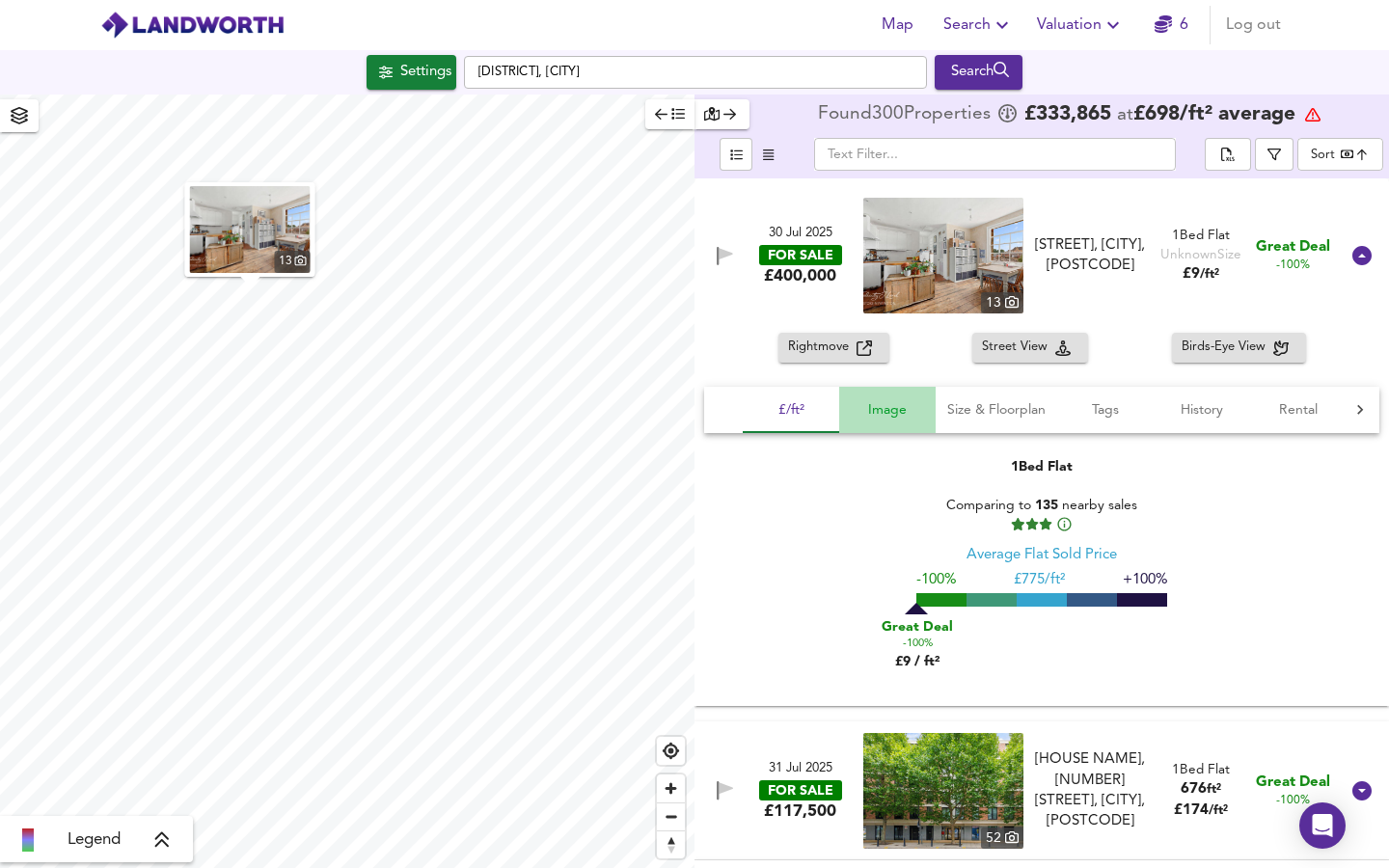 click on "Image" at bounding box center (887, 410) 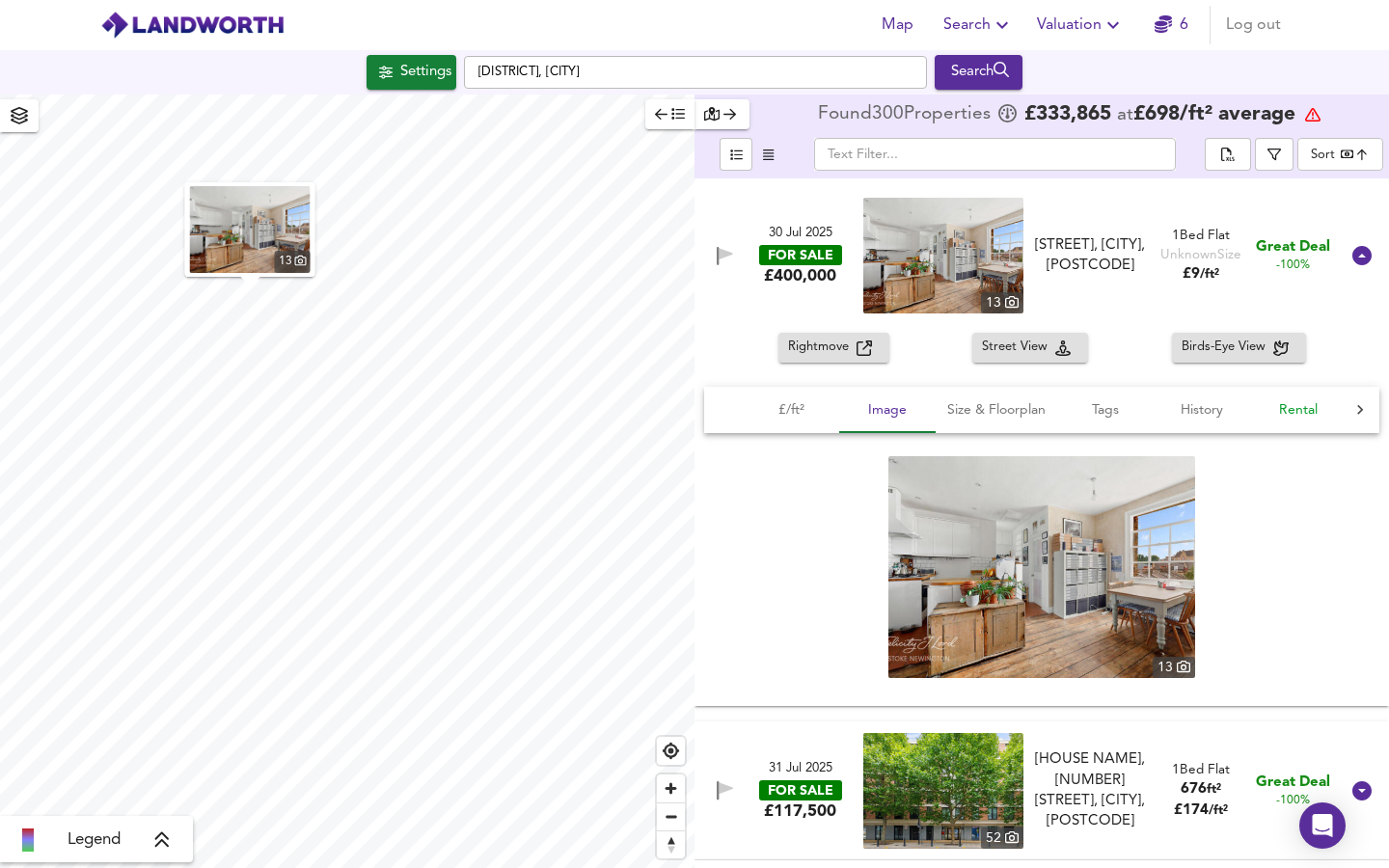 click on "Rental" at bounding box center (1298, 410) 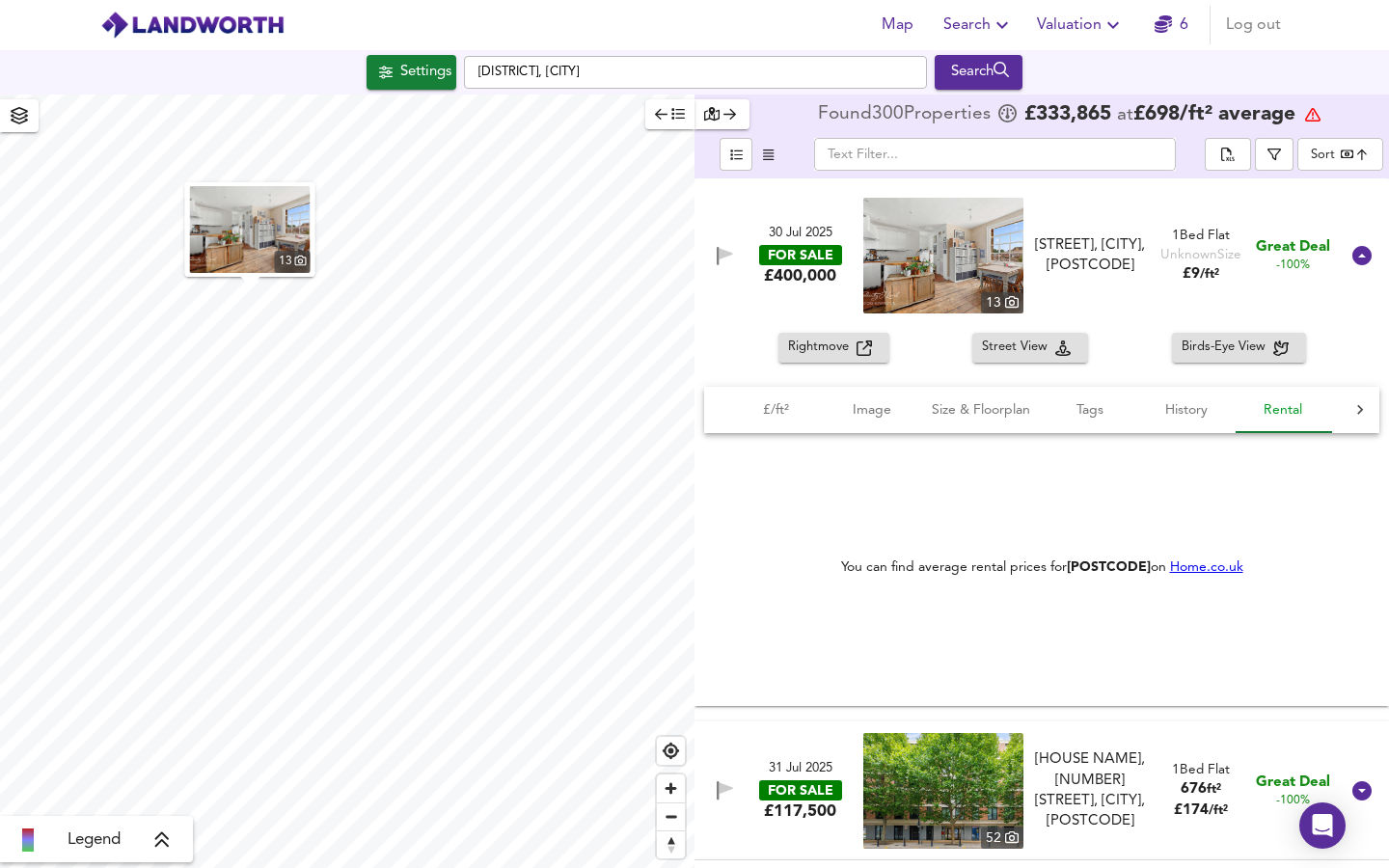 scroll, scrollTop: 0, scrollLeft: 15, axis: horizontal 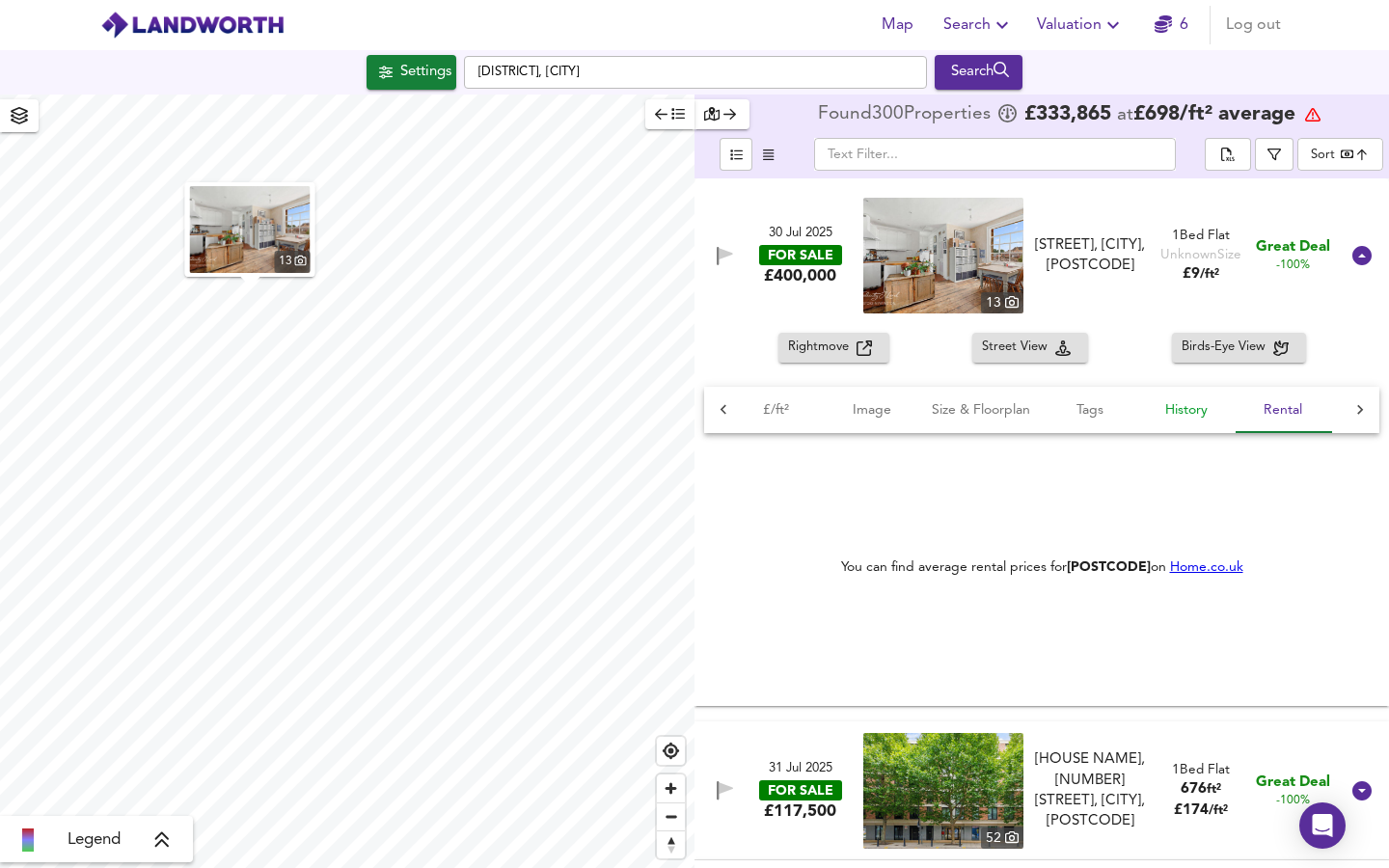 click on "History" at bounding box center (1186, 410) 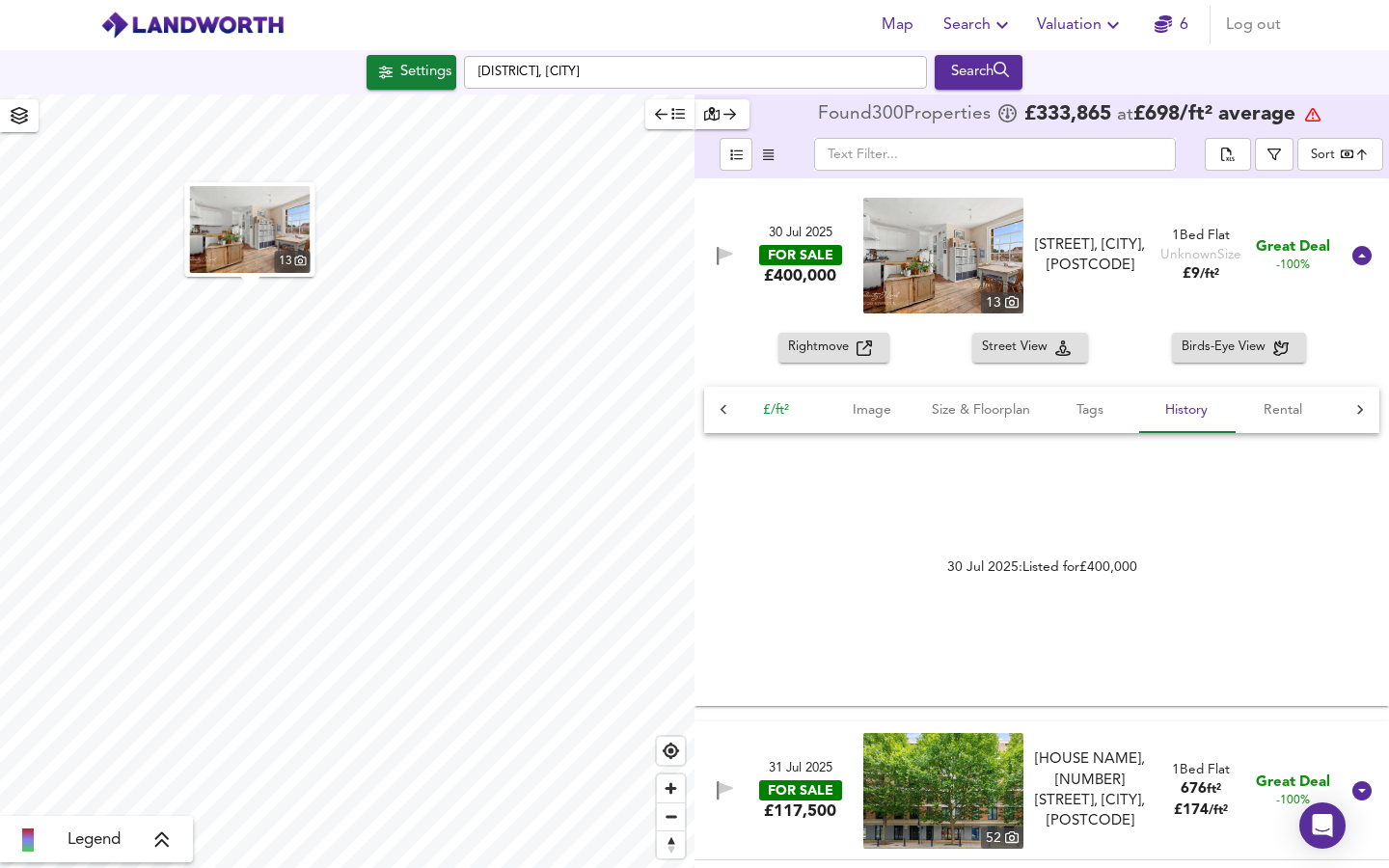 click on "£/ft²" at bounding box center (776, 410) 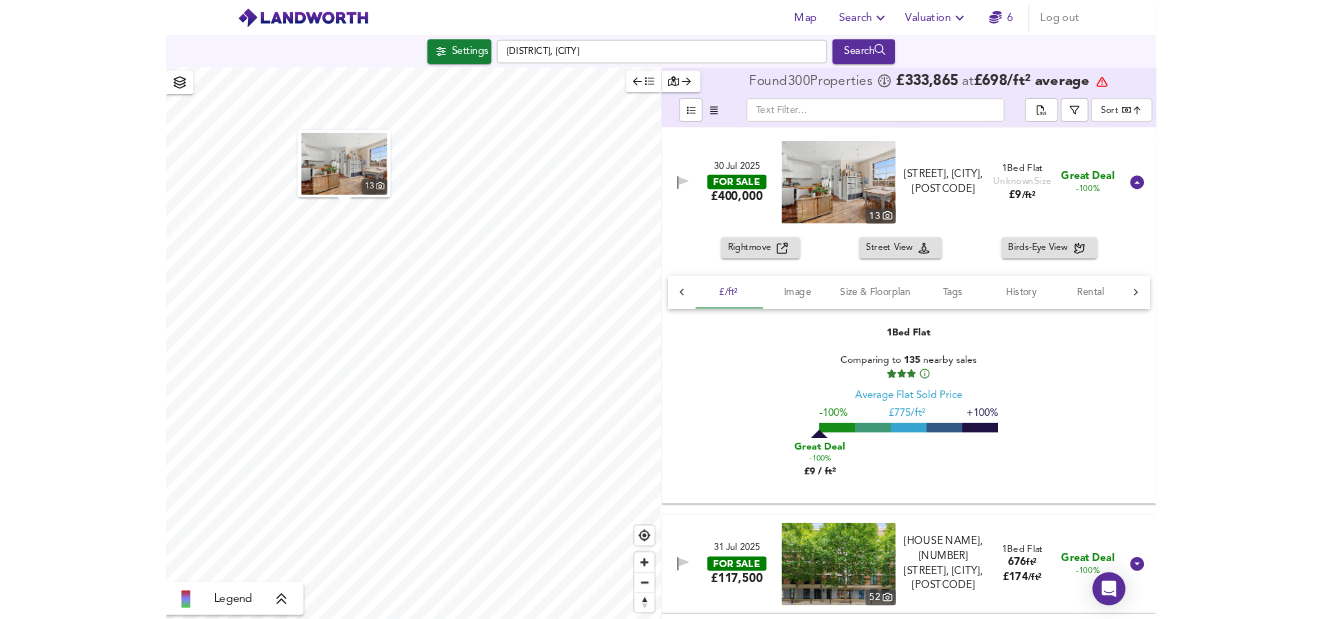 scroll, scrollTop: 0, scrollLeft: 0, axis: both 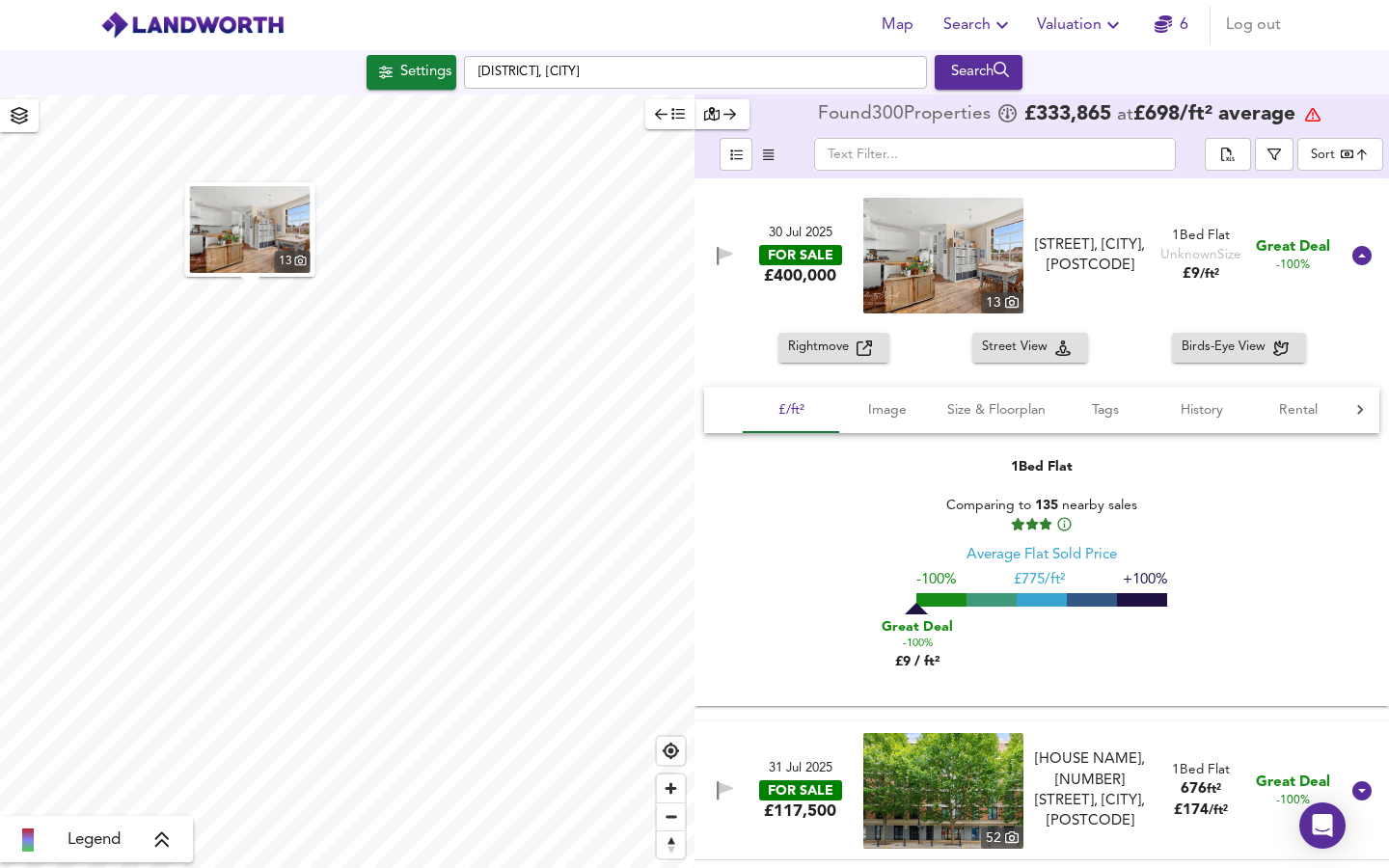 click on "Rightmove" at bounding box center [822, 347] 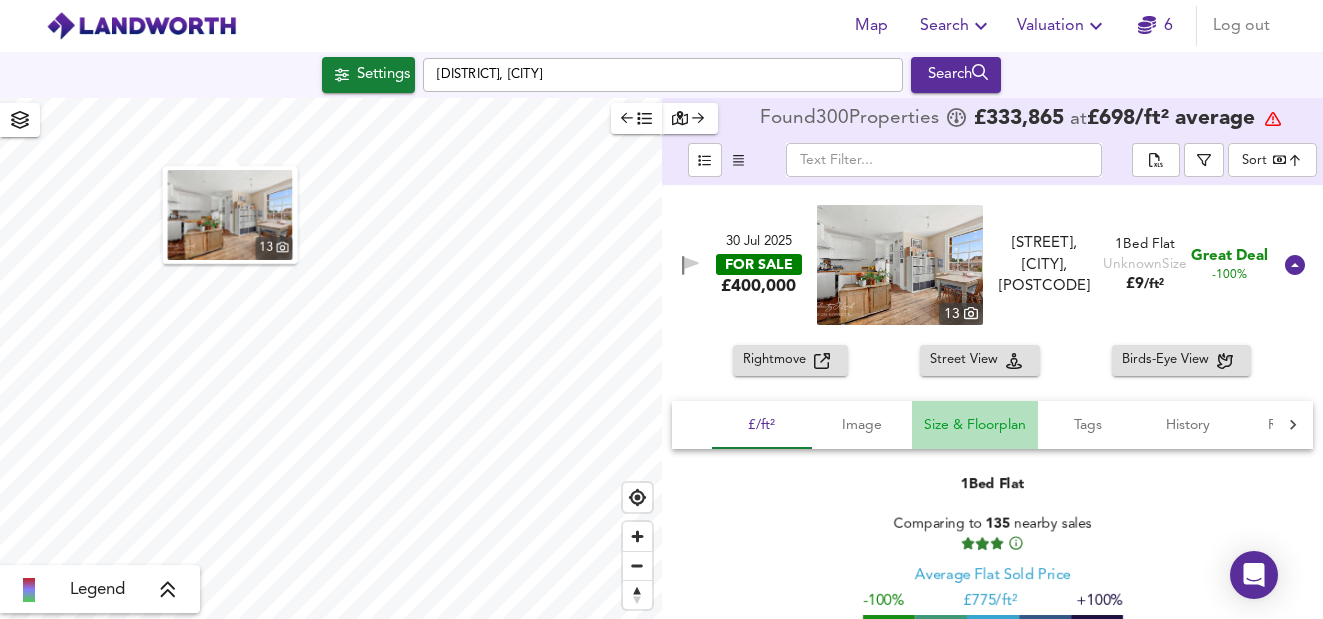 click on "Size & Floorplan" at bounding box center [975, 425] 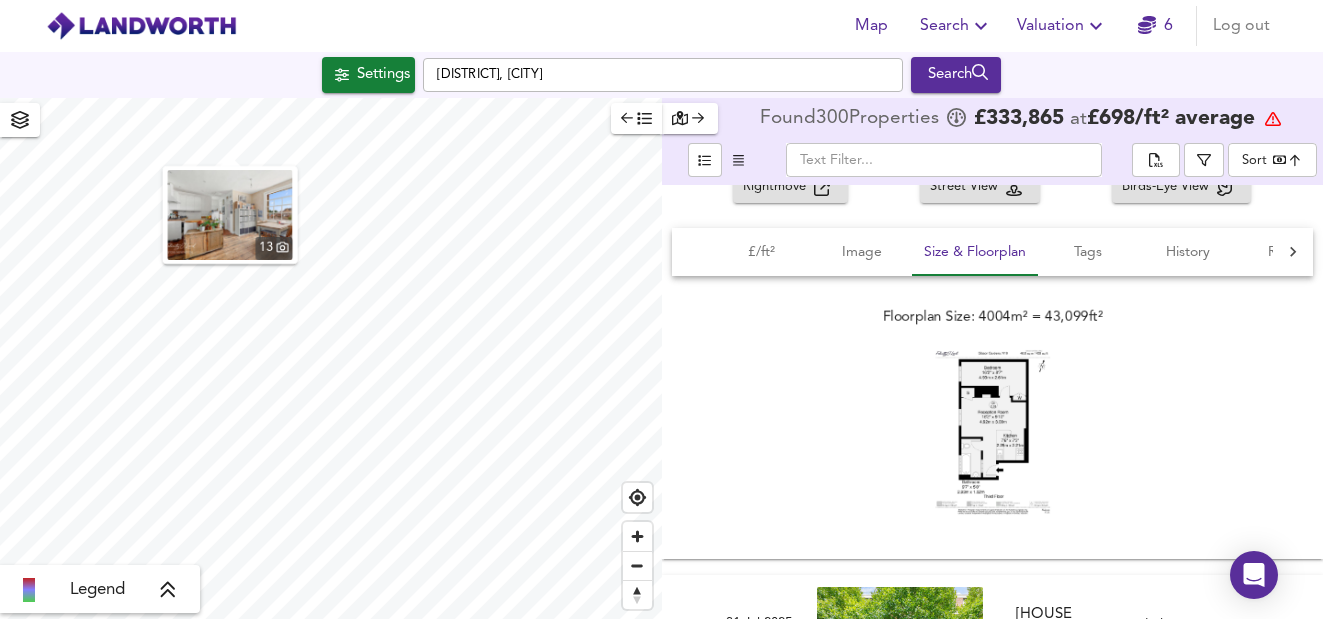 scroll, scrollTop: 167, scrollLeft: 0, axis: vertical 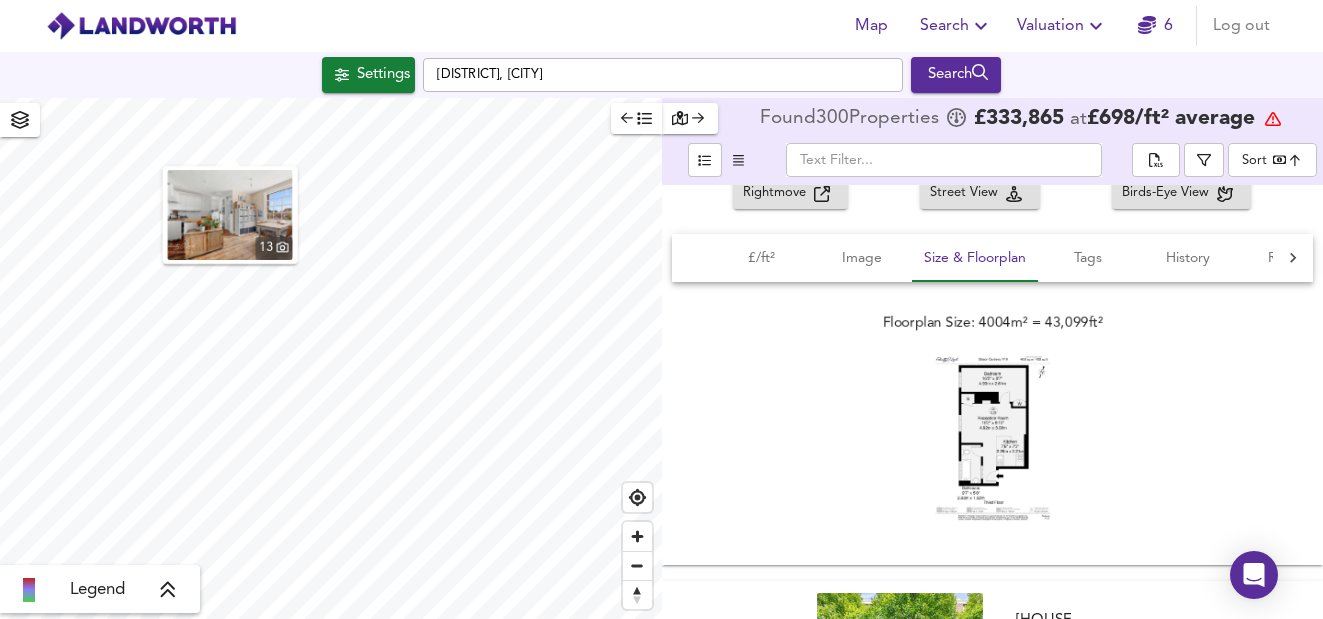 click 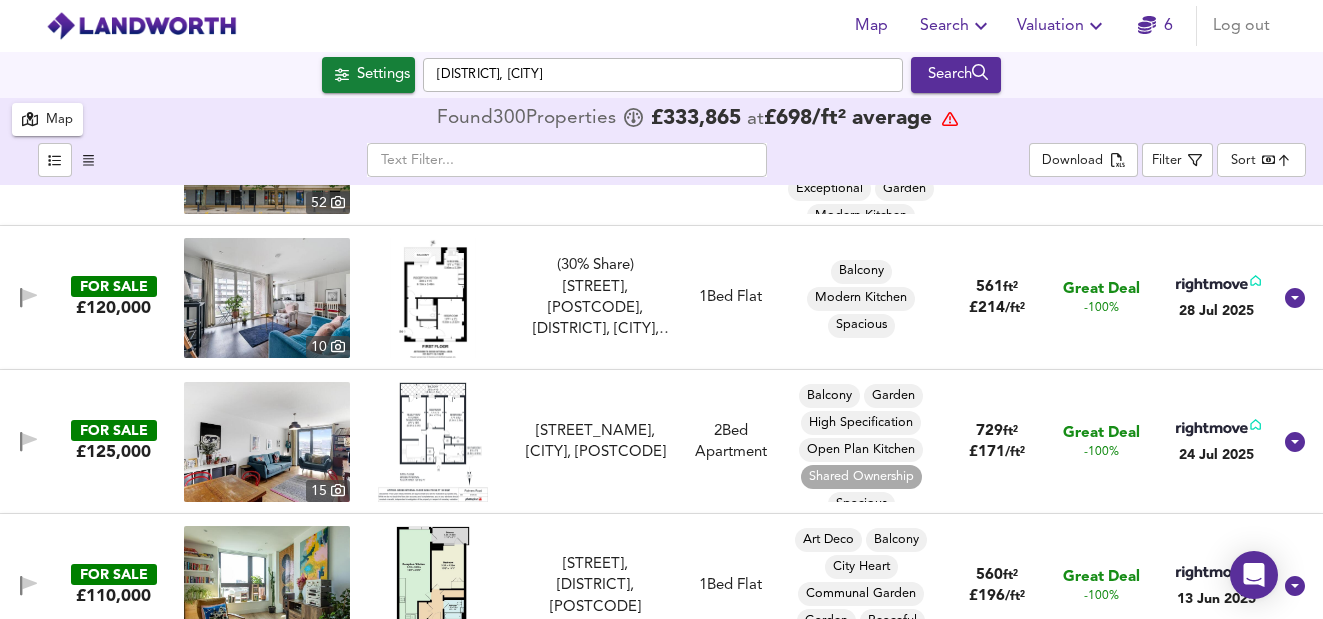 scroll, scrollTop: 684, scrollLeft: 0, axis: vertical 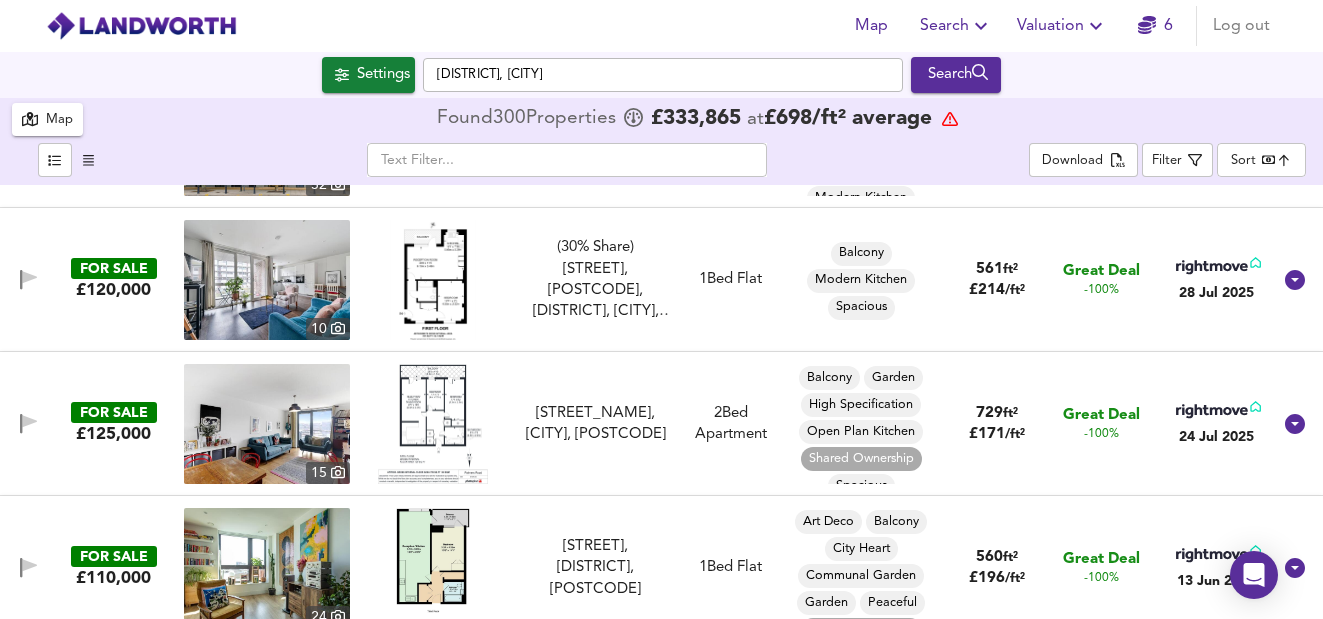 click at bounding box center (433, 424) 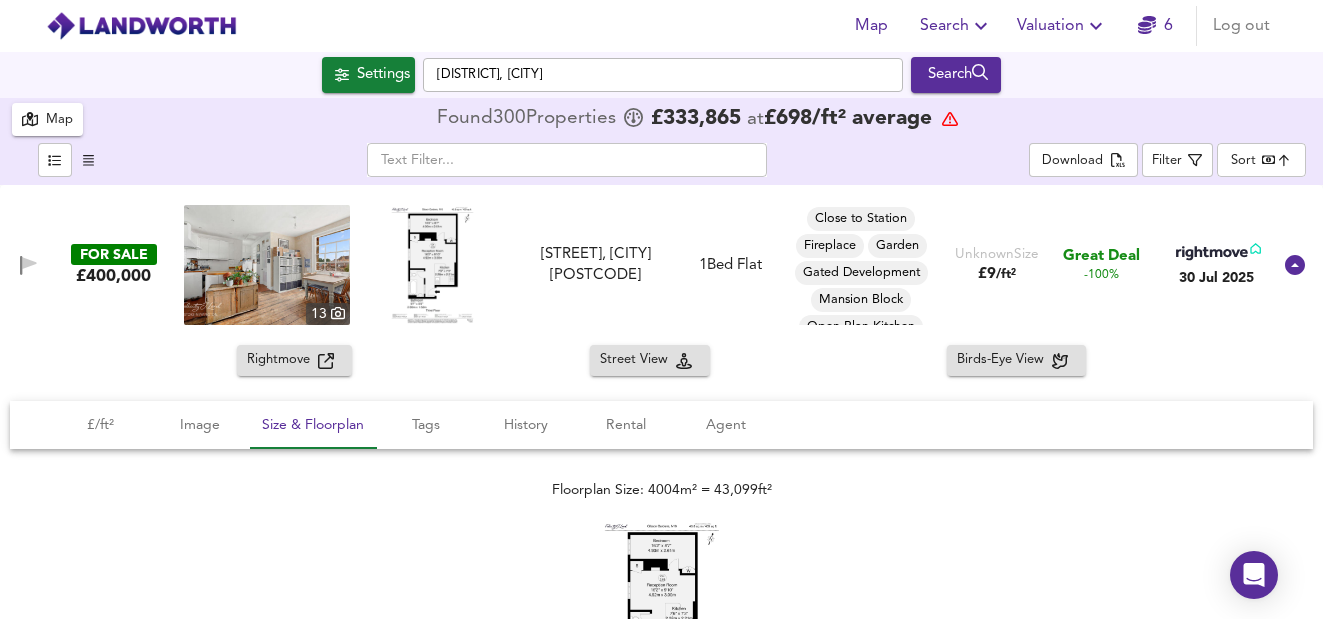 scroll, scrollTop: 0, scrollLeft: 0, axis: both 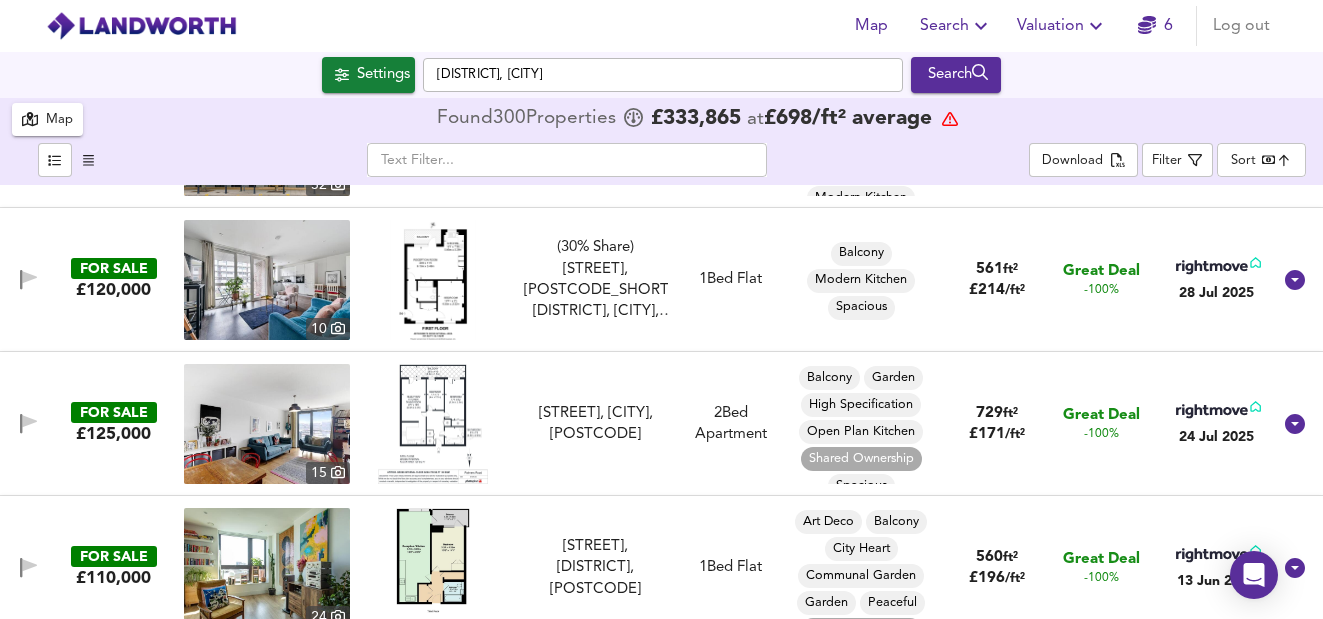 click on "FOR SALE" at bounding box center (114, 412) 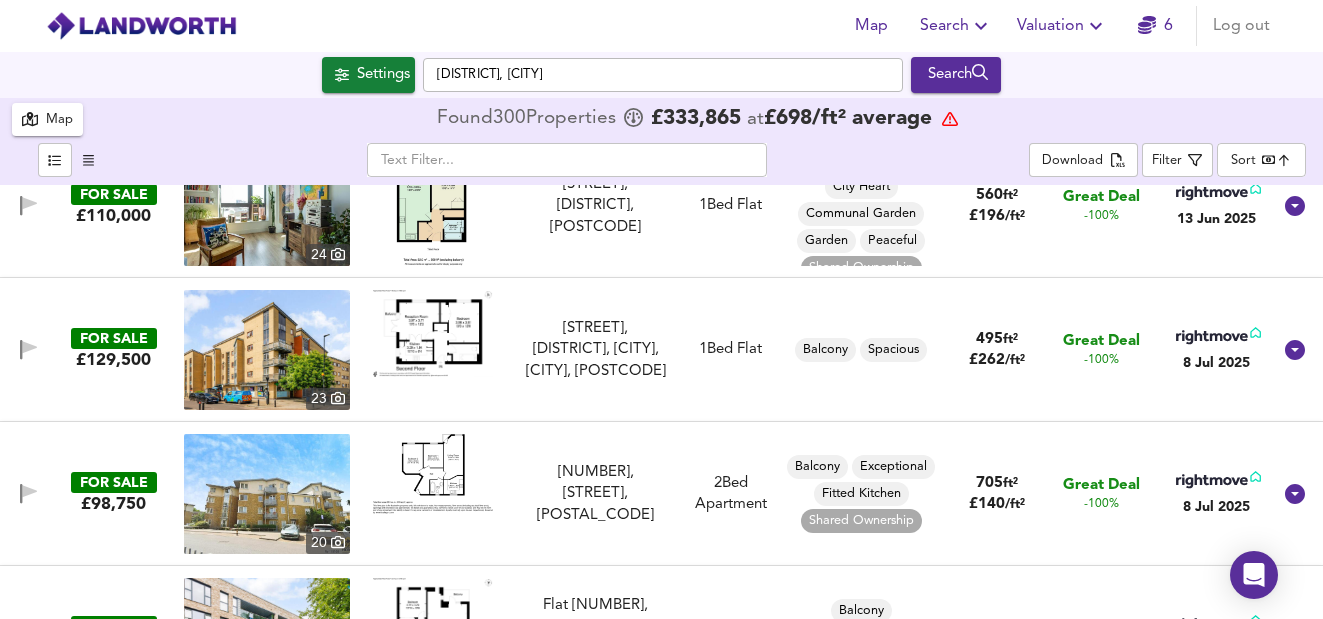 scroll, scrollTop: 1527, scrollLeft: 0, axis: vertical 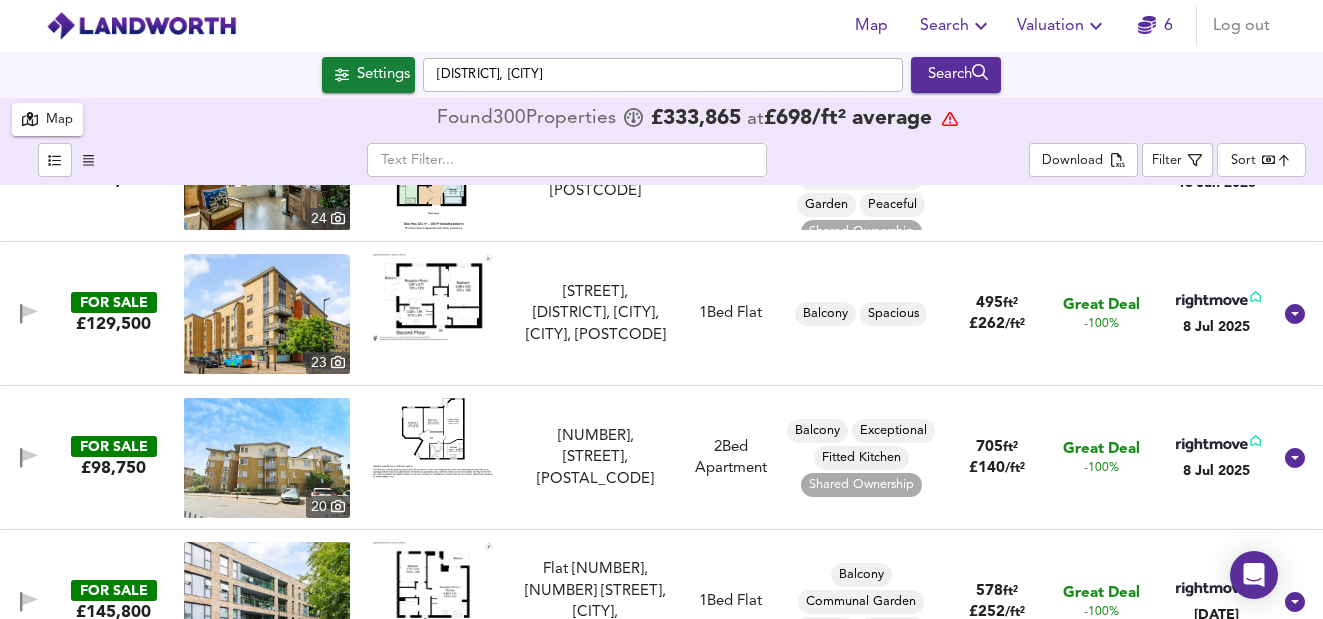 click at bounding box center (433, 297) 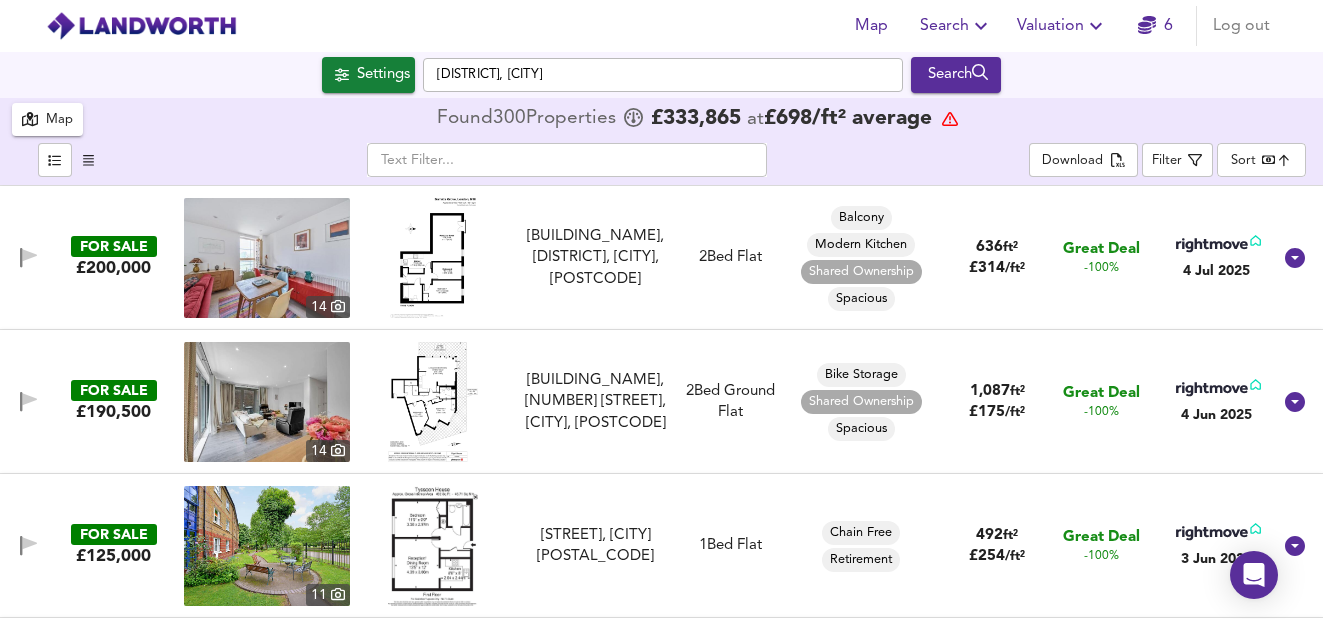 scroll, scrollTop: 2007, scrollLeft: 0, axis: vertical 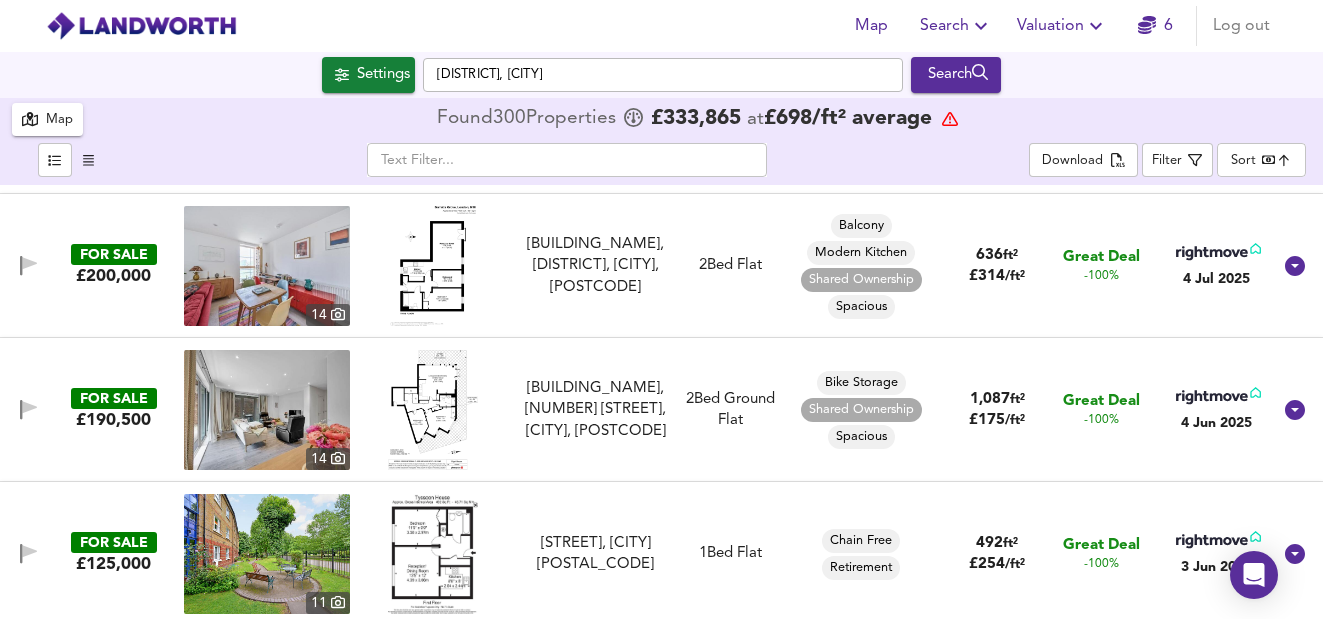 click at bounding box center [432, 266] 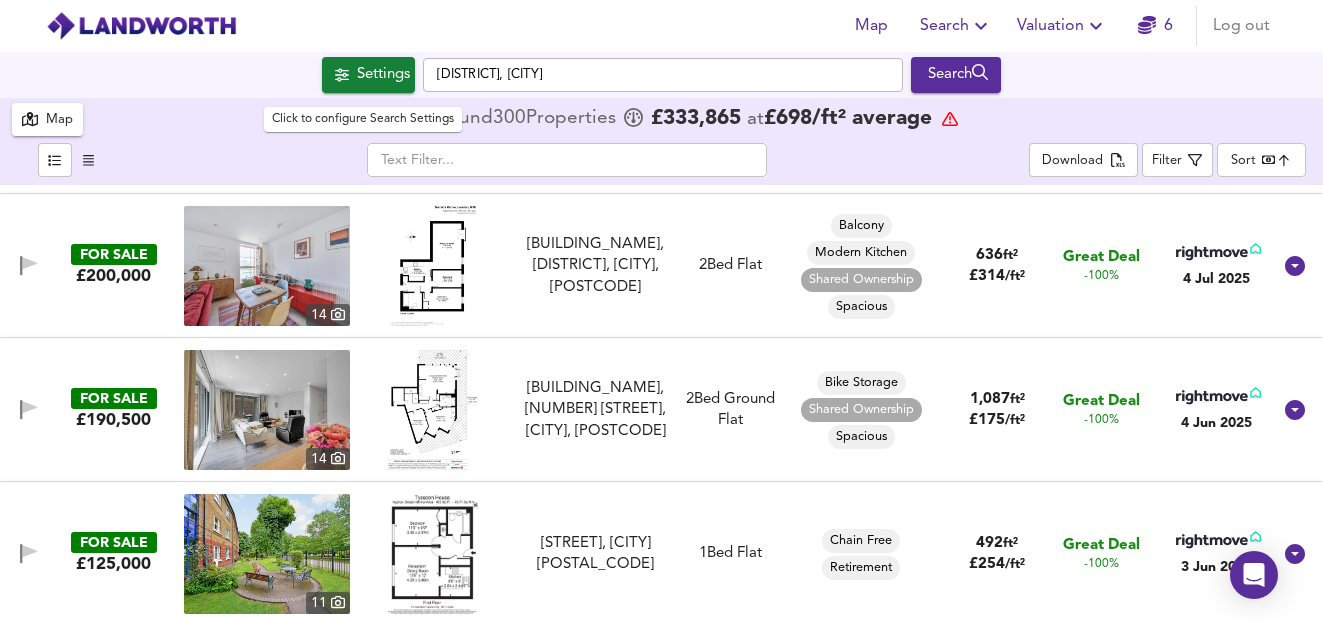 click on "Settings" at bounding box center [383, 75] 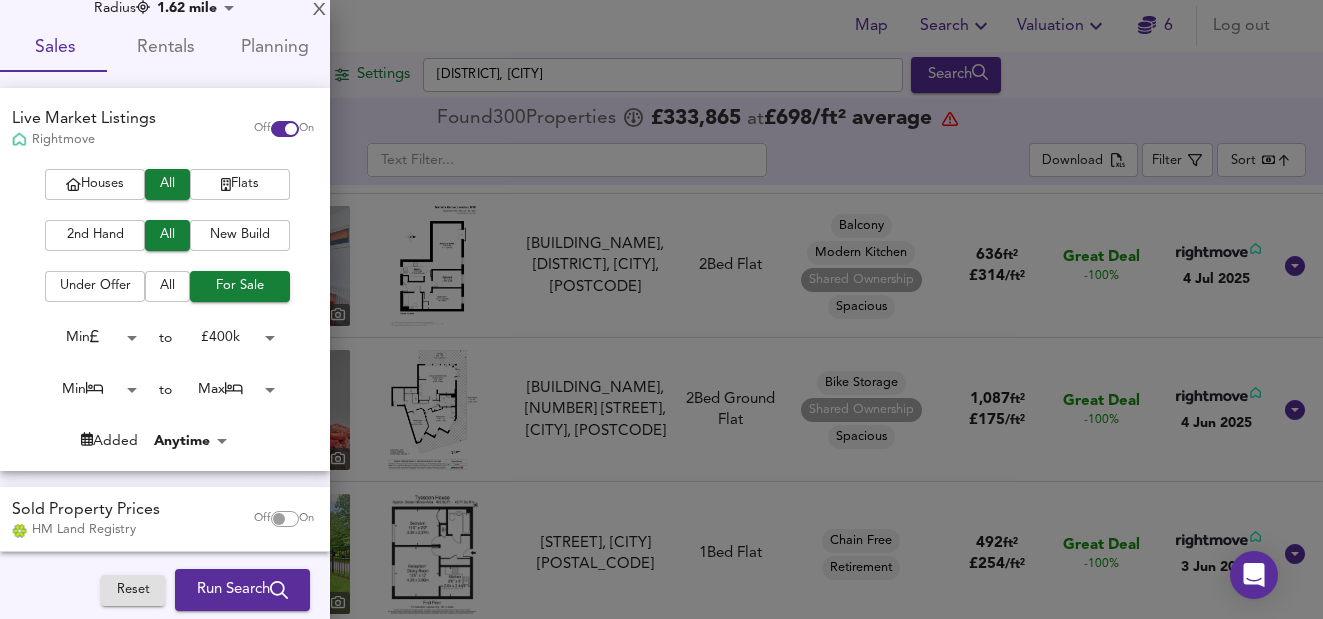 scroll, scrollTop: 0, scrollLeft: 0, axis: both 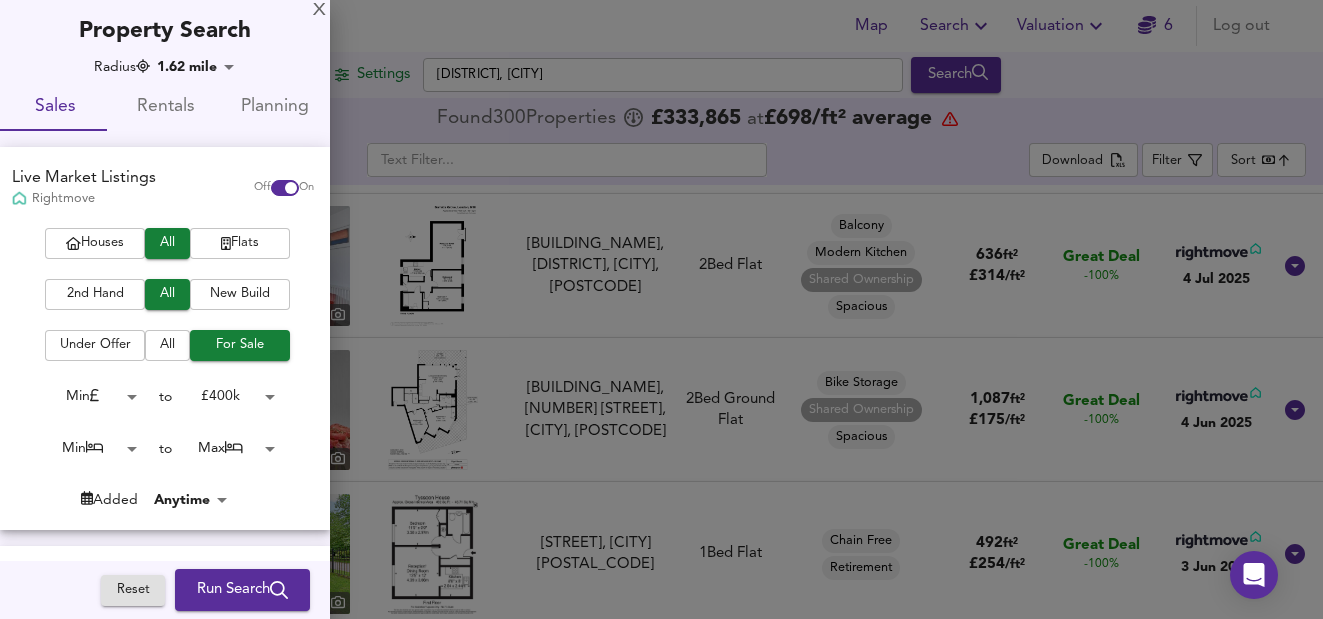 click at bounding box center (661, 309) 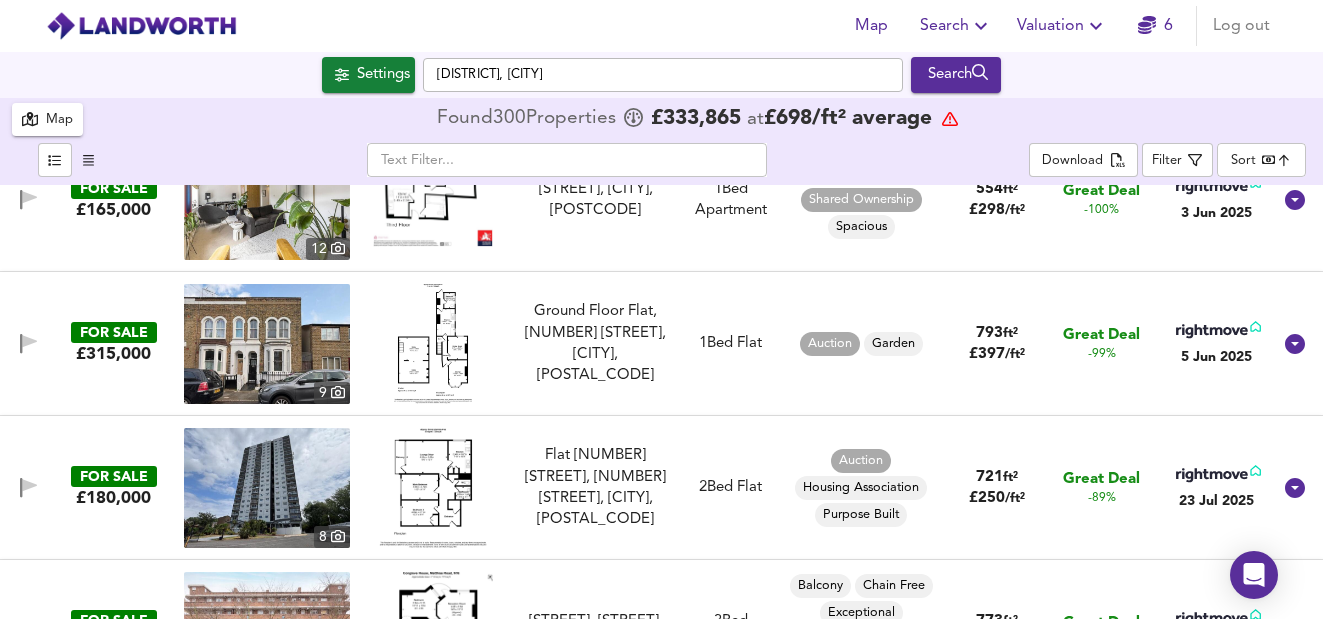 scroll, scrollTop: 3233, scrollLeft: 0, axis: vertical 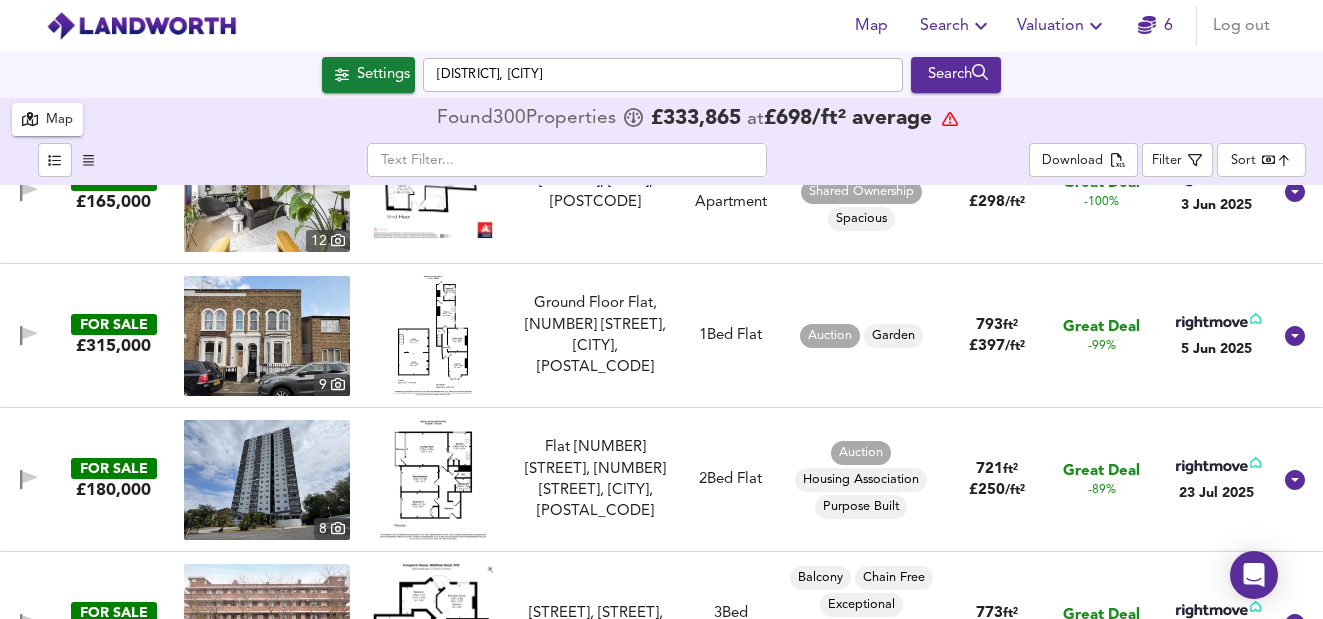click at bounding box center (433, 336) 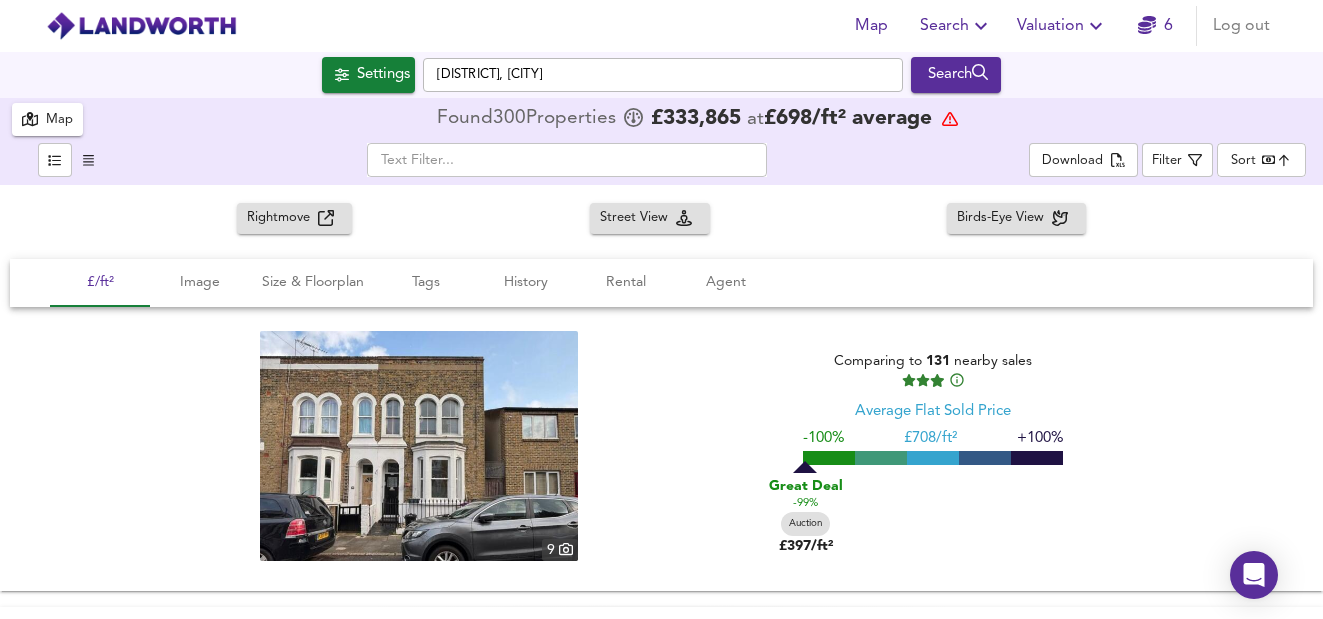 scroll, scrollTop: 3467, scrollLeft: 0, axis: vertical 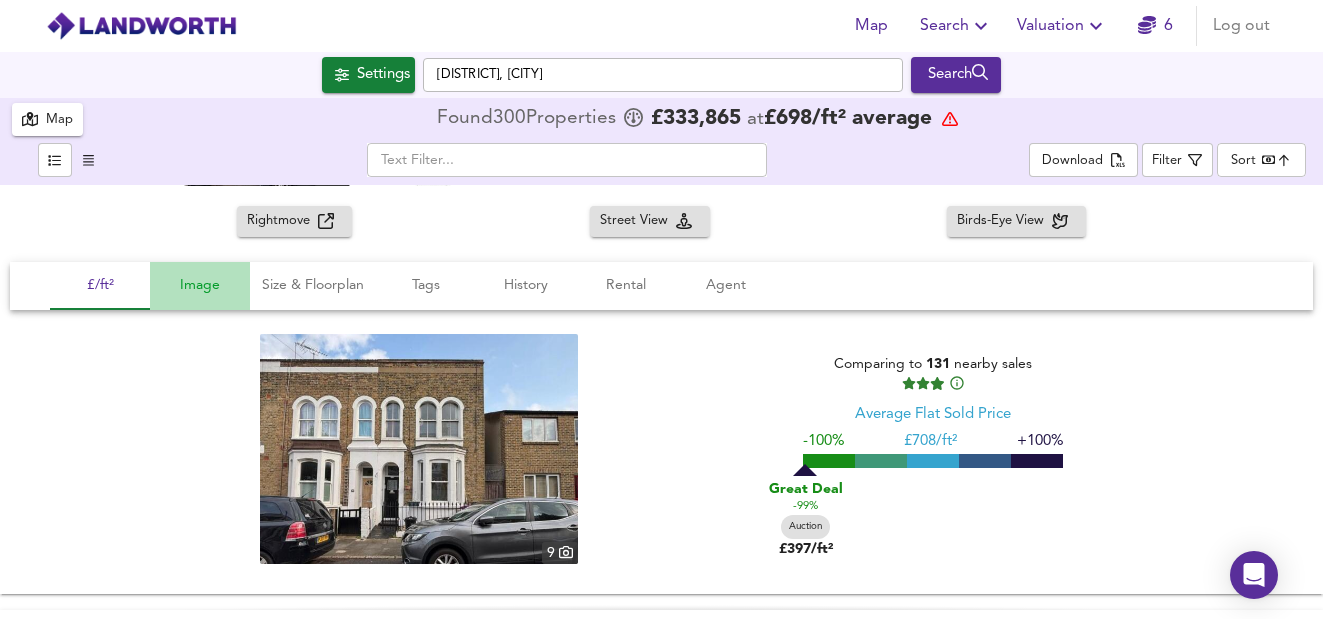click on "Image" at bounding box center [200, 285] 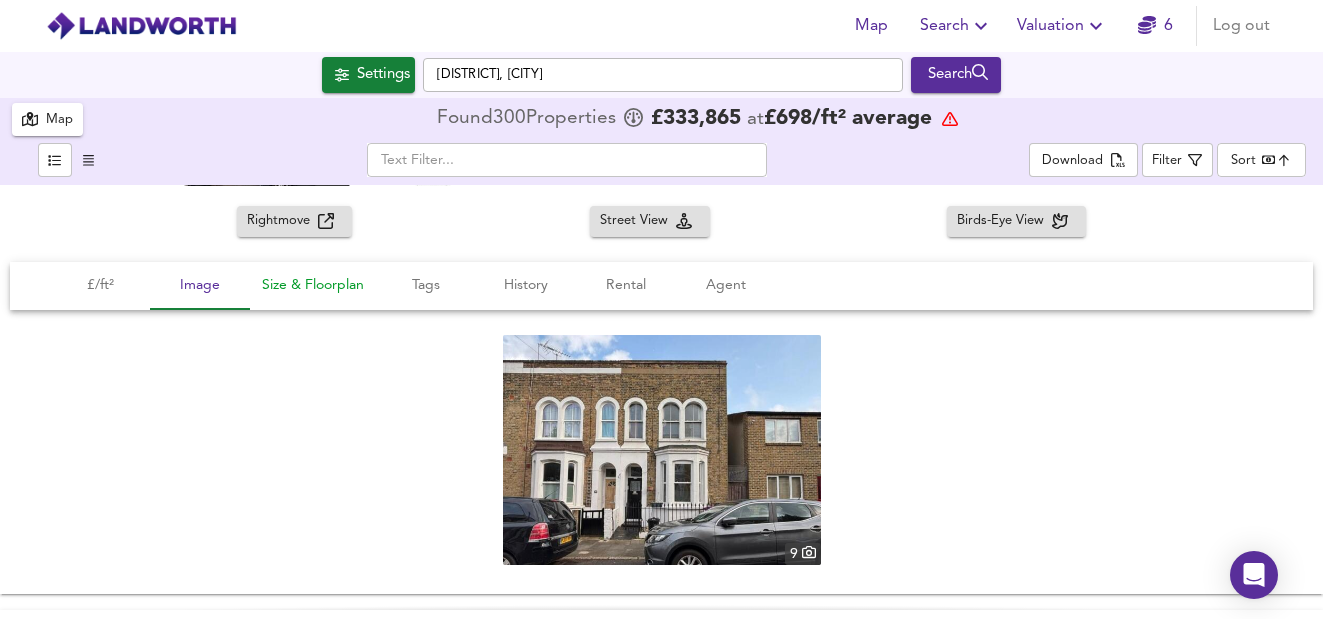 click on "Size & Floorplan" at bounding box center (313, 285) 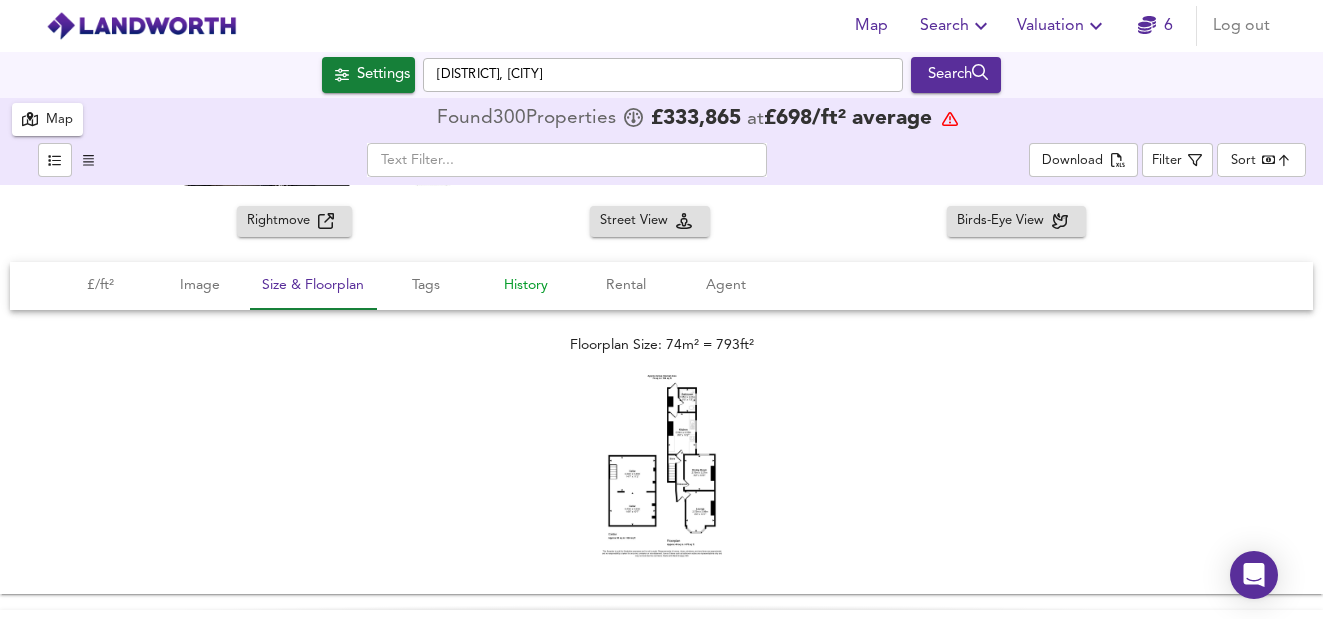 click on "History" at bounding box center [526, 285] 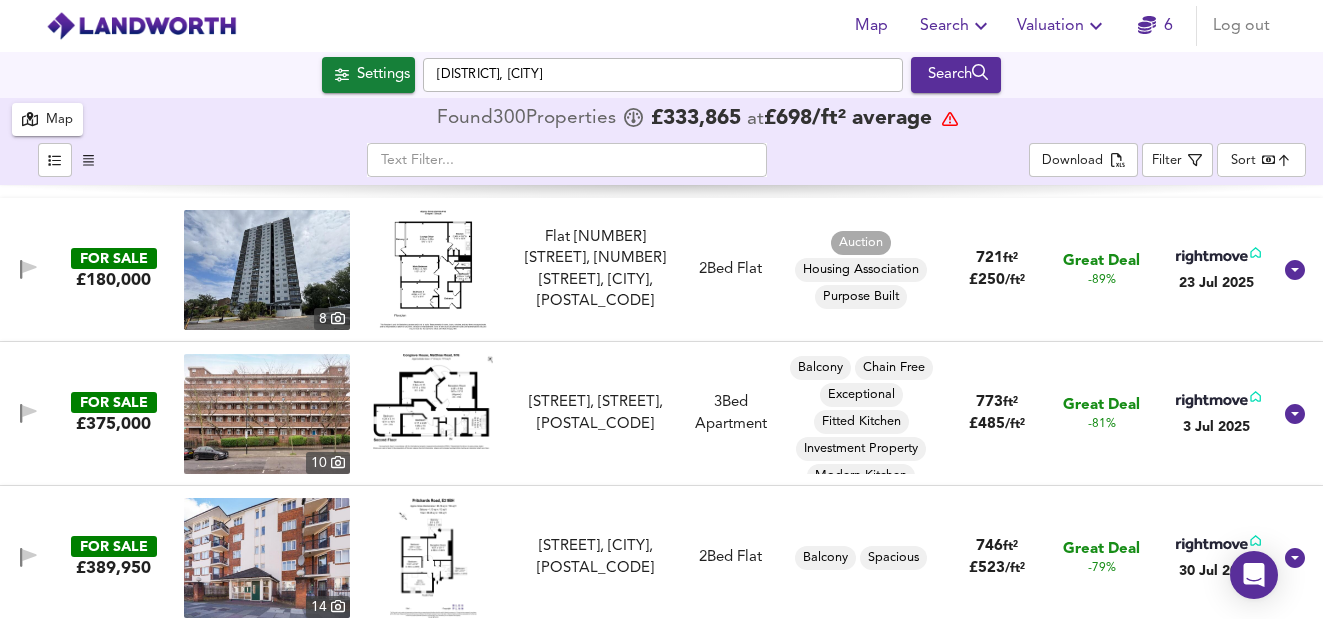 scroll, scrollTop: 3883, scrollLeft: 0, axis: vertical 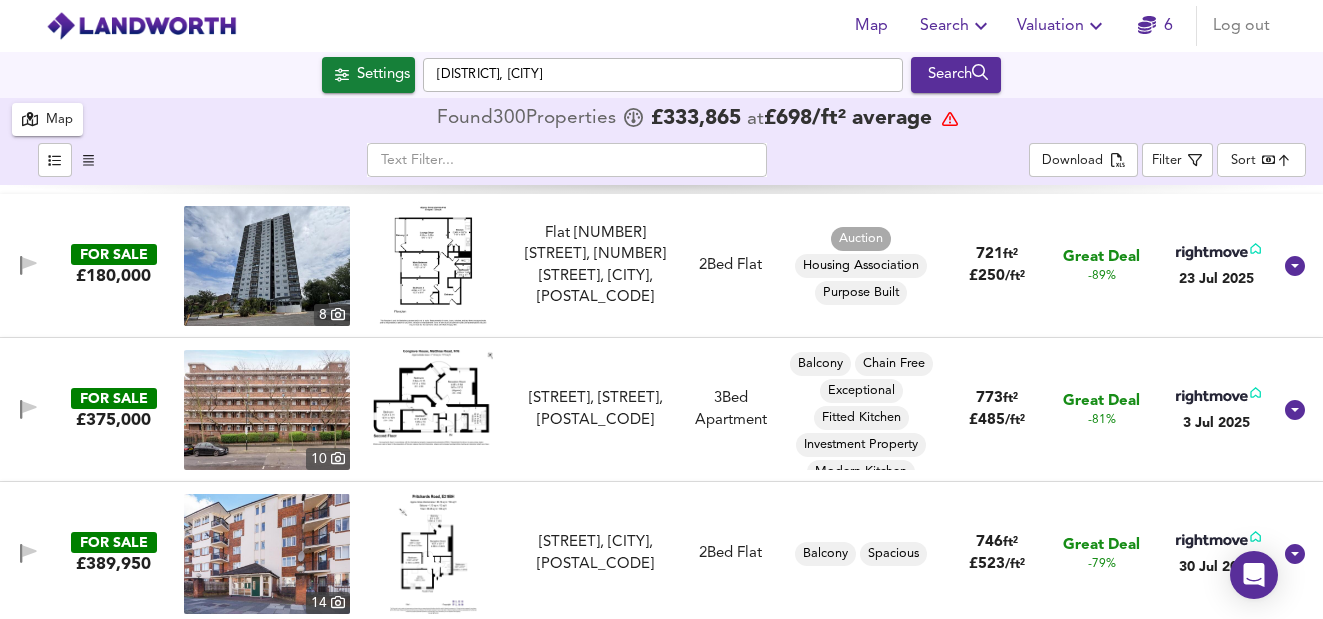 click at bounding box center [433, 398] 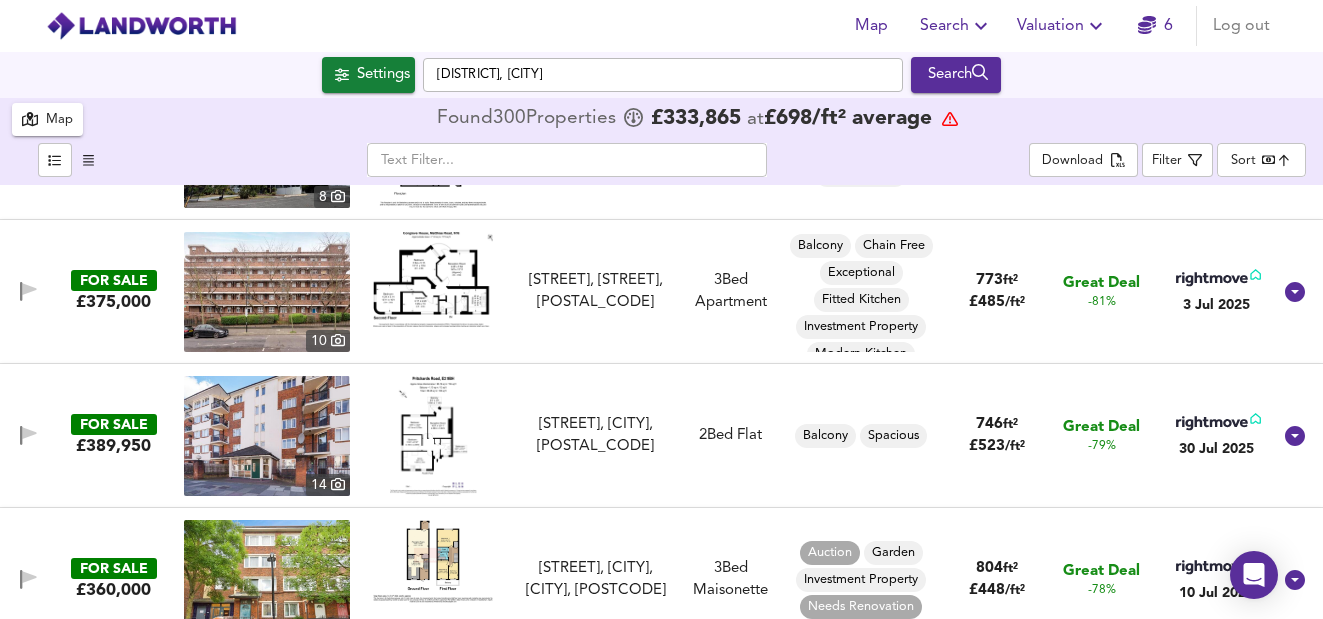 scroll, scrollTop: 4012, scrollLeft: 0, axis: vertical 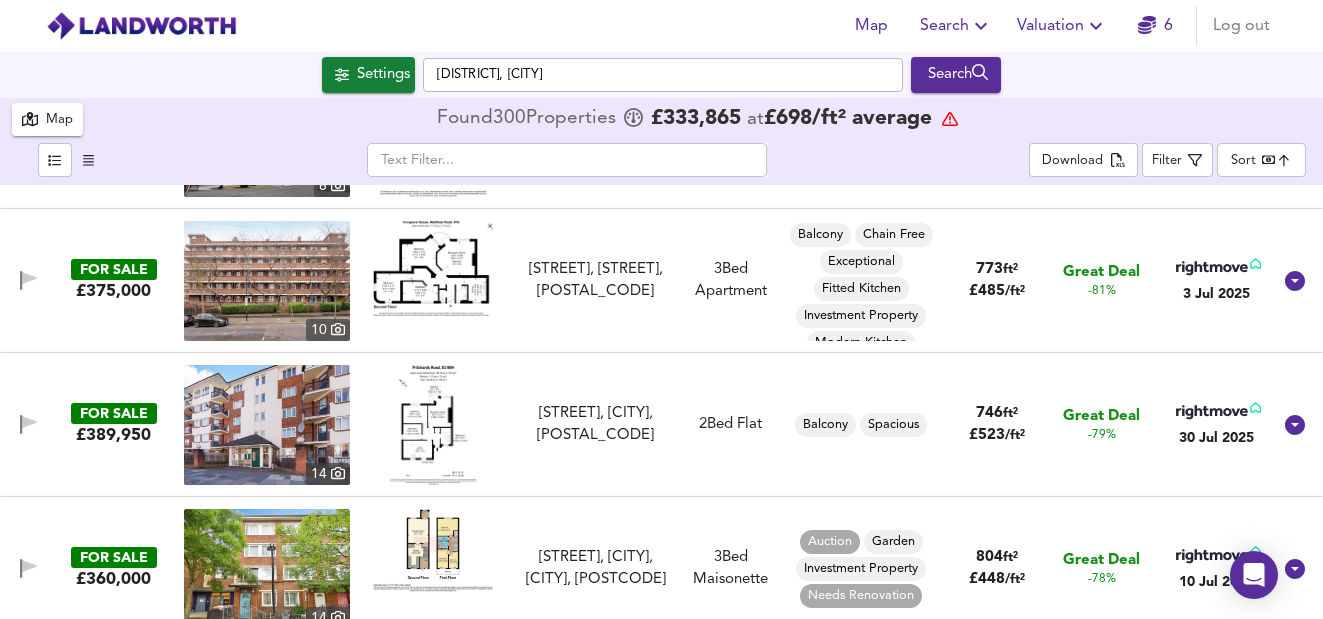 click at bounding box center [433, 425] 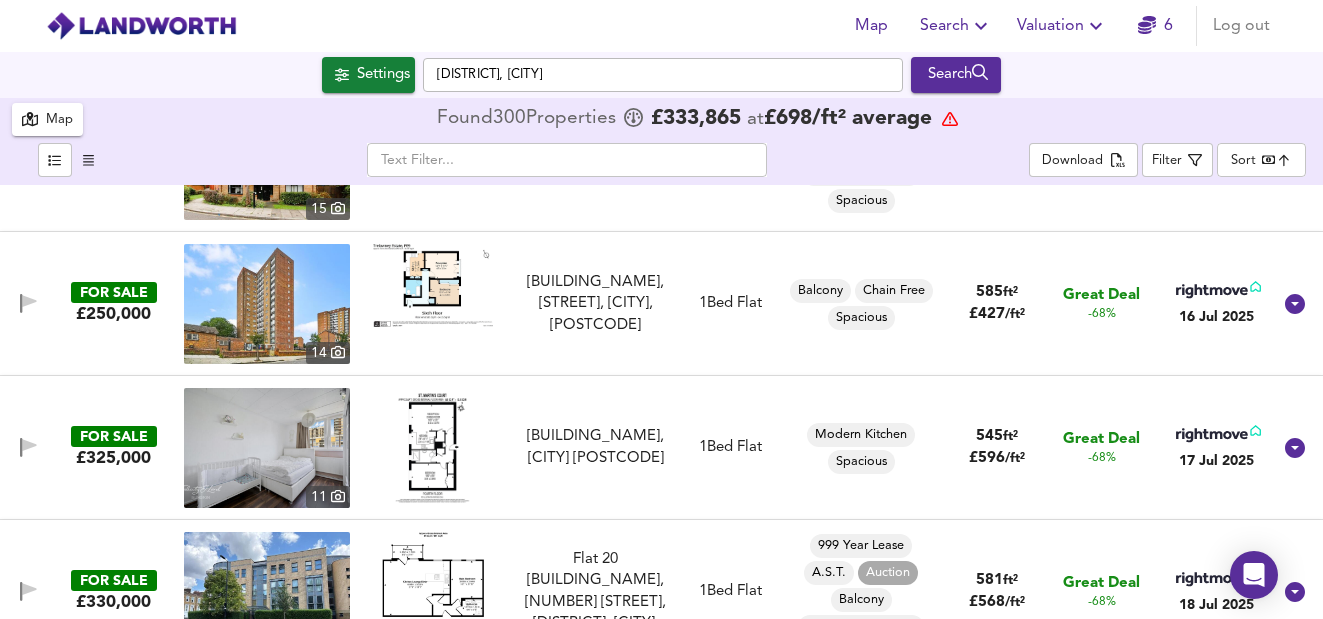 scroll, scrollTop: 5005, scrollLeft: 0, axis: vertical 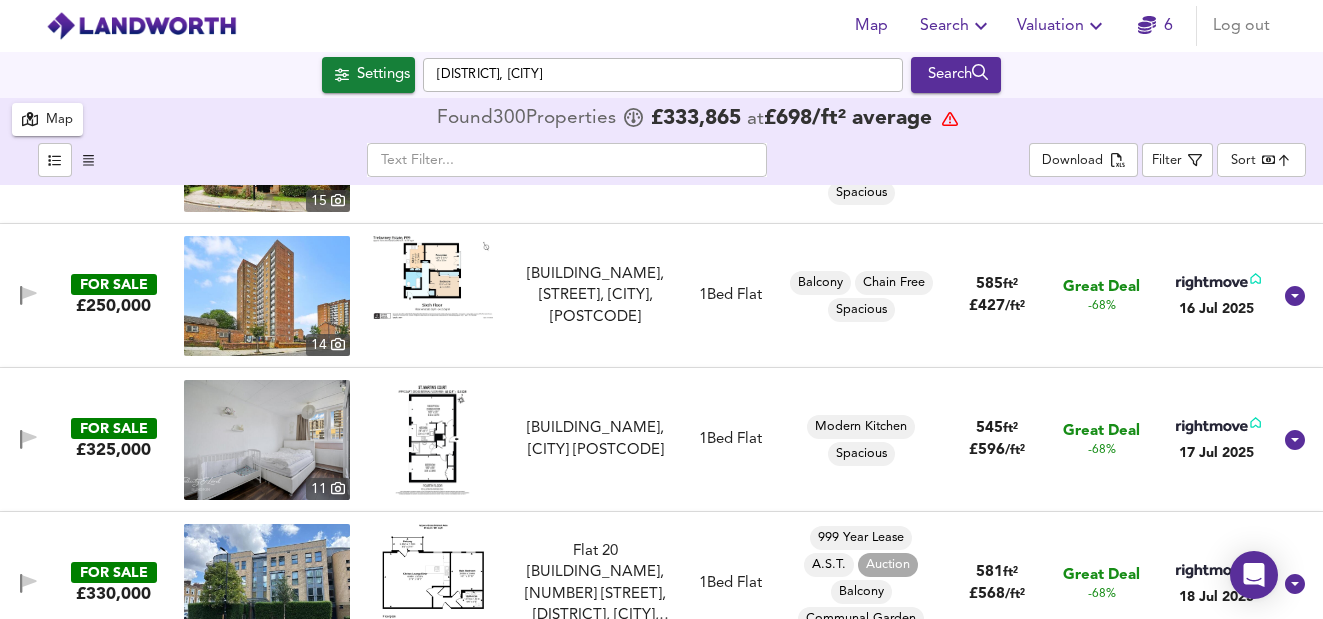 click at bounding box center (432, 440) 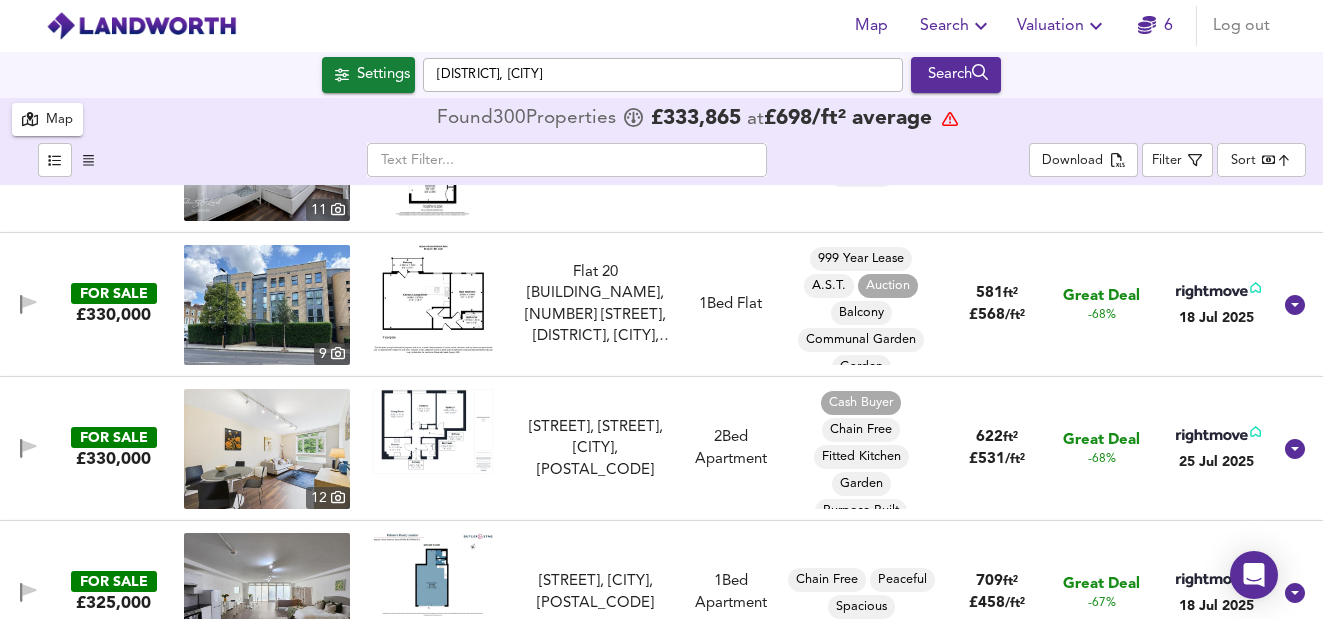 scroll, scrollTop: 5267, scrollLeft: 0, axis: vertical 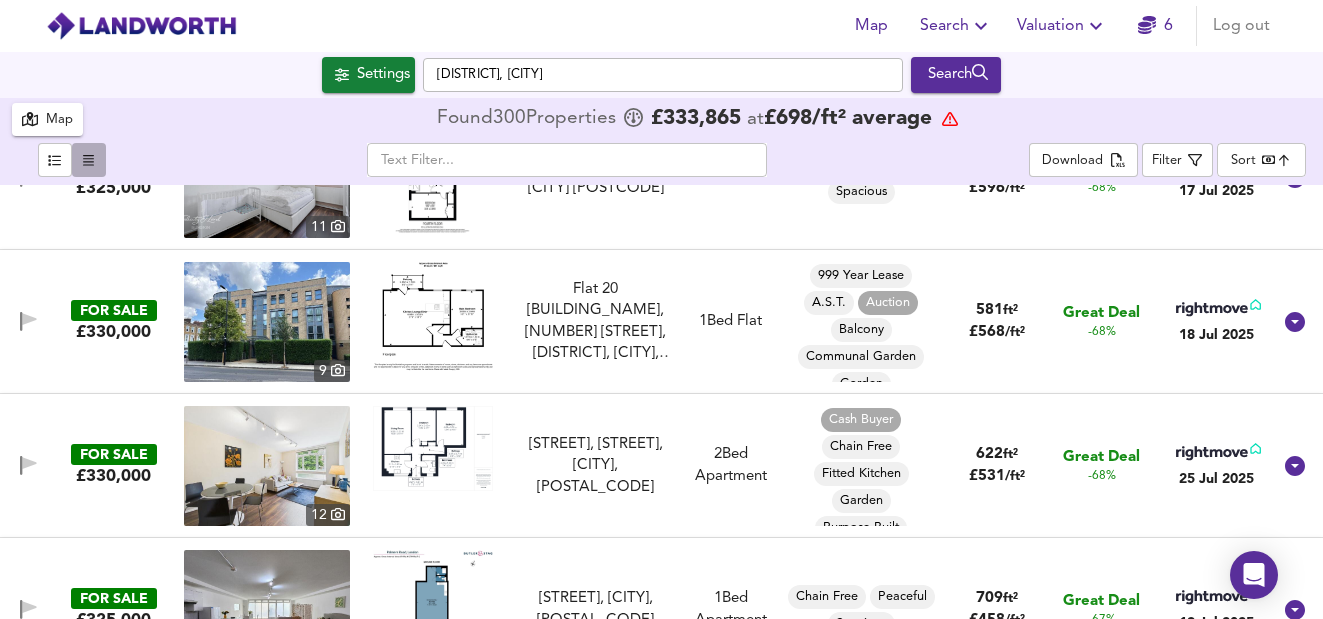 click 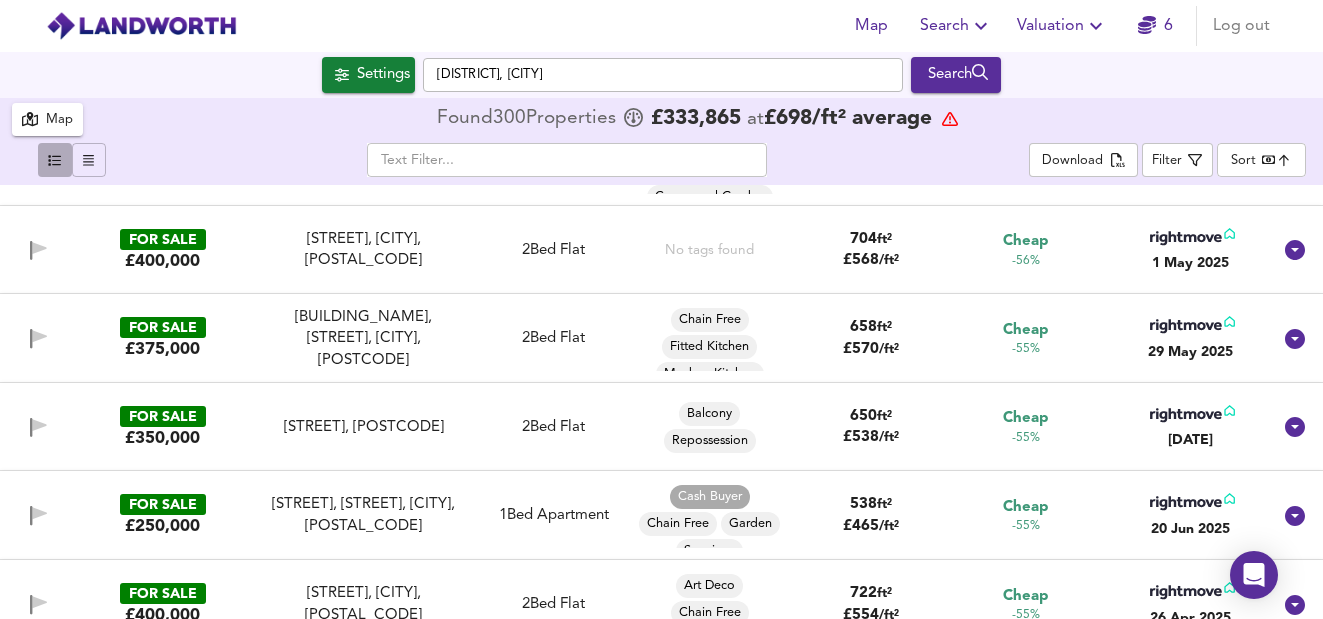 click 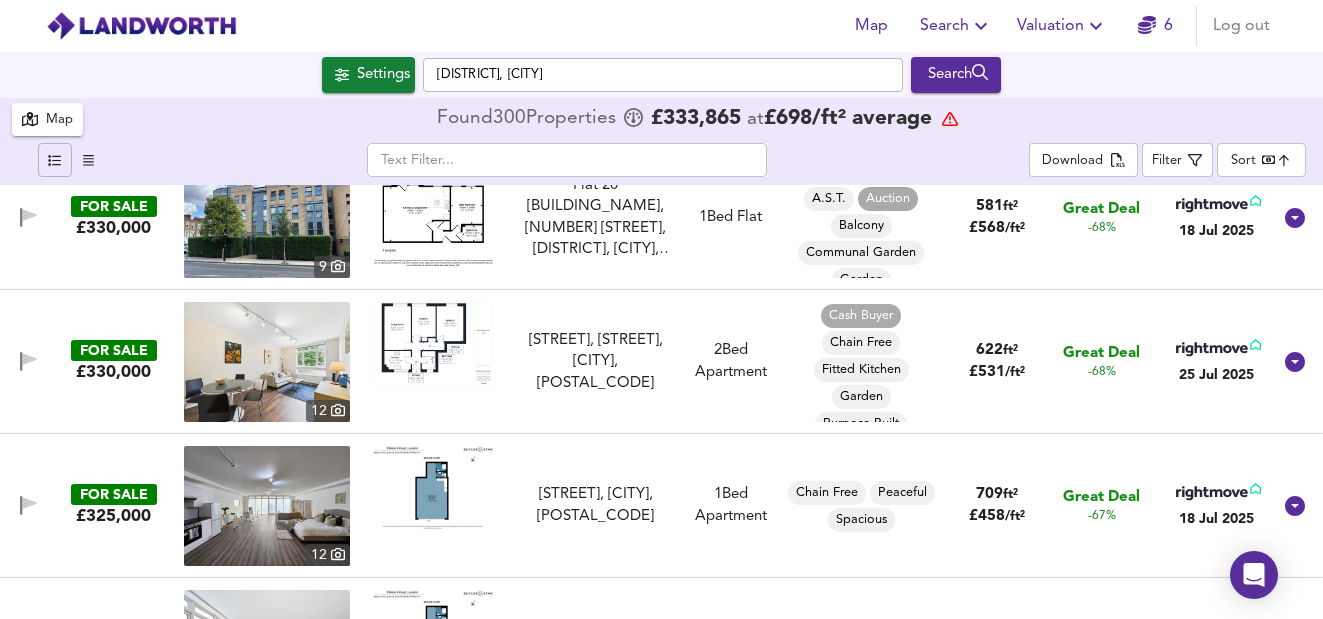 scroll, scrollTop: 5382, scrollLeft: 0, axis: vertical 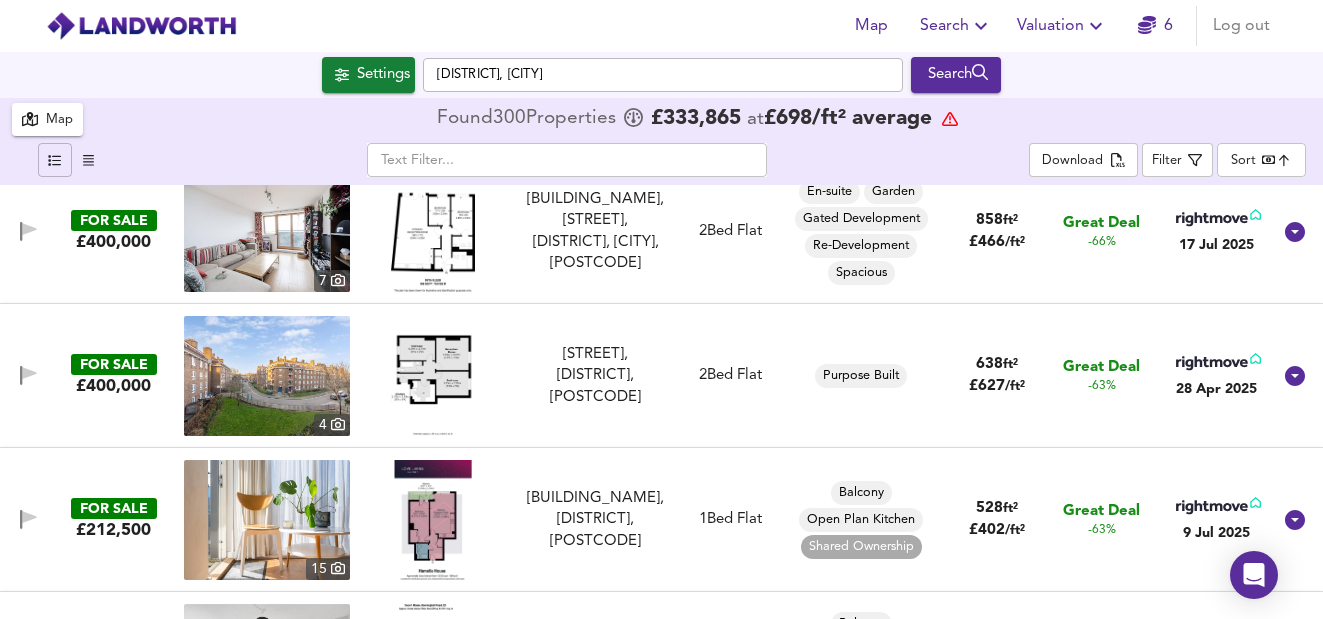 click at bounding box center (433, 376) 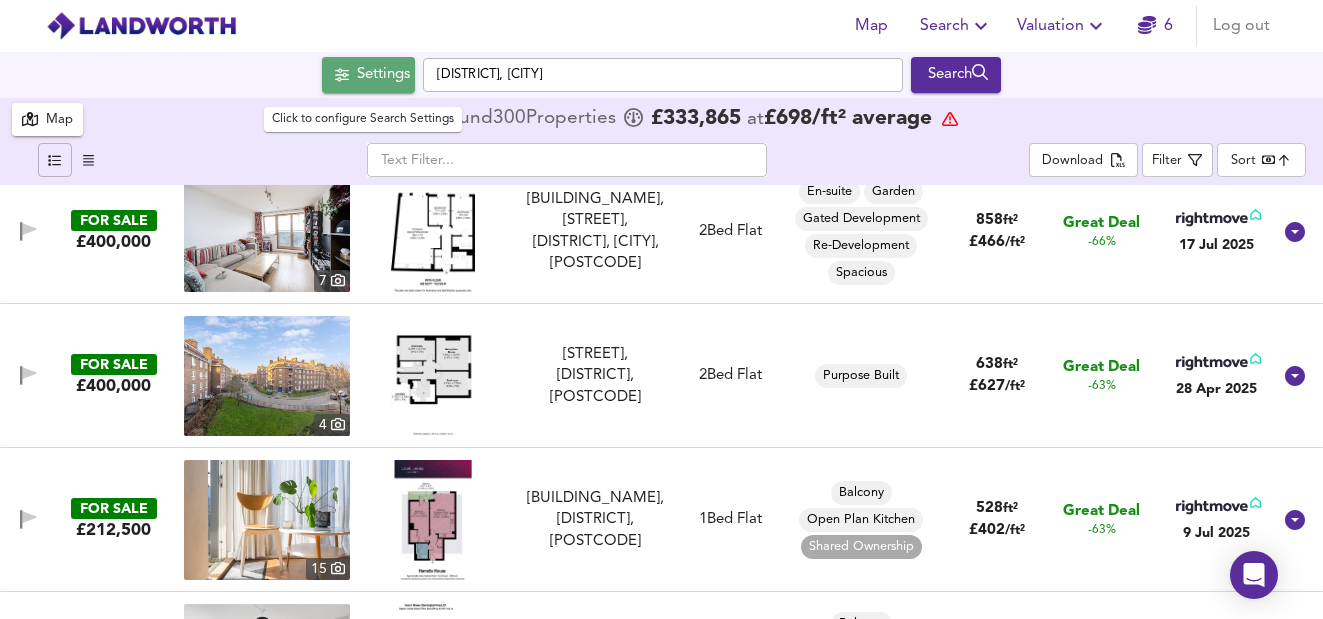 click on "Settings" at bounding box center (383, 75) 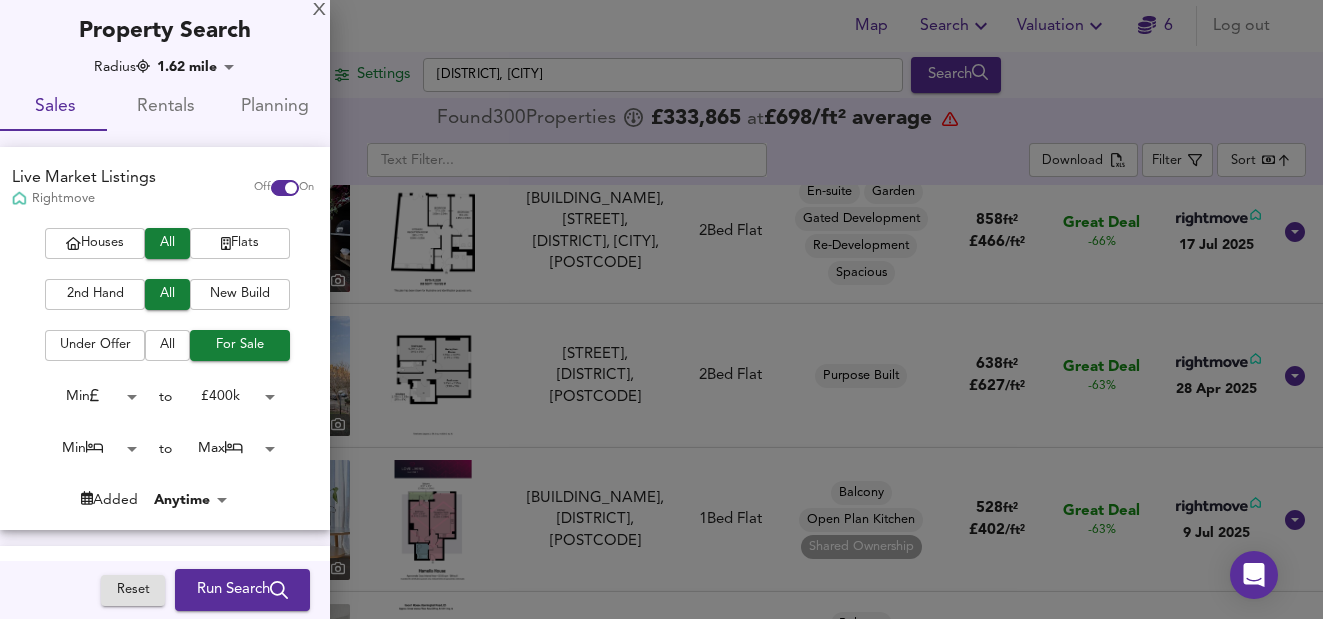 click on "Map Search Valuation    6 Log out        Settings     Hackney, London        Search        9           300  Results   Legend   Map Found  300  Propert ies     £ 333,865   at  £ 698 / ft²   average              ​ Download   Filter   Sort   bestdeal ​ FOR SALE £400,000     13     Gibson Gardens, London N16 7HD Gibson Gardens, London N16 7HD 1  Bed   Flat Close to Station Fireplace Garden Gated Development Mansion Block Open Plan Kitchen Spacious Victorian Unknown  Size £ 9 / ft² Great Deal -100% 30 Jul 2025 Rightmove       Street View       Birds-Eye View       £/ft² Image Size & Floorplan Tags History Rental Agent   13     Comparing to   135   nearby sales   Average Flat Sold Price -100% £ 775/ft² +100% Great Deal -100% £9/ft²   13     Floorplan Size: 4004m² = 43,099ft² Close to Station Fireplace Garden Gated Development Mansion Block Open Plan Kitchen Spacious Victorian 30 Jul 2025 :  Listed for  £ 400,000 N16  on   FOR SALE" at bounding box center (661, 309) 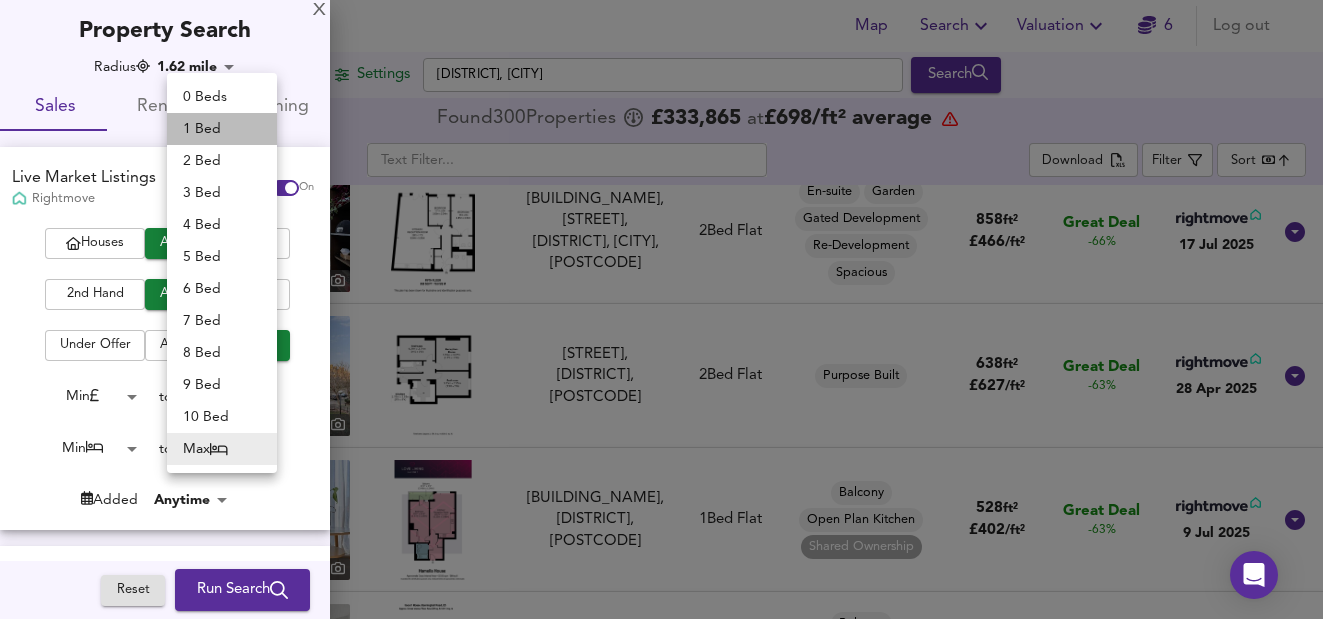 click on "1 Bed" at bounding box center (222, 129) 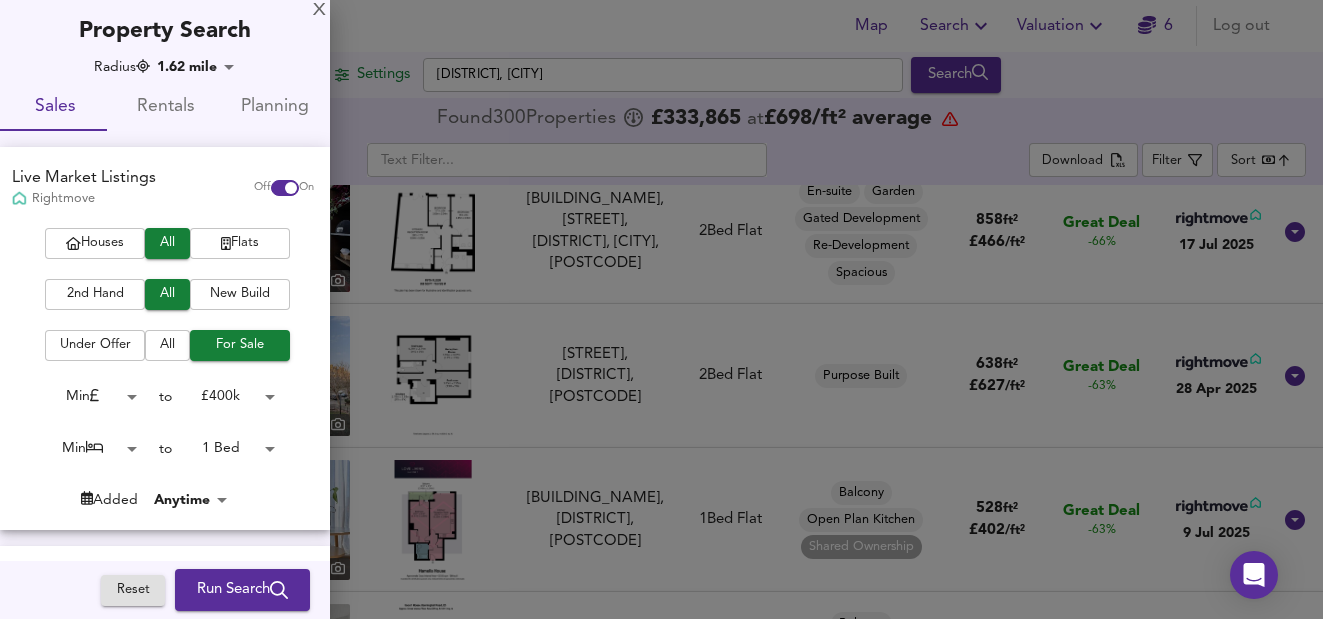 type on "1" 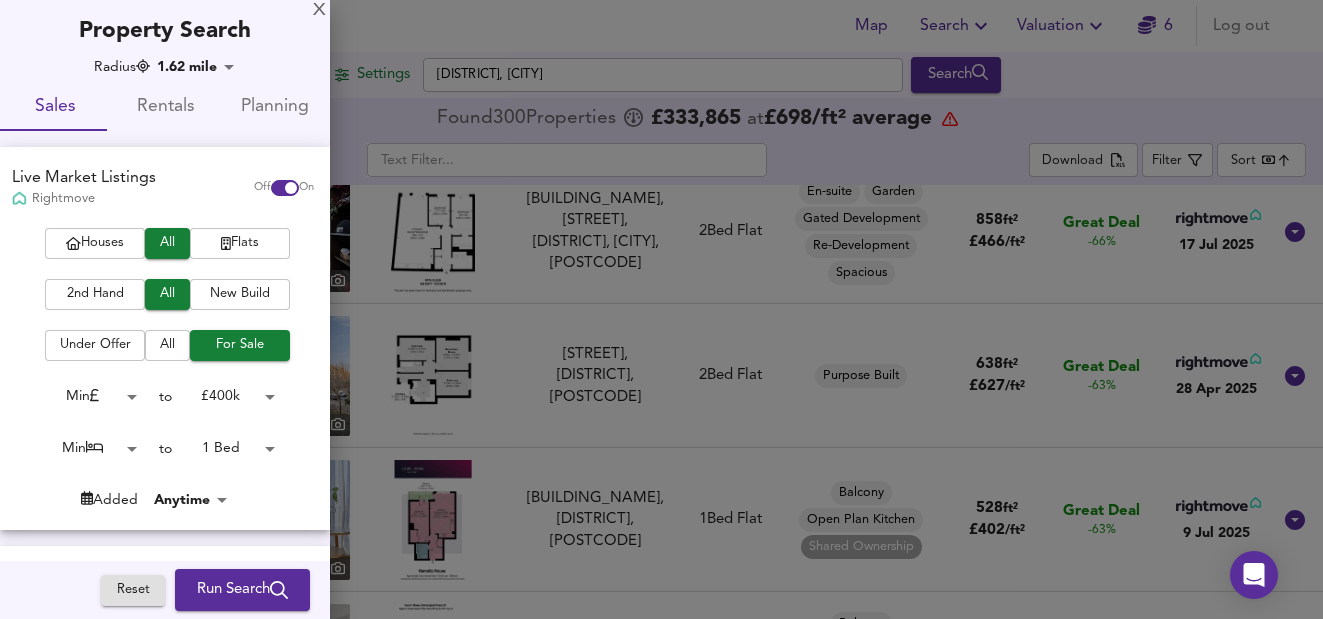 click on "Run Search" at bounding box center [242, 590] 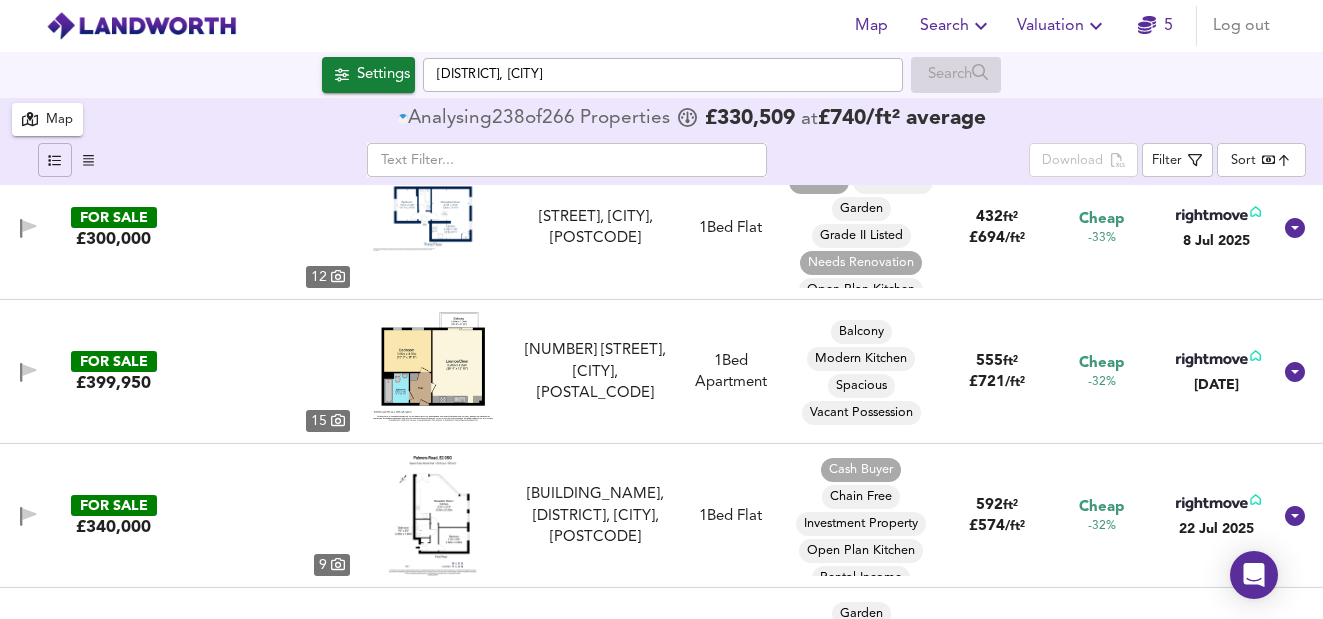 type on "bestdeal" 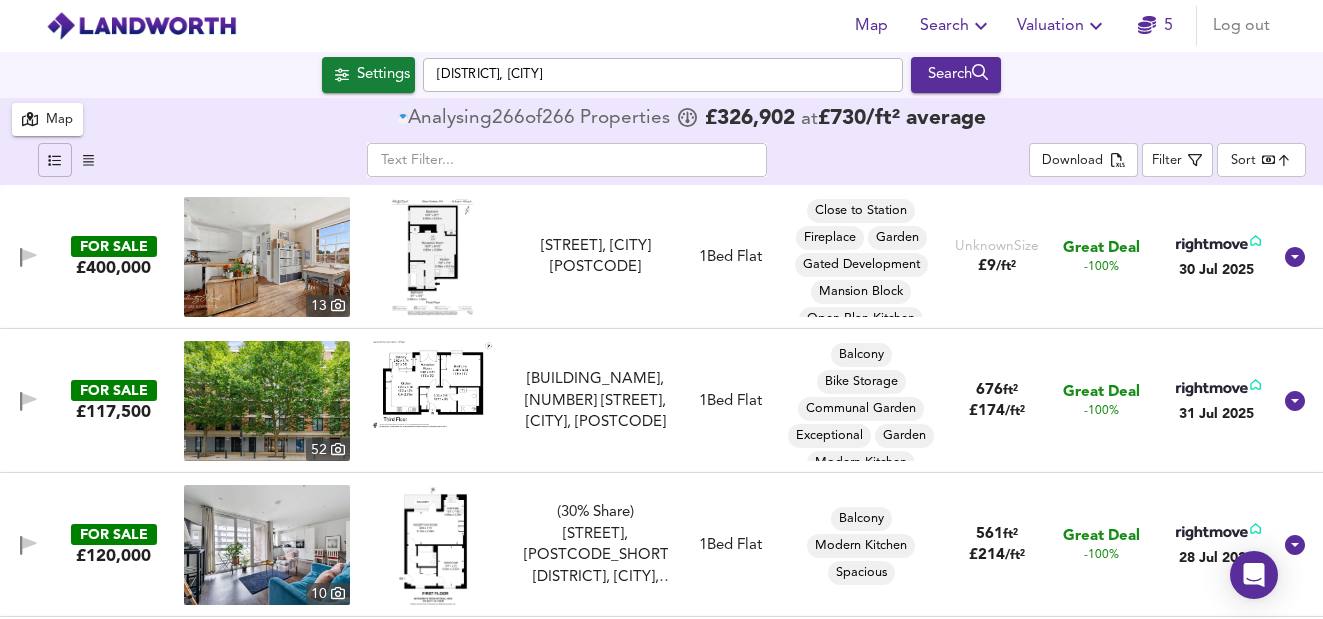 click at bounding box center (433, 1265) 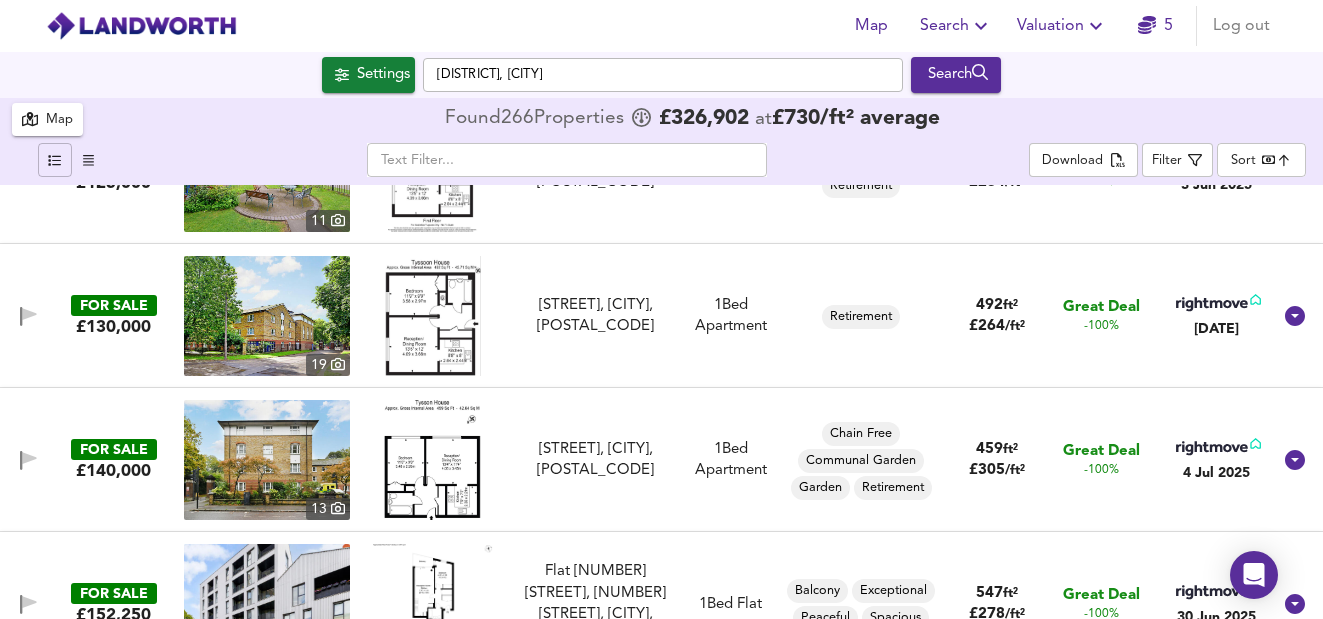 scroll, scrollTop: 1097, scrollLeft: 0, axis: vertical 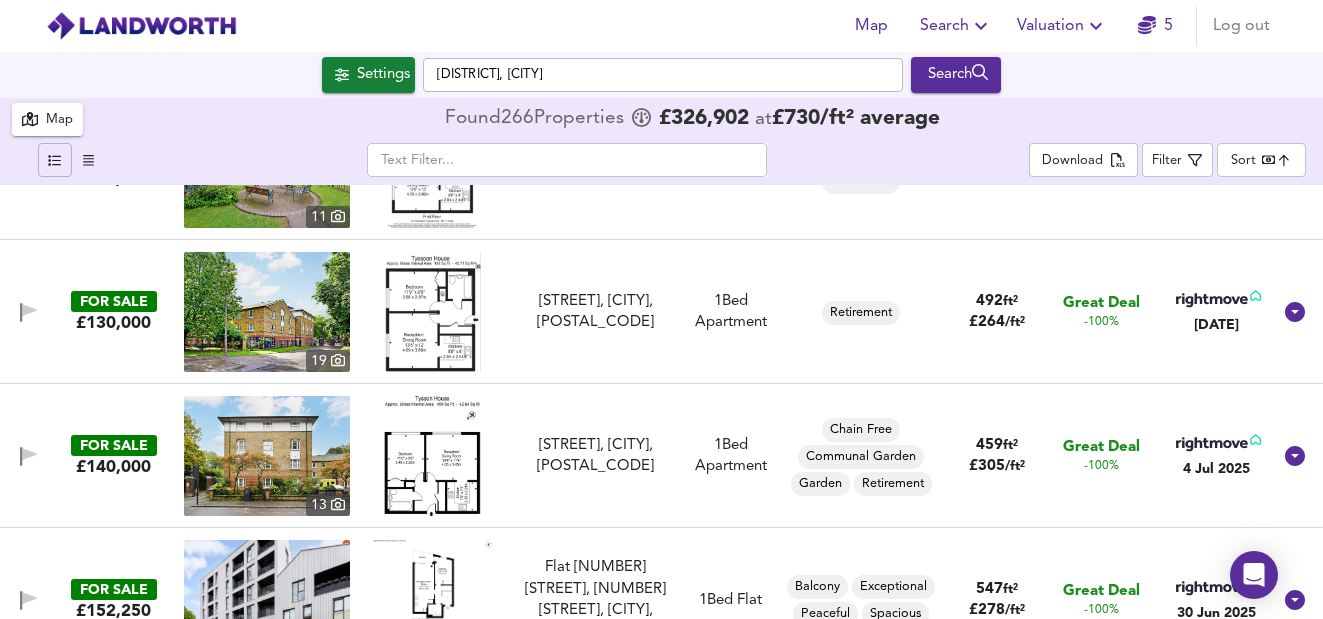 click at bounding box center [432, 456] 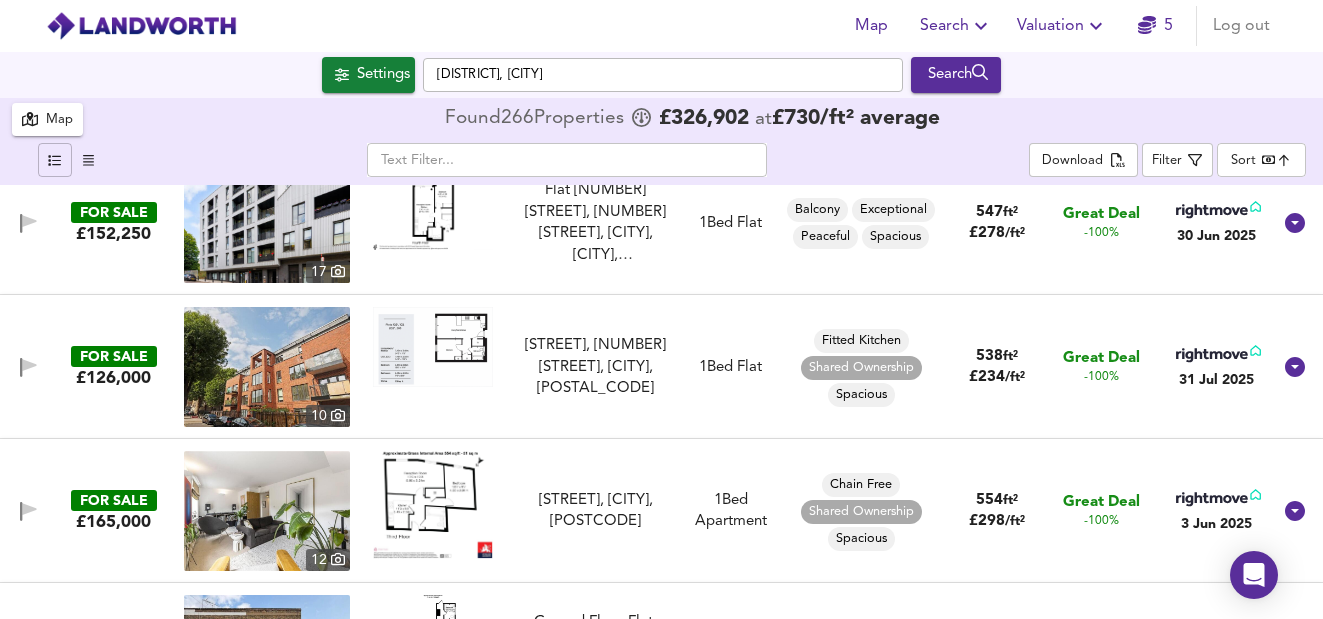 scroll, scrollTop: 1518, scrollLeft: 0, axis: vertical 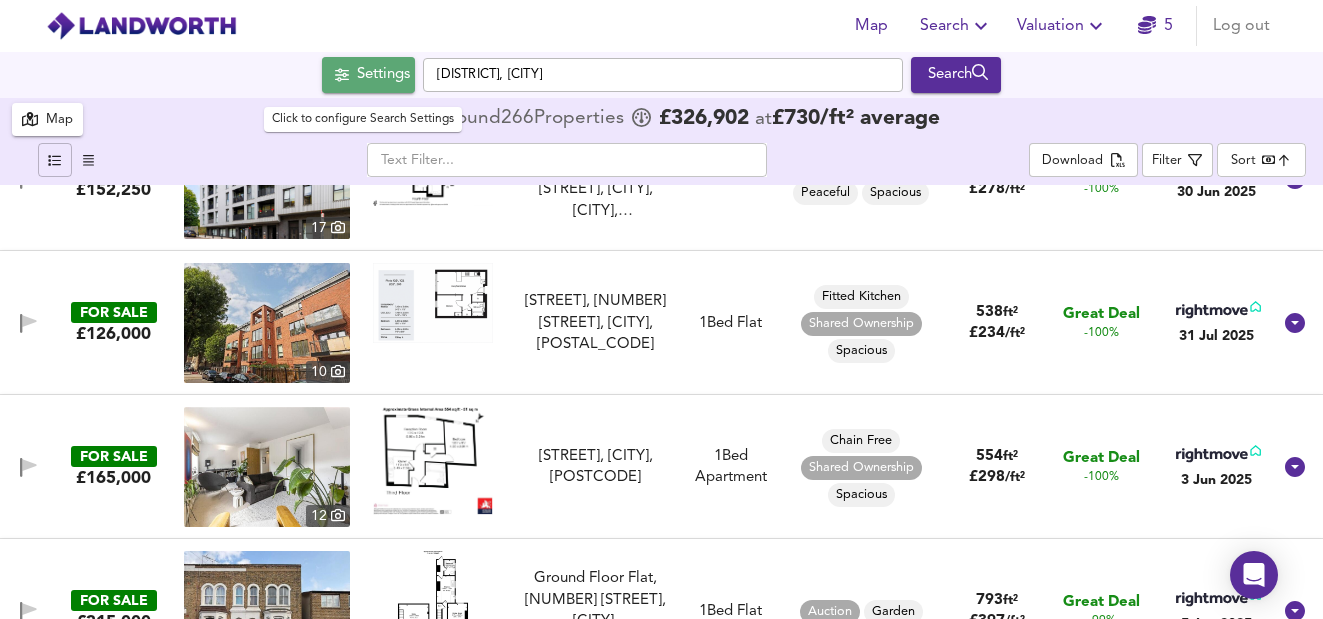 click on "Settings" at bounding box center (383, 75) 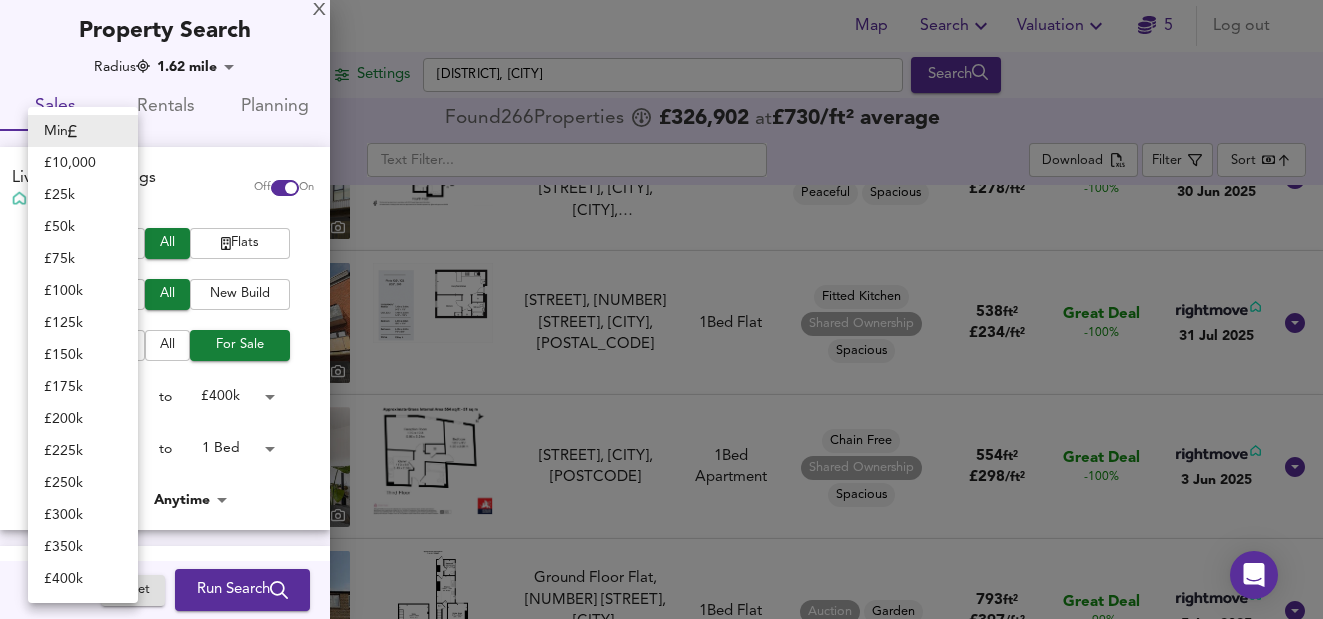click on "Map Search Valuation    5 Log out        Settings     Hackney, London        Search            266  Results   Legend   Map Found  266  Propert ies     £ 326,902   at  £ 730 / ft²   average              ​ Download   Filter   Sort   bestdeal ​ FOR SALE £400,000     13     Gibson Gardens, London N16 7HD Gibson Gardens, London N16 7HD 1  Bed   Flat Close to Station Fireplace Garden Gated Development Mansion Block Open Plan Kitchen Spacious Victorian Unknown  Size £ 9 / ft² Great Deal -100% 30 Jul 2025 FOR SALE £117,500     52     Sonic House, 6 Monier Road, London, E3 2NP Sonic House, 6 Monier Road, London, E3 2NP 1  Bed   Flat Balcony Bike Storage Communal Garden Exceptional Garden Modern Kitchen Rooftop Spacious Underfloor Heating 676 ft² £ 174 / ft² Great Deal -100% 31 Jul 2025 FOR SALE £120,000     10     (30% Share) Wadeson Street, E2, Victoria Park, London, E2 9DP (30% Share) Wadeson Street, E2, Victoria Park, London, E2 9DP 1  Bed   Flat 561" at bounding box center [661, 309] 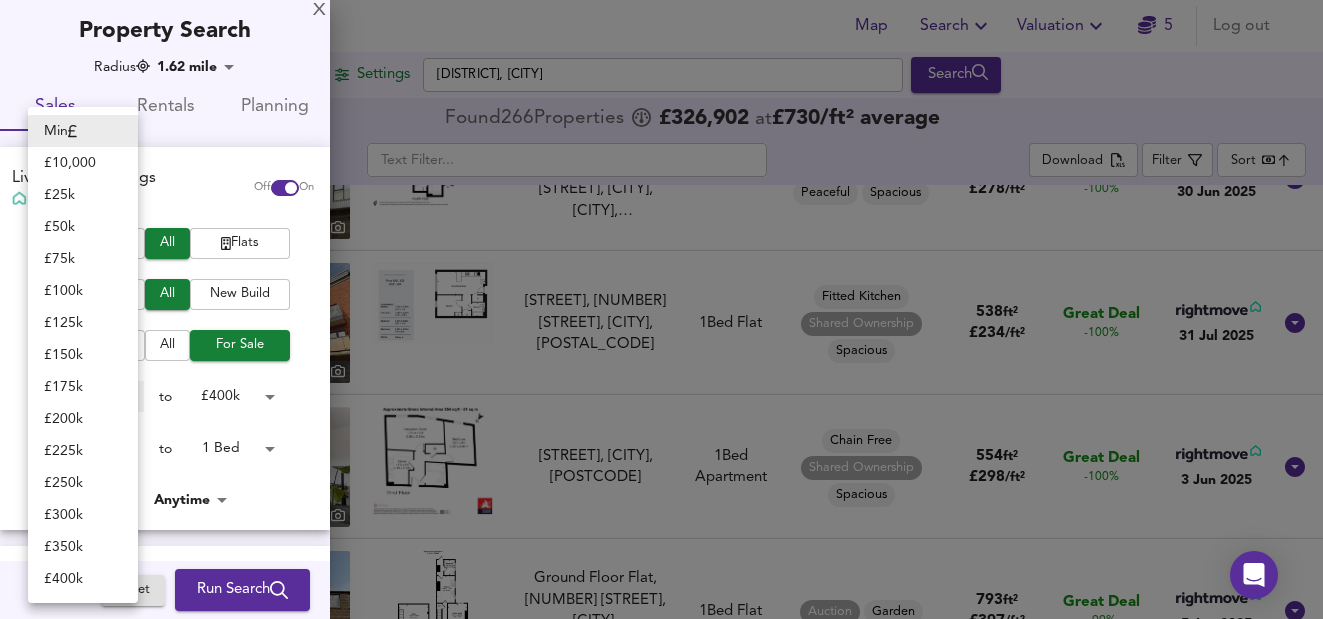 type on "200000" 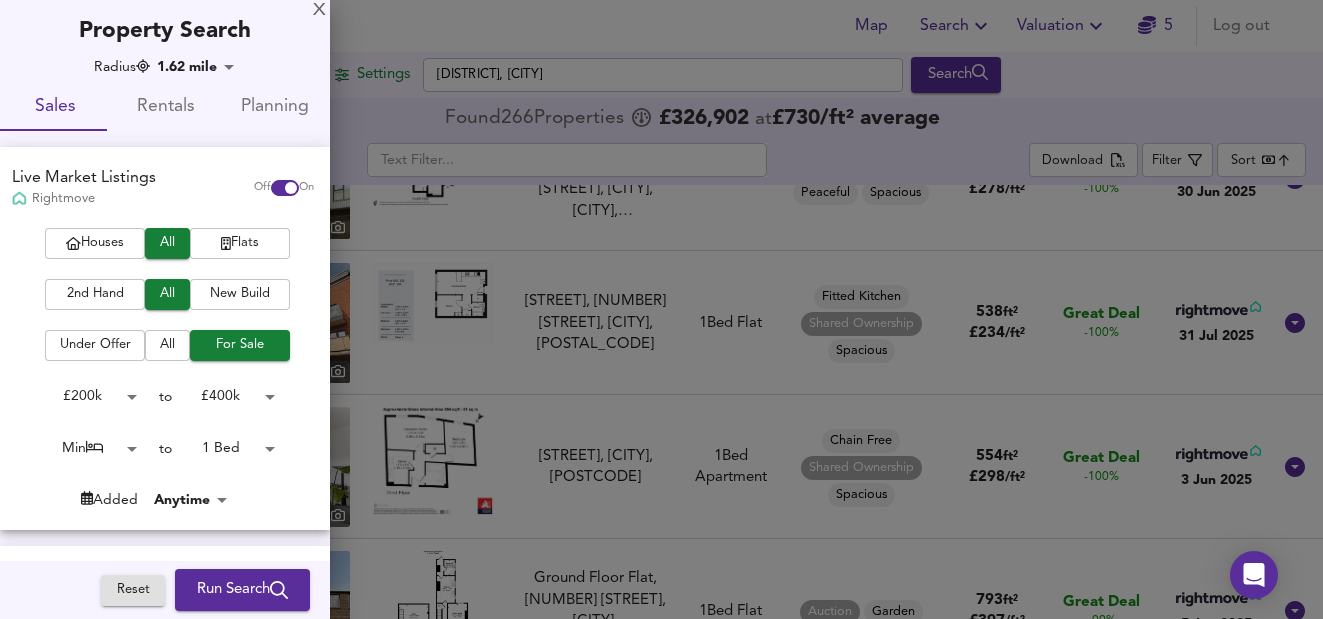 click on "Houses All   Flats 2nd Hand All New Build Under Offer All For Sale £ 200k 200000 to £ 400k 400000   Min   0 to 1 Bed 1   Added Anytime -1" at bounding box center (165, 378) 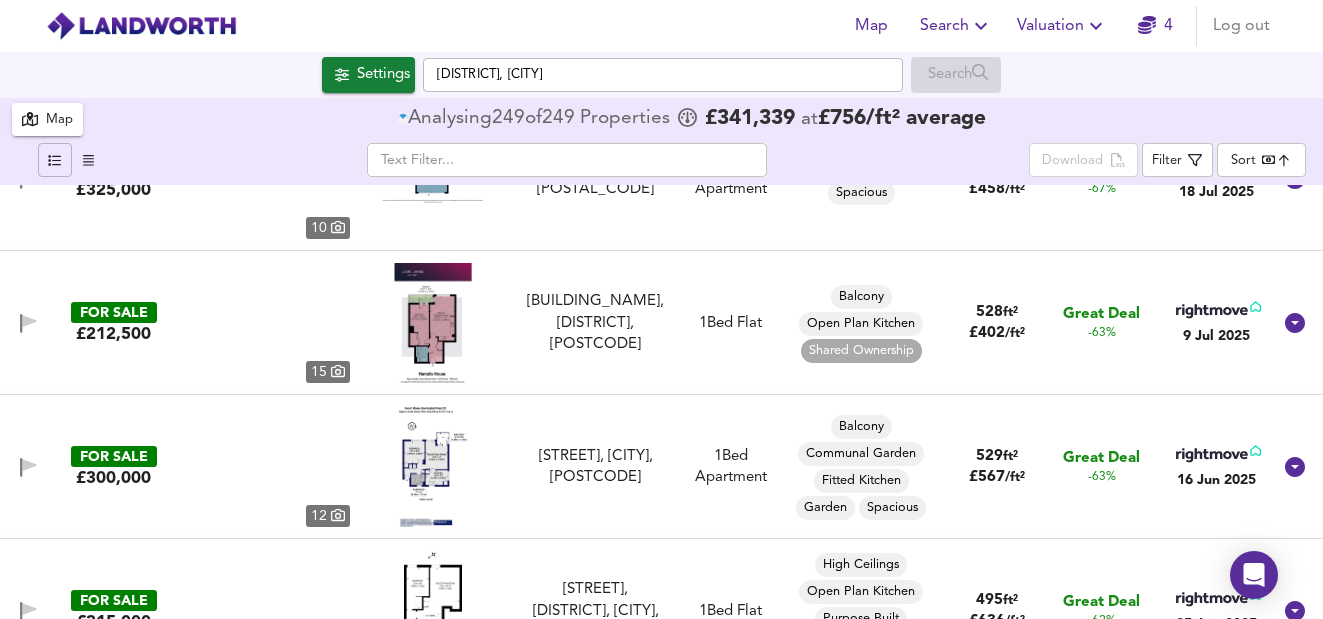 type on "bestdeal" 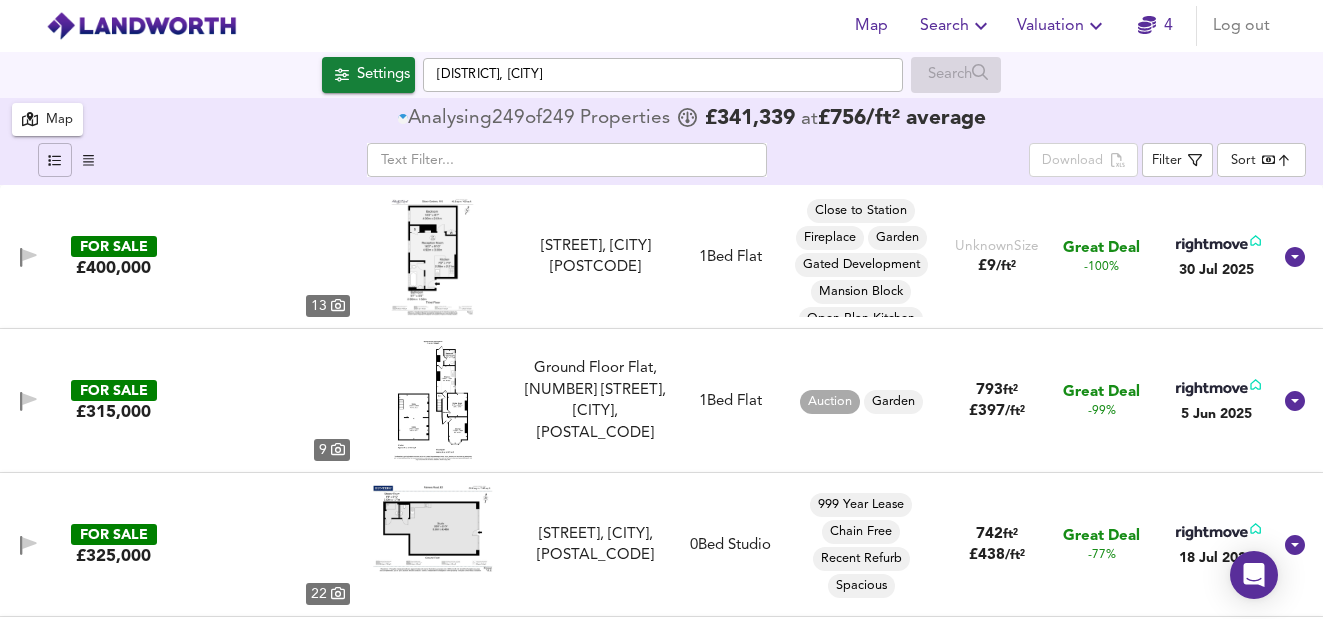 click at bounding box center [433, 401] 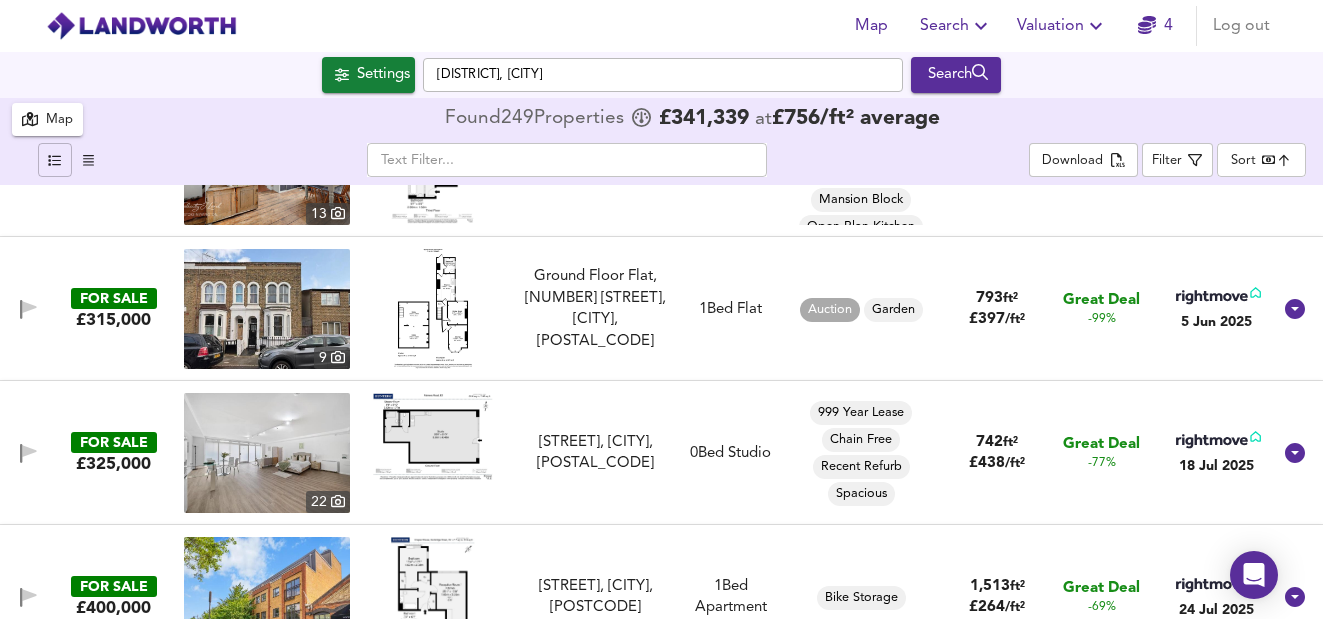 scroll, scrollTop: 117, scrollLeft: 0, axis: vertical 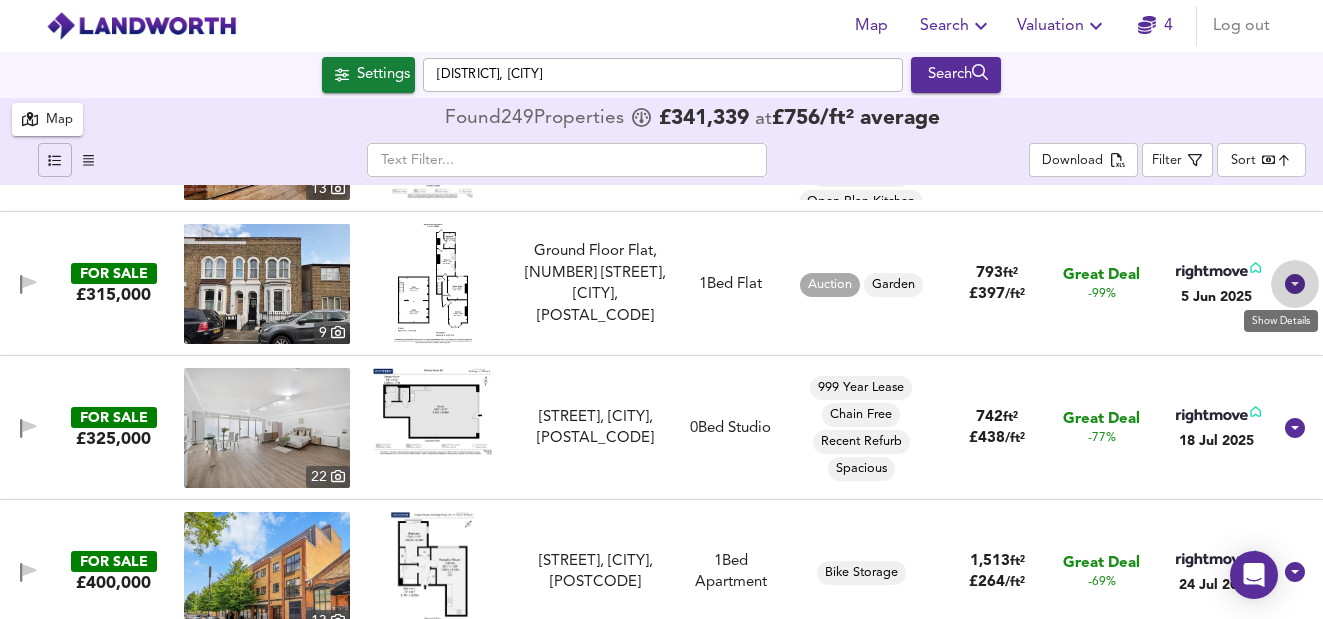 click 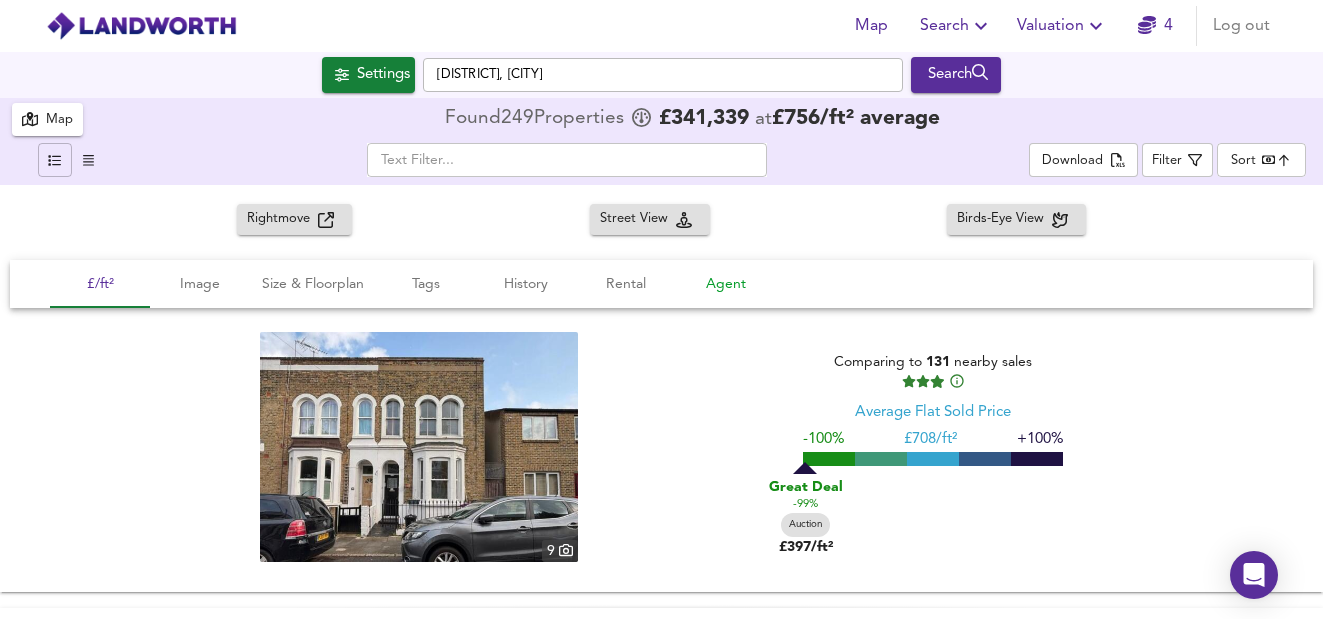 scroll, scrollTop: 319, scrollLeft: 0, axis: vertical 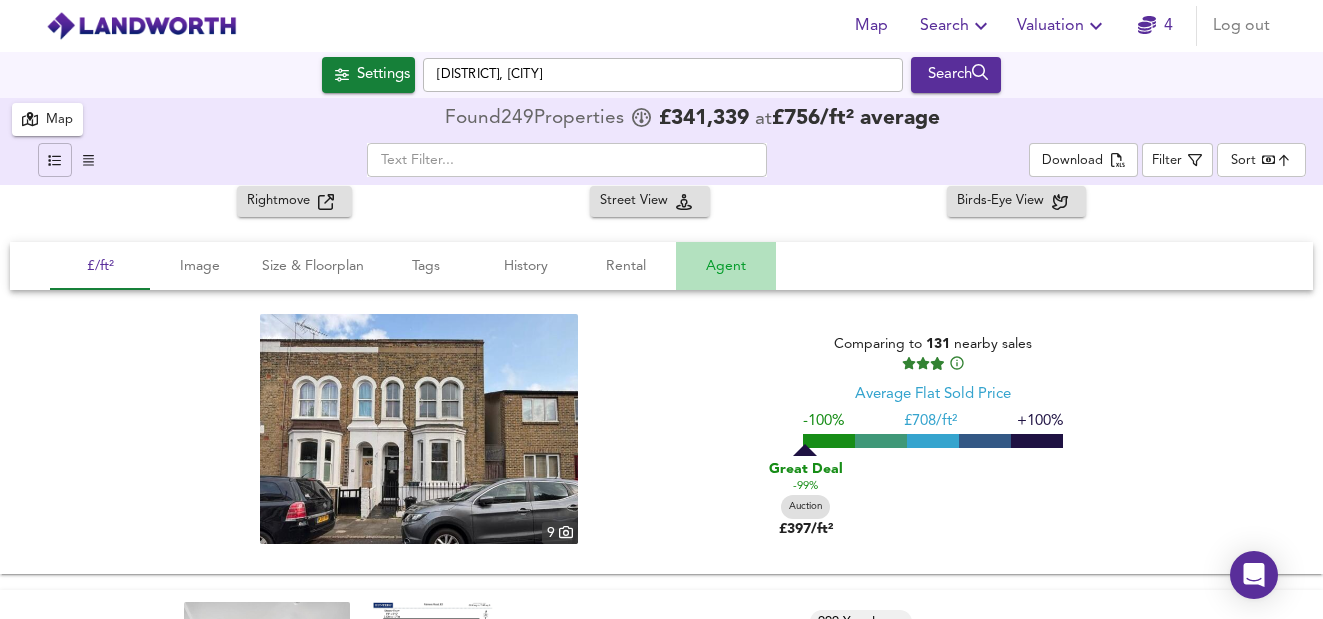 click on "Agent" at bounding box center (726, 266) 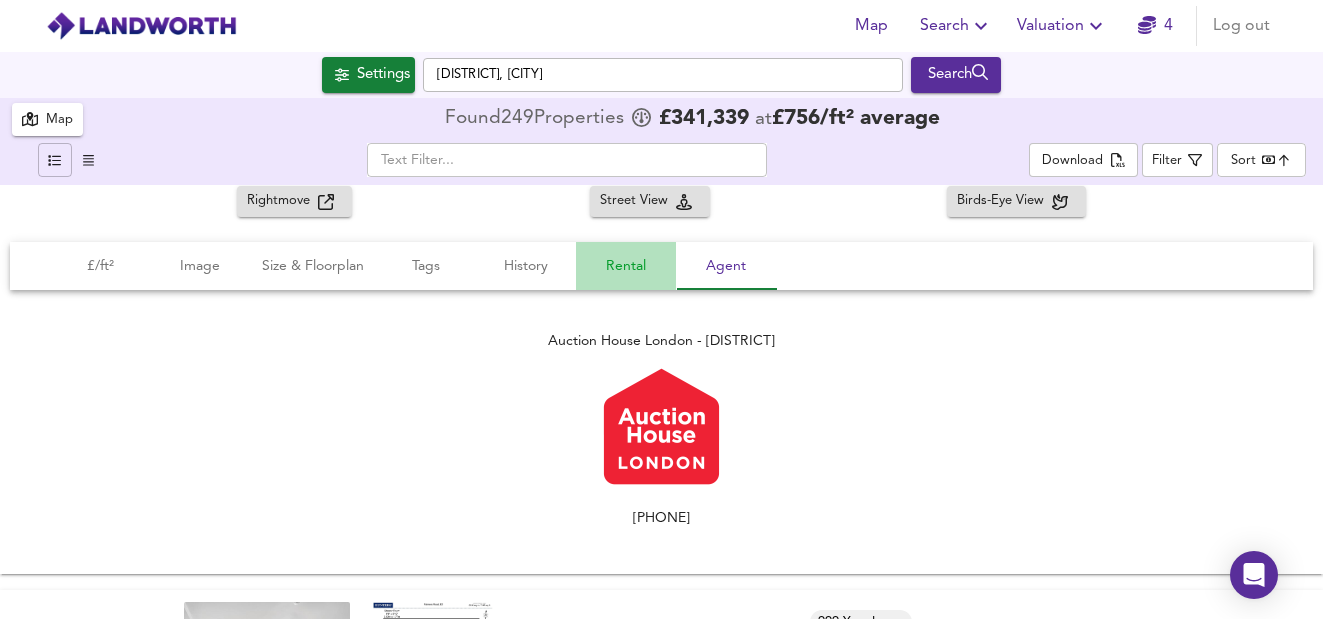 click on "Rental" at bounding box center [626, 266] 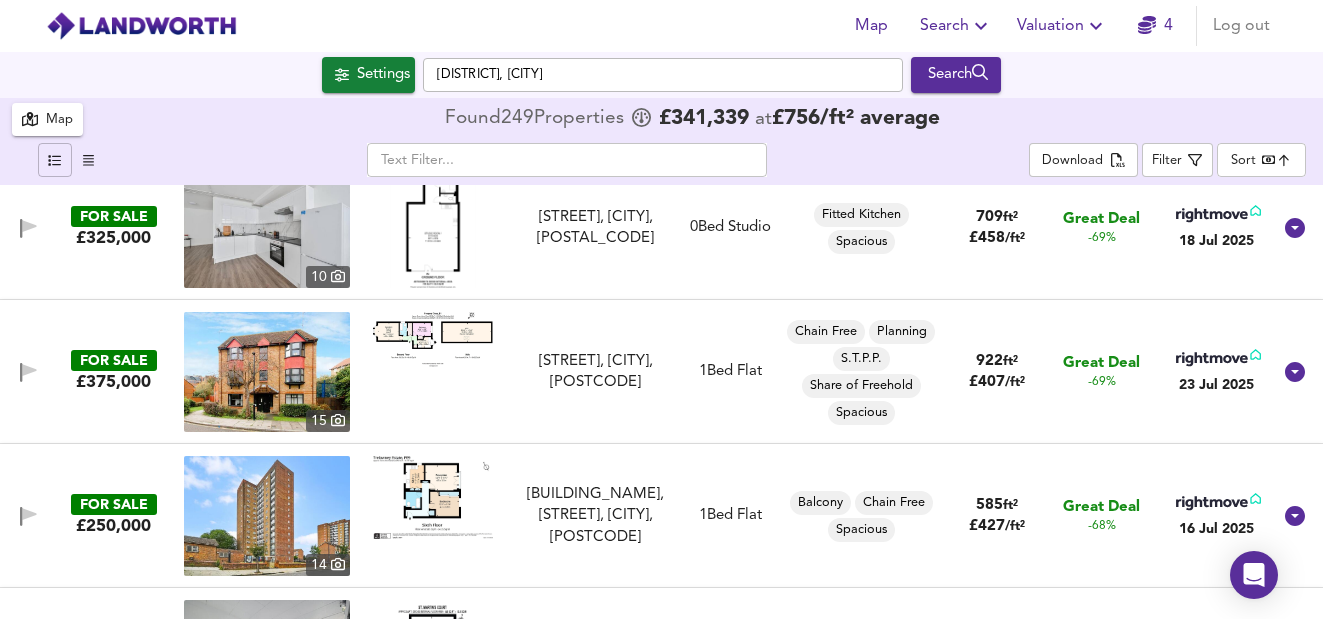 scroll, scrollTop: 1043, scrollLeft: 0, axis: vertical 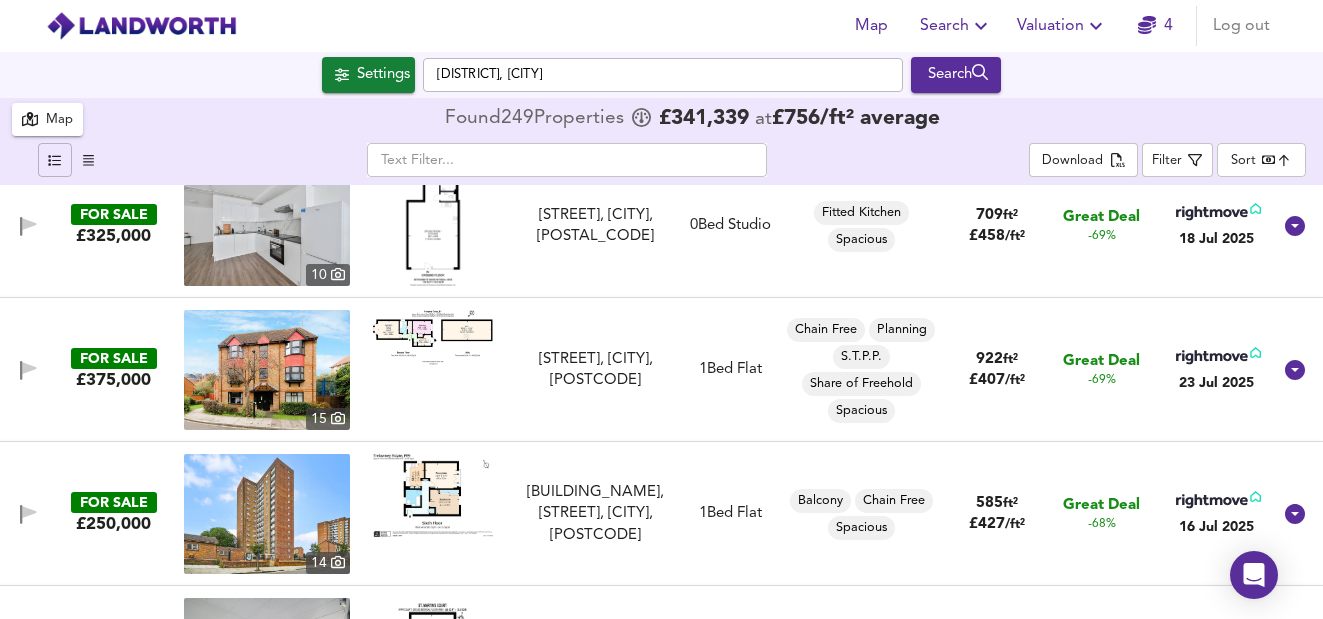 click at bounding box center [433, 337] 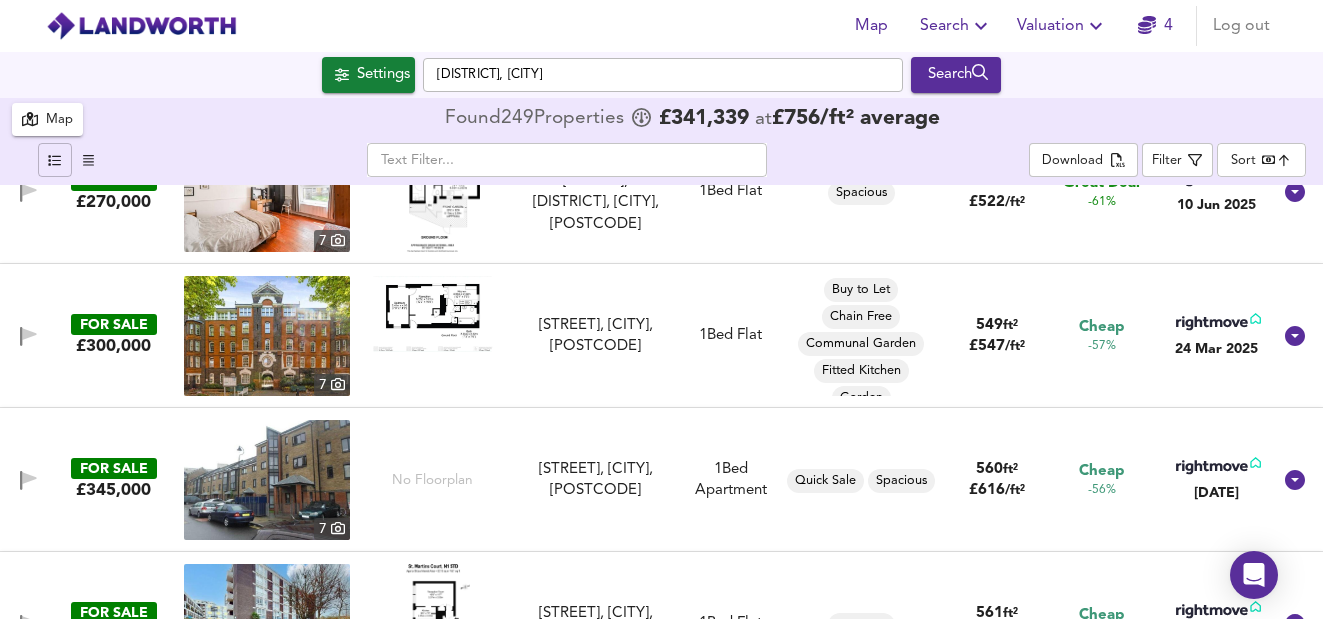 scroll, scrollTop: 2668, scrollLeft: 0, axis: vertical 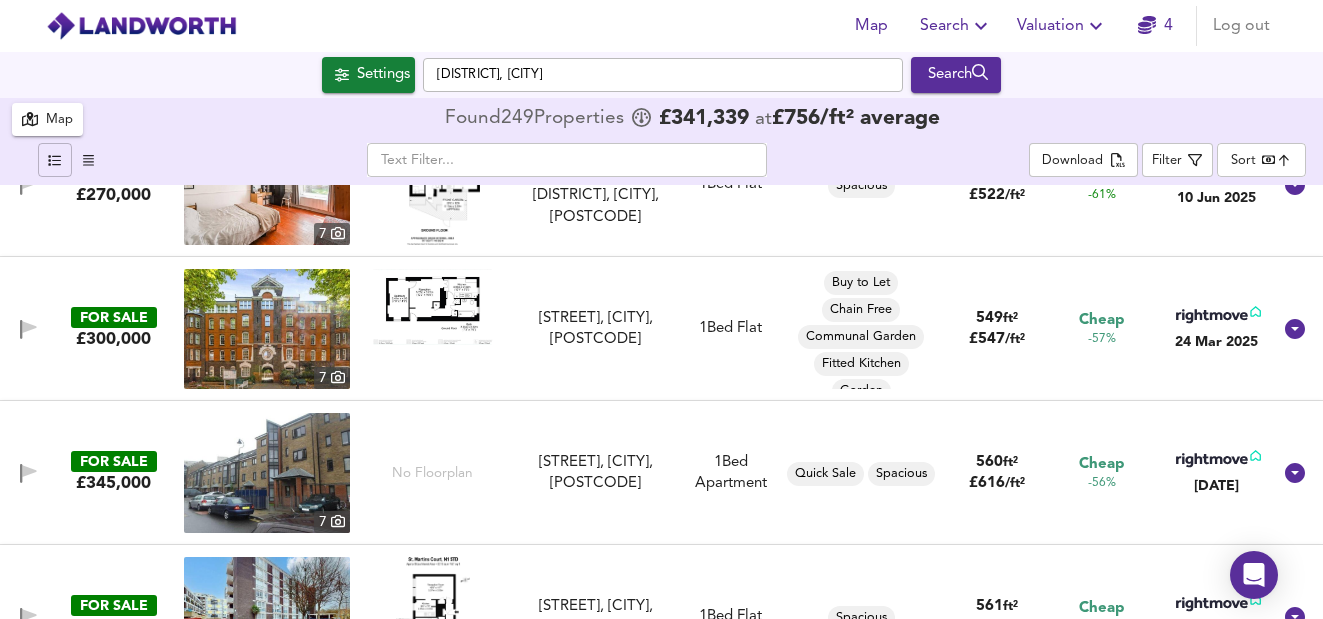 click at bounding box center [433, 307] 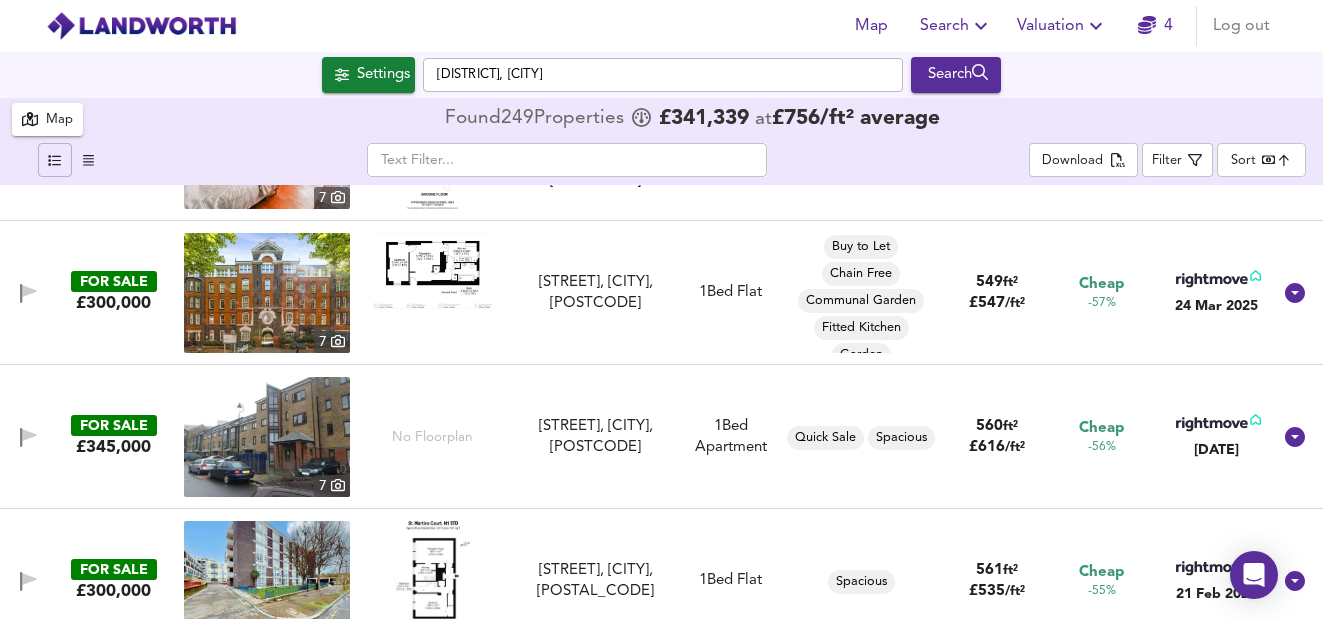 scroll, scrollTop: 2717, scrollLeft: 0, axis: vertical 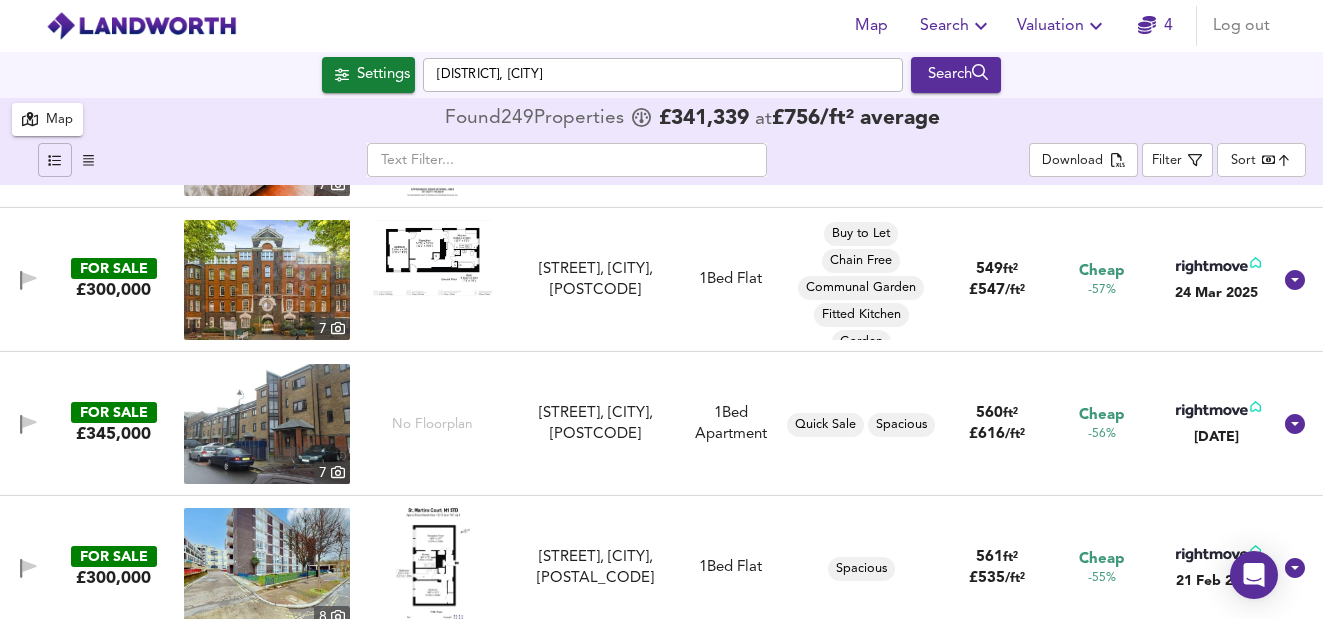 click at bounding box center [267, 280] 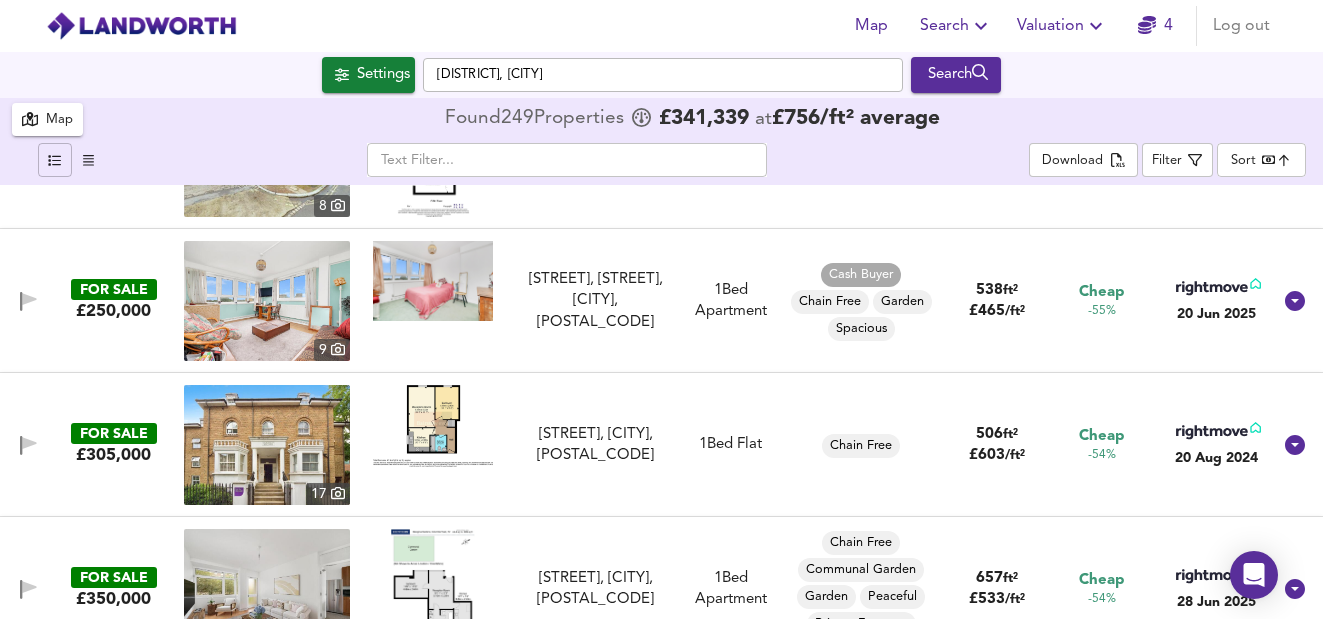 scroll, scrollTop: 3133, scrollLeft: 0, axis: vertical 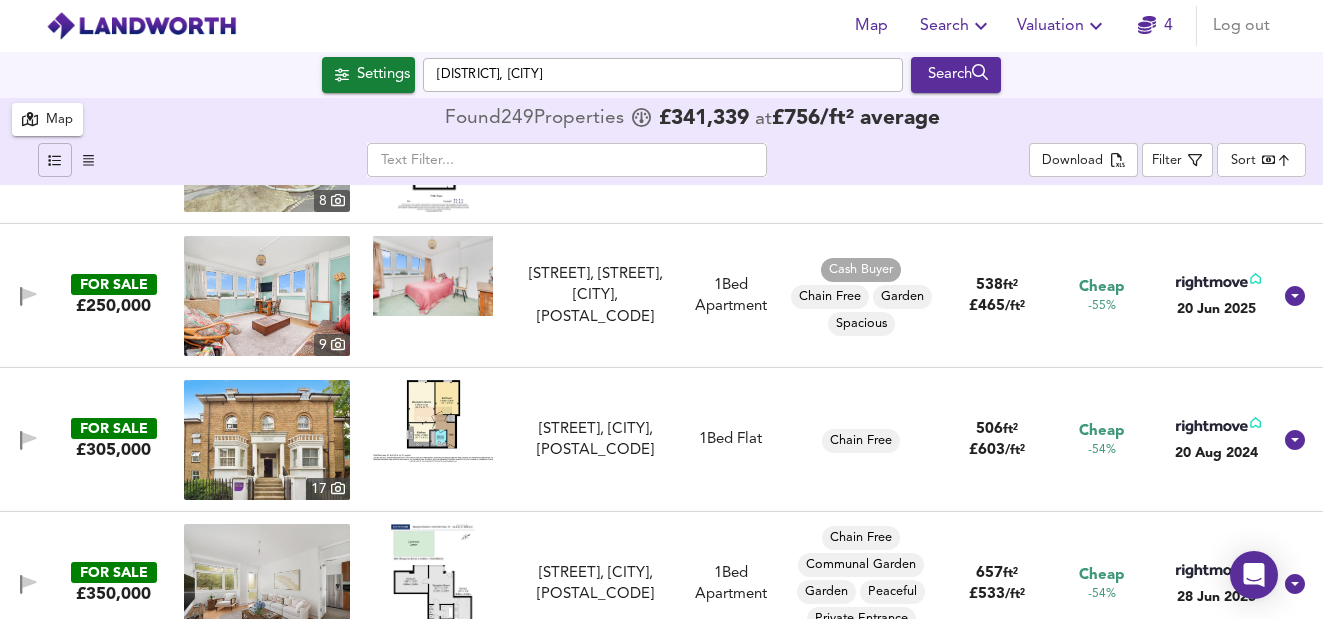 click at bounding box center [267, 296] 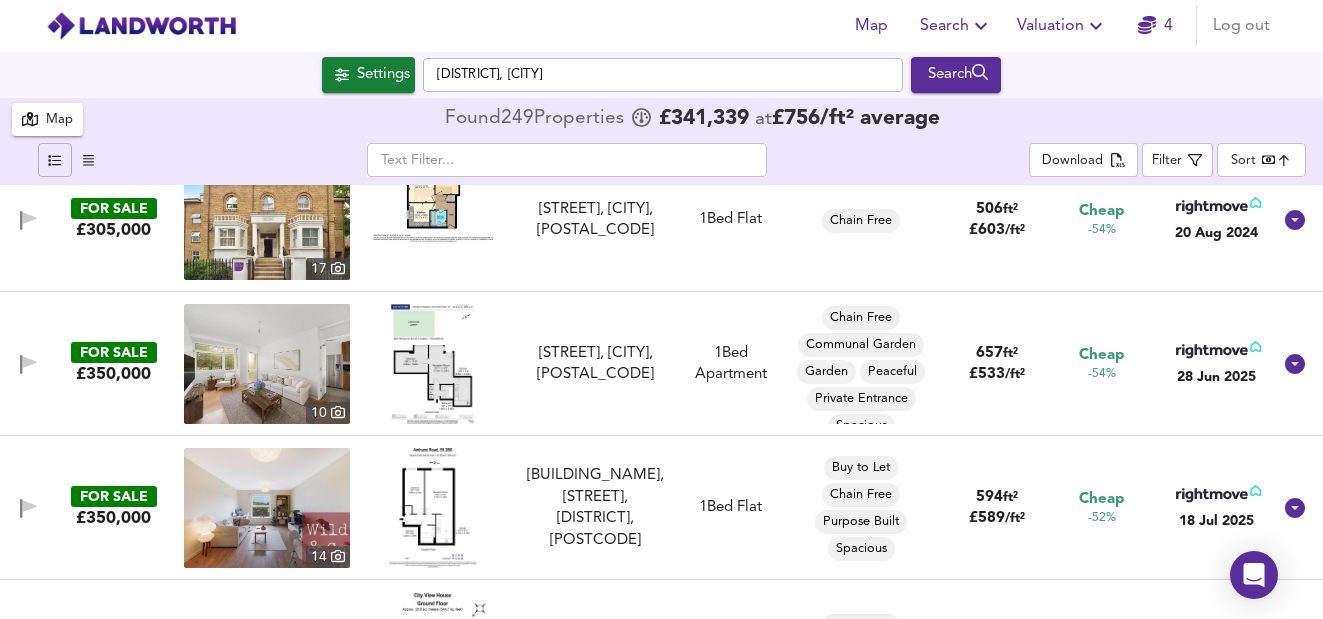scroll, scrollTop: 3364, scrollLeft: 0, axis: vertical 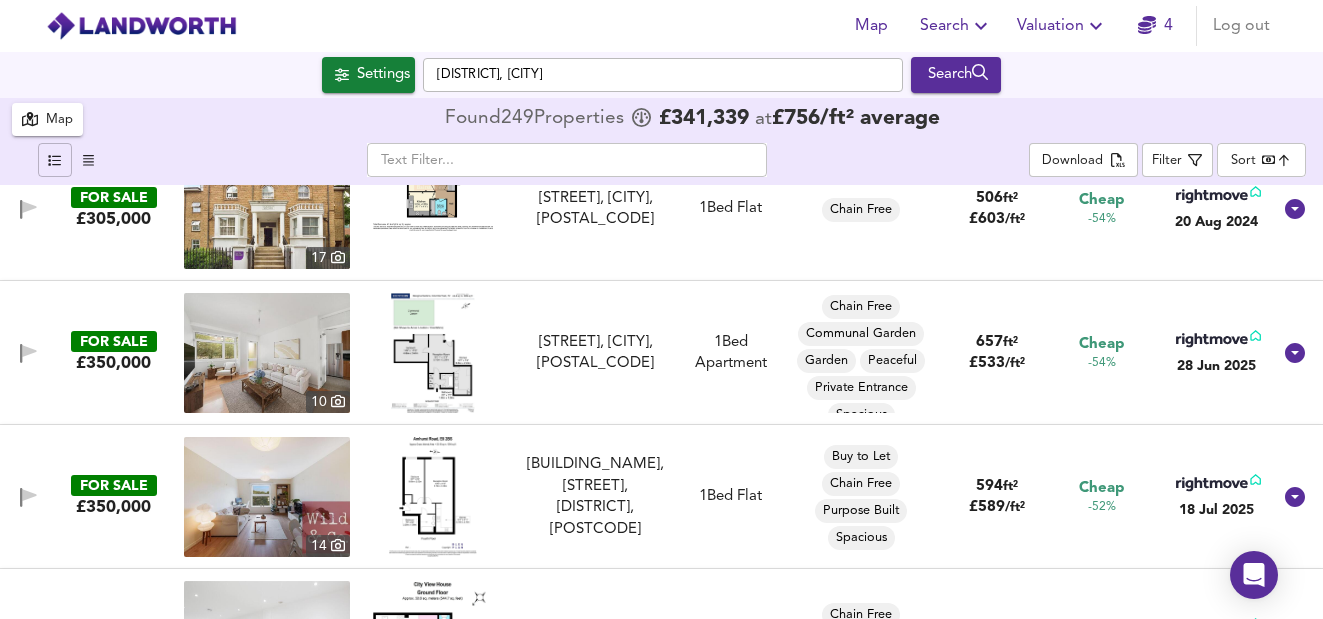 click at bounding box center [433, 353] 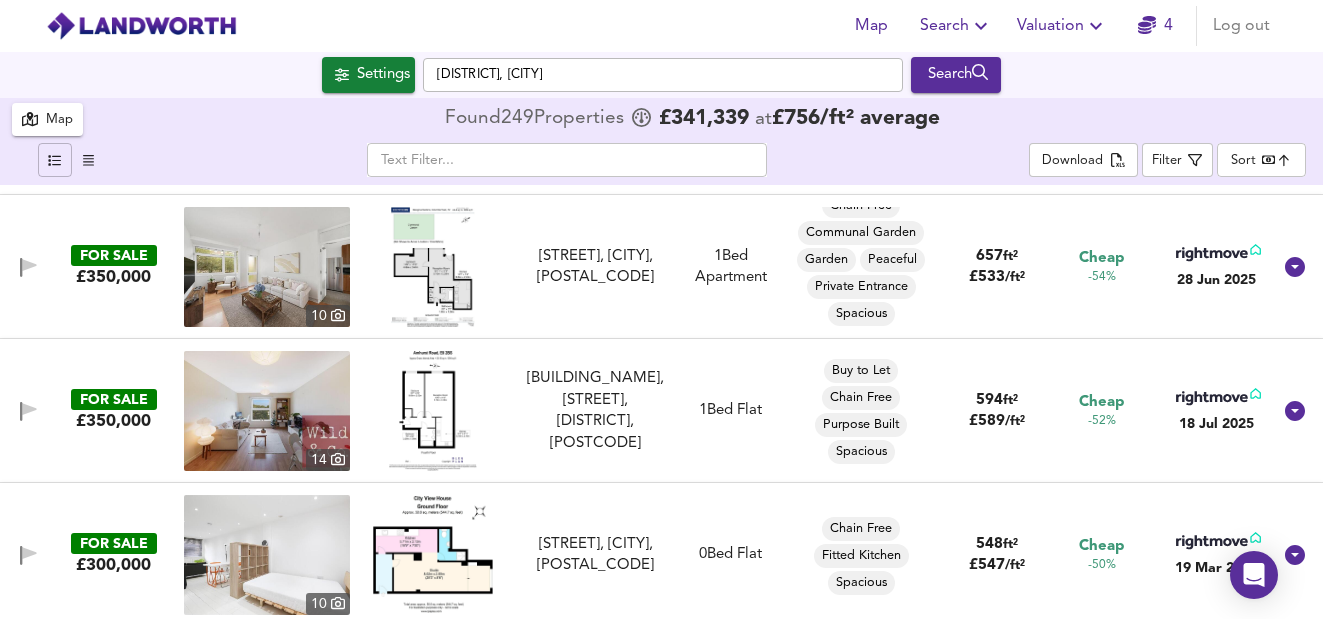 scroll, scrollTop: 3434, scrollLeft: 0, axis: vertical 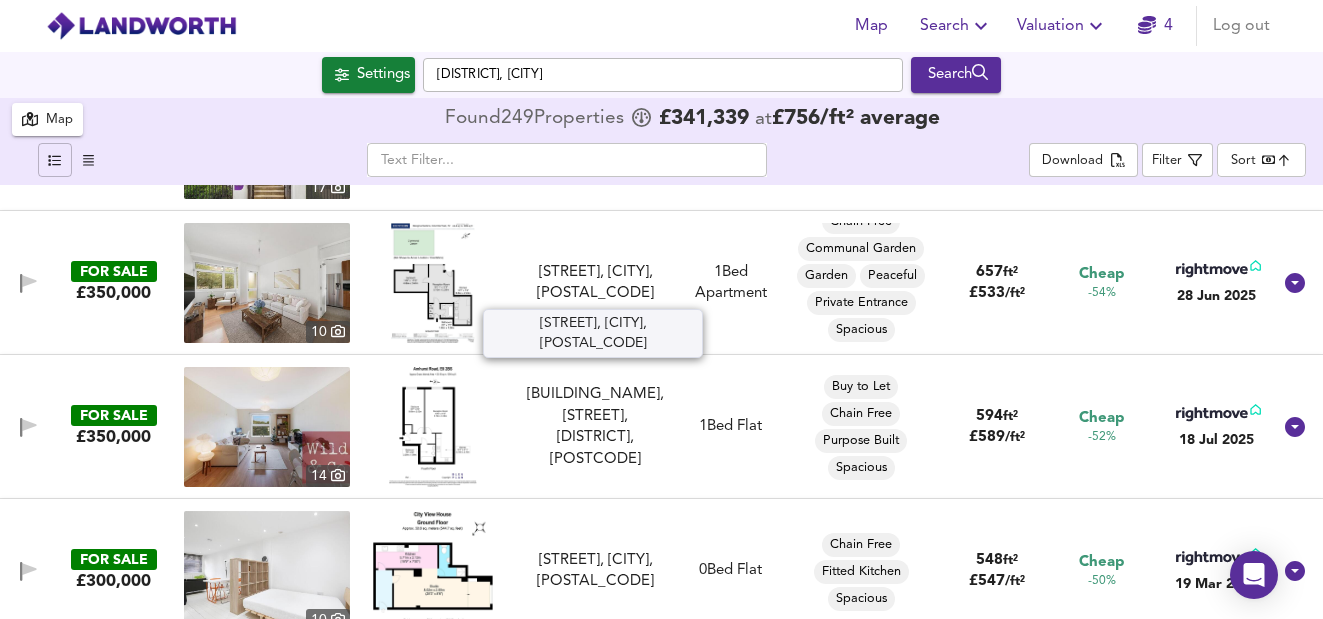click on "[ROAD], [DISTRICT], [POSTCODE]" at bounding box center (596, 283) 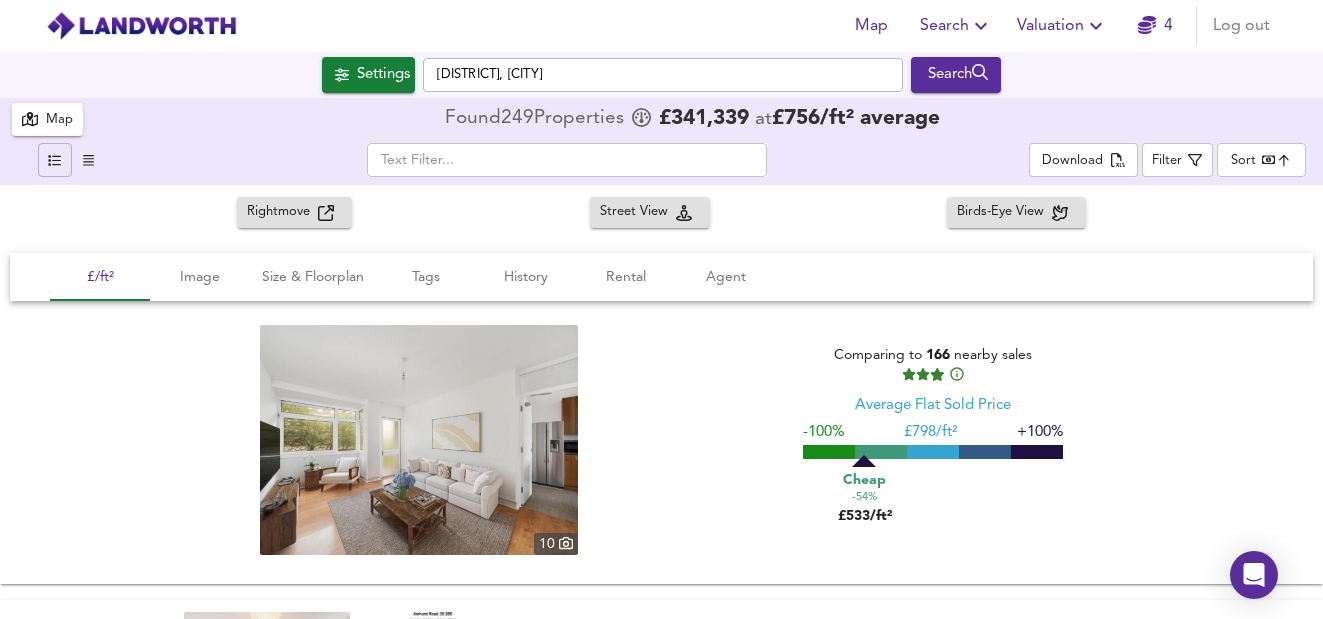 scroll, scrollTop: 3614, scrollLeft: 0, axis: vertical 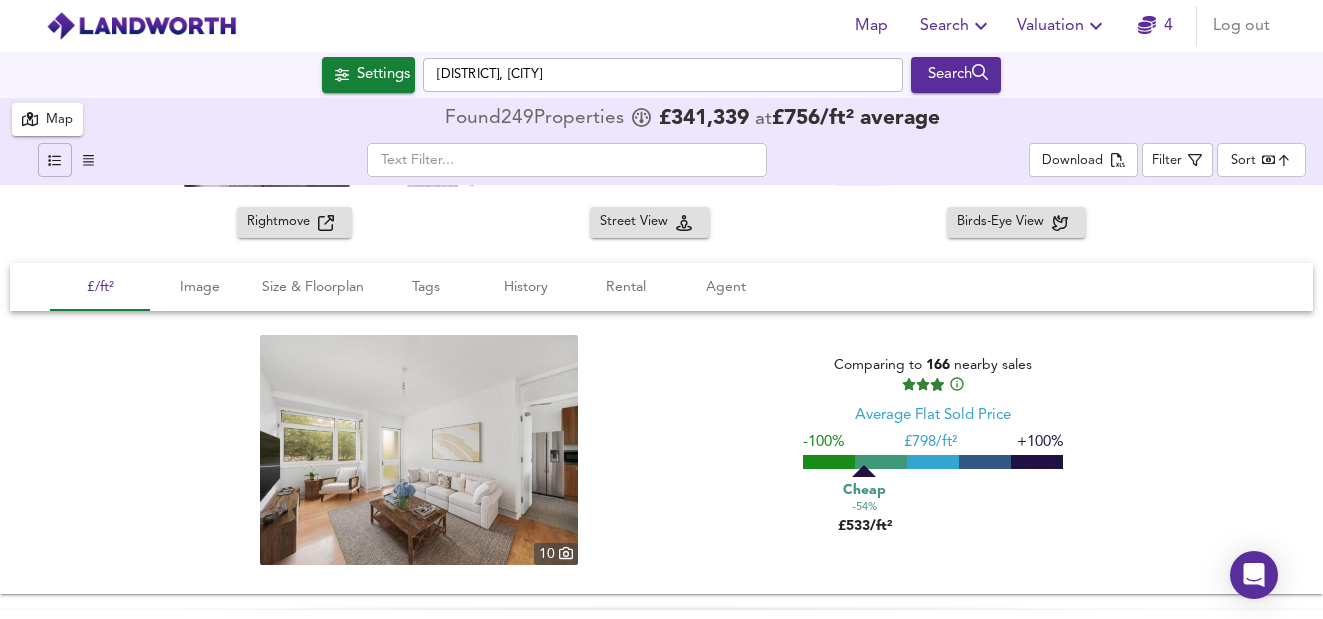 click on "Rightmove" at bounding box center (282, 222) 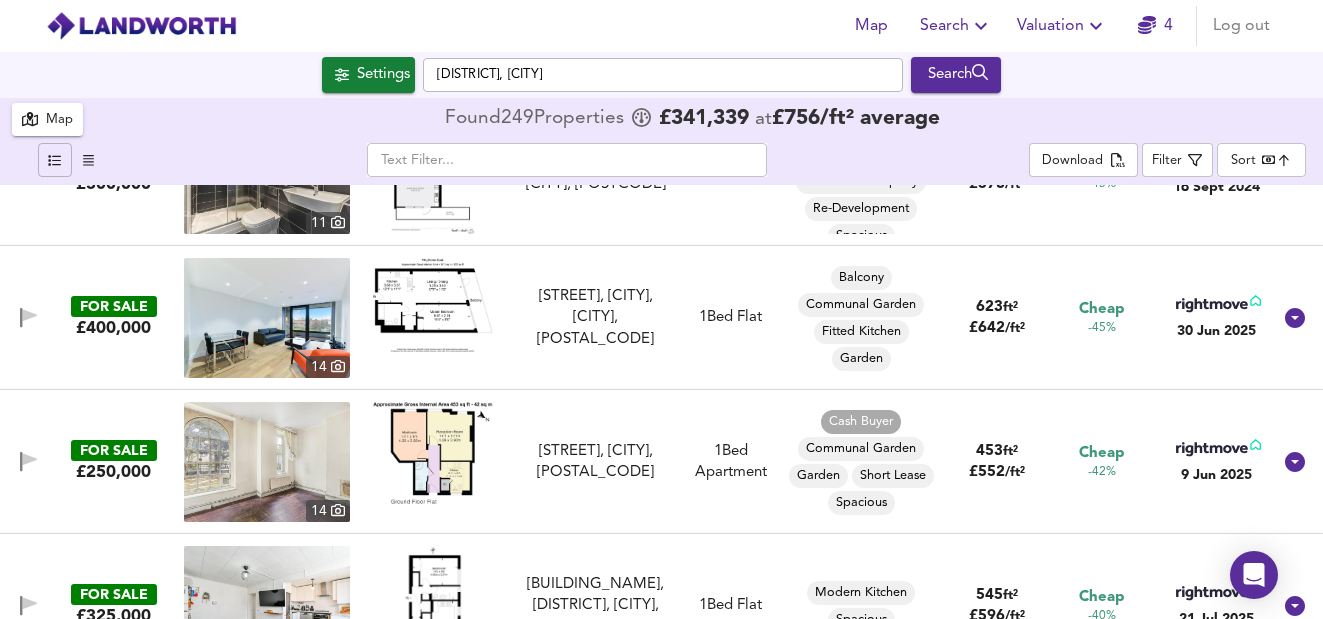 scroll, scrollTop: 4568, scrollLeft: 0, axis: vertical 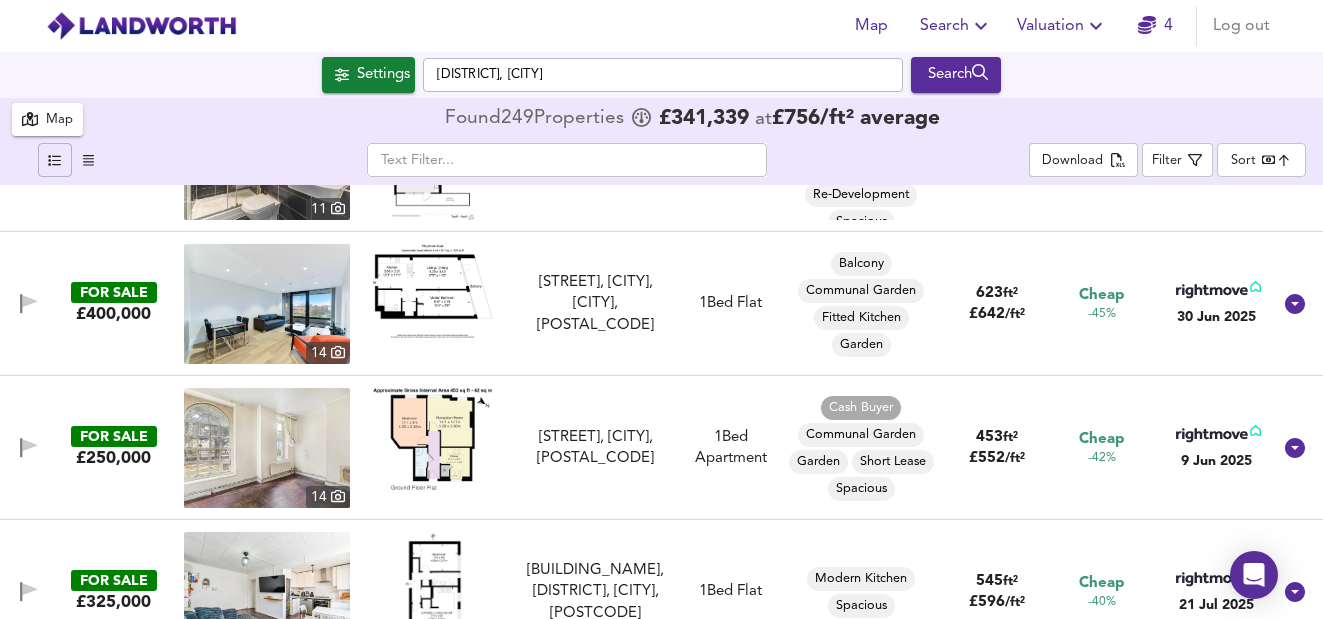 click at bounding box center (433, 439) 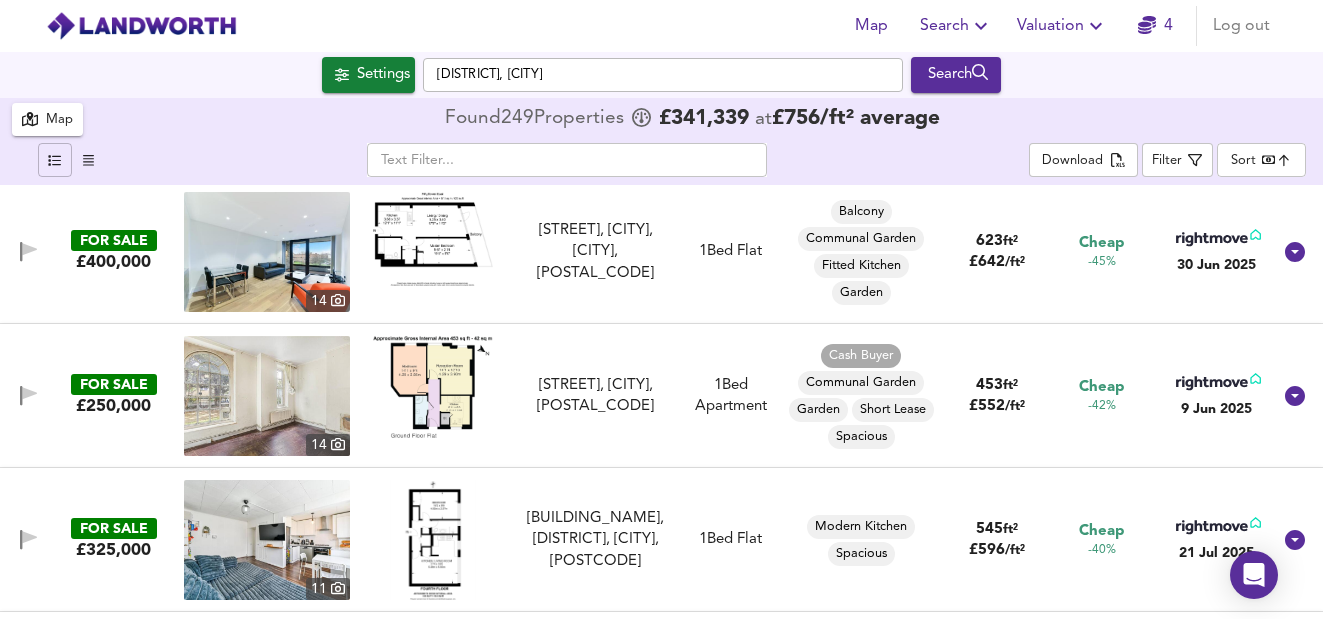 click at bounding box center [267, 396] 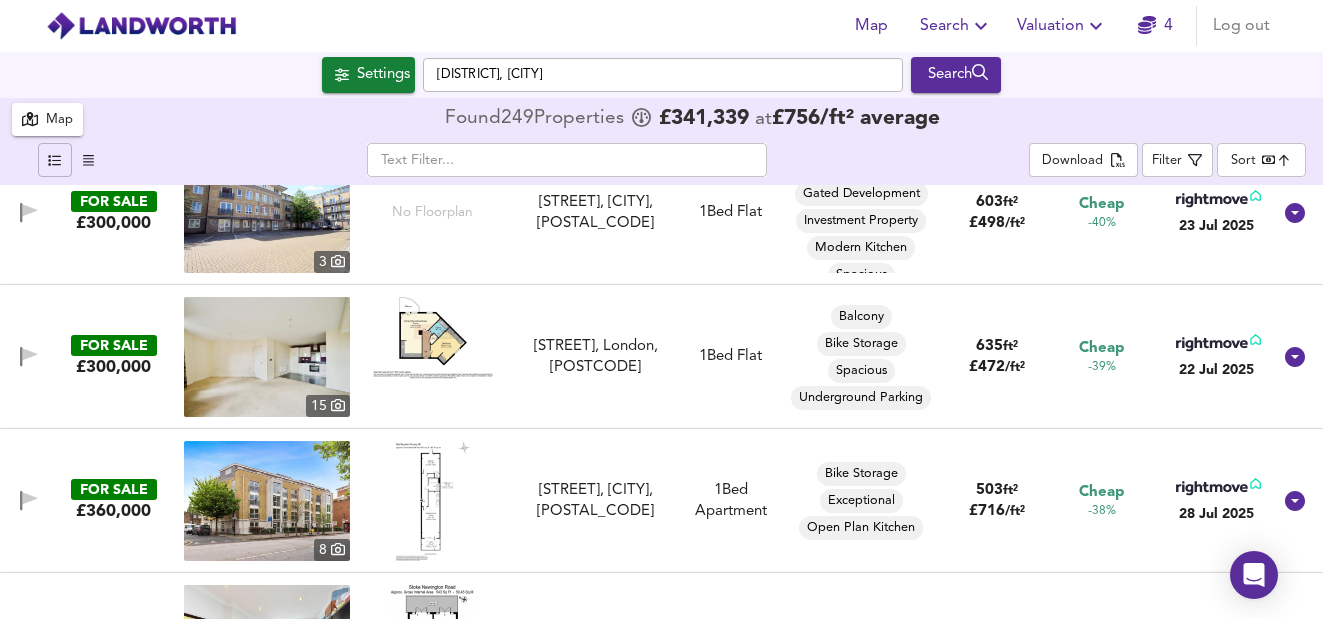 scroll, scrollTop: 5096, scrollLeft: 0, axis: vertical 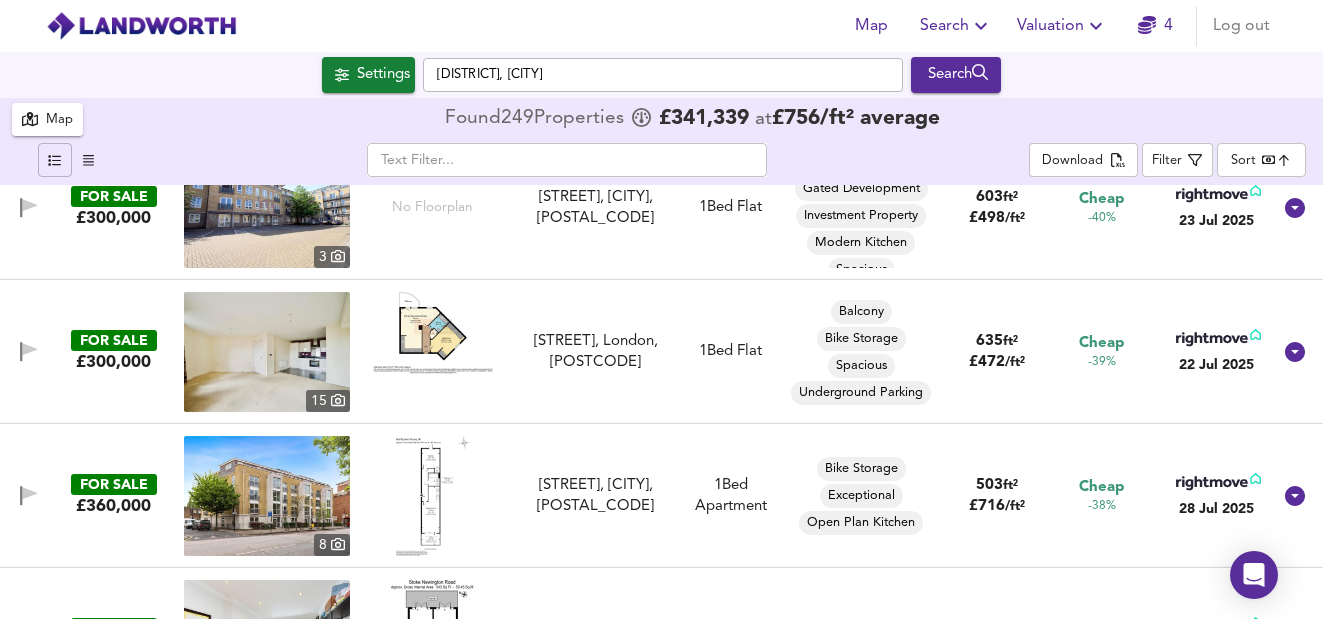 click at bounding box center [433, 496] 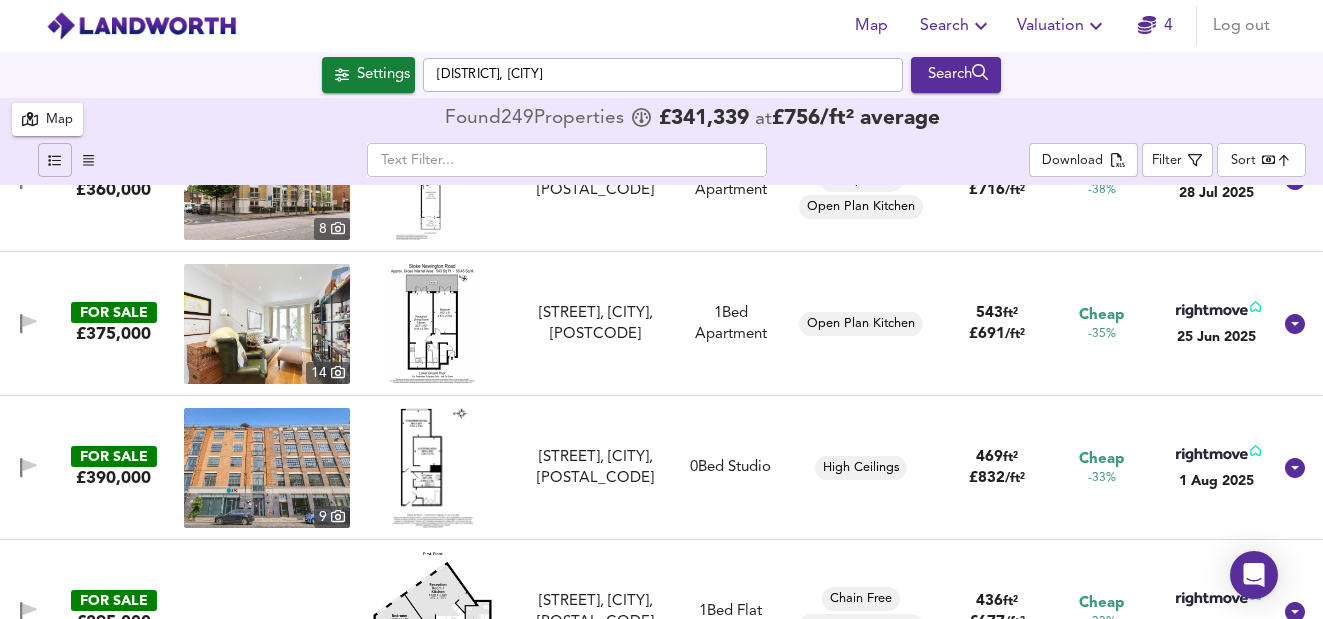 scroll, scrollTop: 5415, scrollLeft: 0, axis: vertical 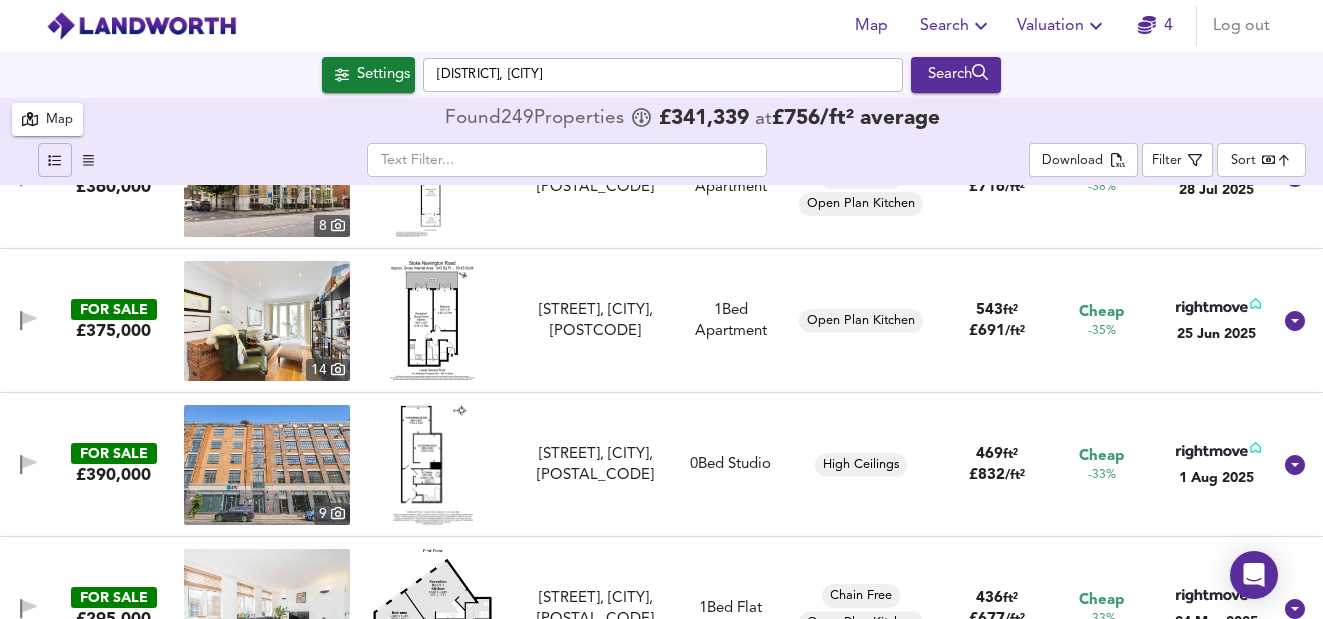 click at bounding box center [432, 321] 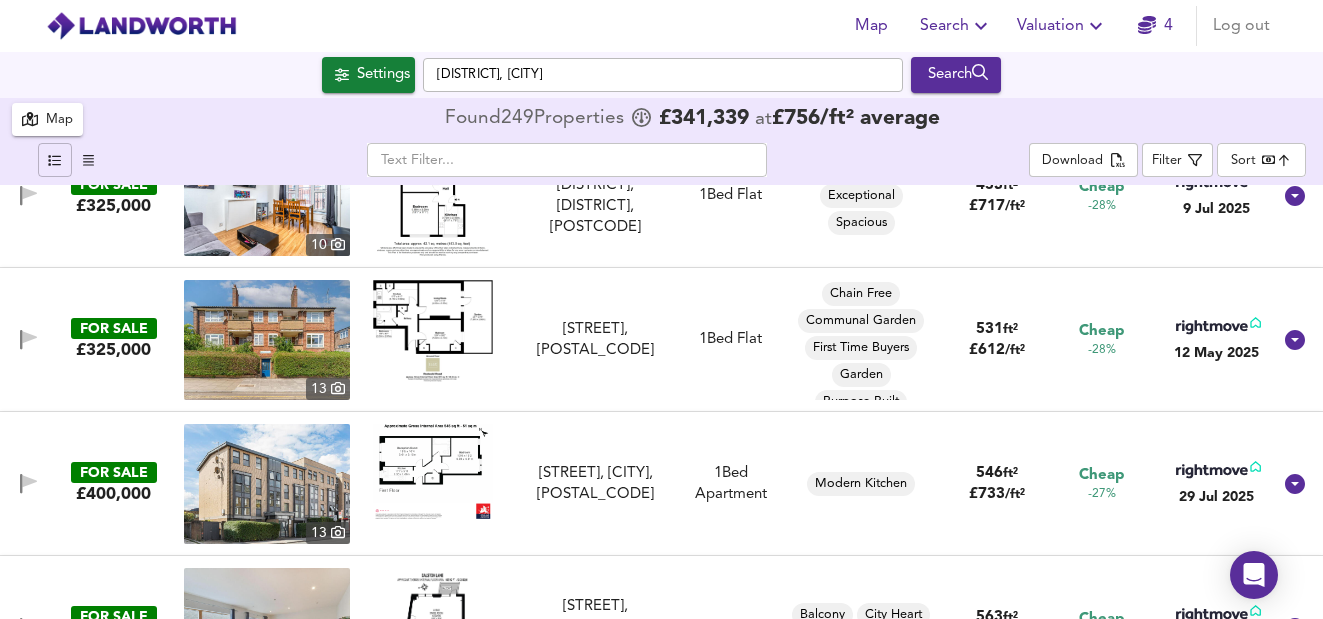 scroll, scrollTop: 8134, scrollLeft: 0, axis: vertical 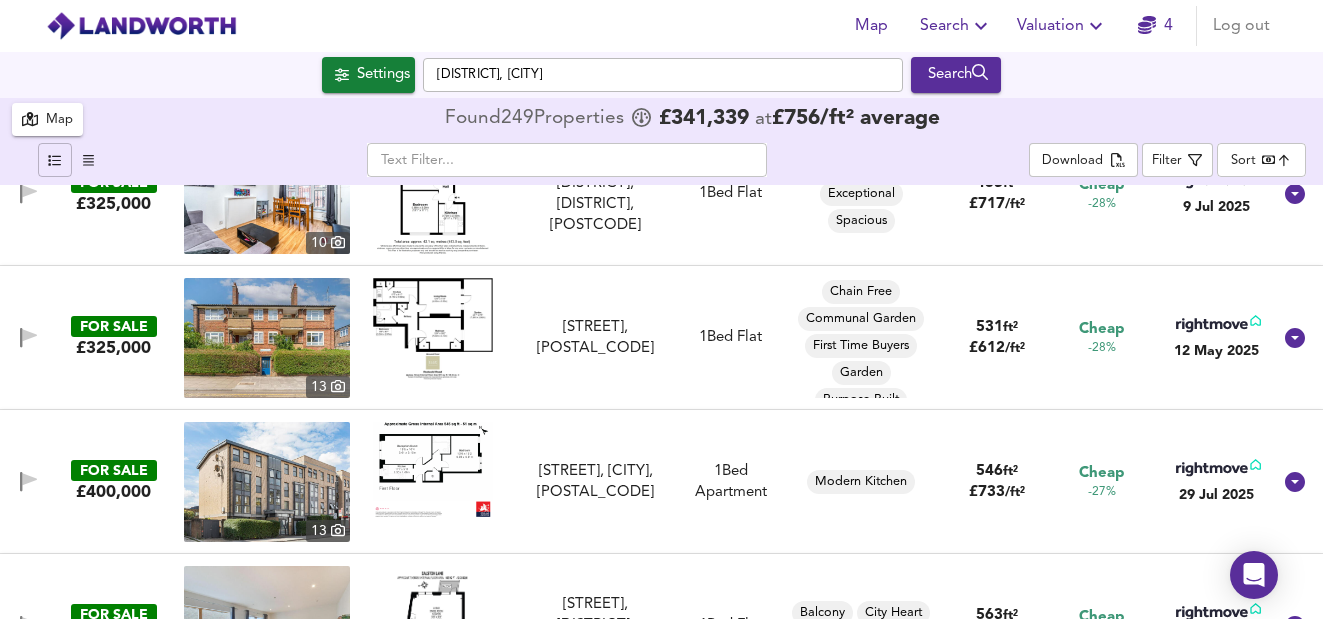 click at bounding box center [433, 329] 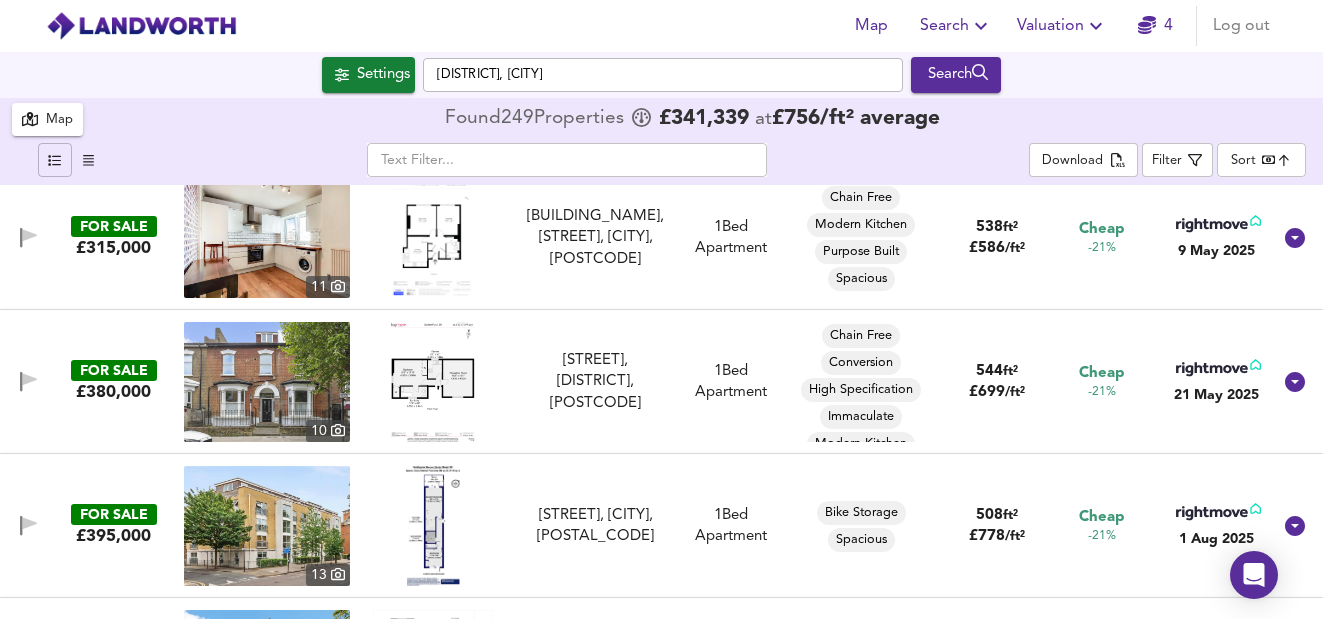 scroll, scrollTop: 10323, scrollLeft: 0, axis: vertical 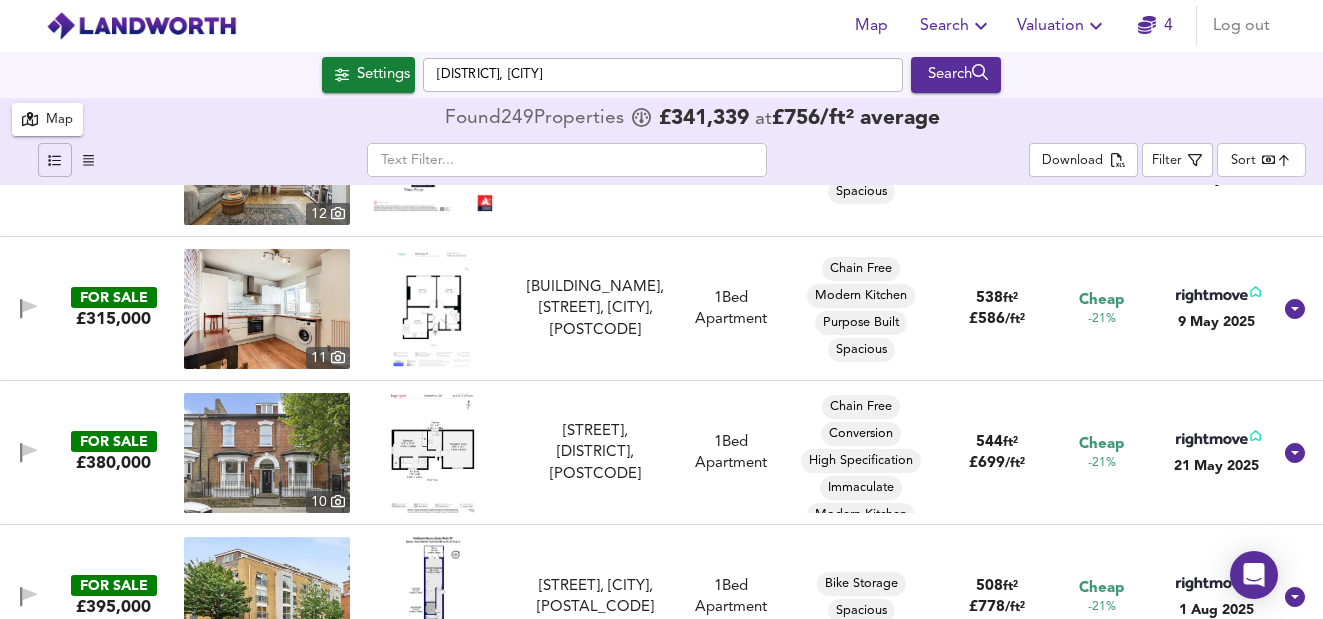 click at bounding box center (433, 453) 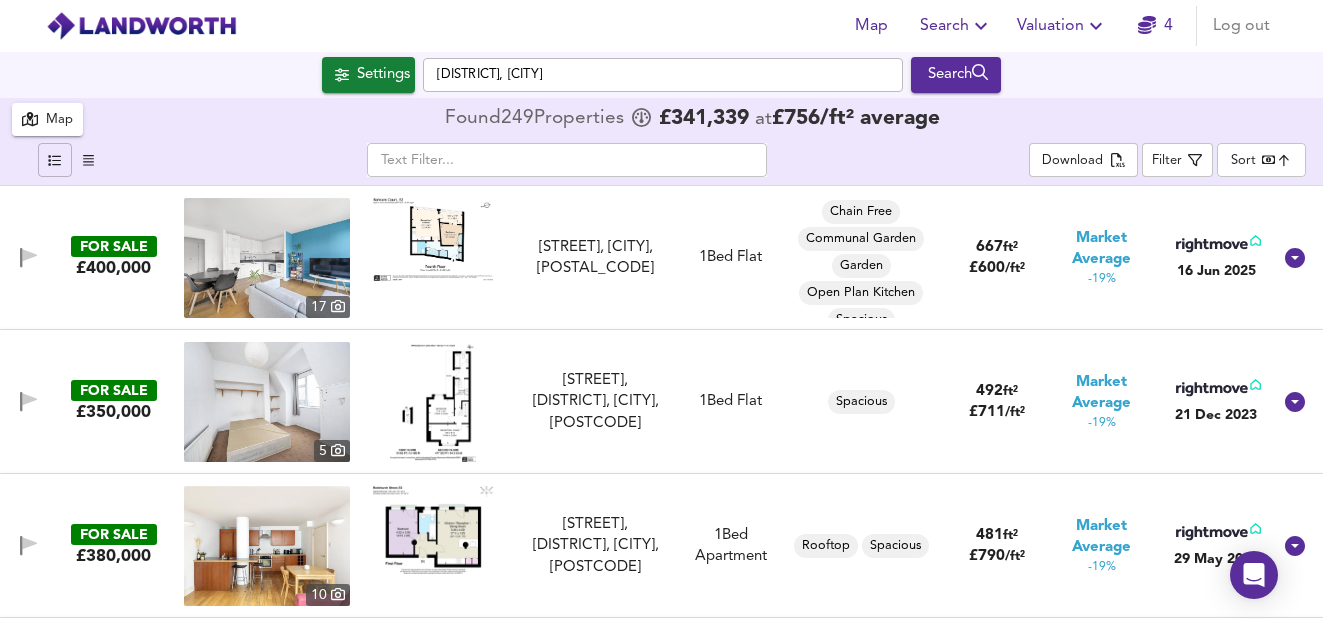 scroll, scrollTop: 11003, scrollLeft: 0, axis: vertical 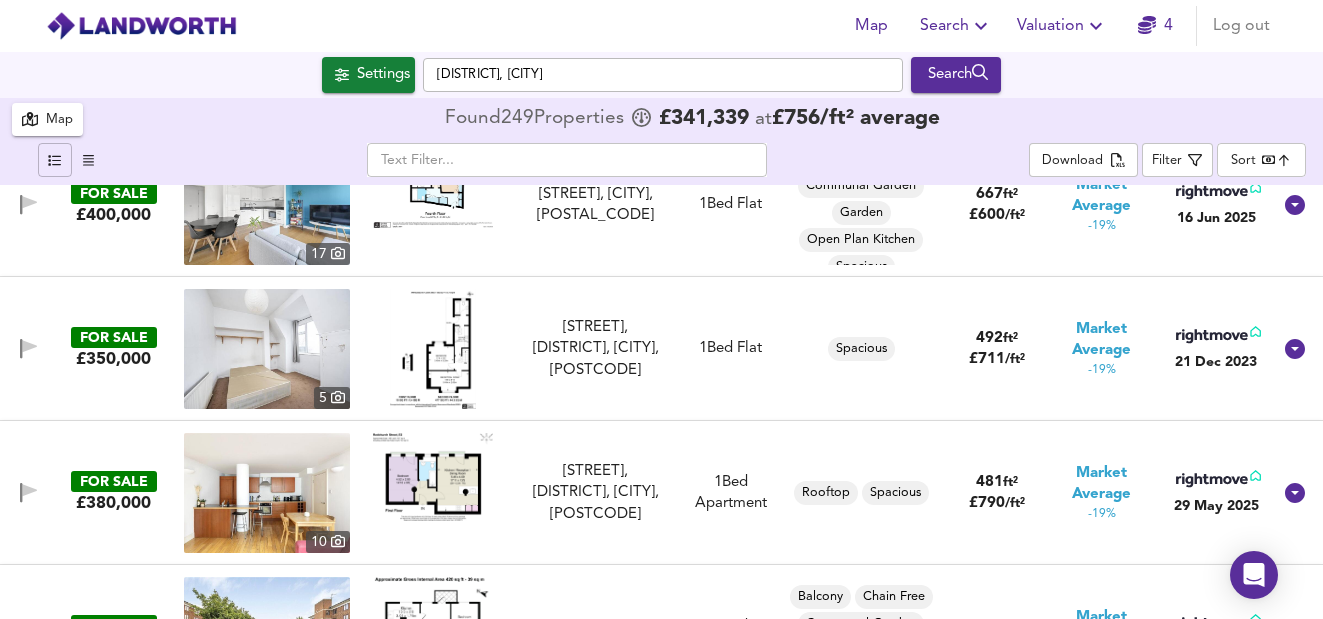 click at bounding box center (433, 349) 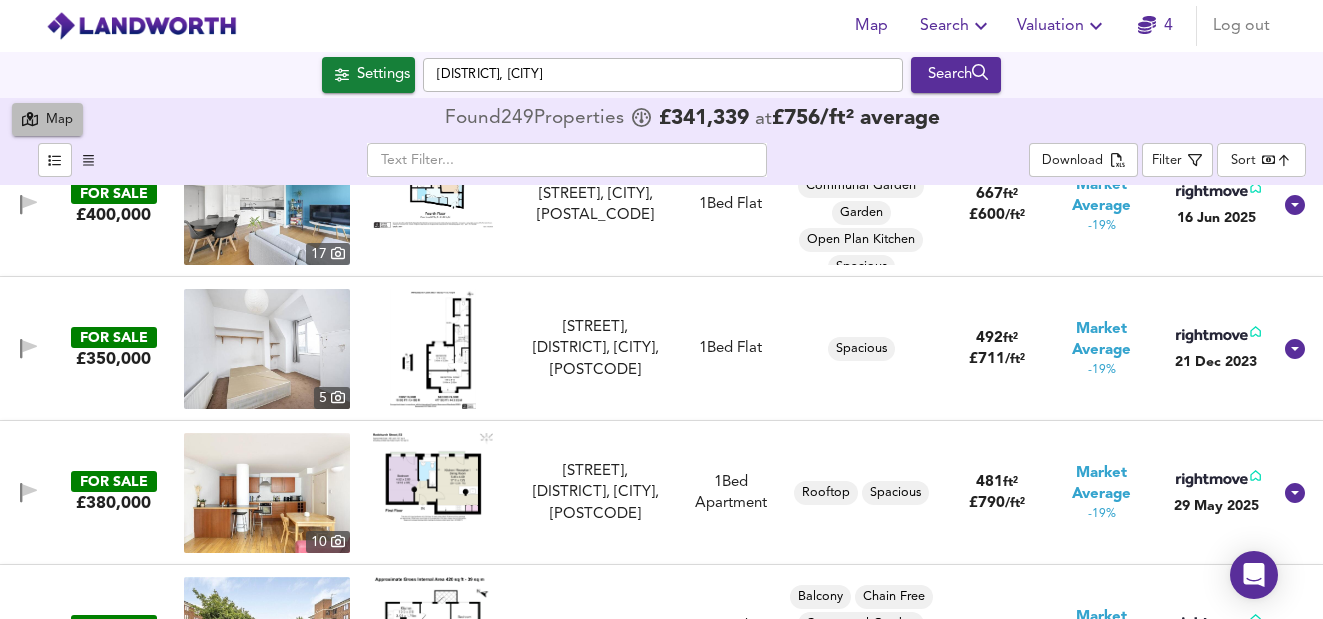 click on "Map" at bounding box center [59, 120] 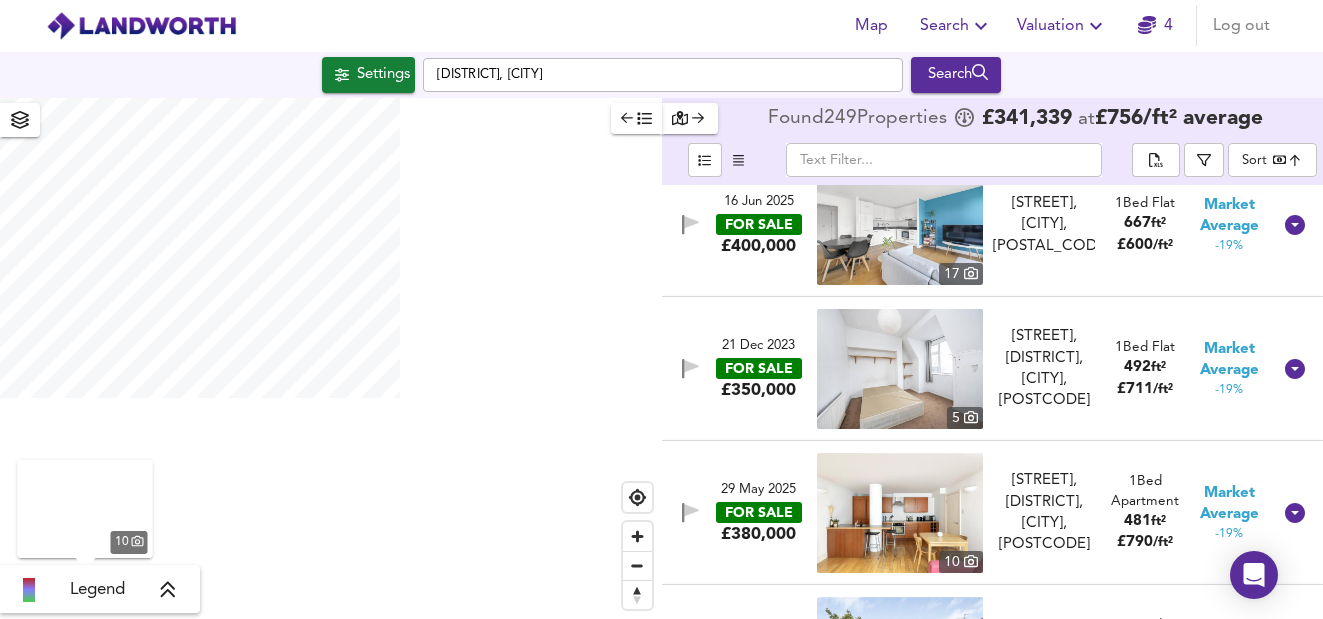 scroll, scrollTop: 0, scrollLeft: 0, axis: both 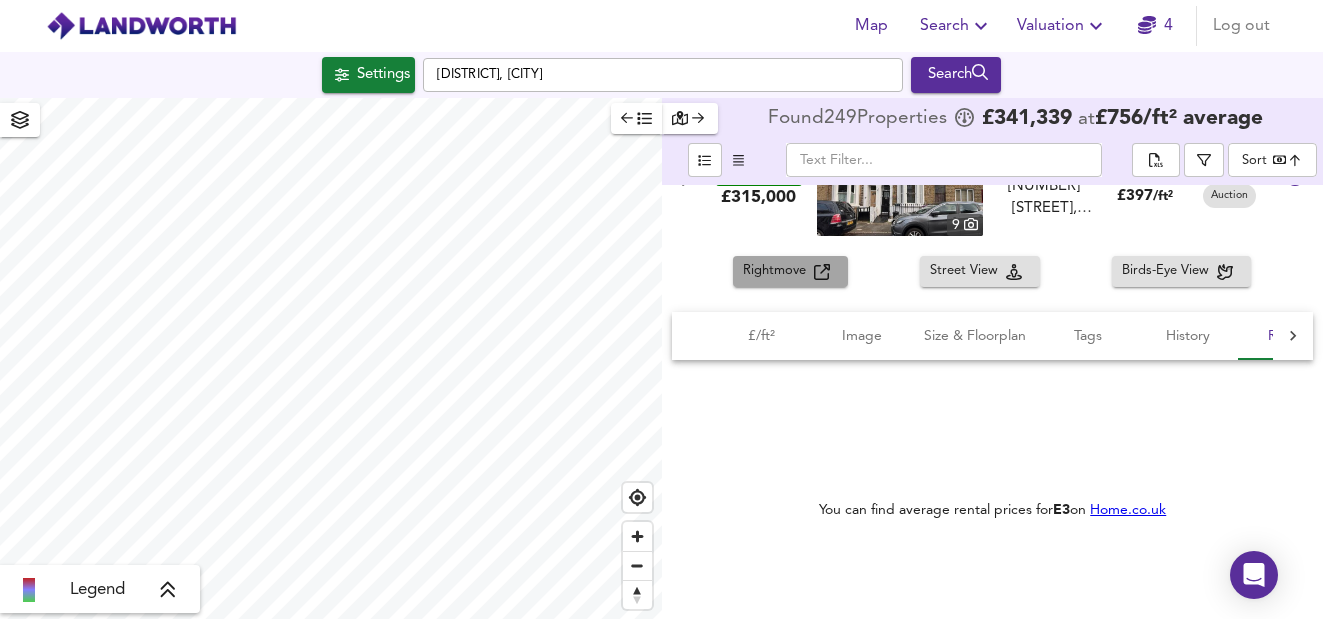 click on "Rightmove" at bounding box center [778, 271] 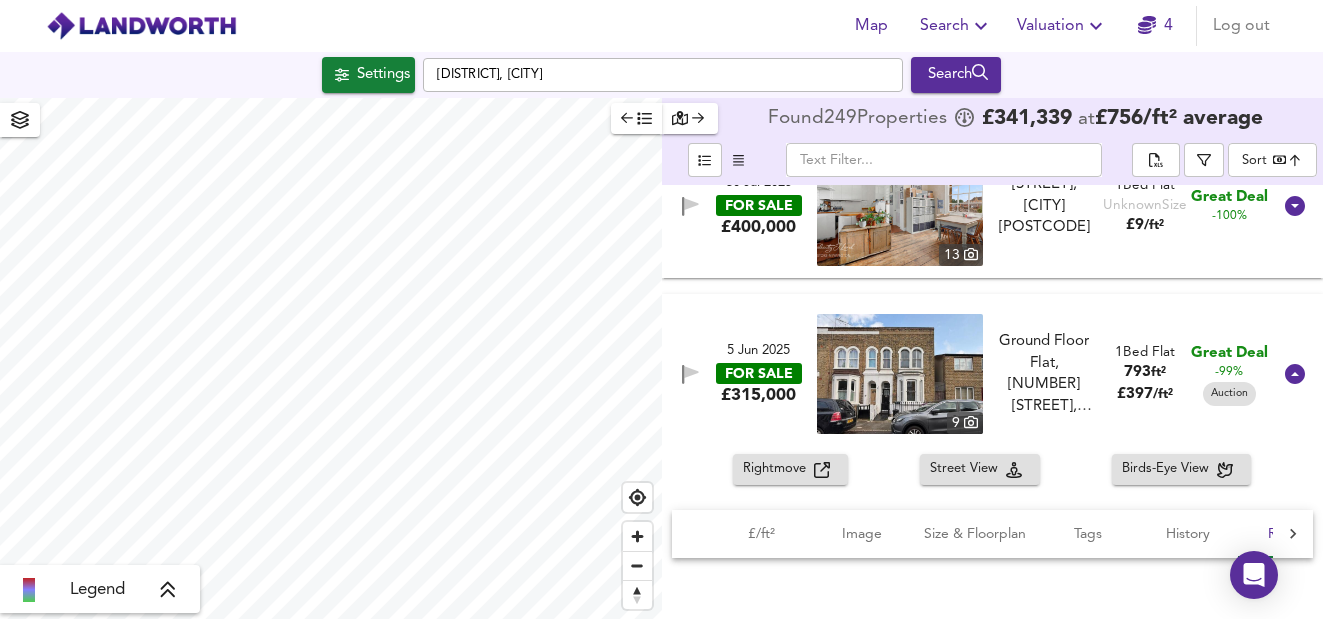 scroll, scrollTop: 0, scrollLeft: 0, axis: both 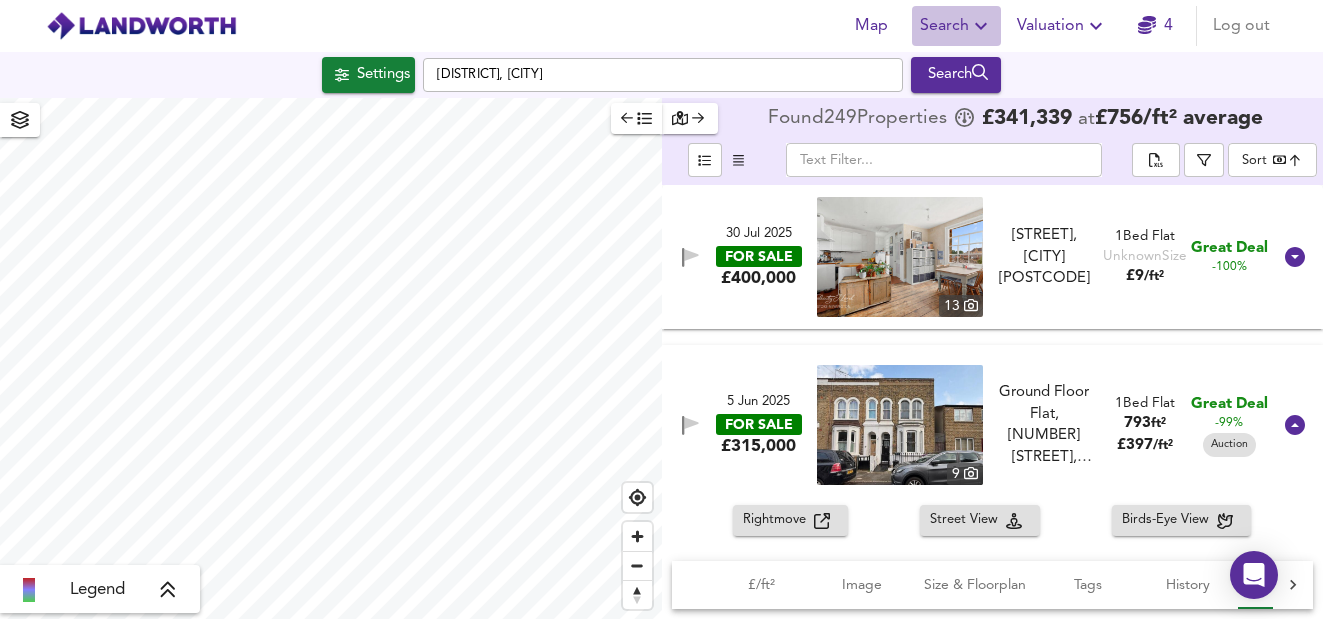 click 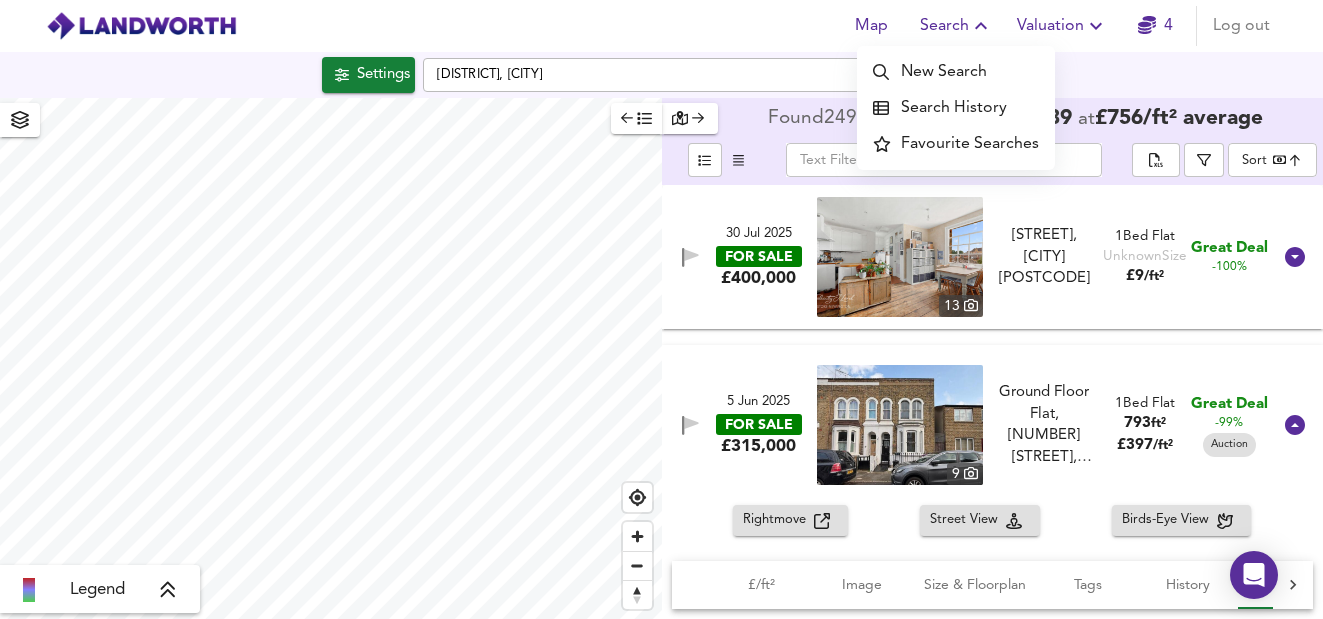 click on "New Search" at bounding box center [956, 72] 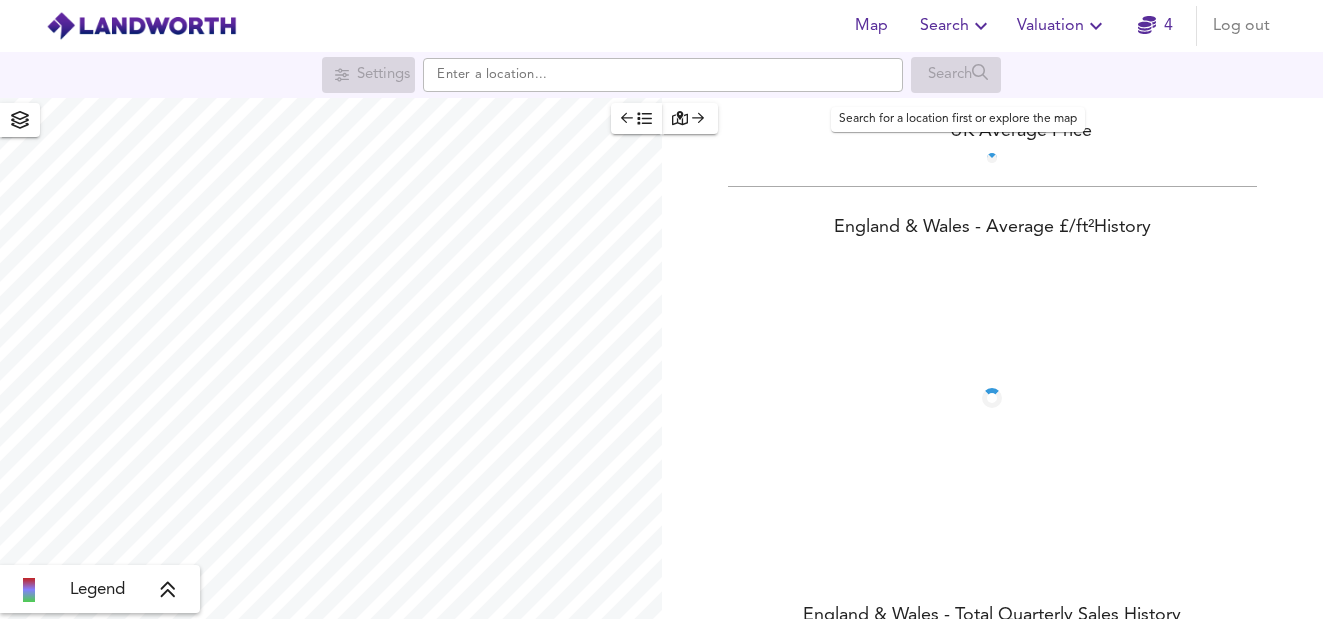 scroll, scrollTop: 0, scrollLeft: 0, axis: both 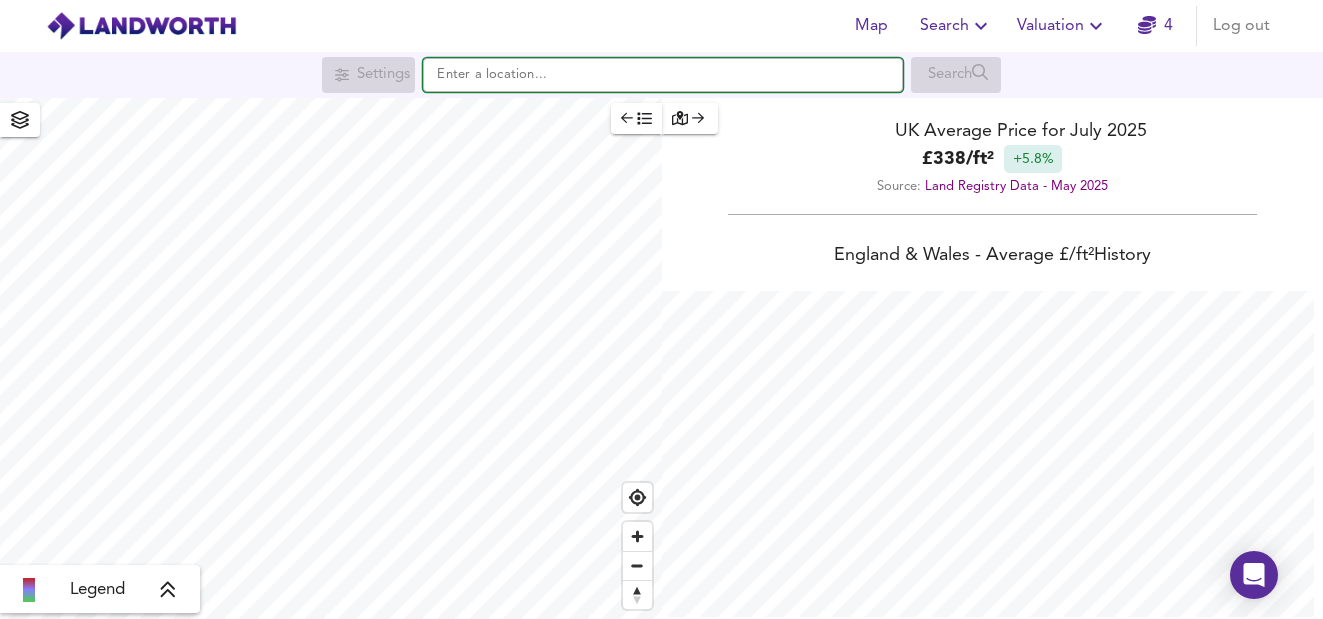 click at bounding box center (663, 75) 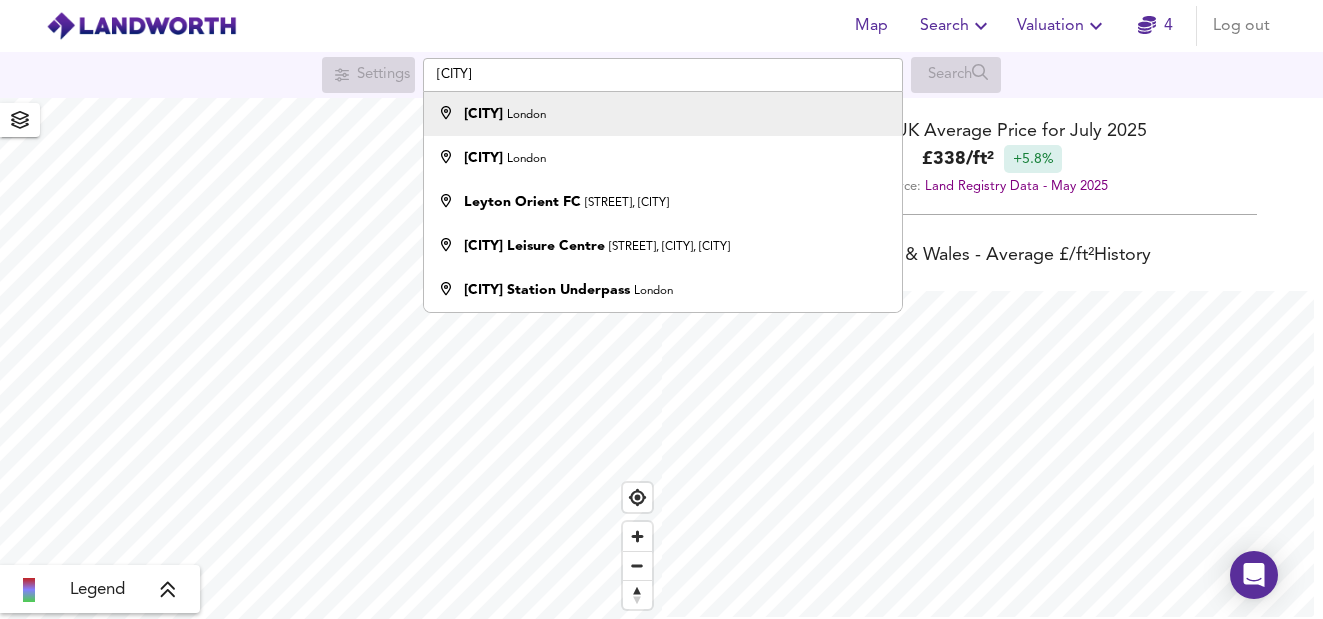 click on "London" at bounding box center (526, 115) 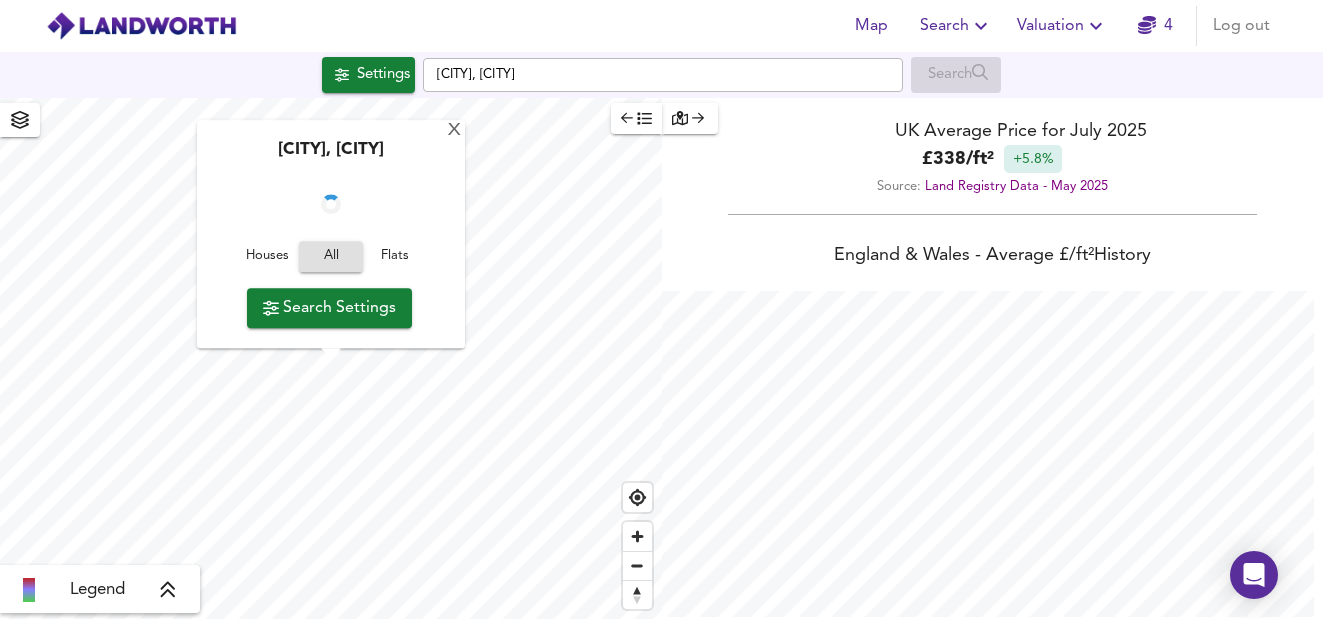 checkbox on "false" 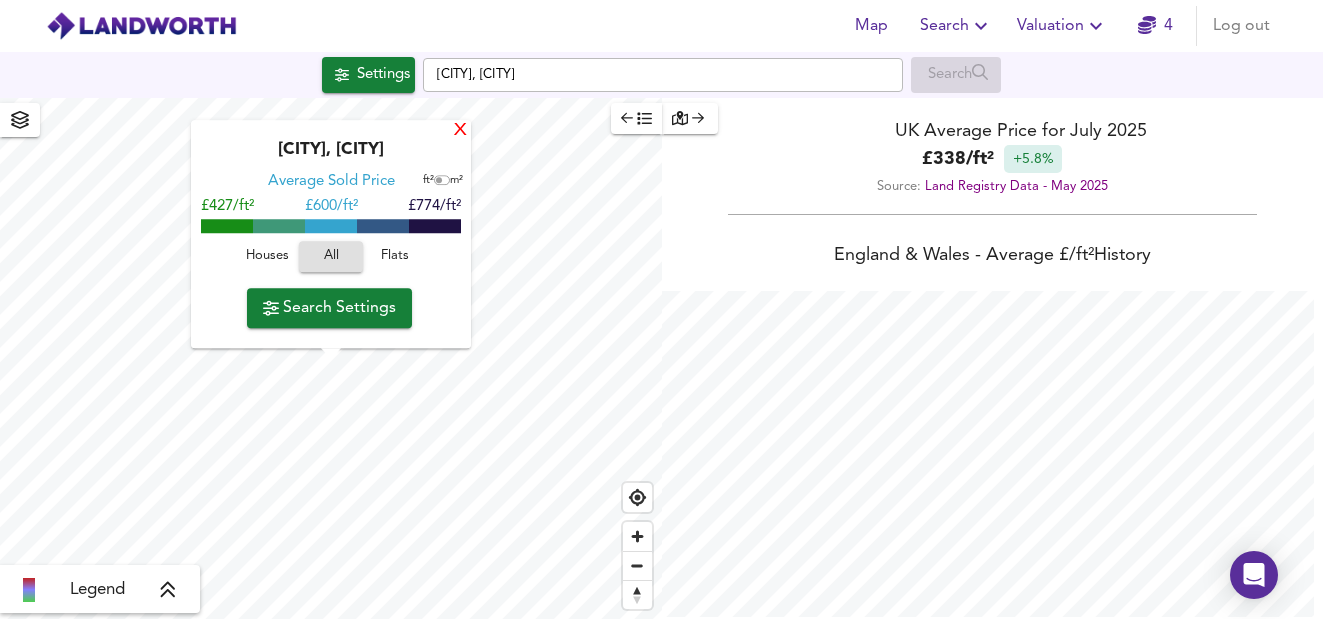 click on "X" at bounding box center (460, 131) 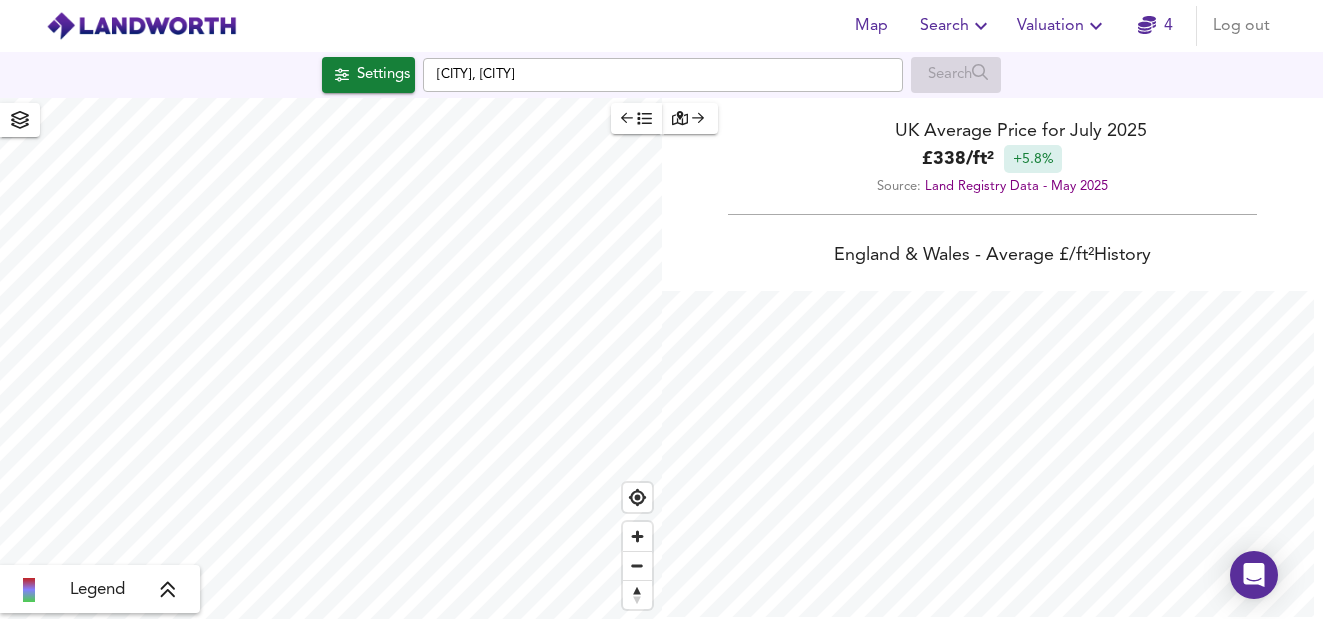 click on "Map Search Valuation    4 Log out        Settings     [CITY], [CITY]        Search            Legend       UK Average Price   for [MONTH] [YEAR] £ 338 / ft²      +5.8% Source:   Land Registry Data - [MONTH] [YEAR] England & Wales - Average £/ ft²  History England & Wales - Total Quarterly Sales History X Map Settings Basemap          Default hybrid Heatmap          Average Price landworth 2D   View Dynamic Heatmap   On Show Postcodes Show Boroughs 2D 3D Find Me X Property Search Radius   ¼ mile 402 Sales Rentals Planning    Live Market Listings   Rightmove Off   On     Sold Property Prices   HM Land Registry Off   On     Room Rentals & Flatshares   SpareRoom   BETA Off   On     Planning Applications Local Authorities Off   On  Run Search   Please enable at least one data source to run a search" at bounding box center (661, 309) 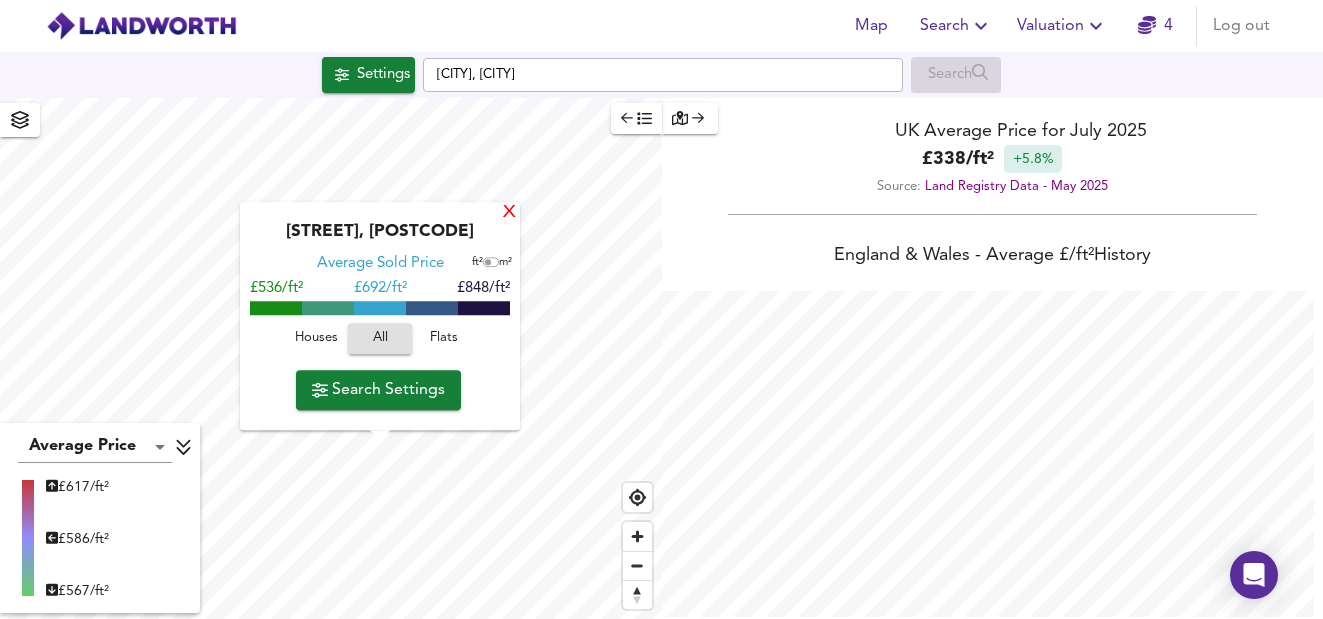 click on "X" at bounding box center [509, 213] 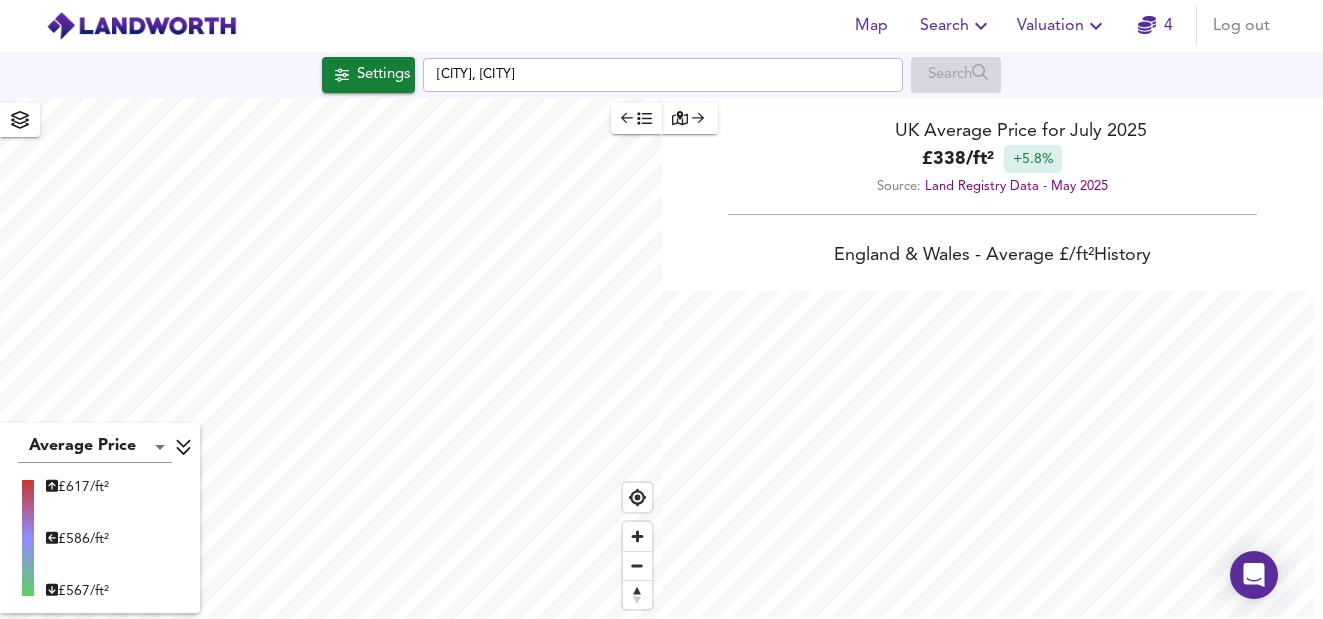 click 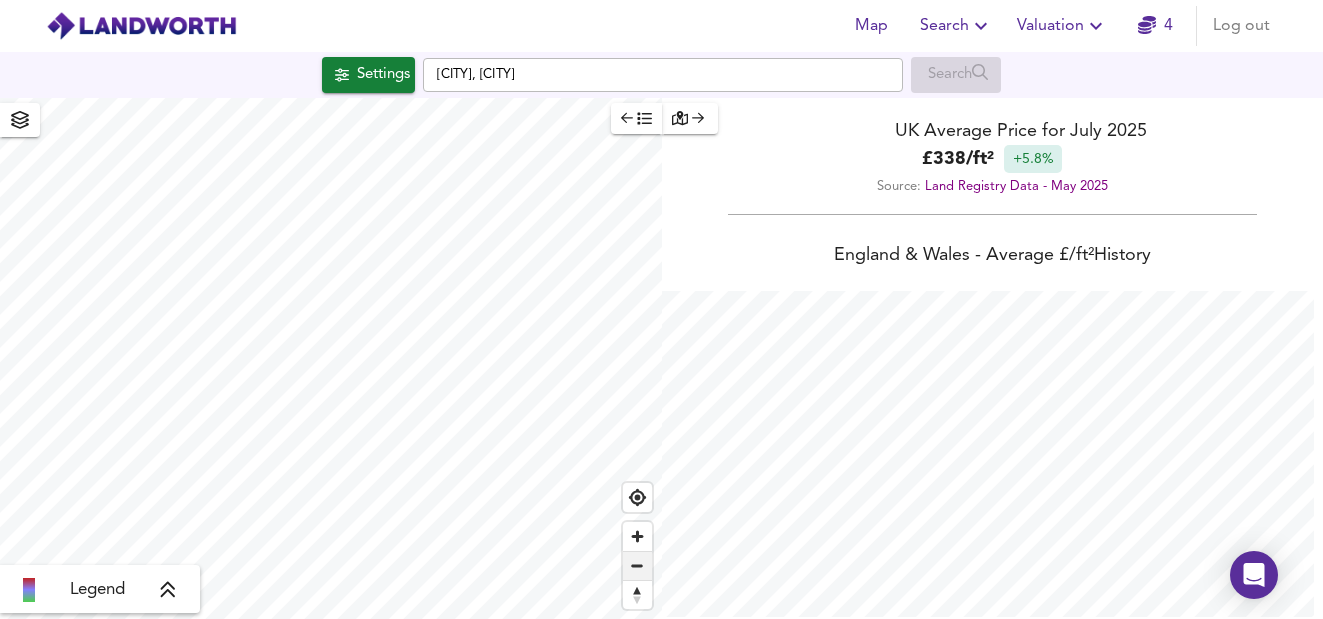 click at bounding box center (637, 566) 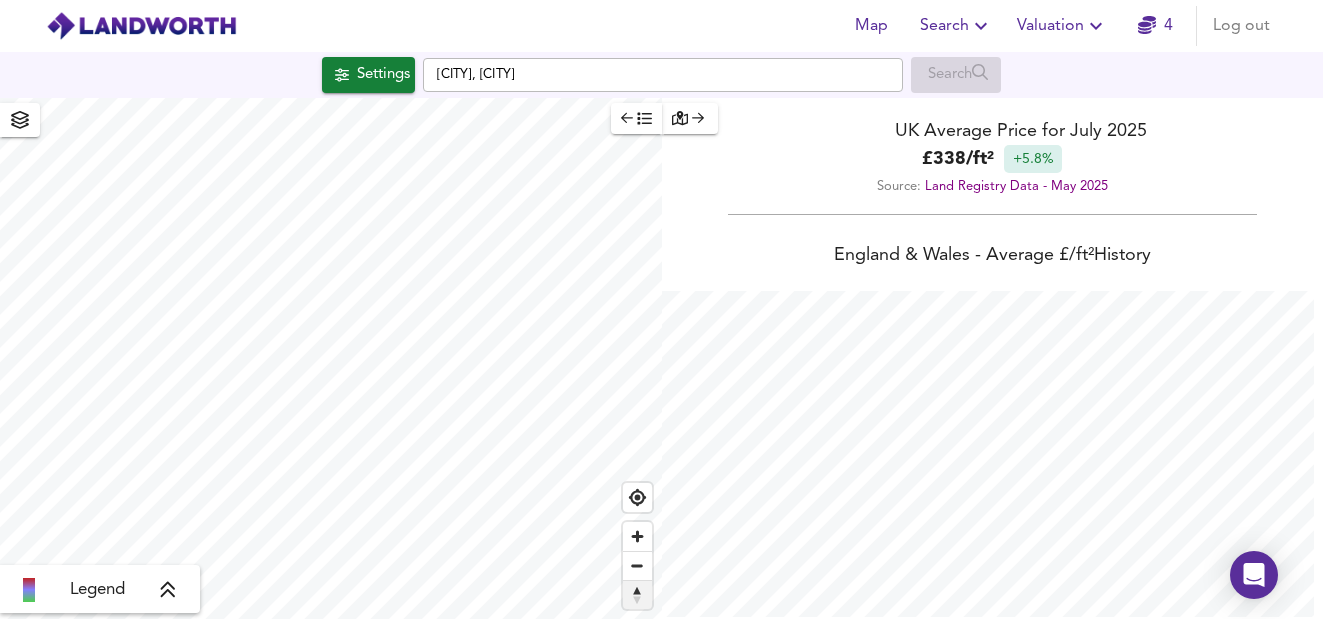 click at bounding box center (637, 595) 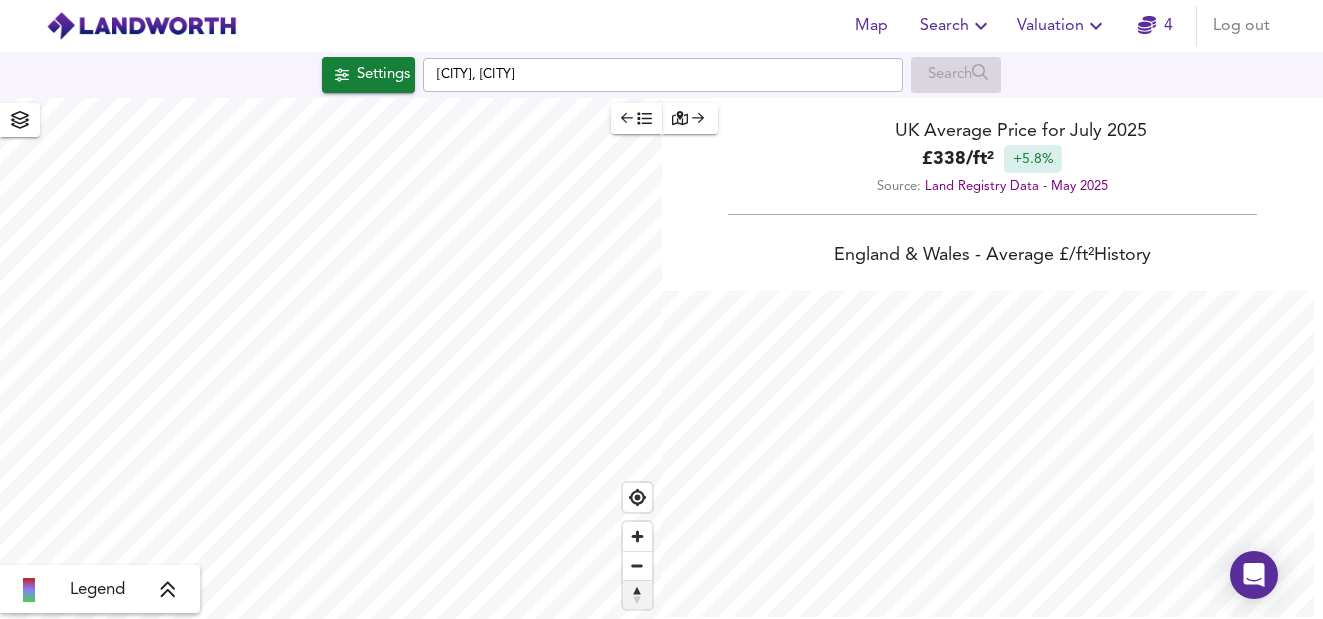 click at bounding box center (637, 595) 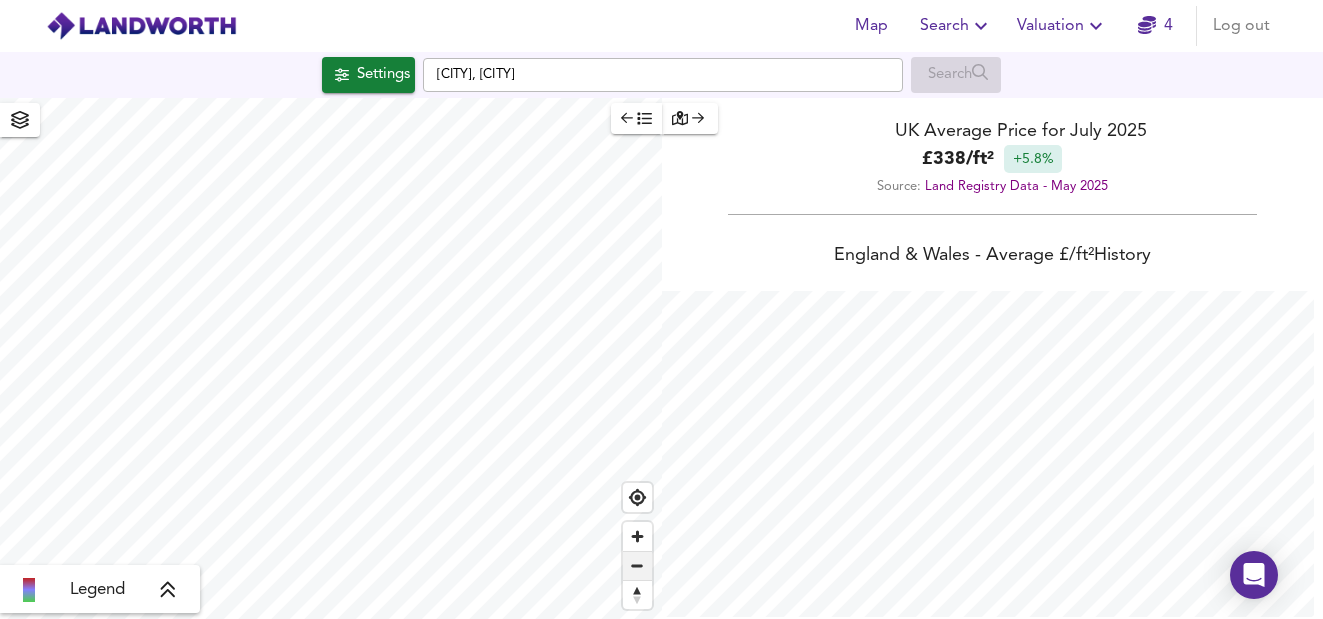 click at bounding box center (637, 566) 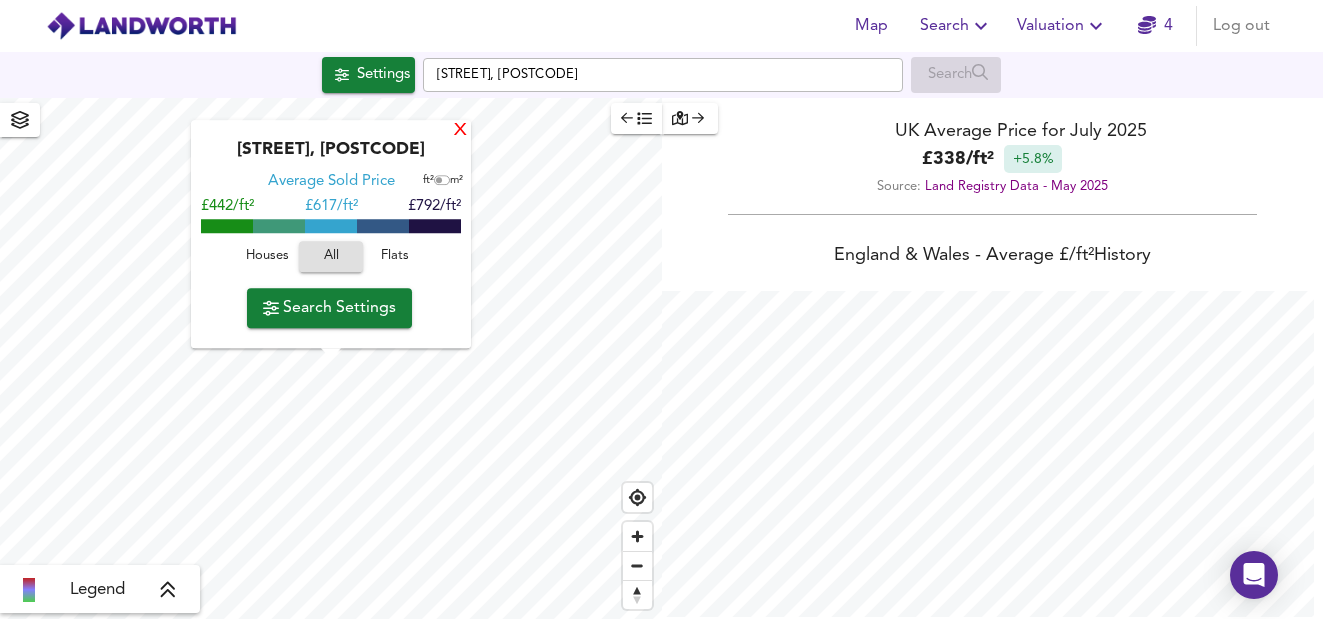 click on "X" at bounding box center [460, 131] 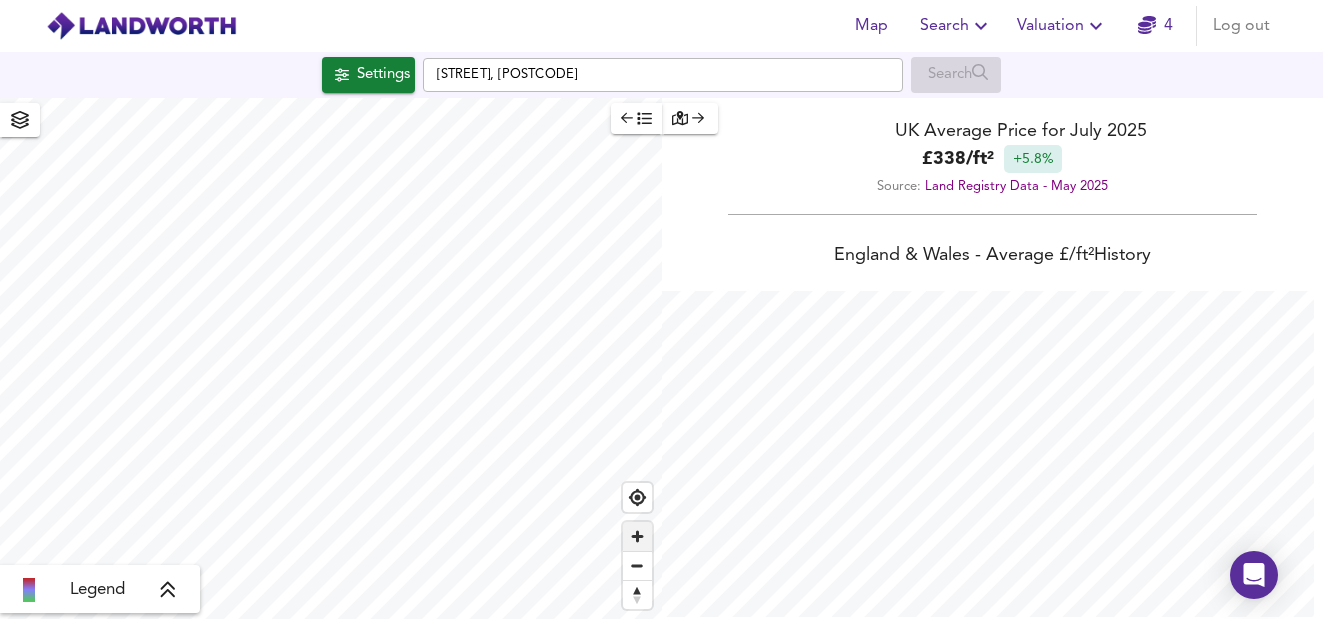click at bounding box center [637, 536] 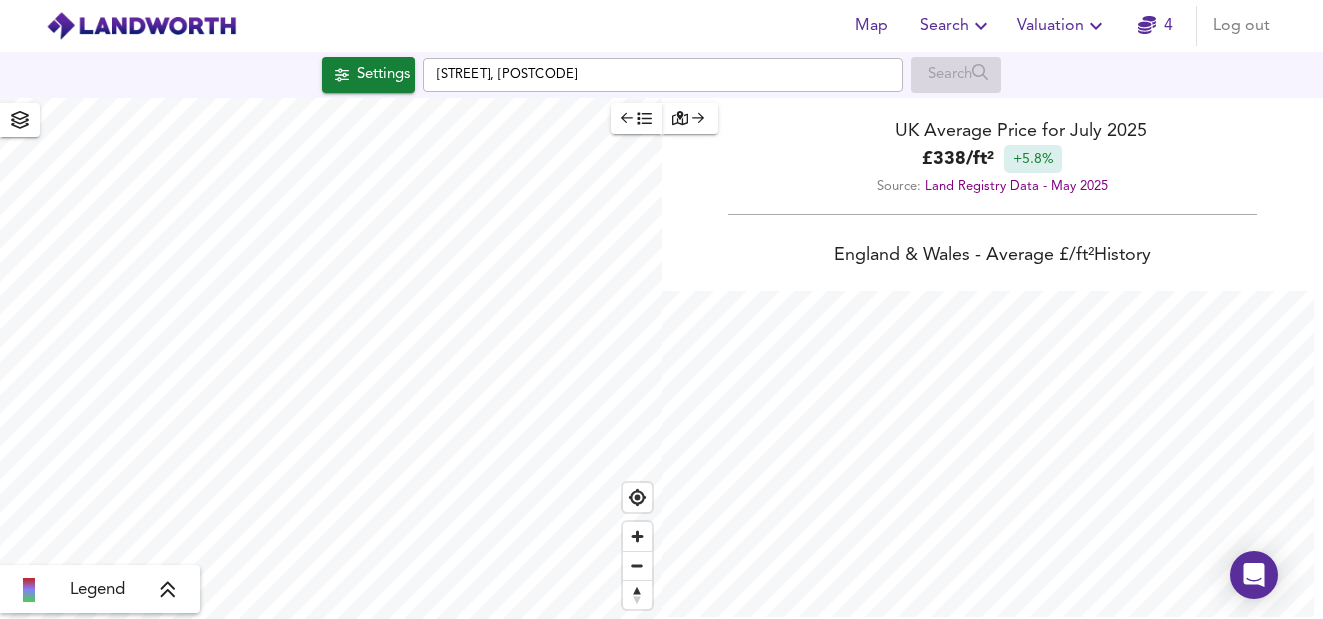 click at bounding box center [636, 118] 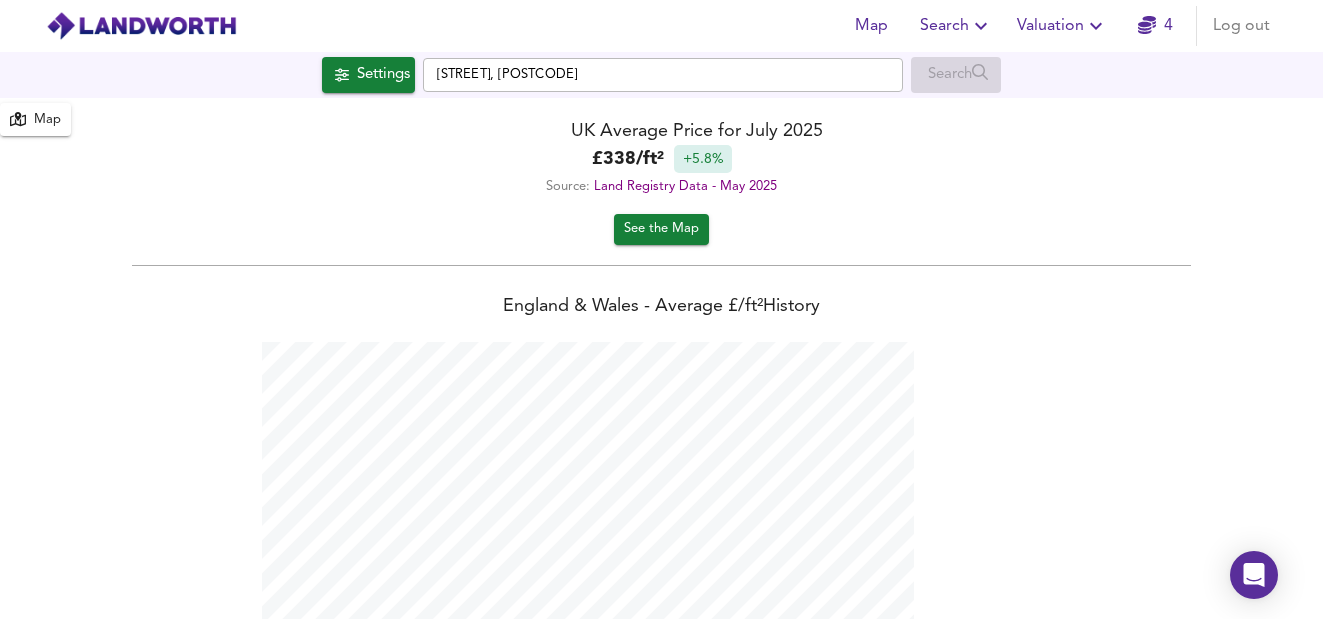 click on "Map" at bounding box center (47, 120) 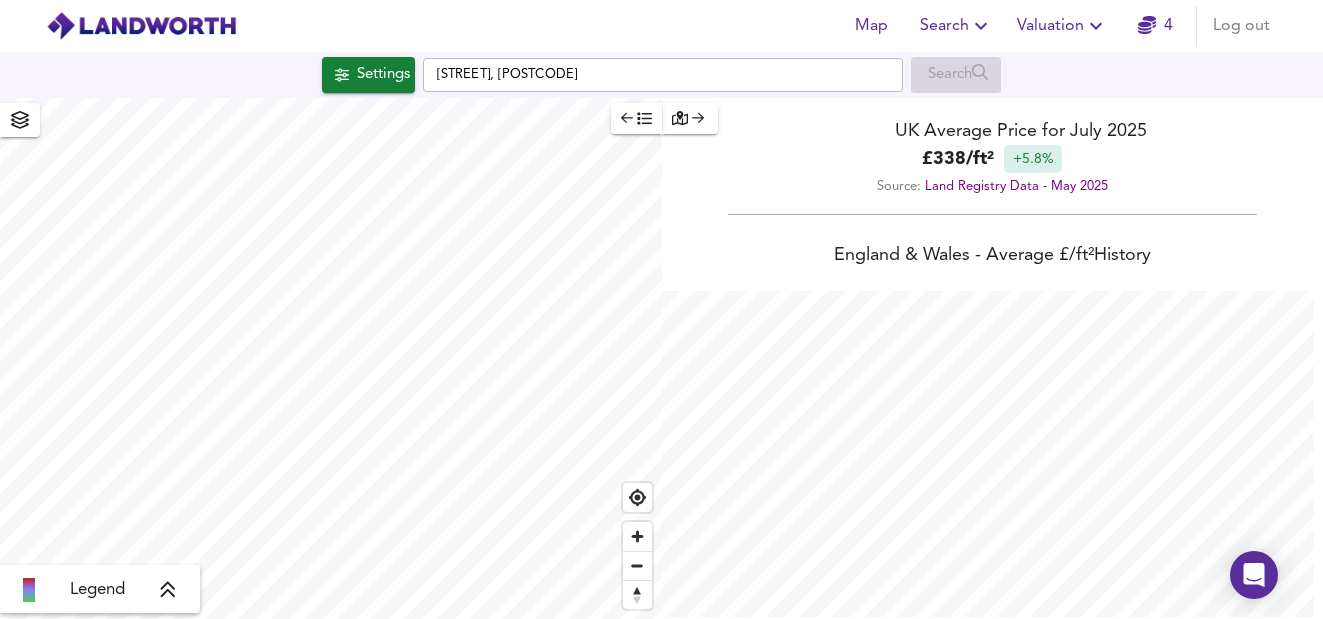 click 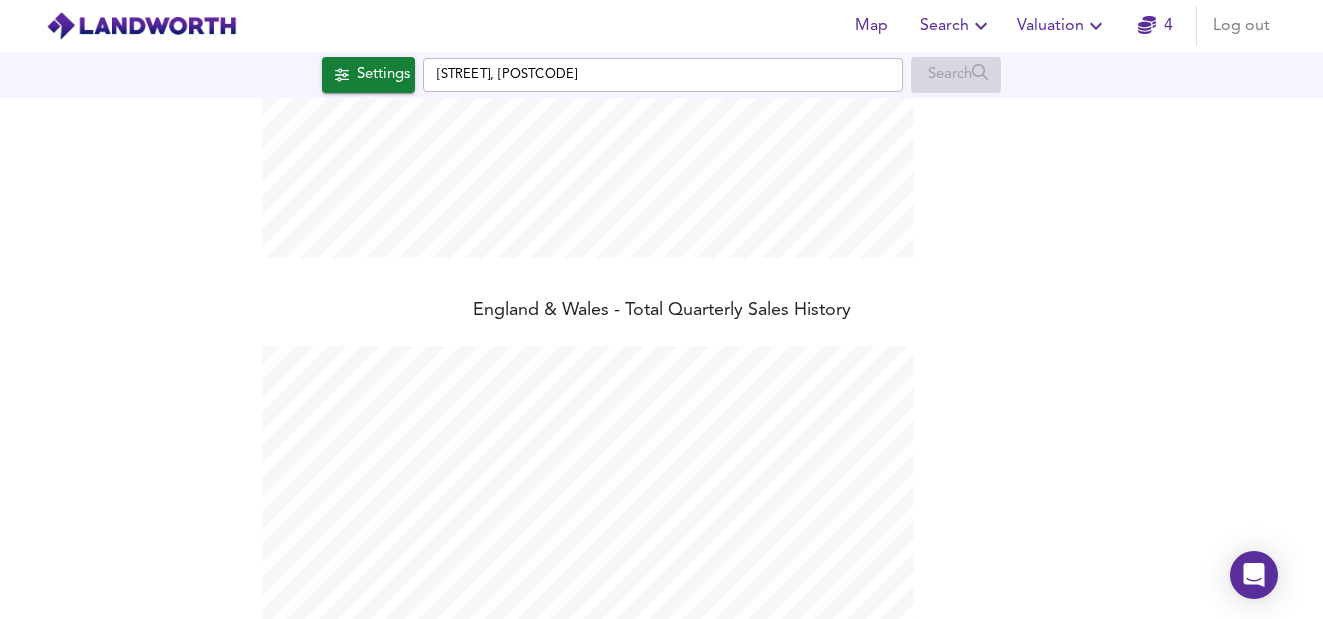 scroll, scrollTop: 414, scrollLeft: 0, axis: vertical 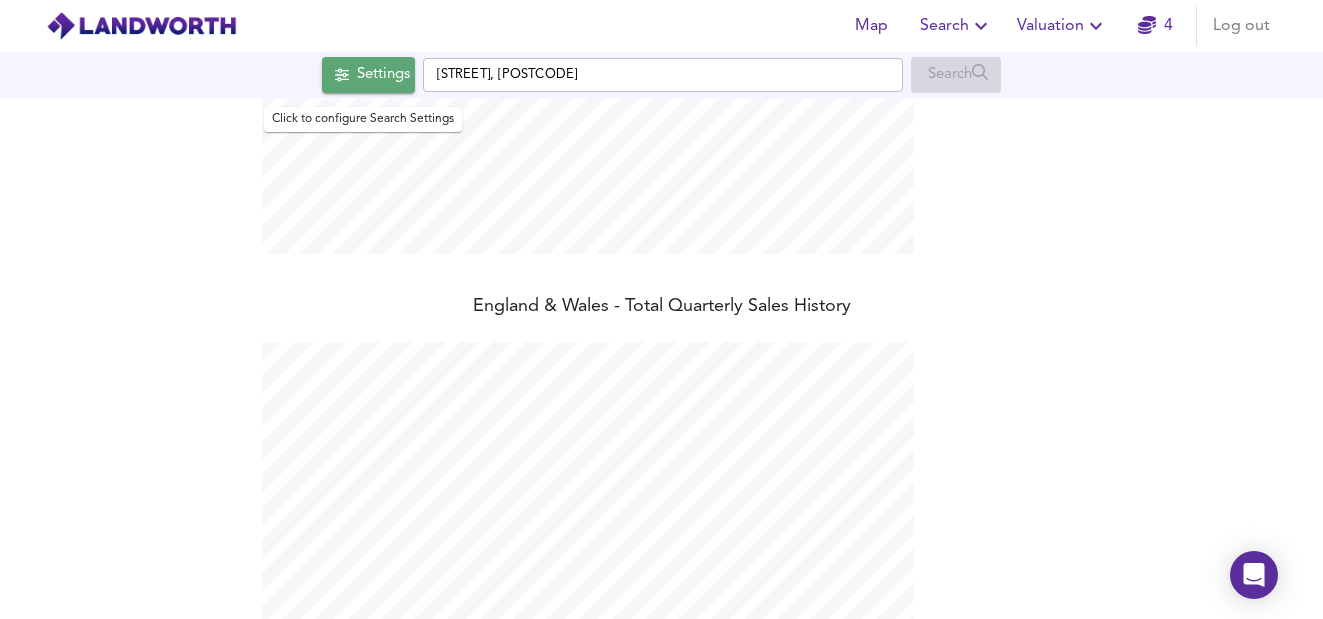 click on "Settings" at bounding box center (383, 75) 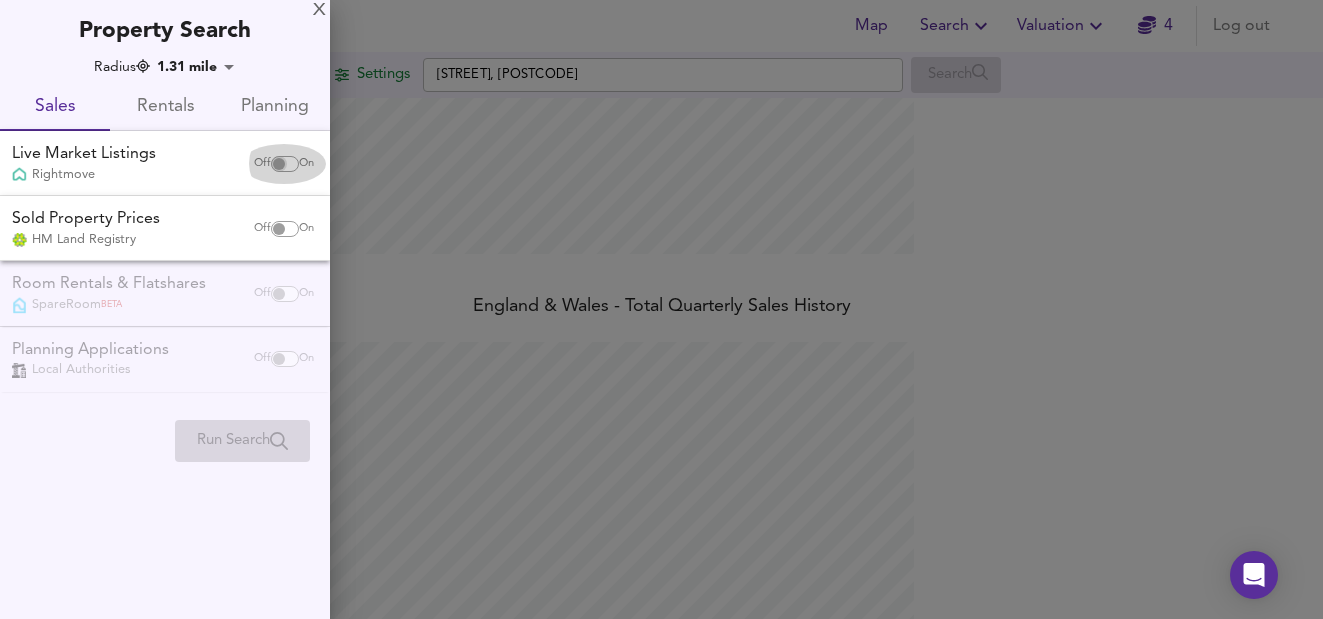 click at bounding box center [279, 164] 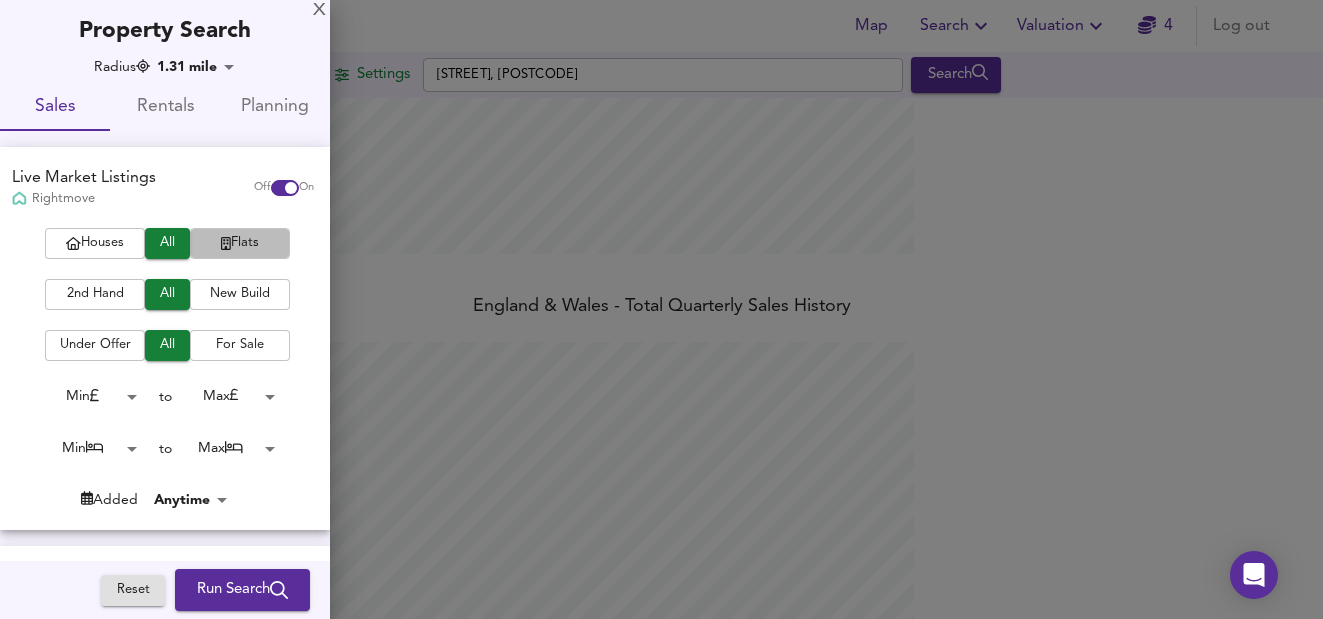 click on "Flats" at bounding box center [240, 243] 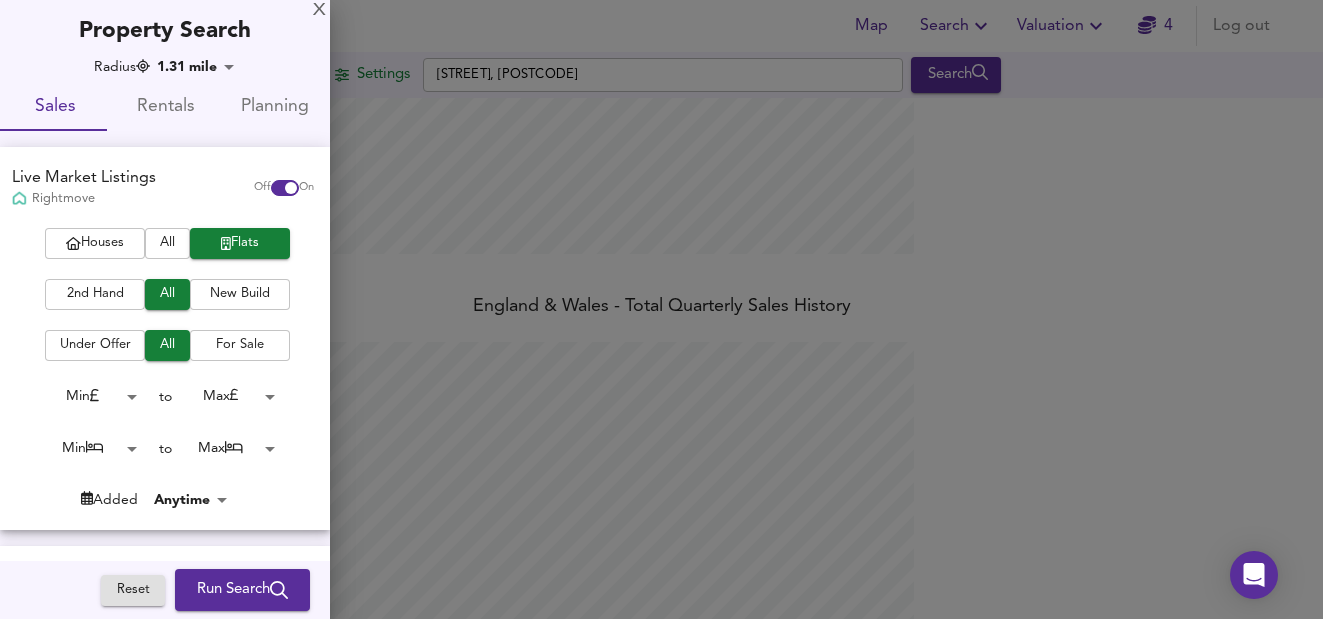 click on "2nd Hand" at bounding box center [95, 294] 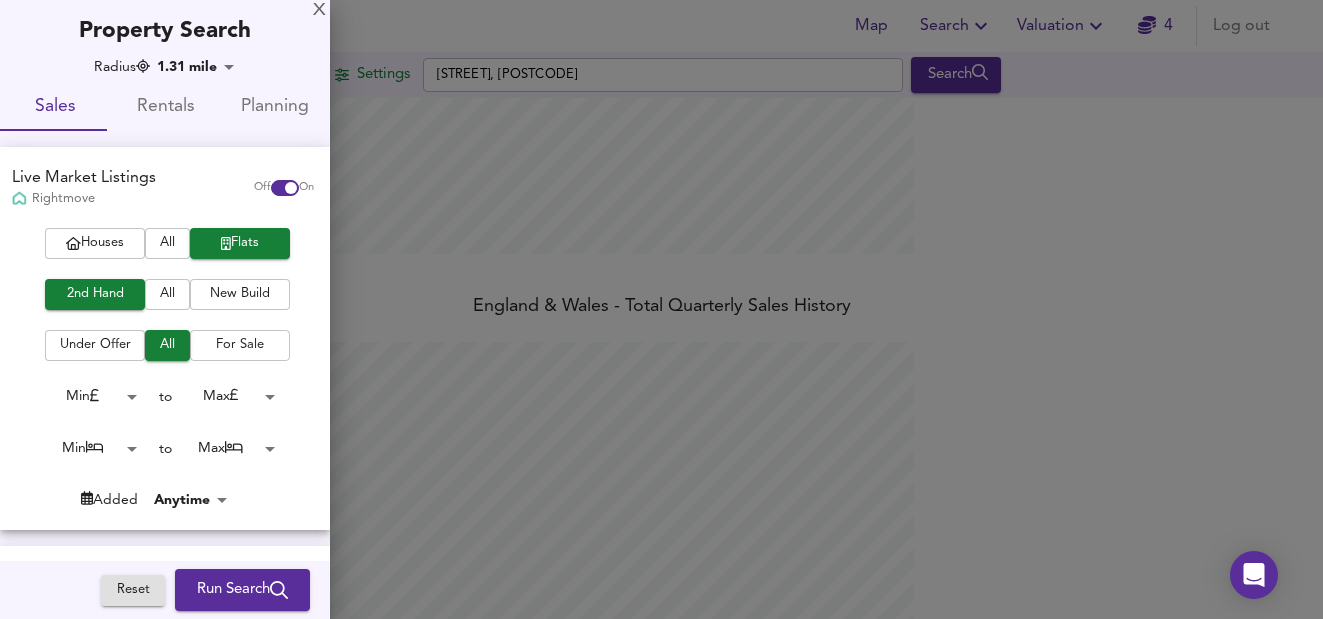 click on "For Sale" at bounding box center (240, 345) 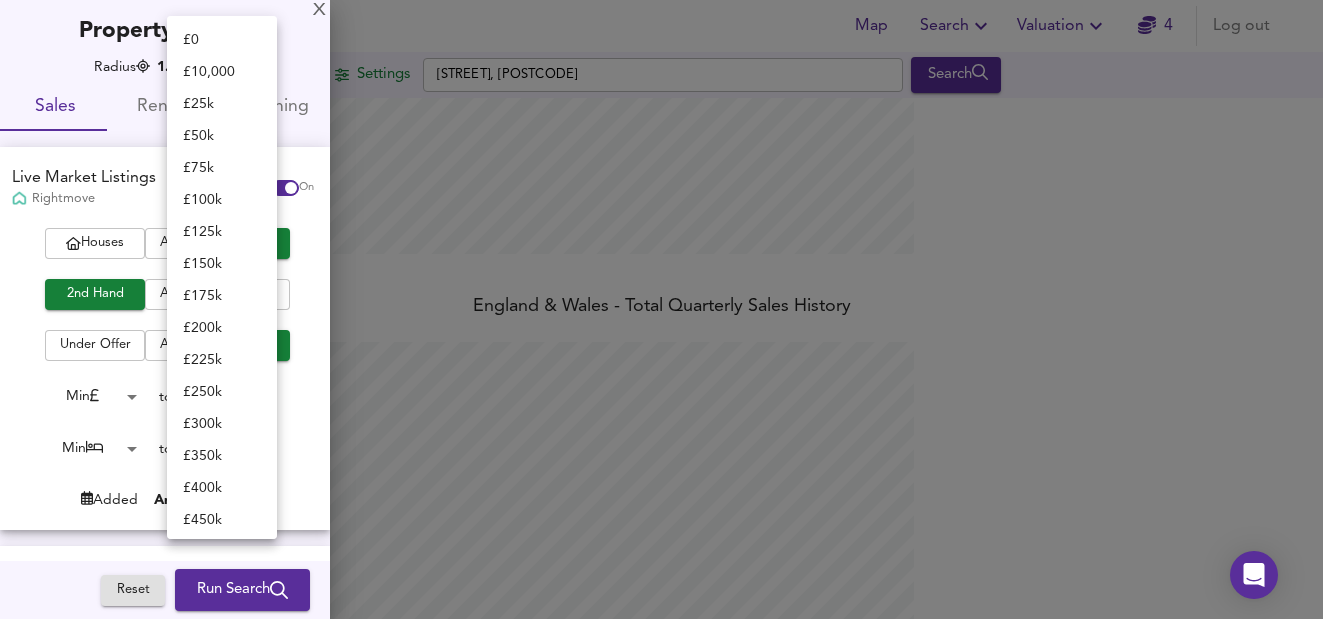 click on "Map Search Valuation    4 Log out        Settings     Clyde Place, E10 5BA        Search              Legend   Map UK Average Price   for July 2025 £ 338 / ft²      +5.8% Source:   Land Registry Data - May 2025 See the Map England & Wales - Average £/ ft²  History England & Wales - Total Quarterly Sales History X Map Settings Basemap          Default hybrid Heatmap          Average Price landworth 2D   View Dynamic Heatmap   On Show Postcodes Show Boroughs 2D 3D Find Me X Property Search Radius   1.31 mile 2113 Sales Rentals Planning    Live Market Listings   Rightmove Off   On    Houses All   Flats 2nd Hand All New Build Under Offer All For Sale Min   0 to Max   200000000   Min   0 to Max   50   Added Anytime -1    Sold Property Prices   HM Land Registry Off   On     Room Rentals & Flatshares   SpareRoom   BETA Off   On     Planning Applications Local Authorities Off   On  Reset Run Search
£ 0 £ 10,000 £ 25k" at bounding box center [661, 309] 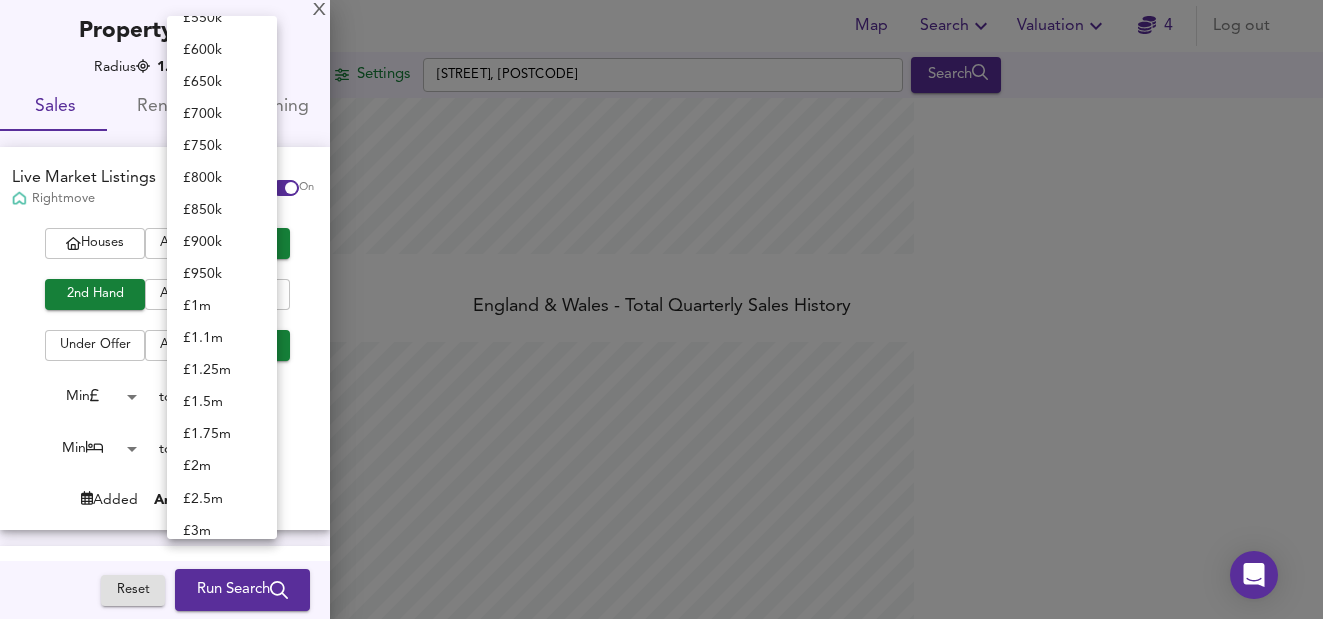 scroll, scrollTop: 390, scrollLeft: 0, axis: vertical 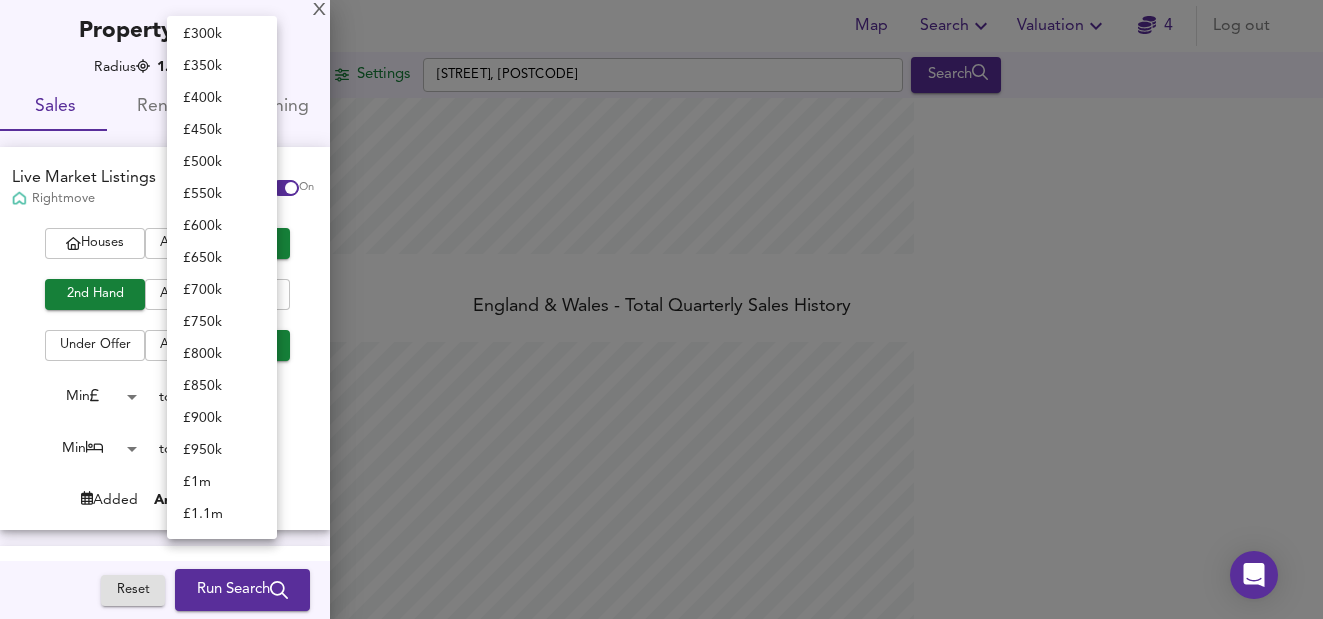 click on "£ 450k" at bounding box center [222, 130] 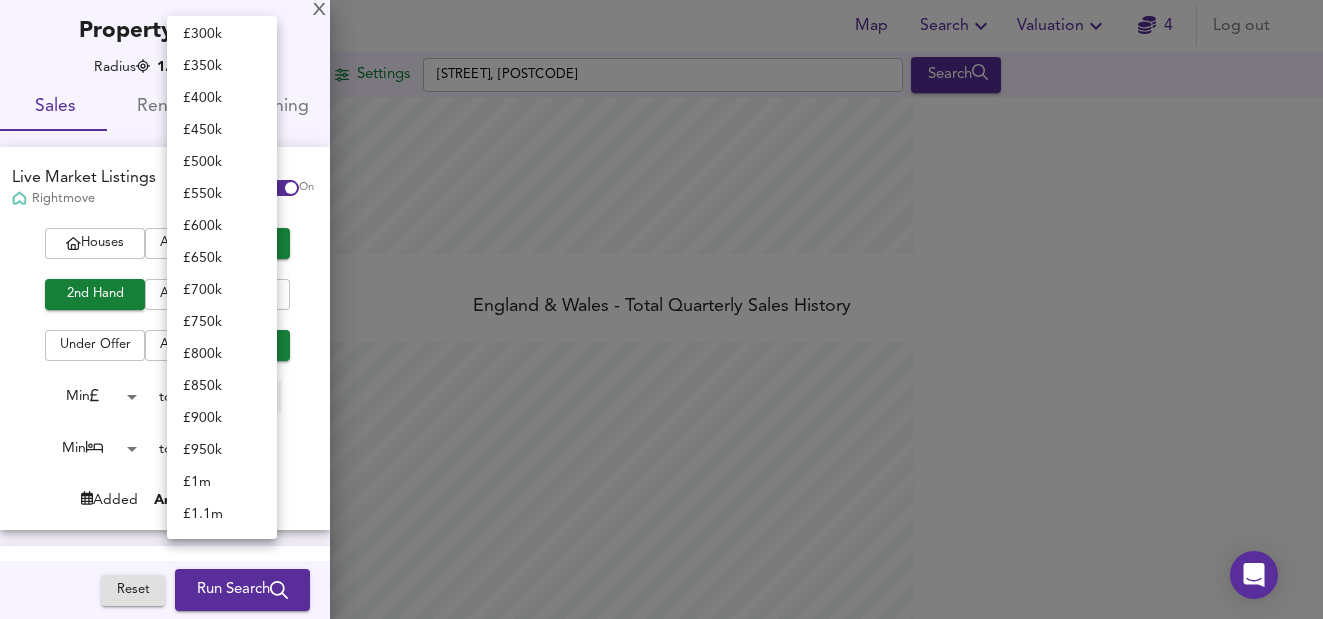 type on "450000" 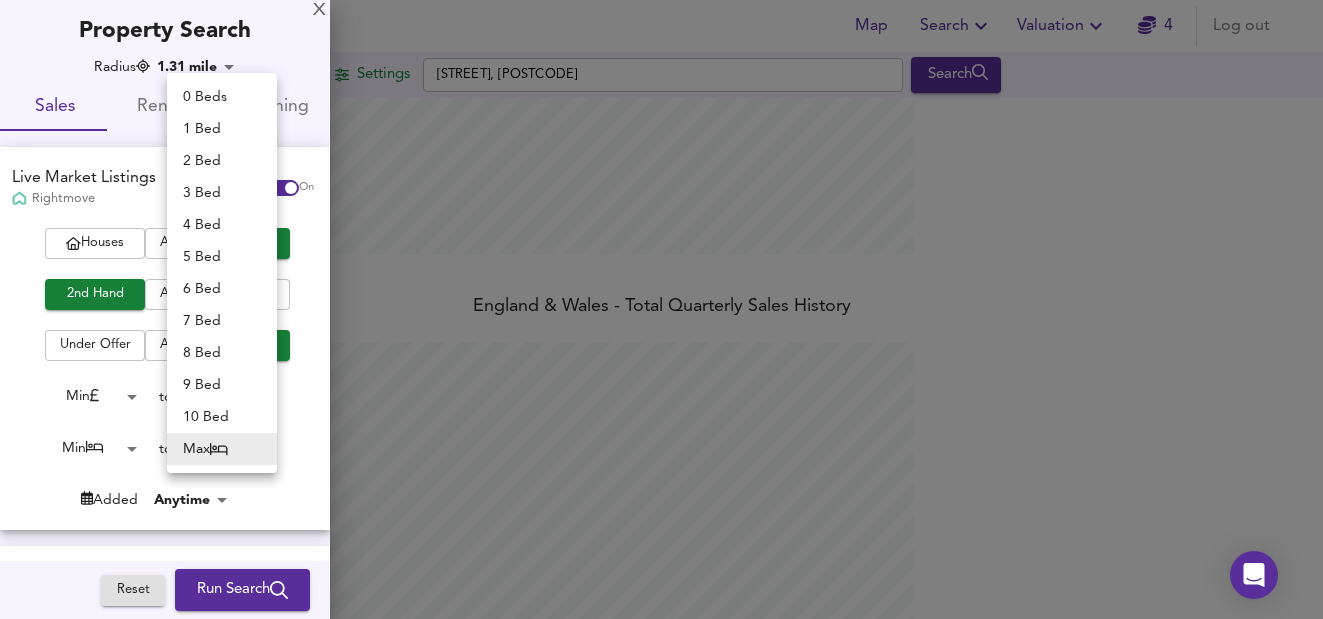 click on "Map Search Valuation    4 Log out        Settings     Clyde Place, E10 5BA        Search              Legend   Map UK Average Price   for July 2025 £ 338 / ft²      +5.8% Source:   Land Registry Data - May 2025 See the Map England & Wales - Average £/ ft²  History England & Wales - Total Quarterly Sales History X Map Settings Basemap          Default hybrid Heatmap          Average Price landworth 2D   View Dynamic Heatmap   On Show Postcodes Show Boroughs 2D 3D Find Me X Property Search Radius   1.31 mile 2113 Sales Rentals Planning    Live Market Listings   Rightmove Off   On    Houses All   Flats 2nd Hand All New Build Under Offer All For Sale Min   0 to £ 450k 450000   Min   0 to Max   50   Added Anytime -1    Sold Property Prices   HM Land Registry Off   On     Room Rentals & Flatshares   SpareRoom   BETA Off   On     Planning Applications Local Authorities Off   On  Reset Run Search
0 Beds 1 Bed 2 Bed 3 Bed" at bounding box center [661, 309] 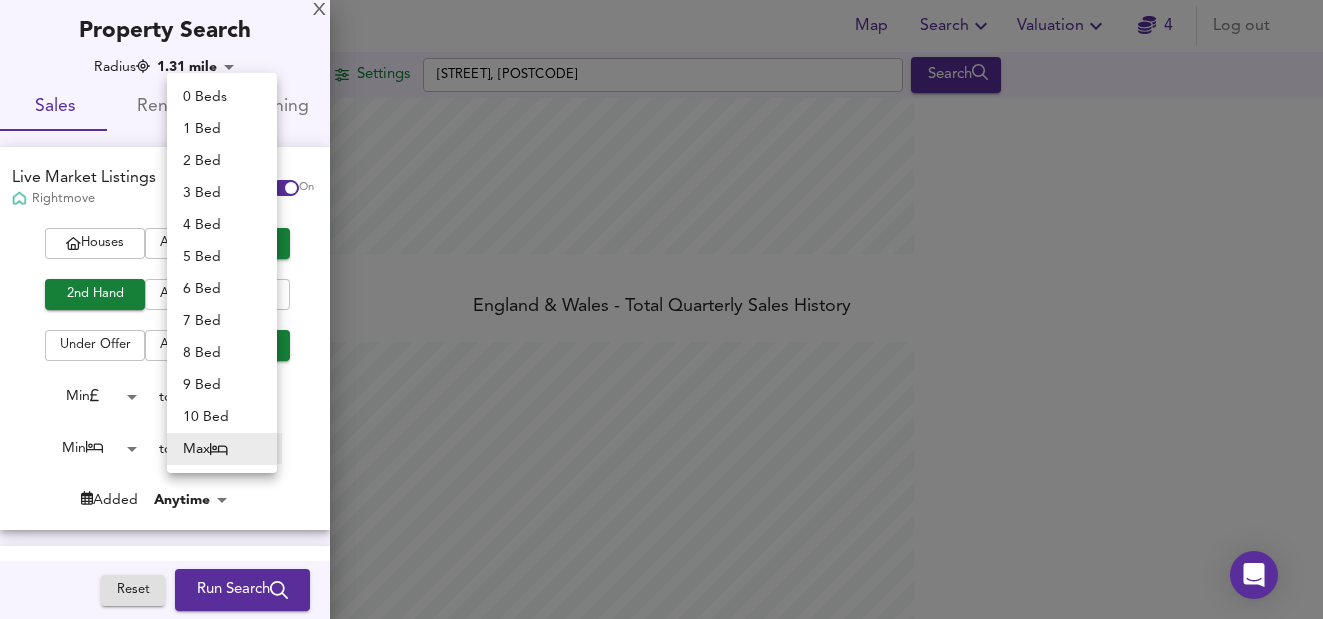 type on "1" 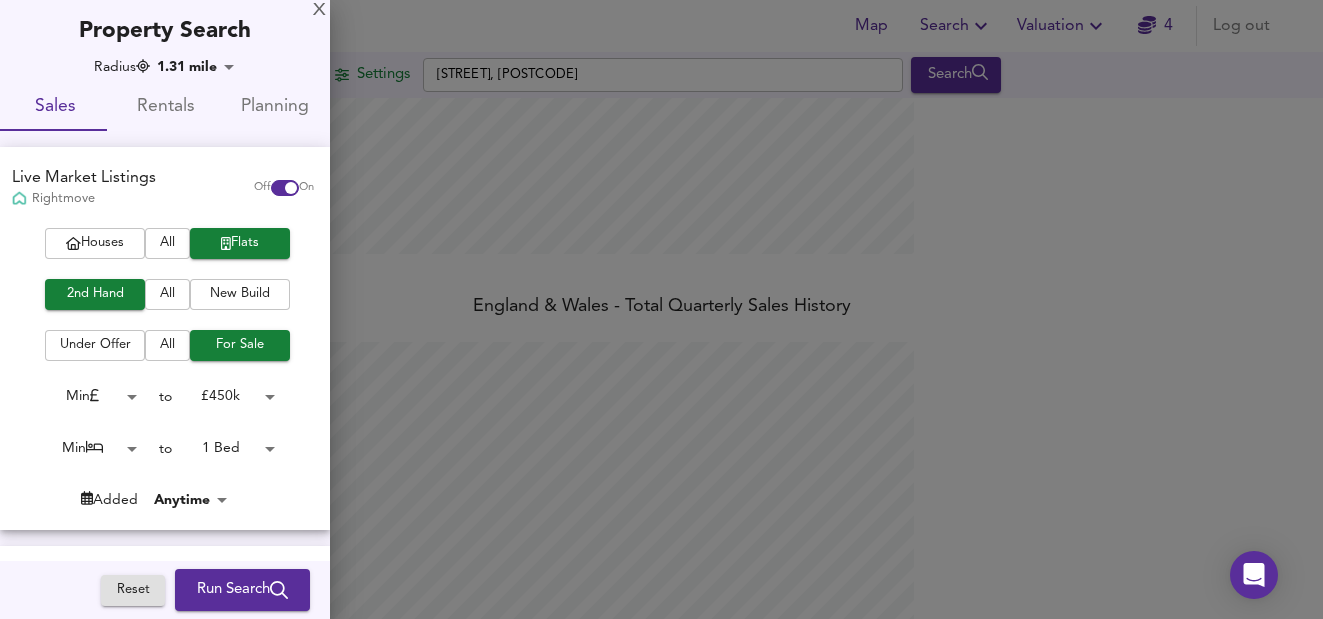 click on "Run Search" at bounding box center [242, 590] 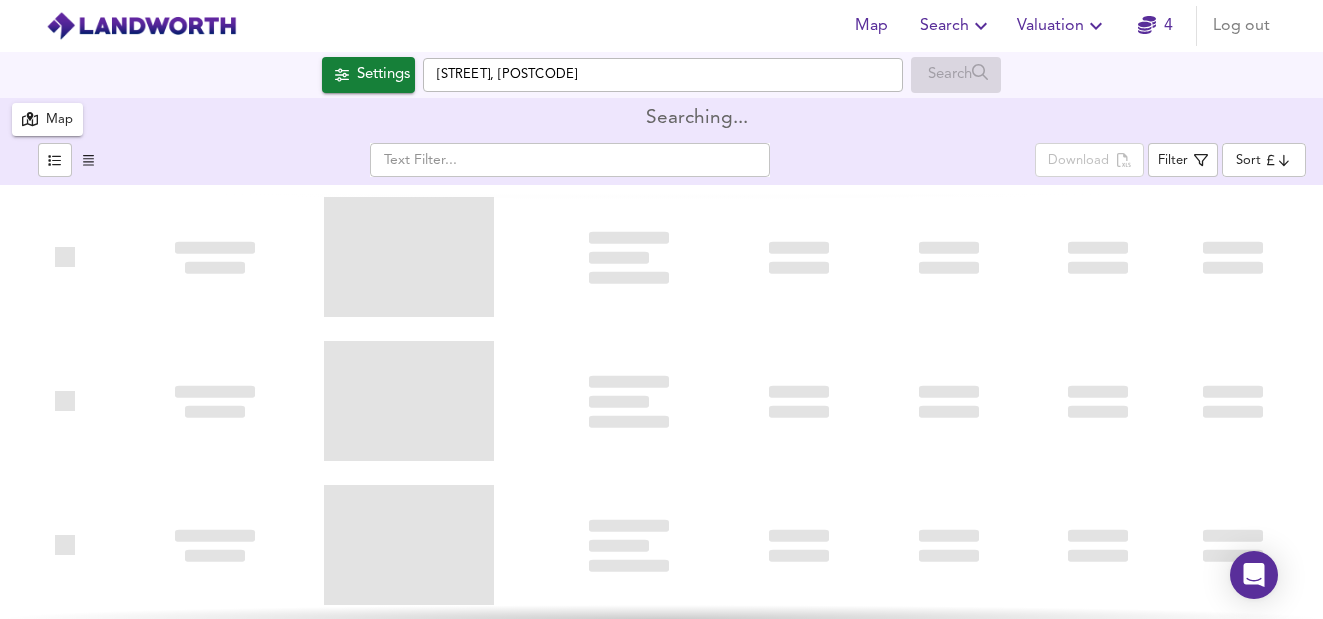 type on "bestdeal" 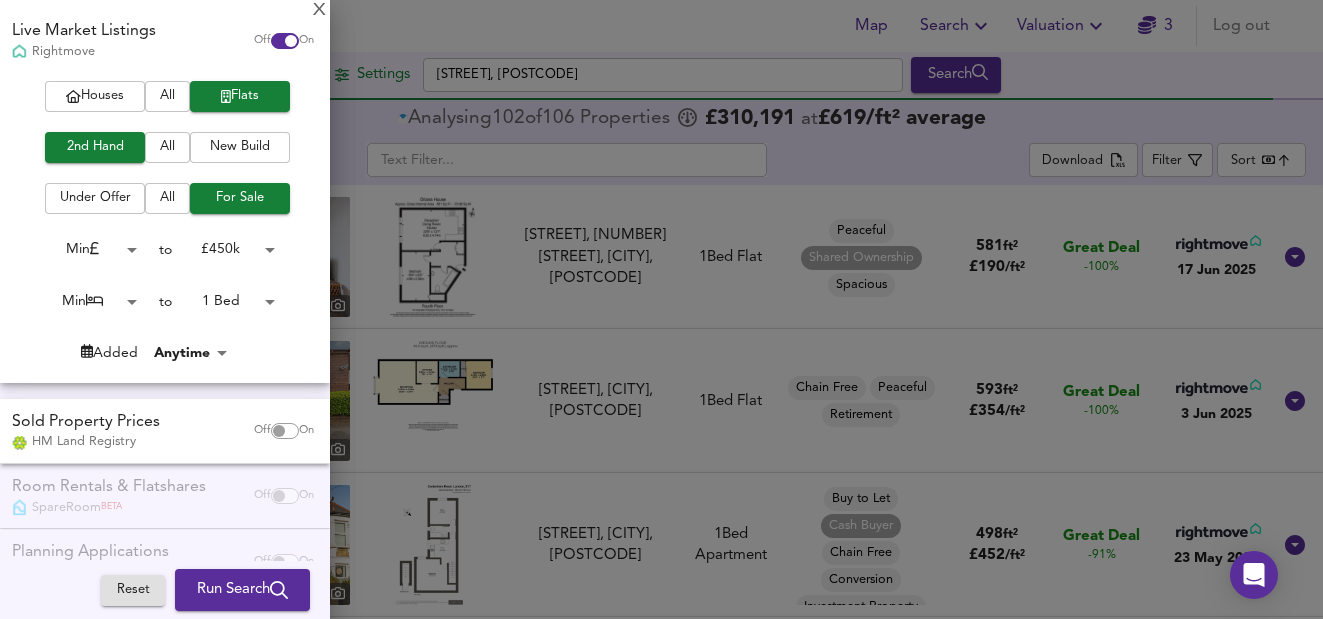 scroll, scrollTop: 0, scrollLeft: 0, axis: both 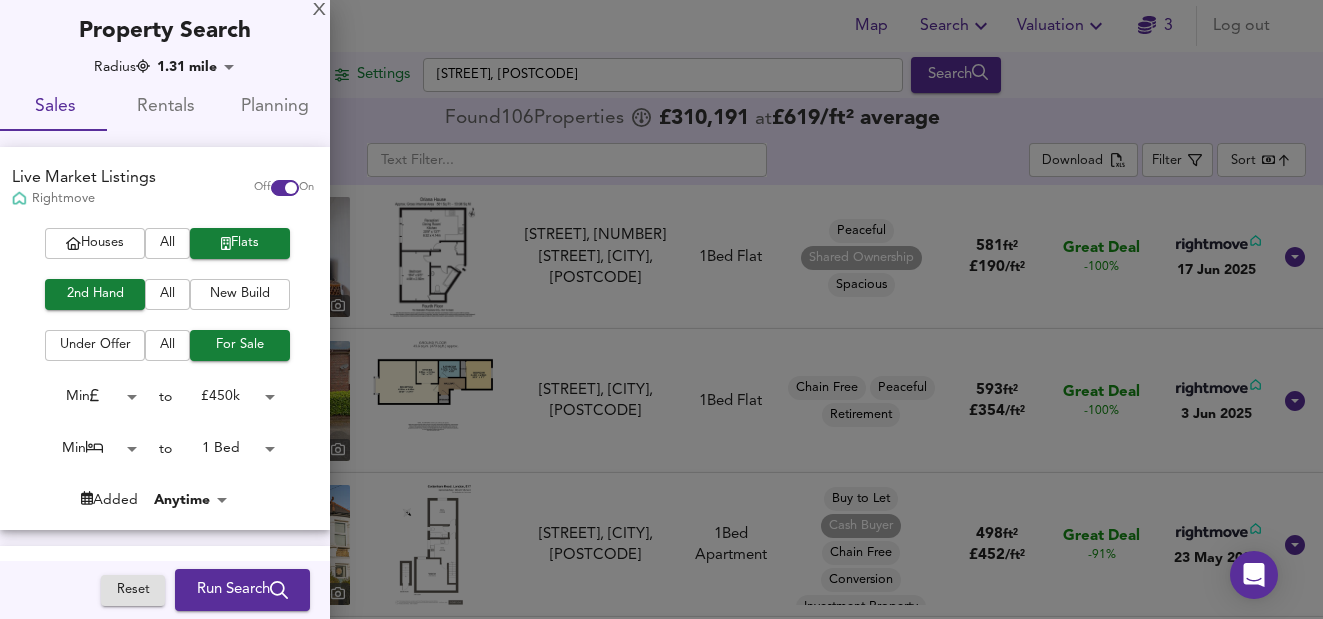 click on "Map Search Valuation    3 Log out        Settings     Clyde Place, E10 5BA        Search            106  Results   Legend   Map Found  106  Propert ies     £ 310,191   at  £ 619 / ft²   average              ​ Download   Filter   Sort   bestdeal ​ FOR SALE £110,250     12     Oriana House, 11 Grange Park Road, London, E10 5GW Oriana House, 11 Grange Park Road, London, E10 5GW 1  Bed   Flat Peaceful Shared Ownership Spacious 581 ft² £ 190 / ft² Great Deal -100% 17 Jun 2025 FOR SALE £210,000     15     Cairo Road, London, E17 3AE Cairo Road, London 1  Bed   Flat Chain Free Peaceful Retirement 593 ft² £ 354 / ft² Great Deal -100% 3 Jun 2025 FOR SALE £225,000     13     Cottenham Road, London, E17 6RP Cottenham Road, London 1  Bed   Apartment Buy to Let Cash Buyer Chain Free Conversion Investment Property Needs Renovation Spacious Victorian 498 ft² £ 452 / ft² Great Deal -91% 23 May 2025 FOR SALE £130,000     20     Etloe House, Leyton, E10 1" at bounding box center (661, 309) 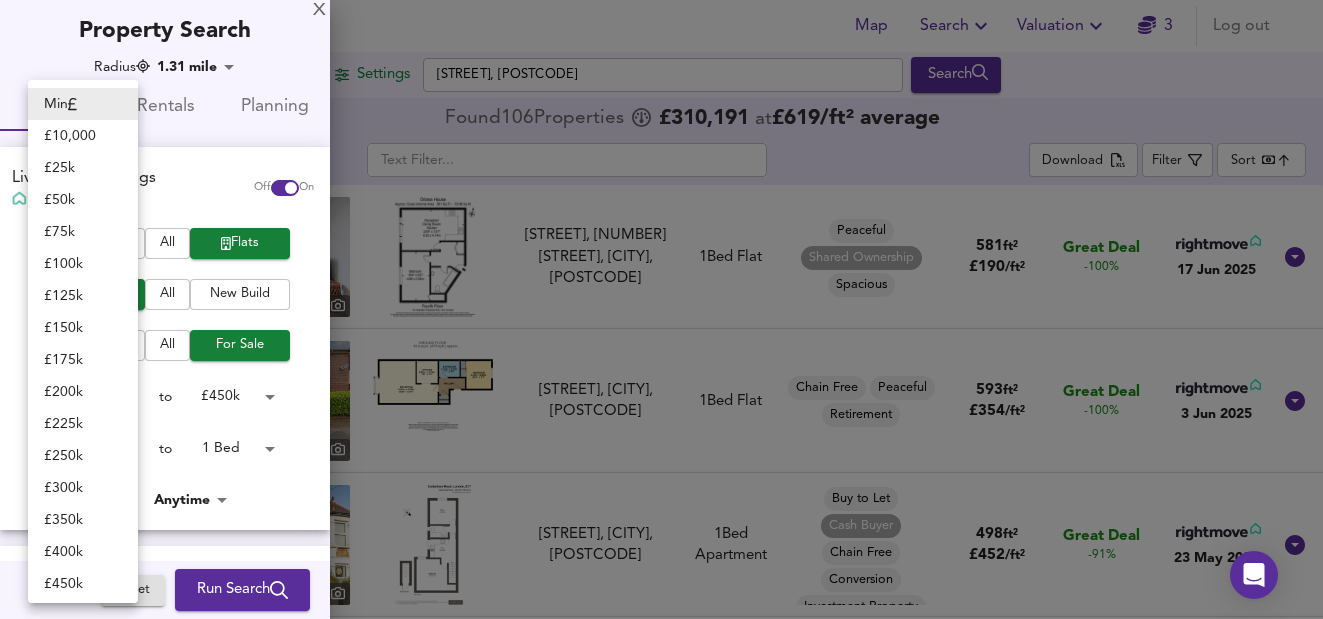 click on "£ 200k" at bounding box center [83, 392] 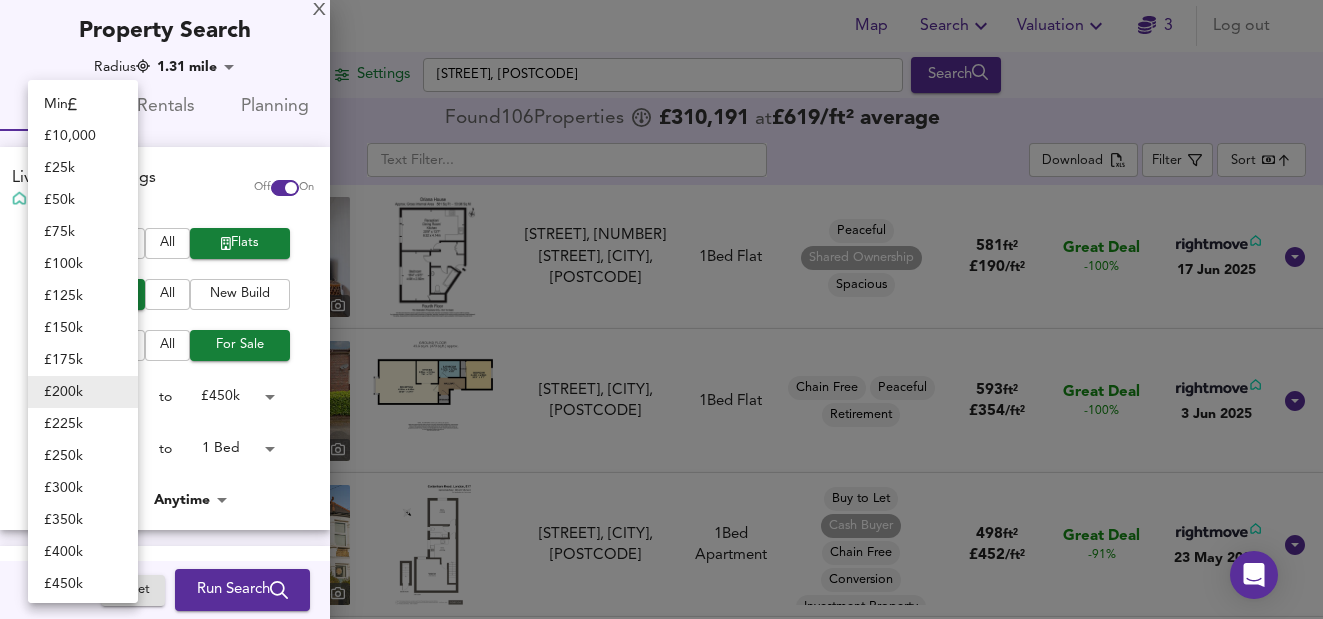 click on "Map Search Valuation    3 Log out        Settings     Clyde Place, E10 5BA        Search            106  Results   Legend   Map Found  106  Propert ies     £ 310,191   at  £ 619 / ft²   average              ​ Download   Filter   Sort   bestdeal ​ FOR SALE £110,250     12     Oriana House, 11 Grange Park Road, London, E10 5GW Oriana House, 11 Grange Park Road, London, E10 5GW 1  Bed   Flat Peaceful Shared Ownership Spacious 581 ft² £ 190 / ft² Great Deal -100% 17 Jun 2025 FOR SALE £210,000     15     Cairo Road, London, E17 3AE Cairo Road, London 1  Bed   Flat Chain Free Peaceful Retirement 593 ft² £ 354 / ft² Great Deal -100% 3 Jun 2025 FOR SALE £225,000     13     Cottenham Road, London, E17 6RP Cottenham Road, London 1  Bed   Apartment Buy to Let Cash Buyer Chain Free Conversion Investment Property Needs Renovation Spacious Victorian 498 ft² £ 452 / ft² Great Deal -91% 23 May 2025 FOR SALE £130,000     20     Etloe House, Leyton, E10 1" at bounding box center [661, 309] 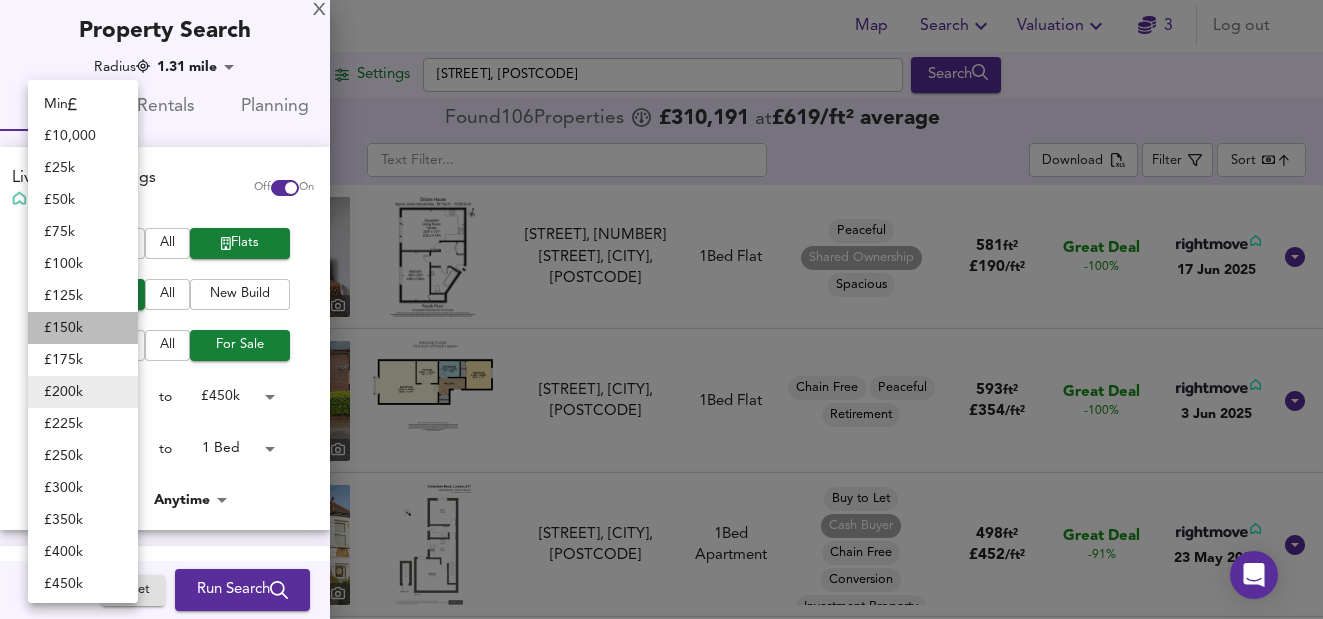click on "£ 150k" at bounding box center [83, 328] 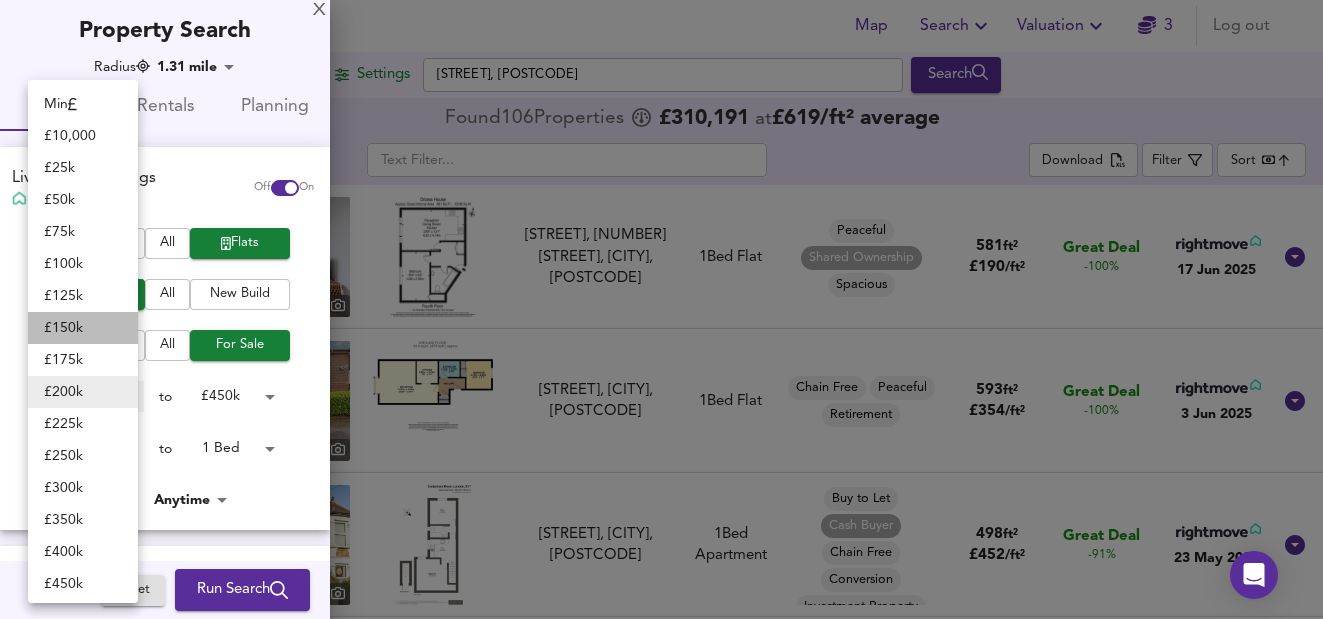type on "150000" 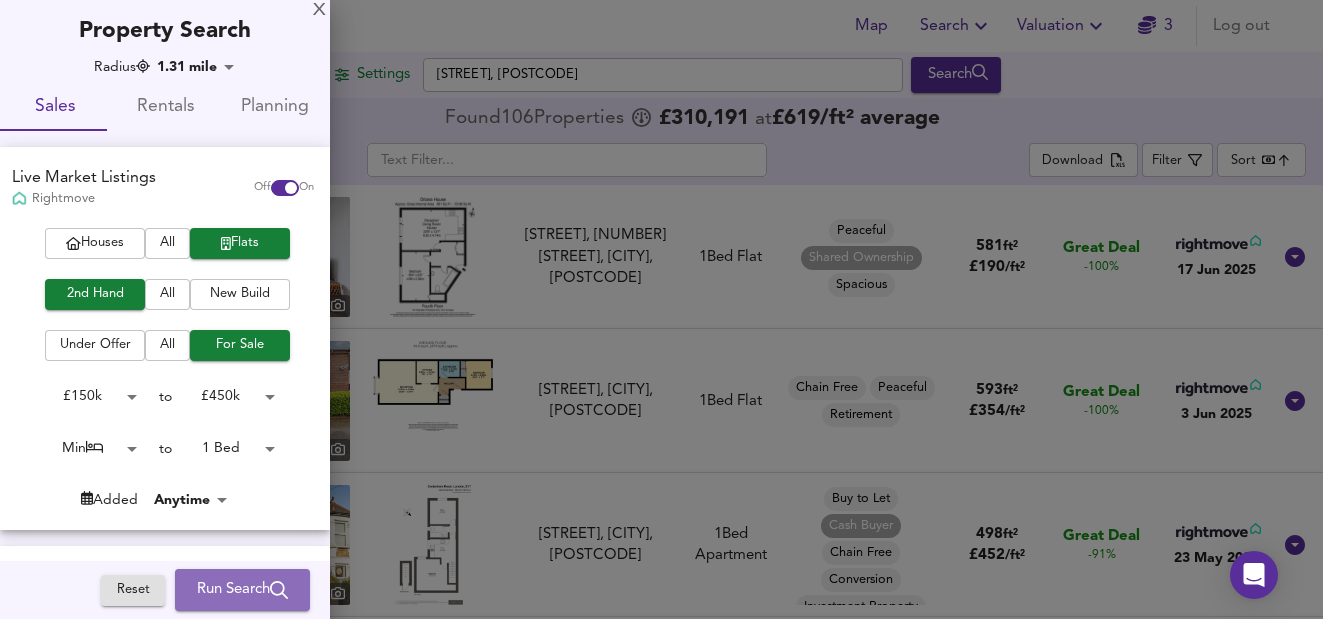 click on "Run Search" at bounding box center [242, 590] 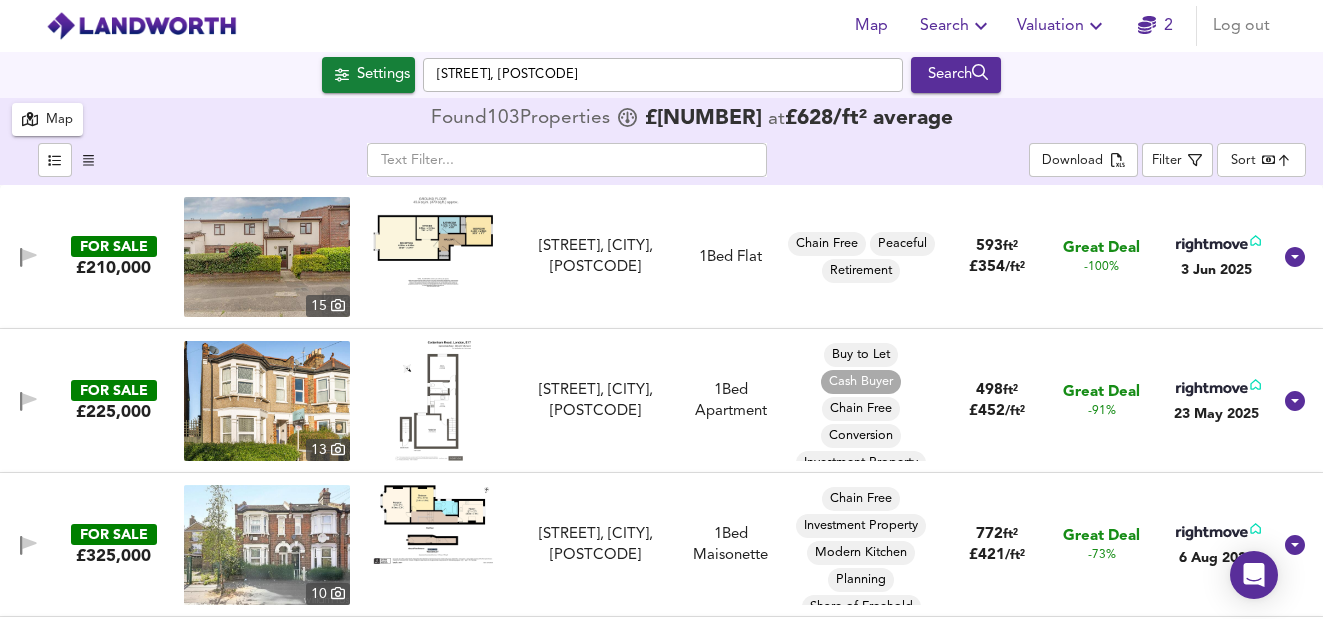 click at bounding box center [433, 241] 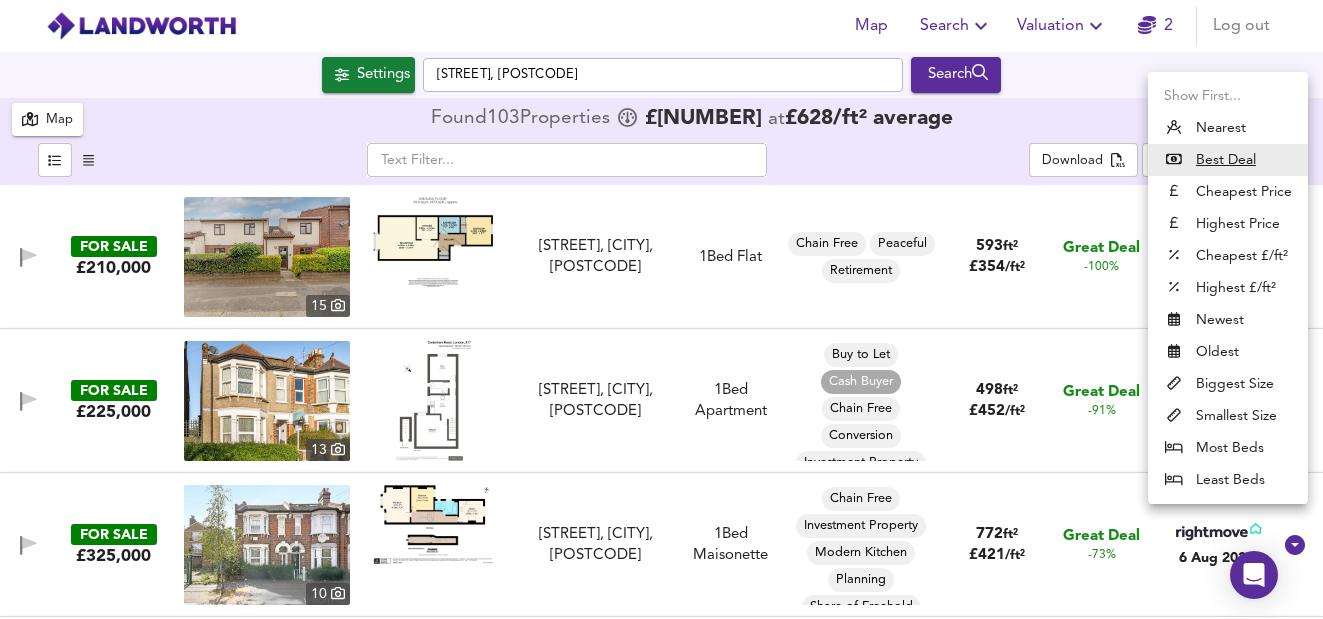 click on "Map Search Valuation    2 Log out        Settings     Clyde Place, E10 5BA        Search            103  Results   Legend   Map Found  103  Propert ies     £ 315,534   at  £ 628 / ft²   average              ​ Download   Filter   Sort   bestdeal ​ FOR SALE £210,000     15     Cairo Road, London, E17 3AE Cairo Road, London 1  Bed   Flat Chain Free Peaceful Retirement 593 ft² £ 354 / ft² Great Deal -100% 3 Jun 2025 FOR SALE £225,000     13     Cottenham Road, London, E17 6RP Cottenham Road, London 1  Bed   Apartment Buy to Let Cash Buyer Chain Free Conversion Investment Property Needs Renovation Spacious Victorian 498 ft² £ 452 / ft² Great Deal -91% 23 May 2025 FOR SALE £325,000     10     Wood Street, Walthamstow, E17 3NG Wood Street, Walthamstow 1  Bed   Maisonette Chain Free Investment Property Modern Kitchen Planning Share of Freehold Spacious 772 ft² £ 421 / ft² Great Deal -73% 6 Aug 2025 FOR SALE £230,000     8     Teresa Mews, London" at bounding box center [661, 309] 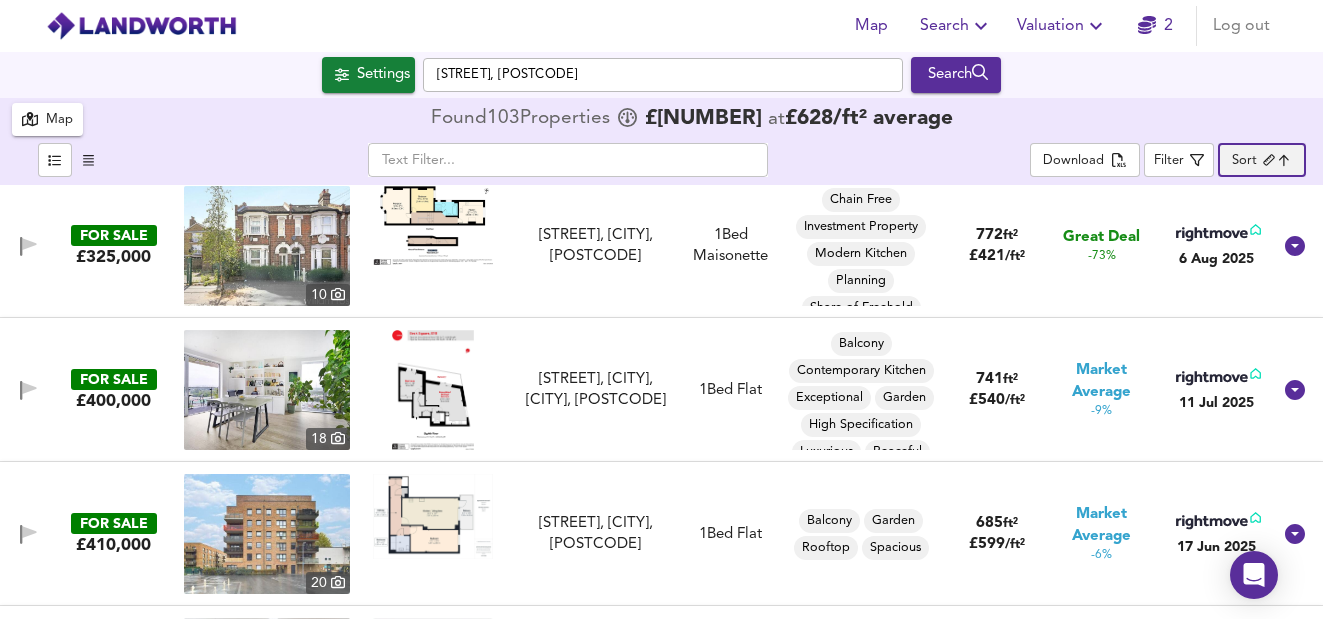 scroll, scrollTop: 0, scrollLeft: 0, axis: both 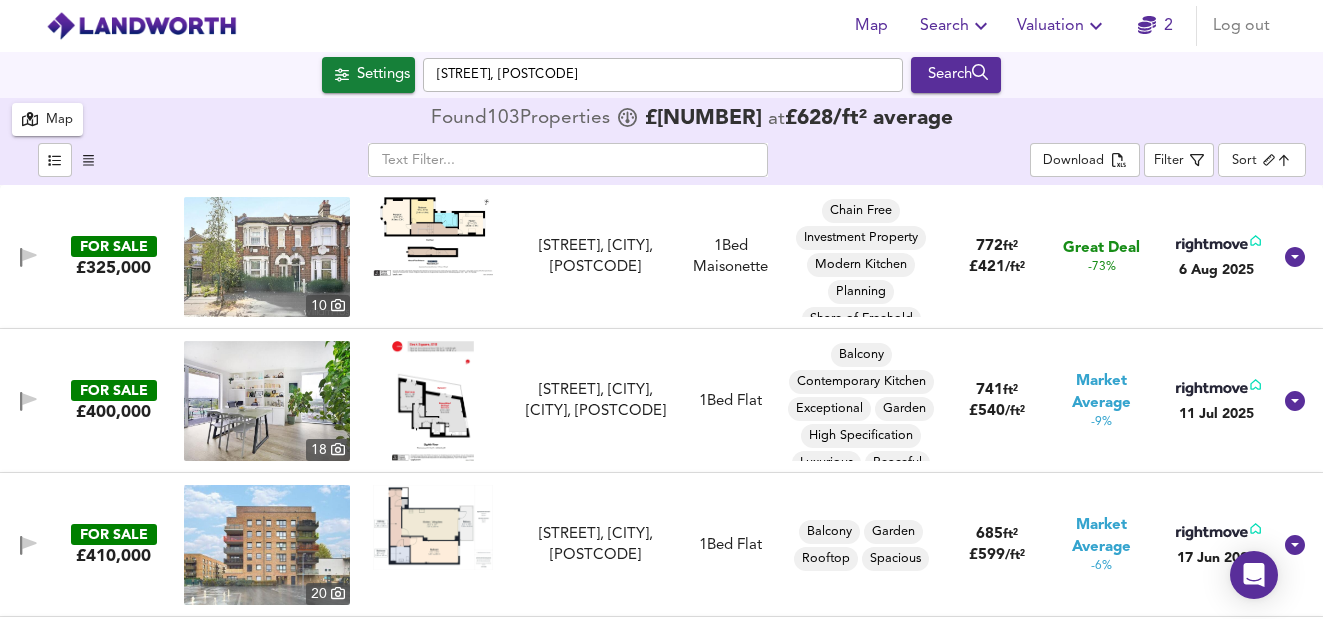 click at bounding box center (433, 236) 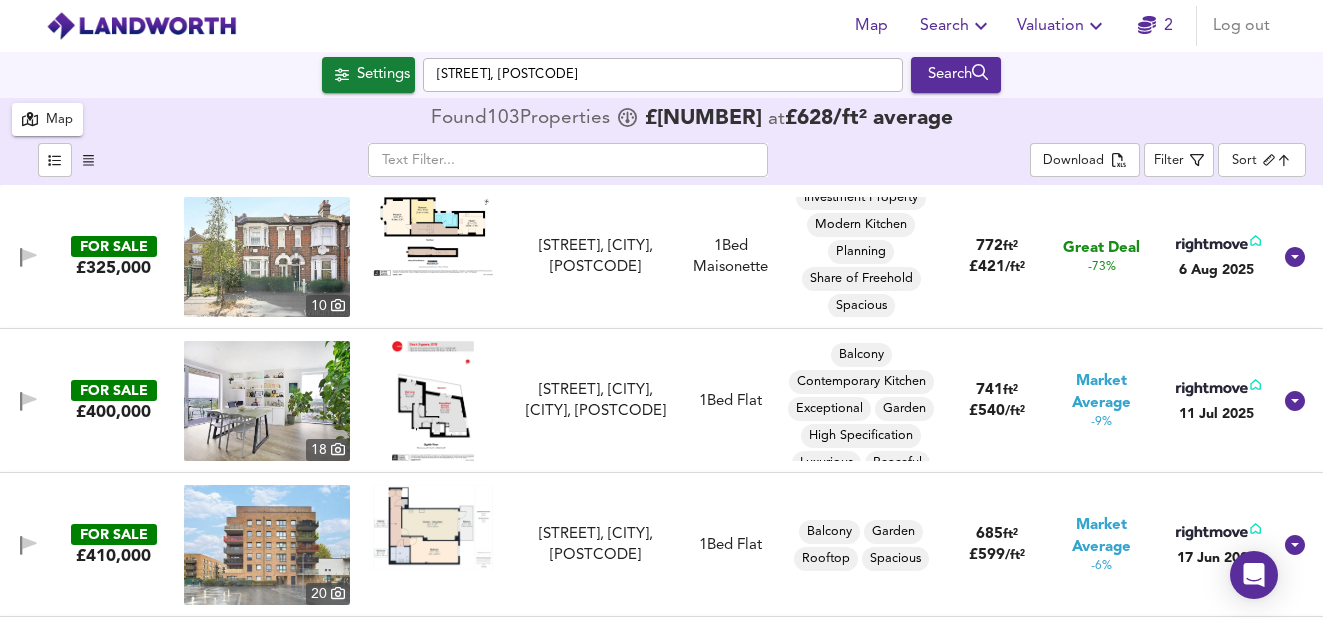 scroll, scrollTop: 42, scrollLeft: 0, axis: vertical 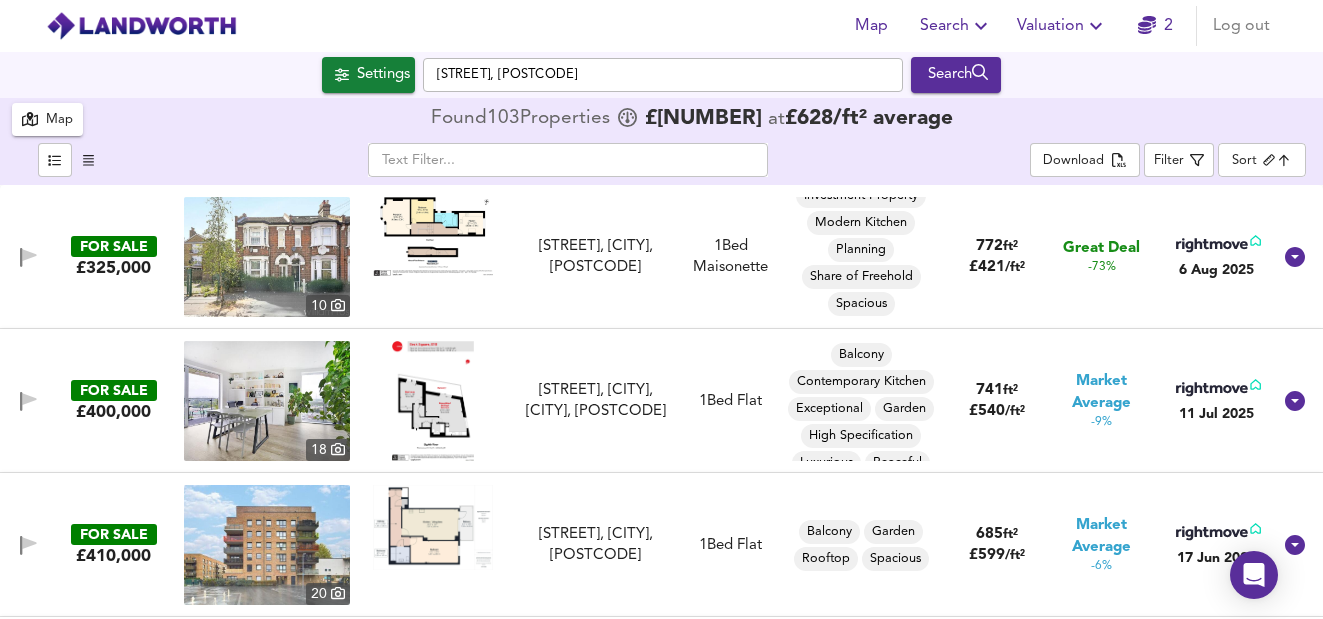 click at bounding box center (267, 257) 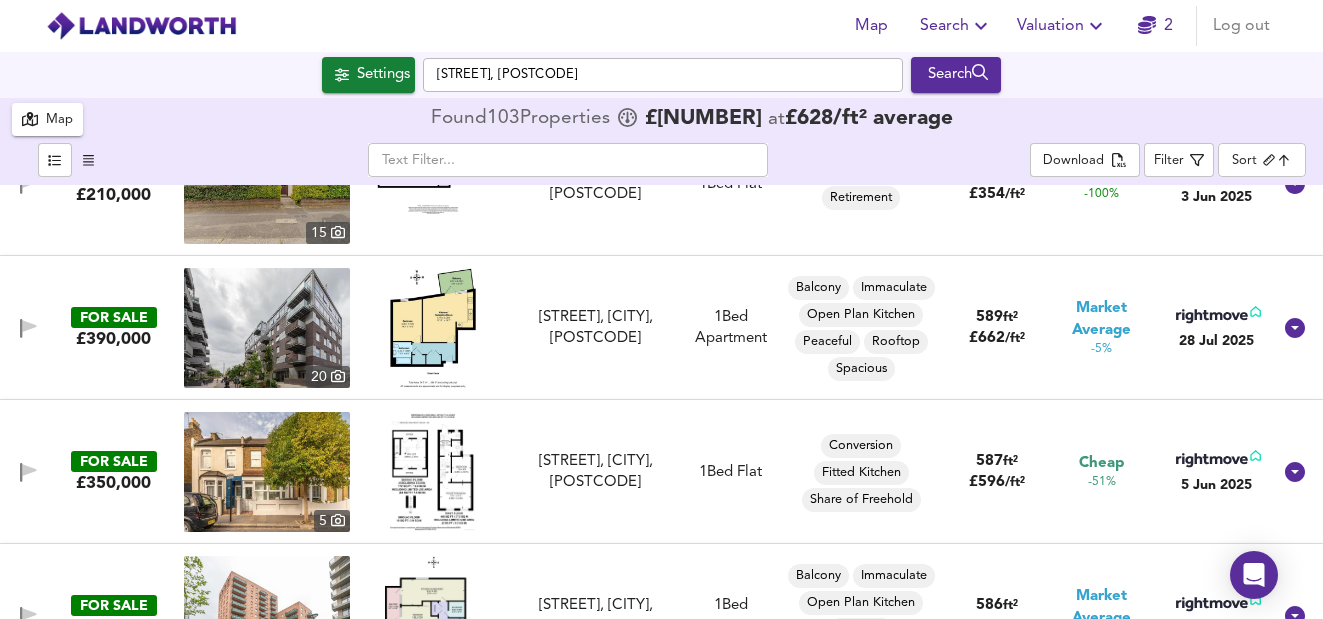 scroll, scrollTop: 1532, scrollLeft: 0, axis: vertical 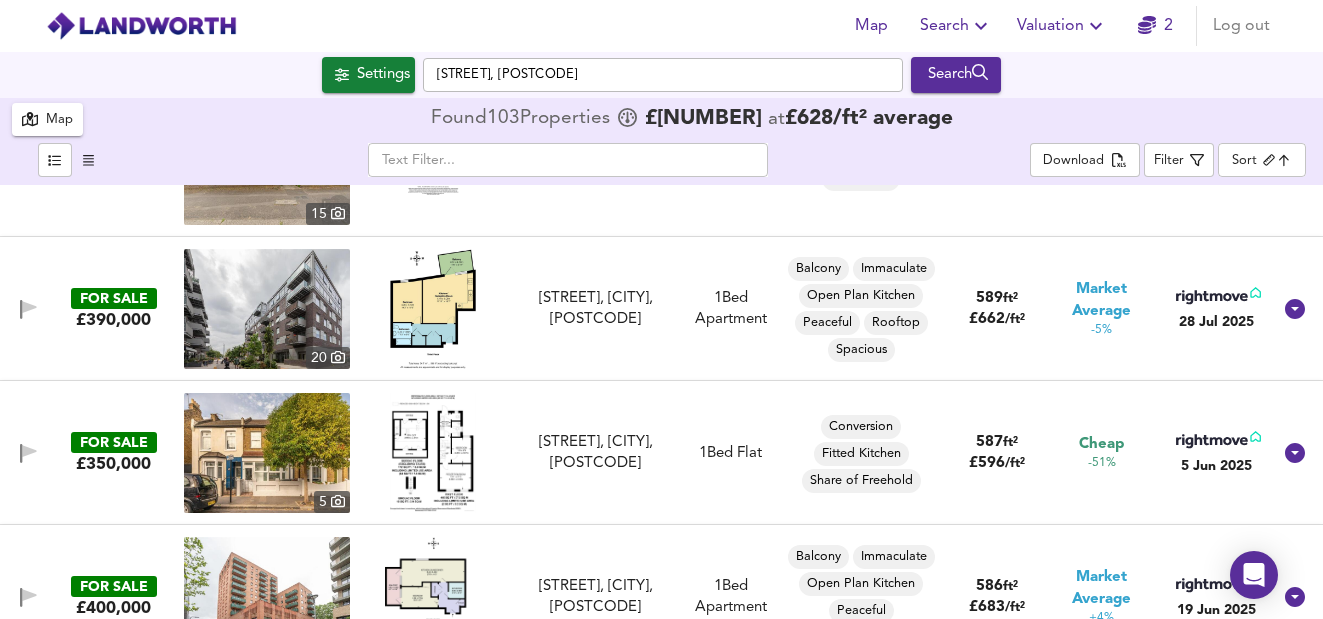 click at bounding box center [433, 453] 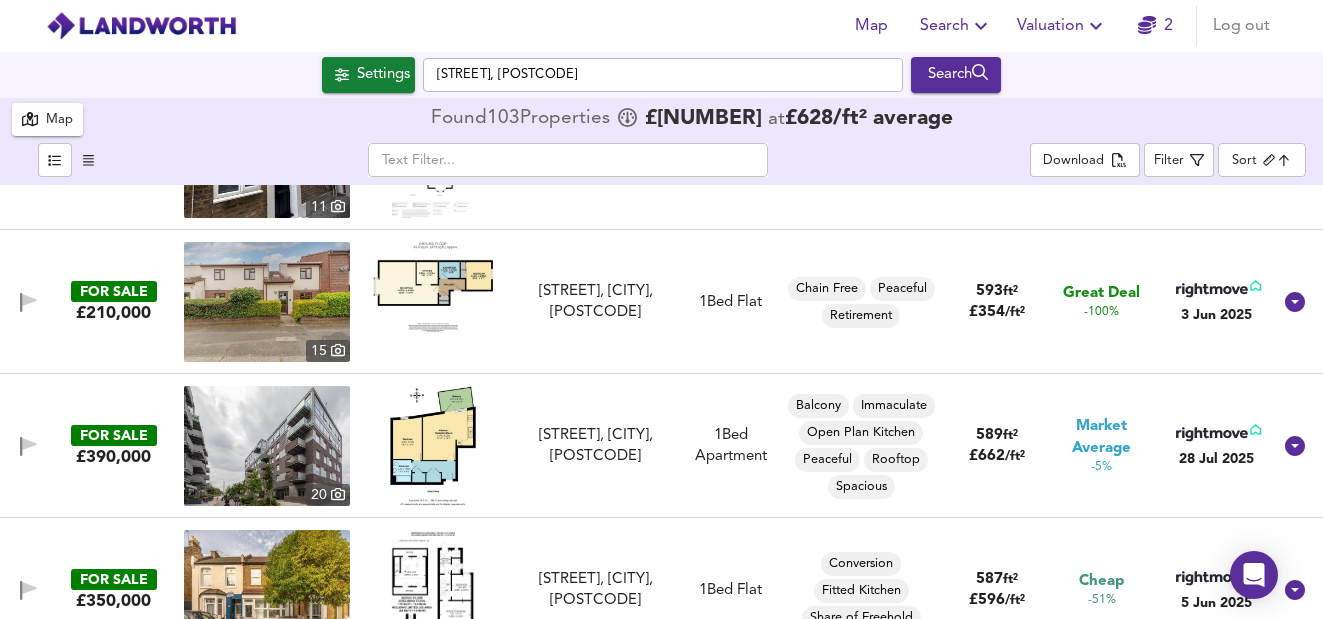 scroll, scrollTop: 1365, scrollLeft: 0, axis: vertical 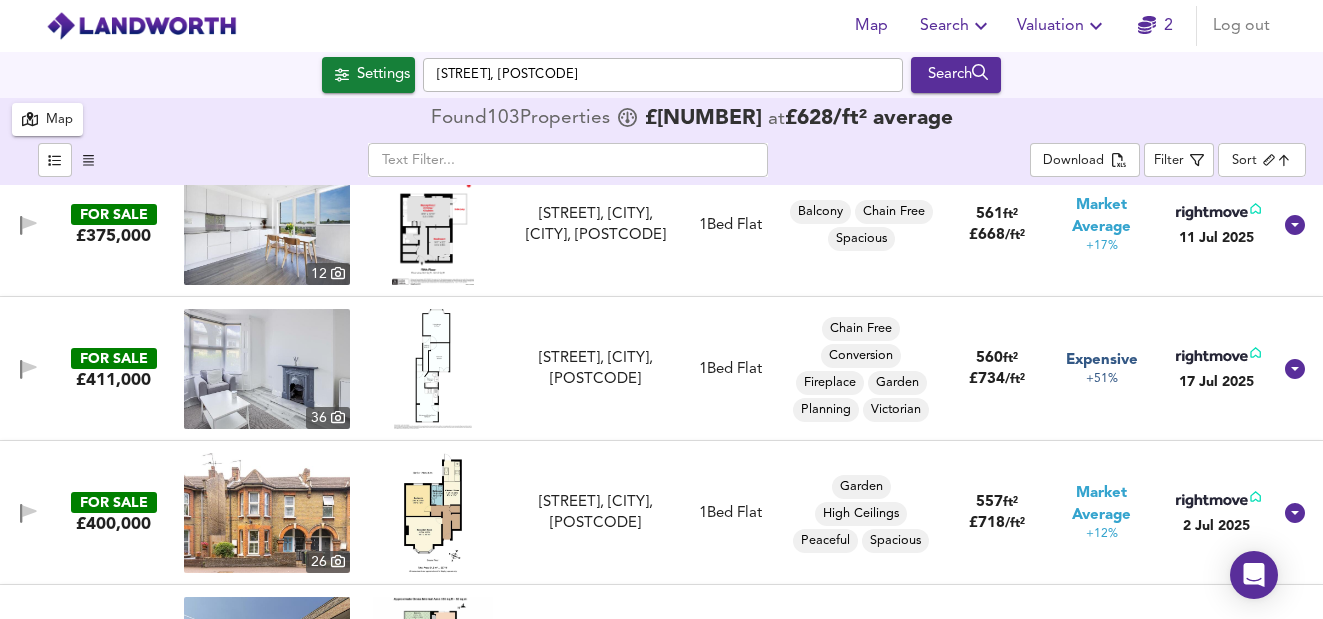 click at bounding box center [432, 513] 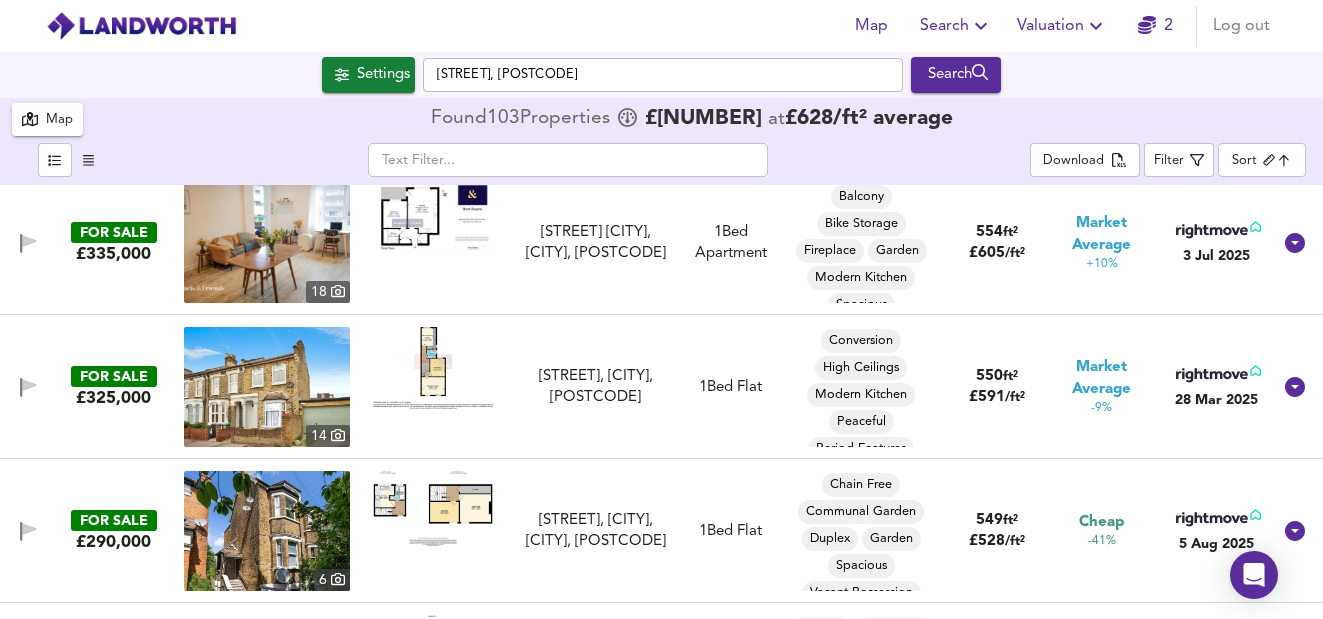 scroll, scrollTop: 3909, scrollLeft: 0, axis: vertical 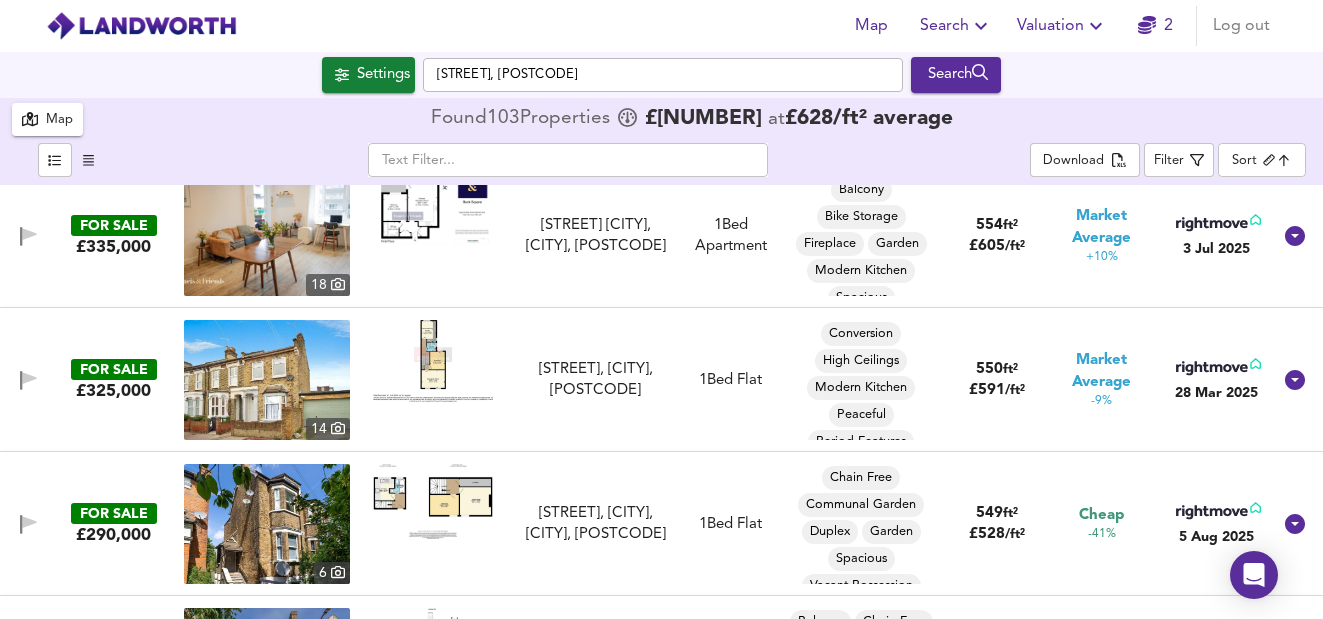 click at bounding box center (267, 380) 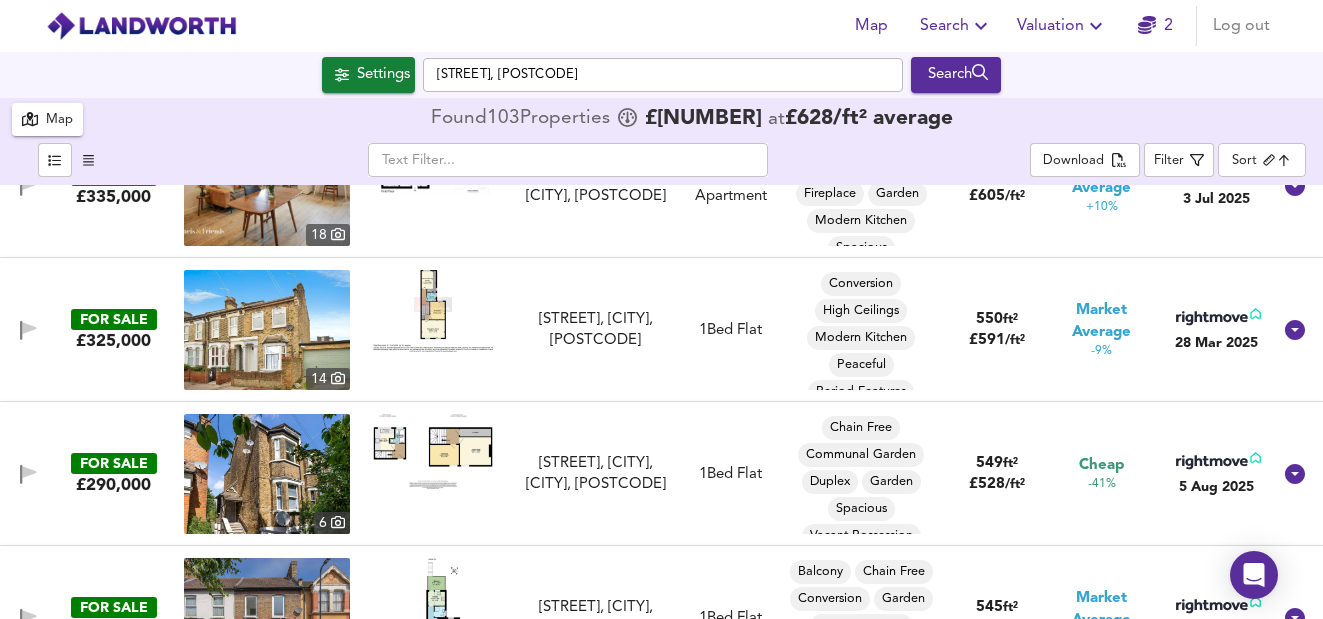 scroll, scrollTop: 3970, scrollLeft: 0, axis: vertical 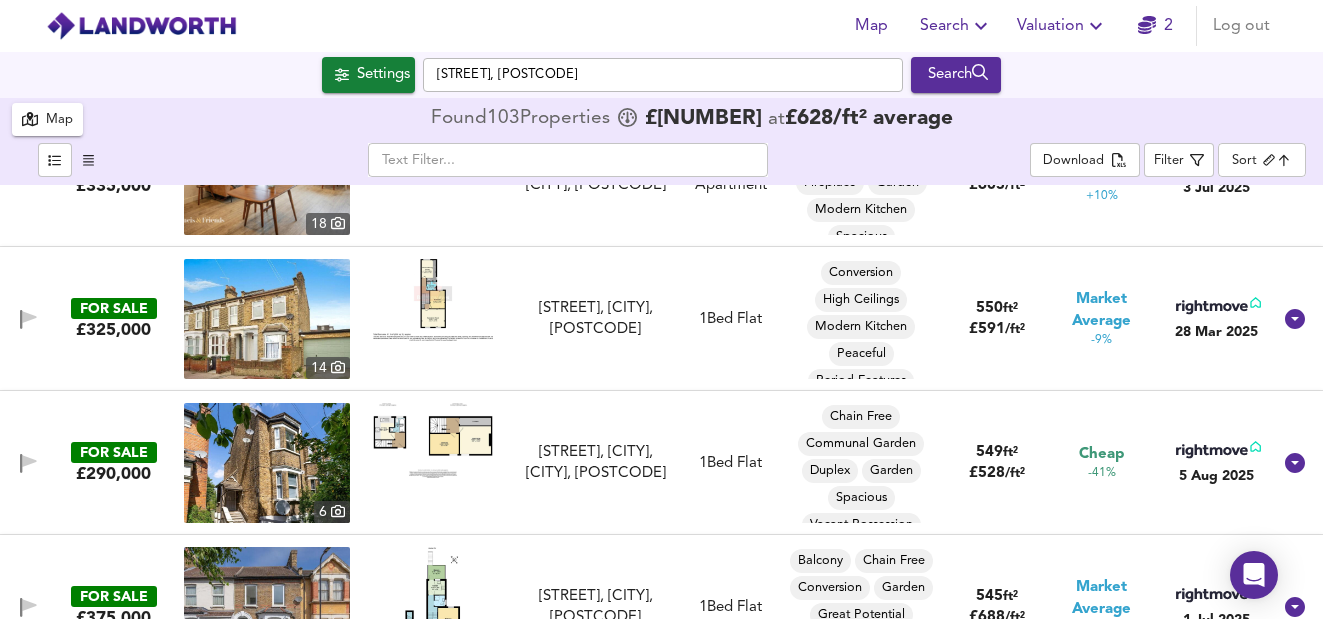 click at bounding box center [433, 440] 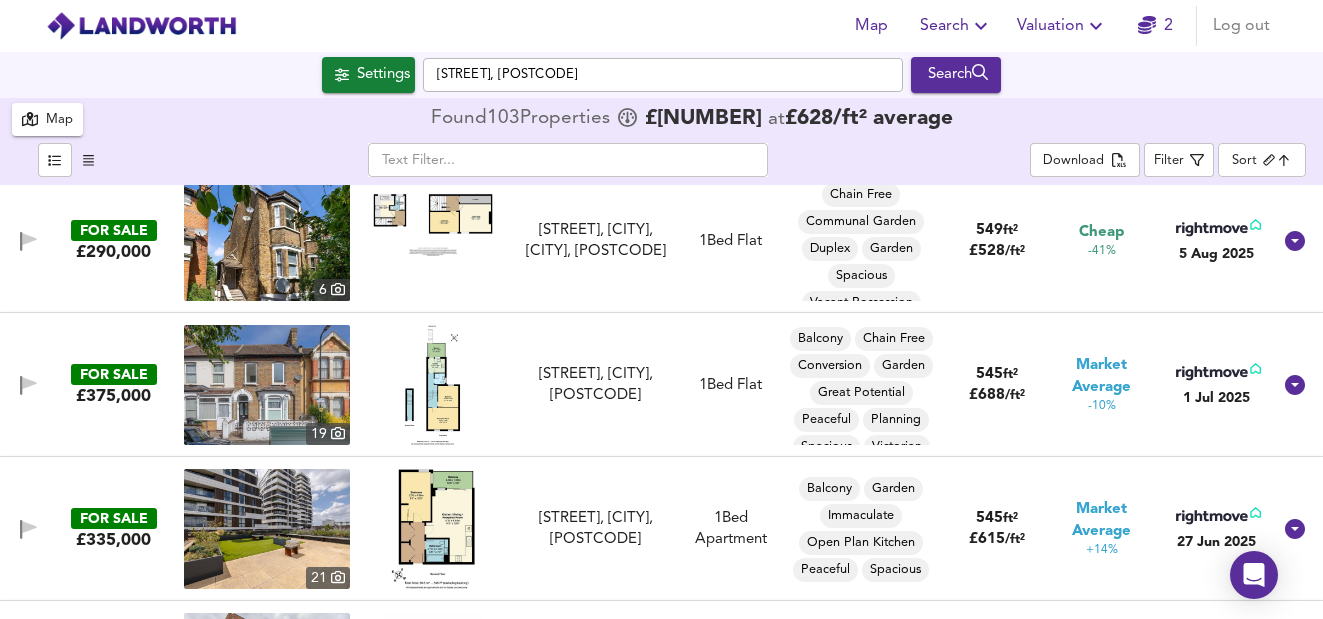 scroll, scrollTop: 4180, scrollLeft: 0, axis: vertical 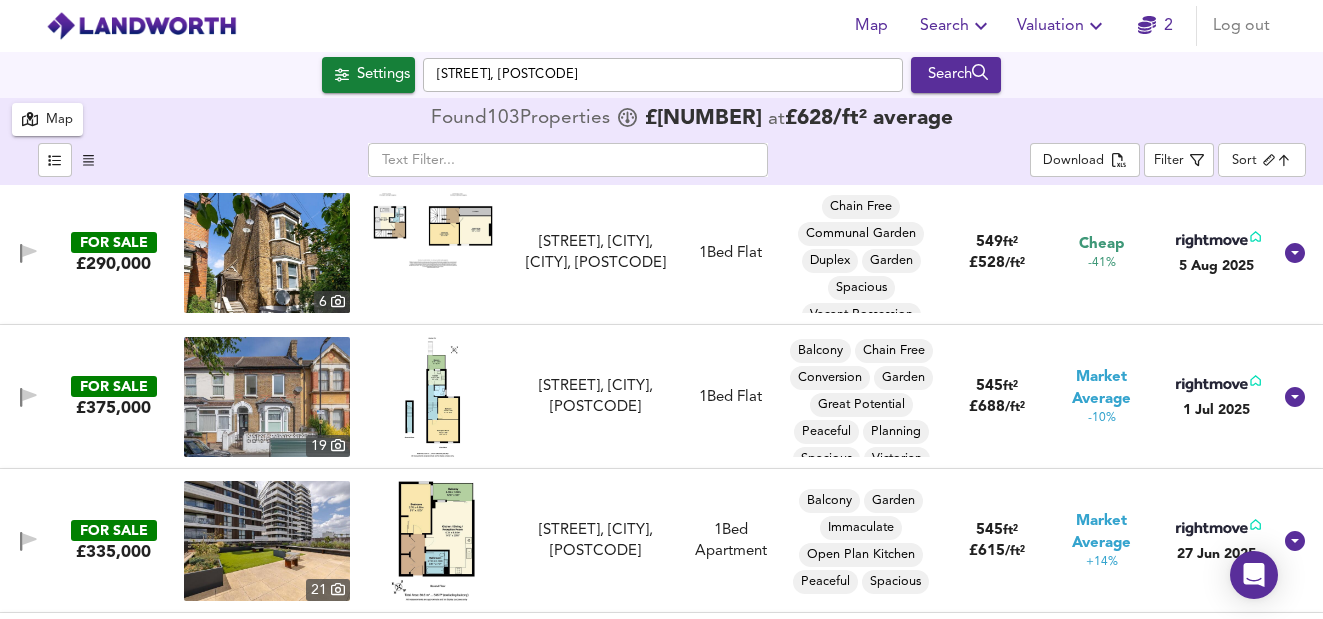 click at bounding box center (267, 253) 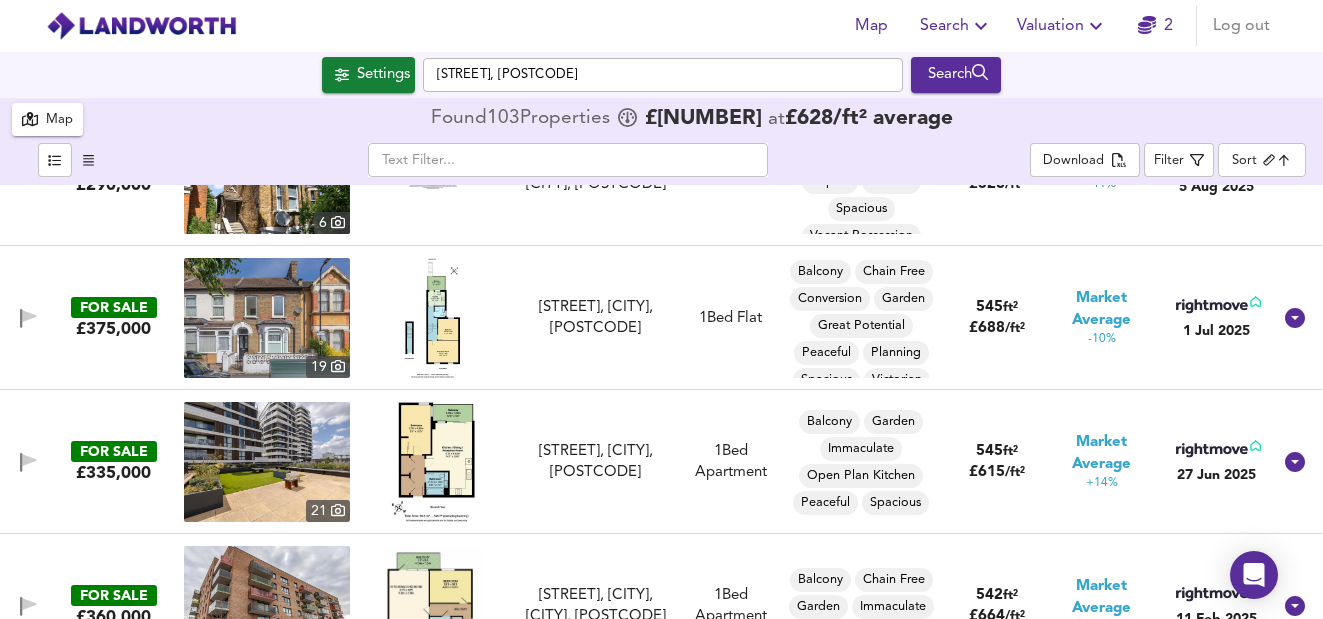 scroll, scrollTop: 4264, scrollLeft: 0, axis: vertical 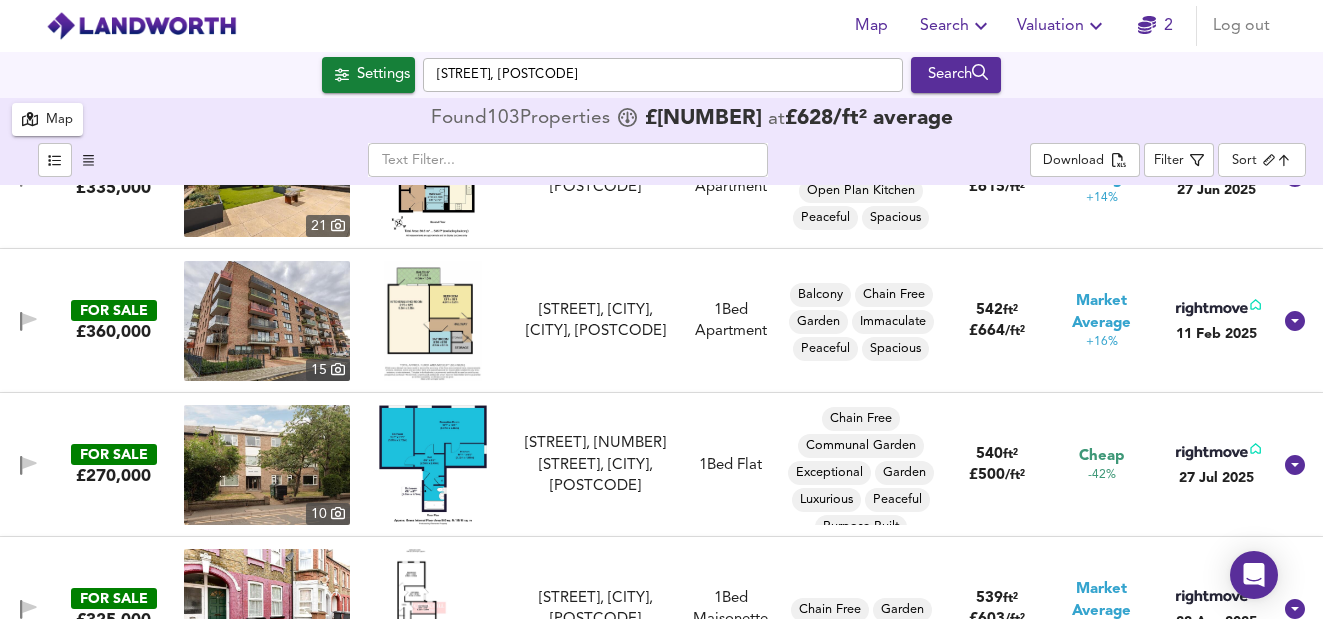 click at bounding box center [433, 465] 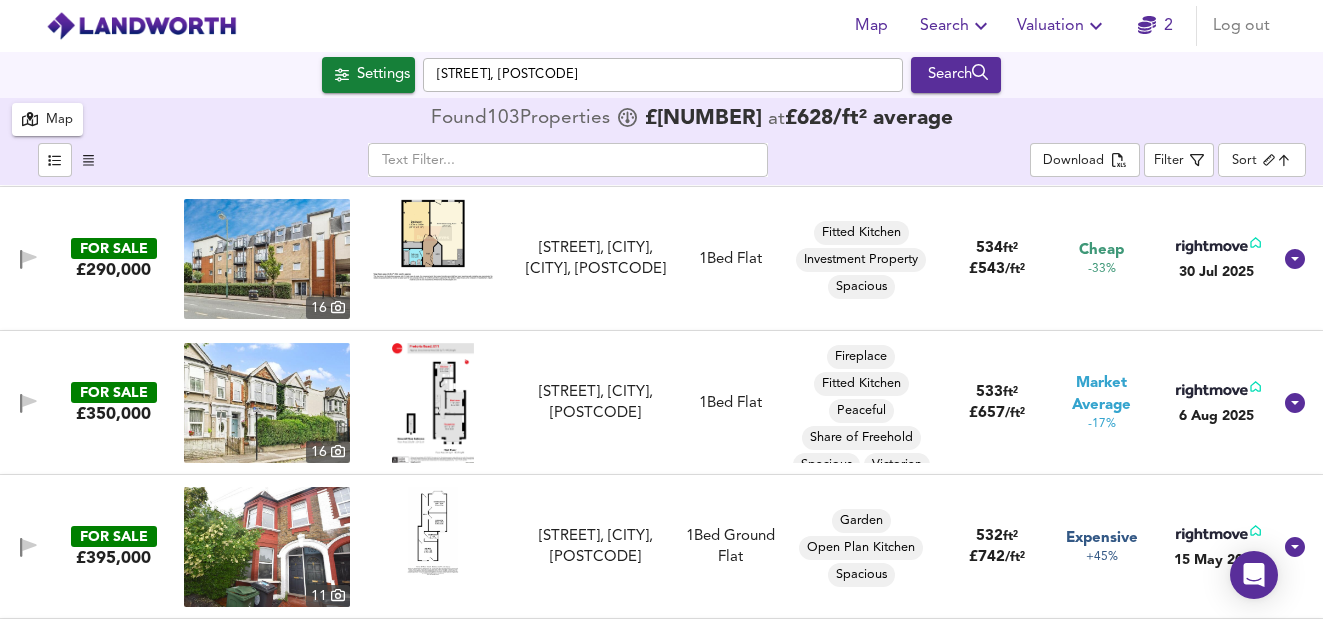 scroll, scrollTop: 5327, scrollLeft: 0, axis: vertical 